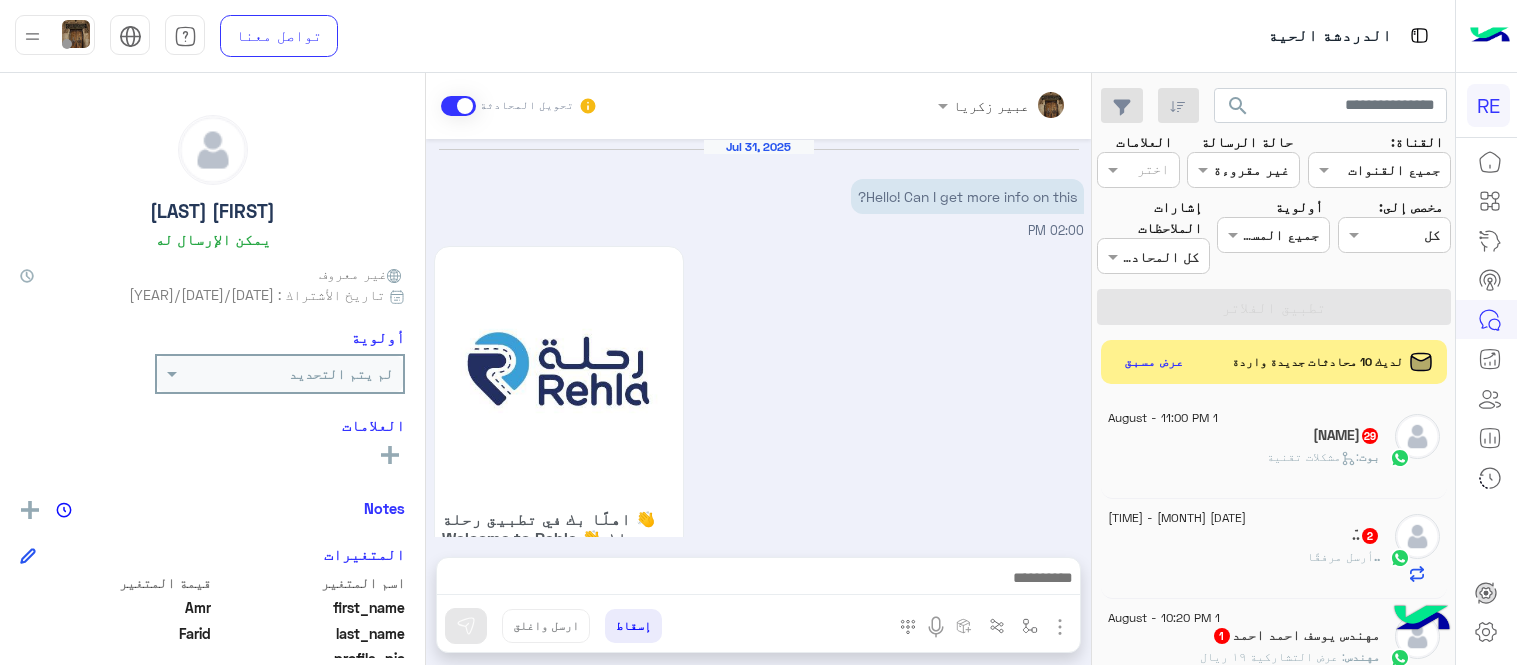 scroll, scrollTop: 0, scrollLeft: 0, axis: both 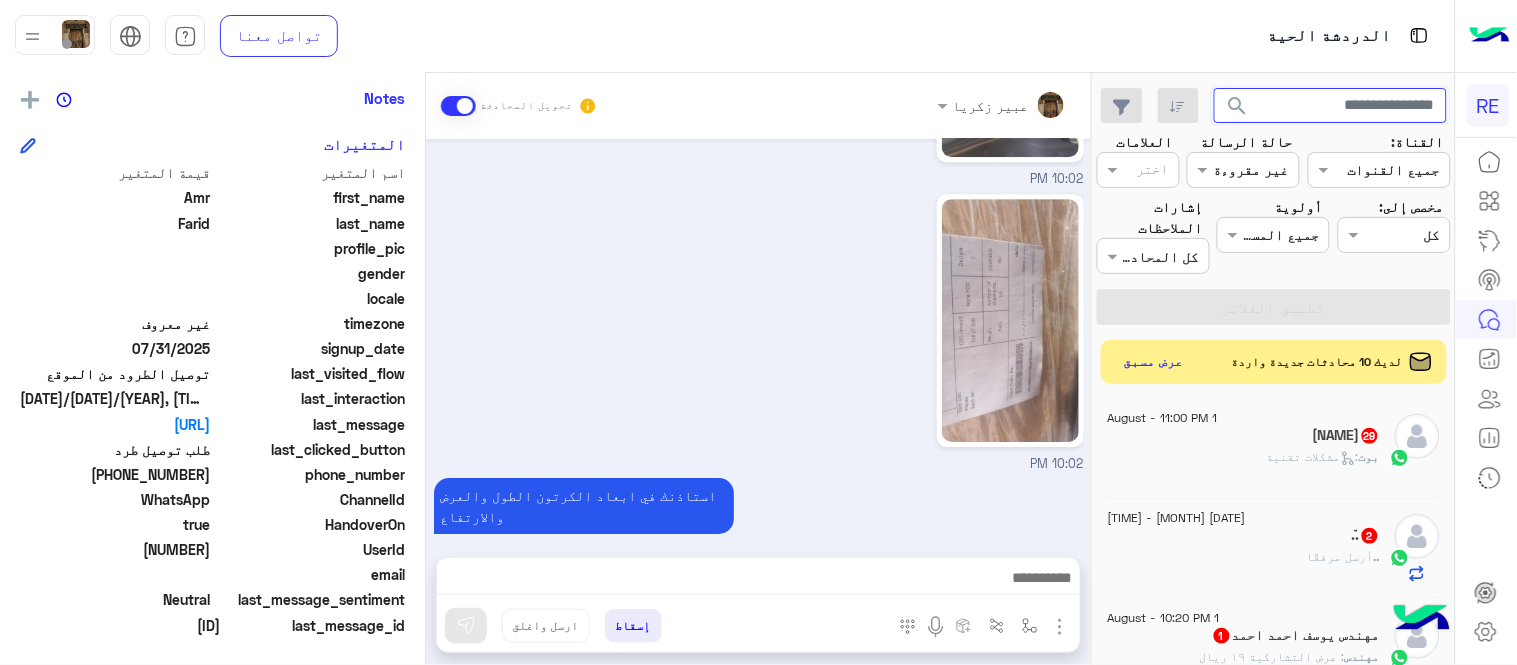 click at bounding box center (1331, 106) 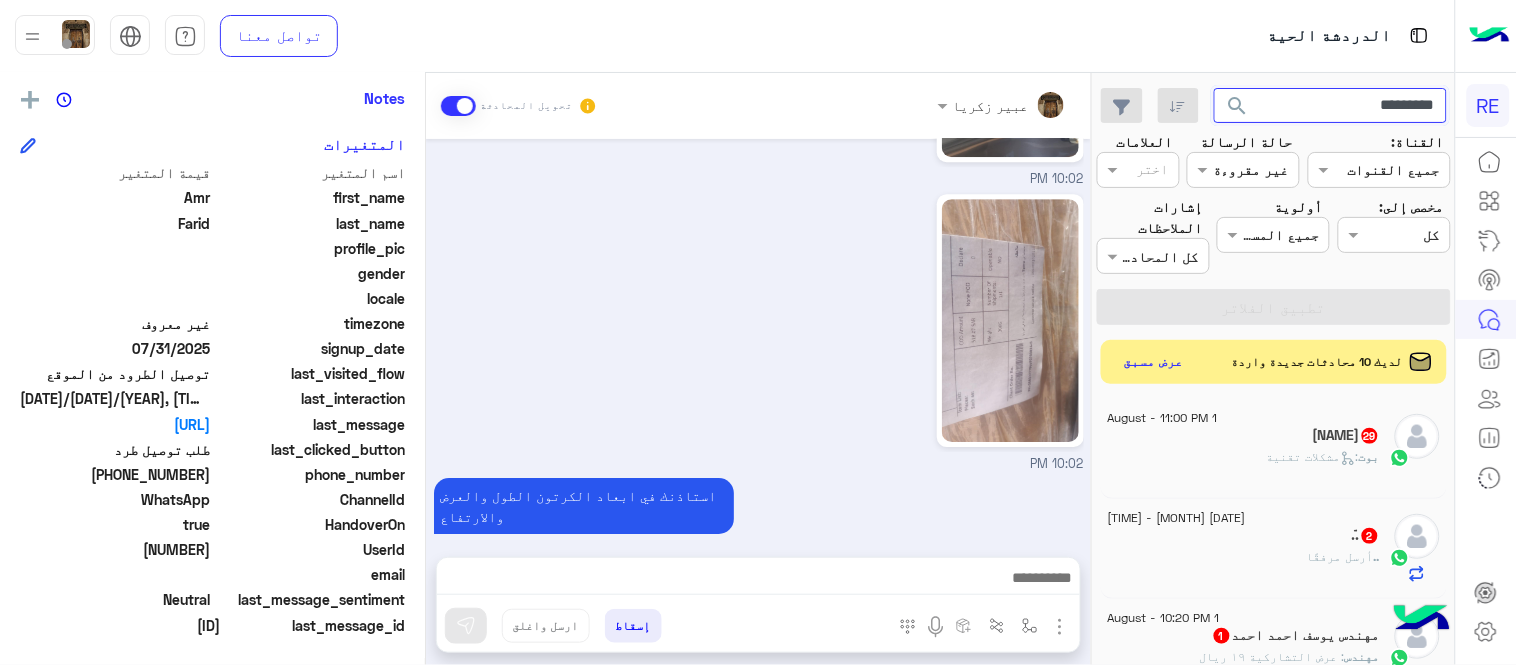 type on "*********" 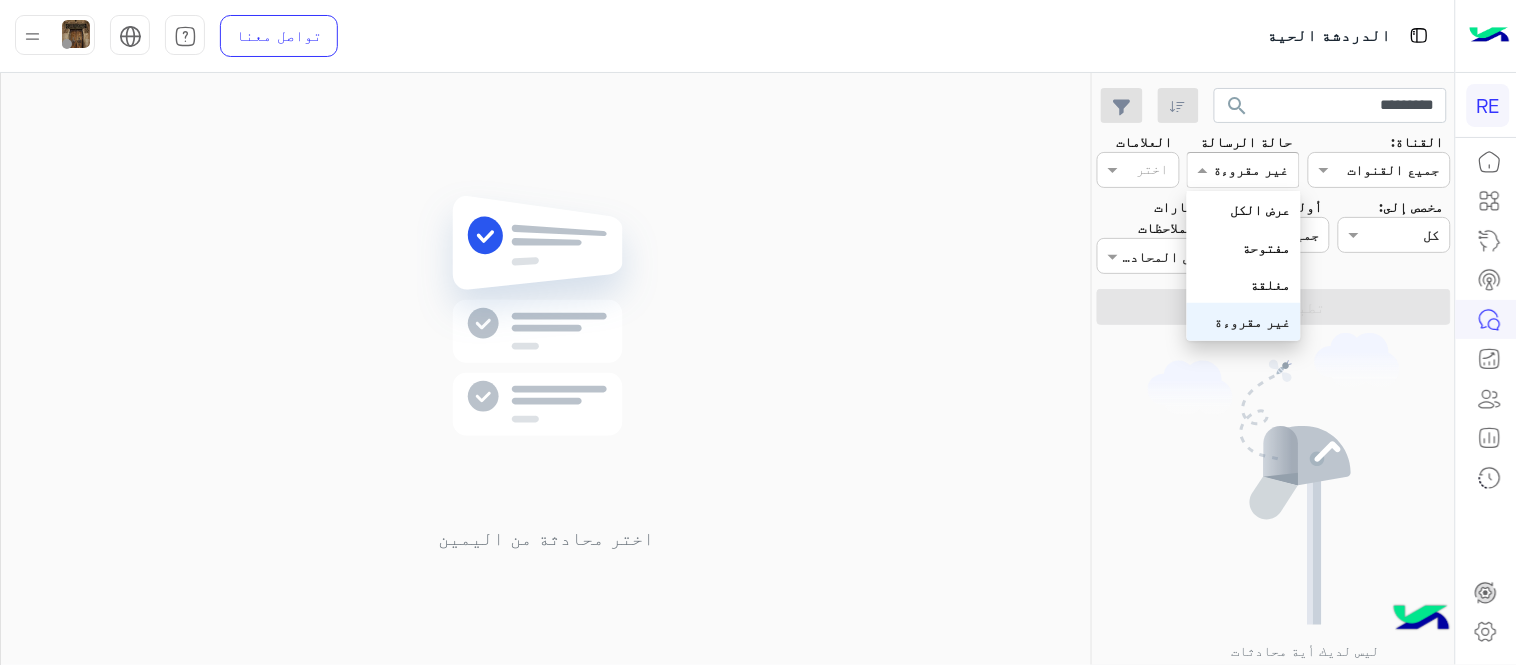 click on "القناه غير مقروءة" at bounding box center [1243, 170] 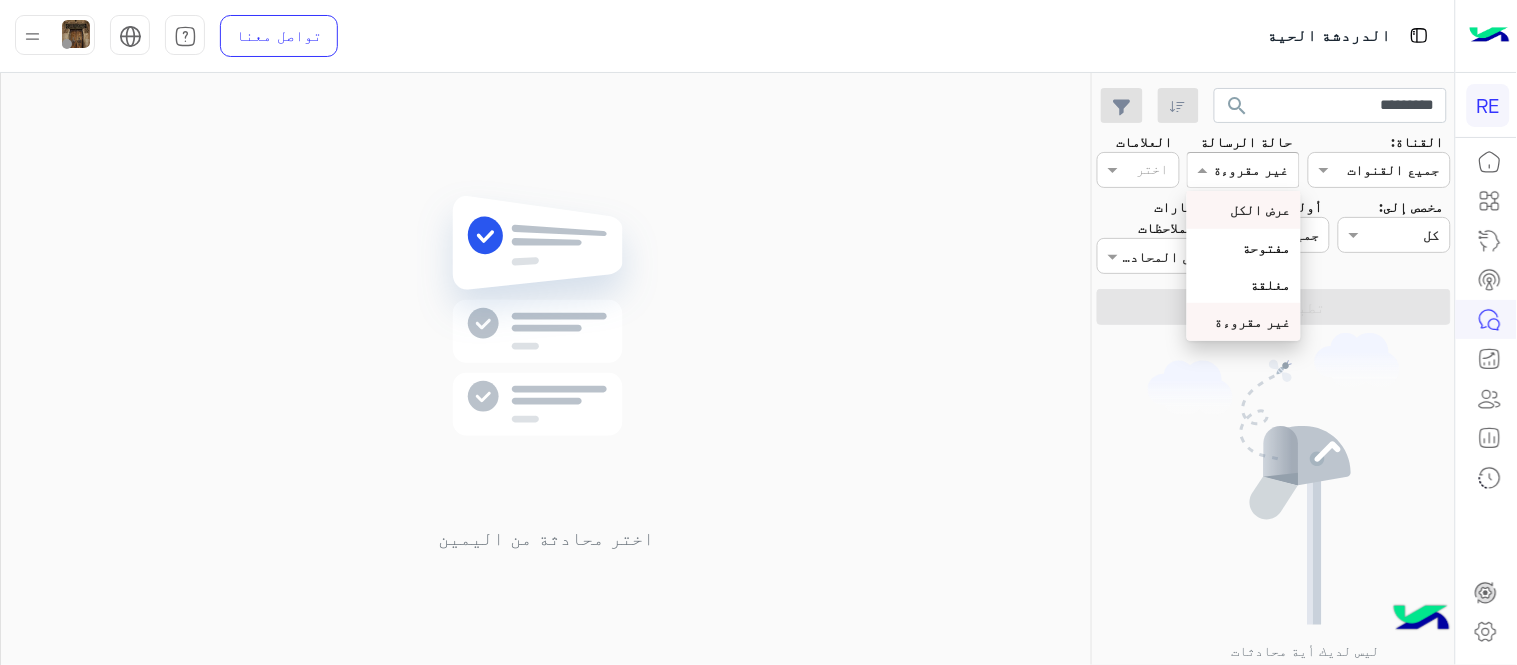 click on "عرض الكل" at bounding box center (1243, 209) 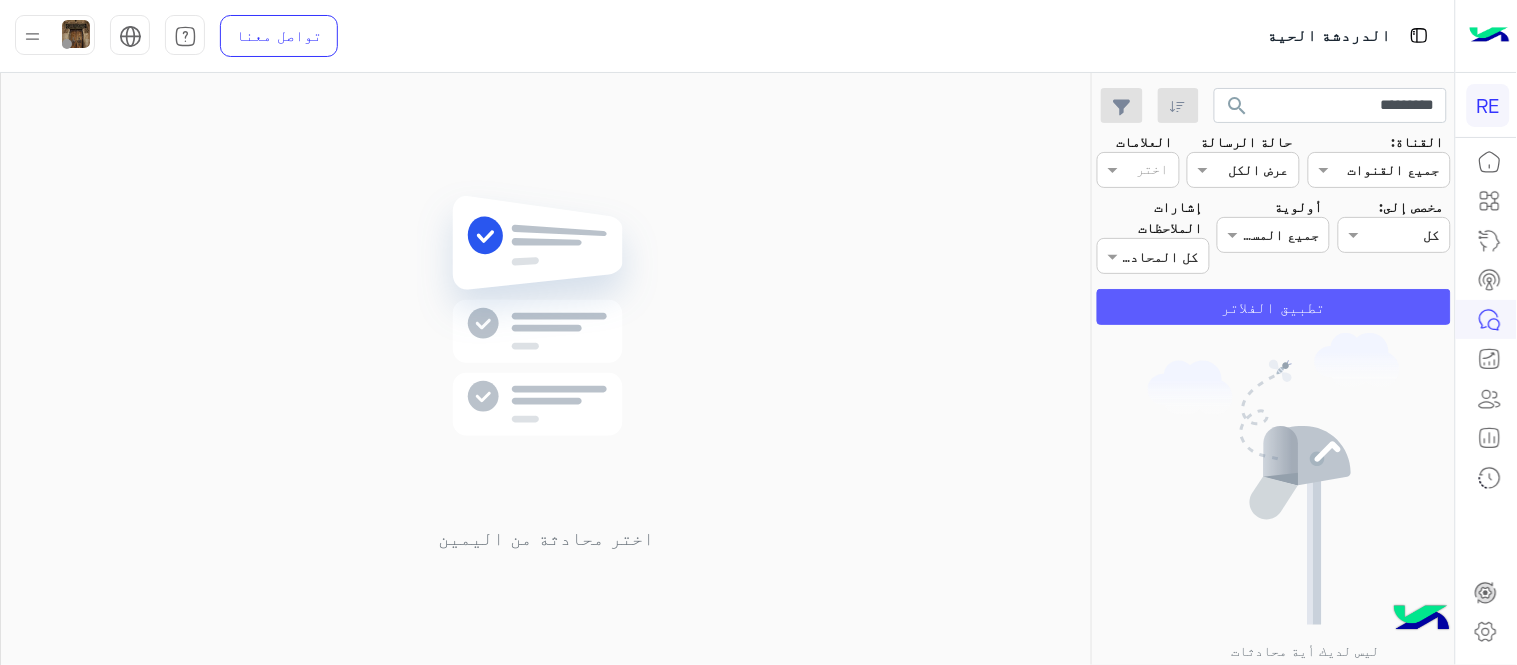 click on "تطبيق الفلاتر" 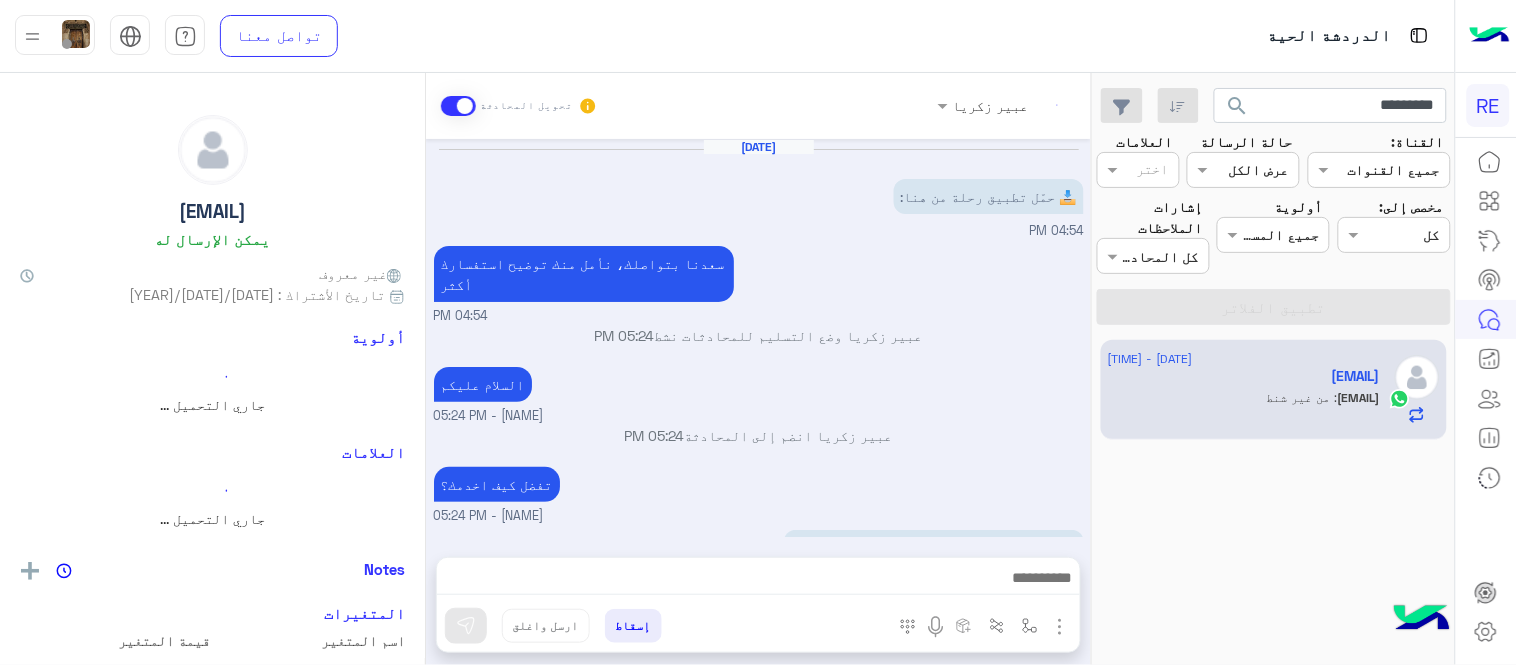 scroll, scrollTop: 231, scrollLeft: 0, axis: vertical 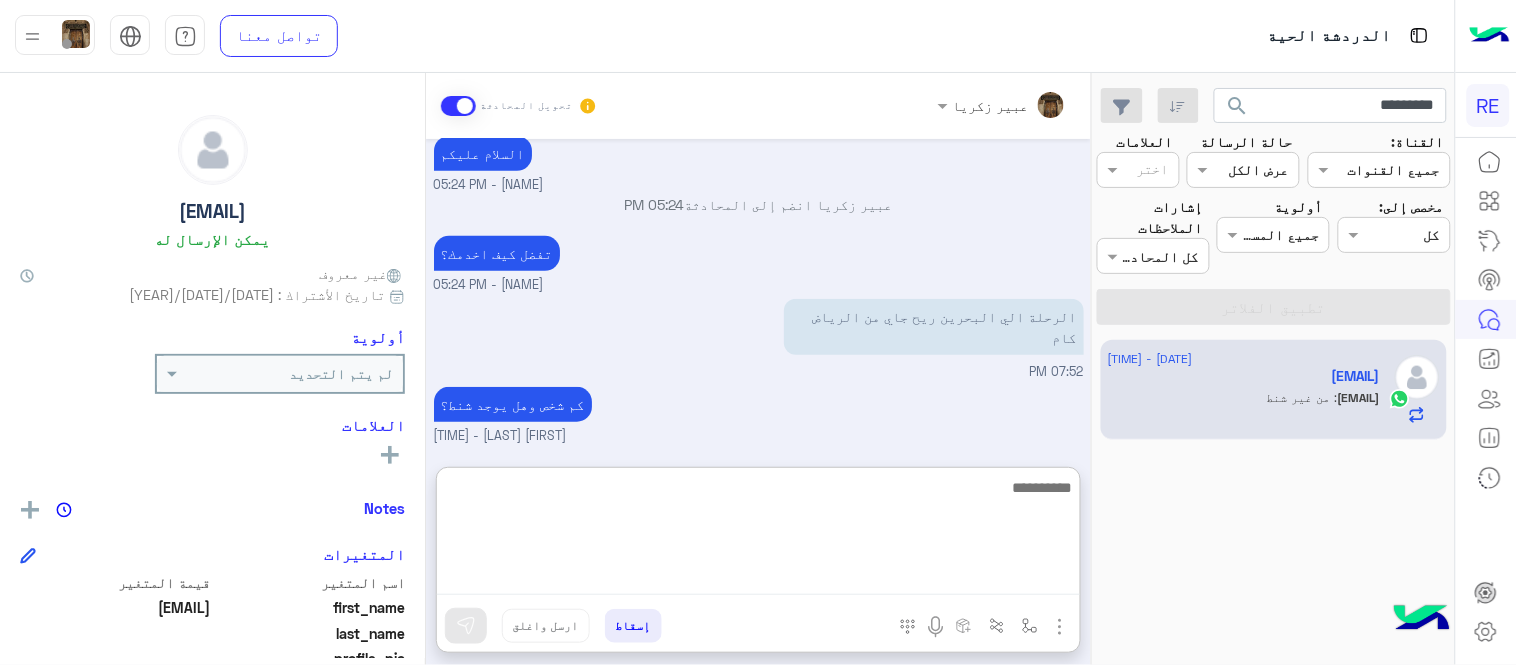 click at bounding box center (758, 535) 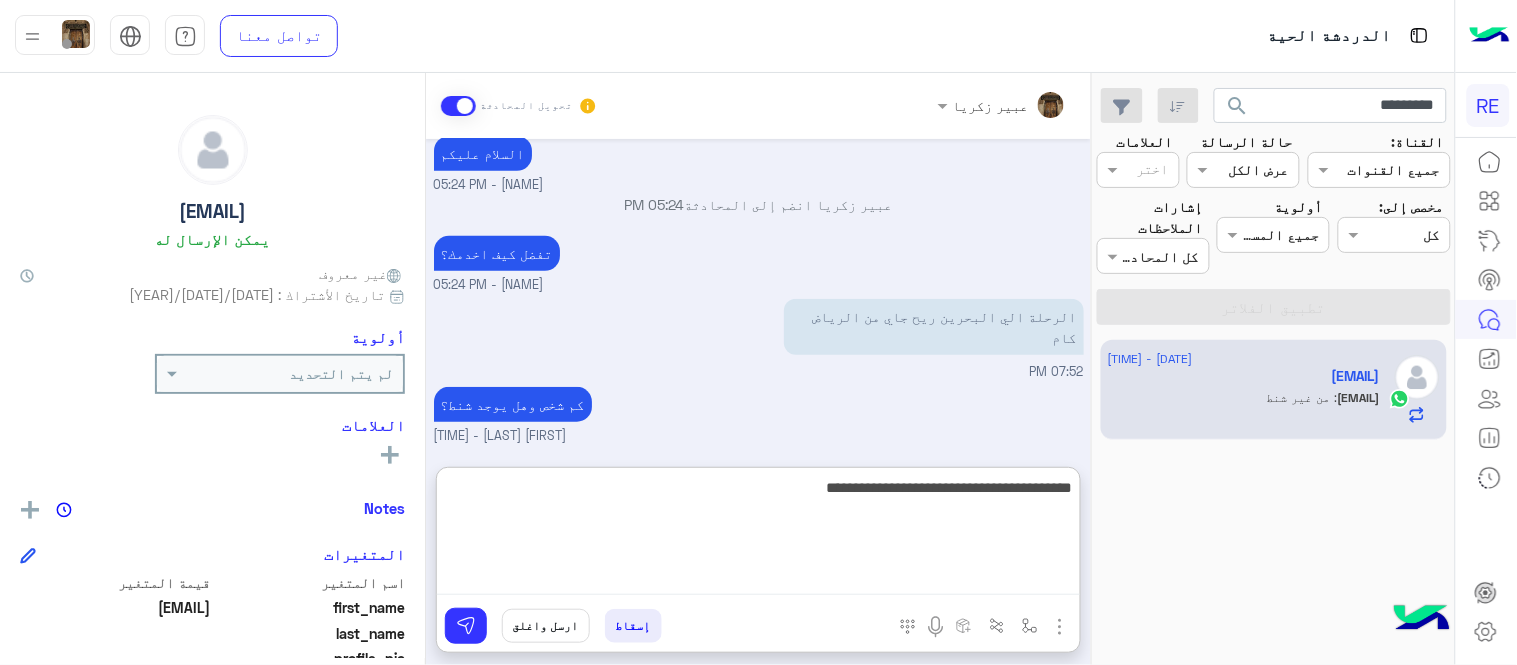 type on "**********" 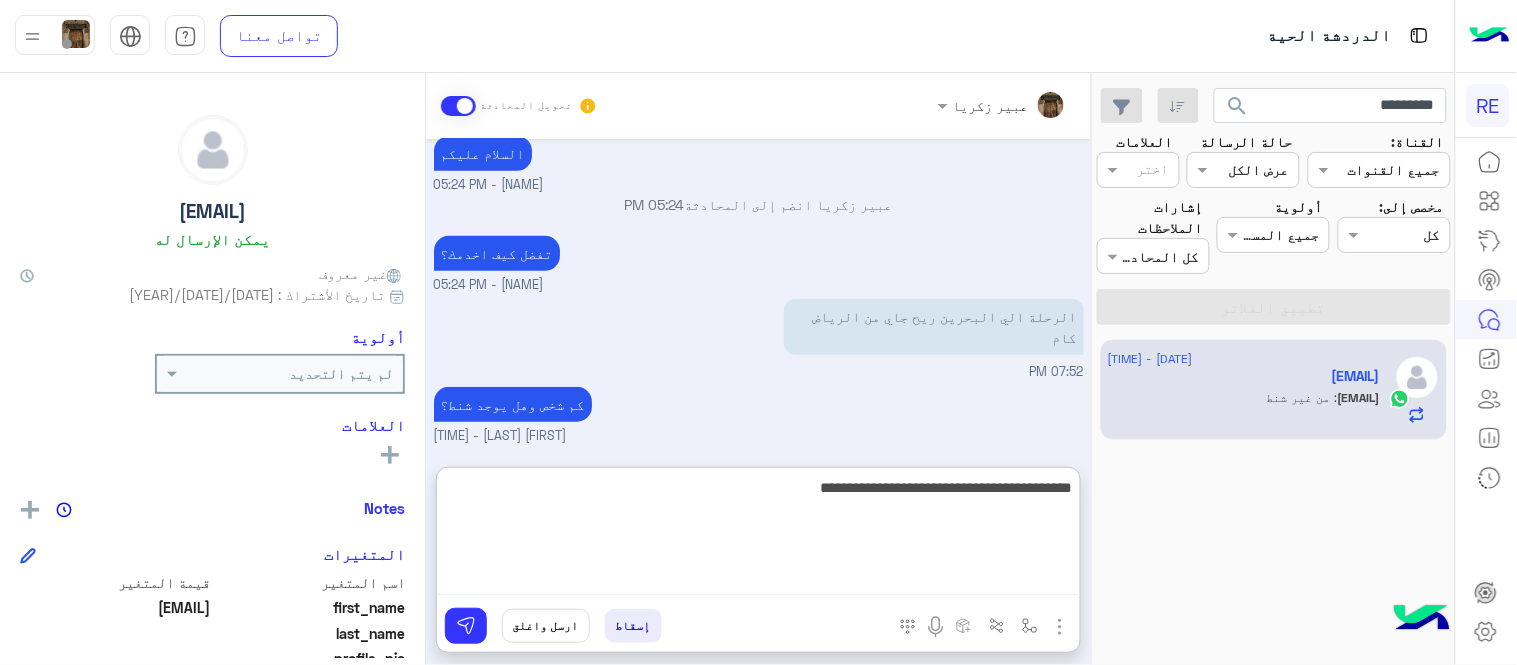 type 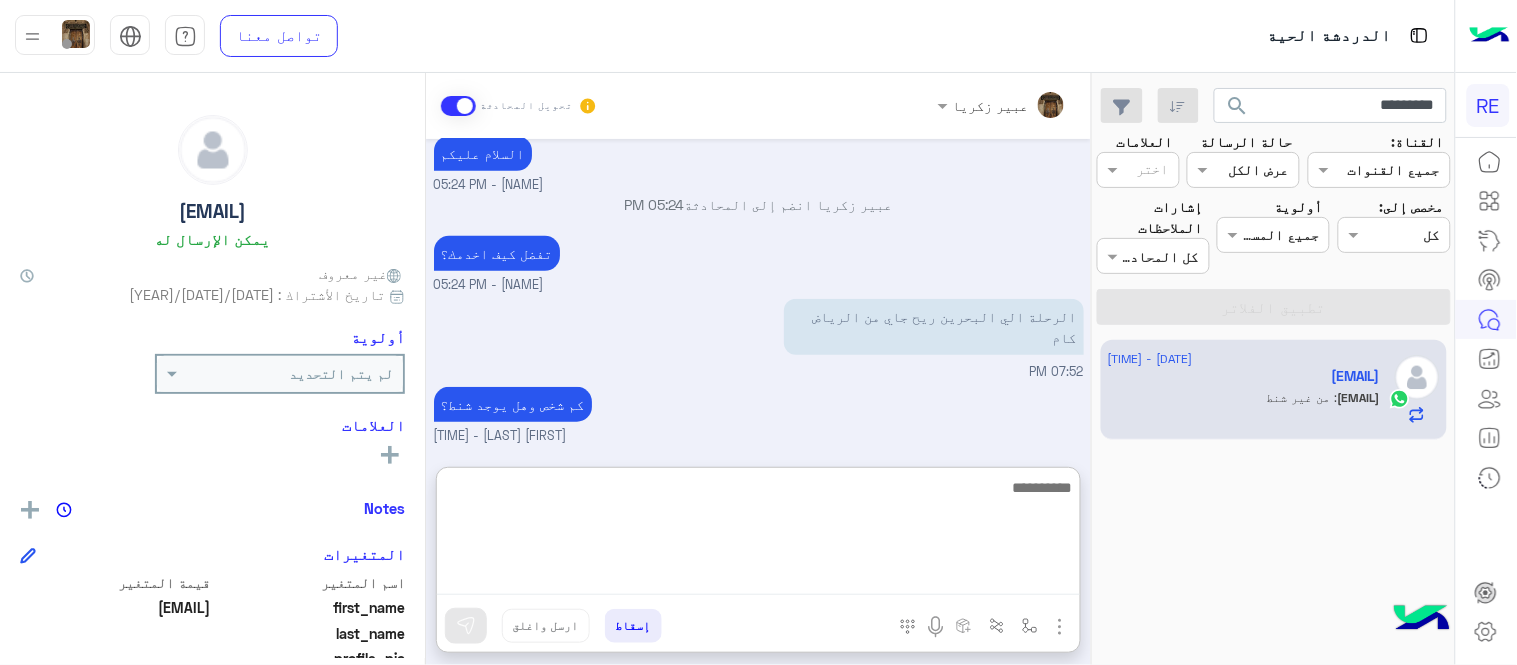 scroll, scrollTop: 420, scrollLeft: 0, axis: vertical 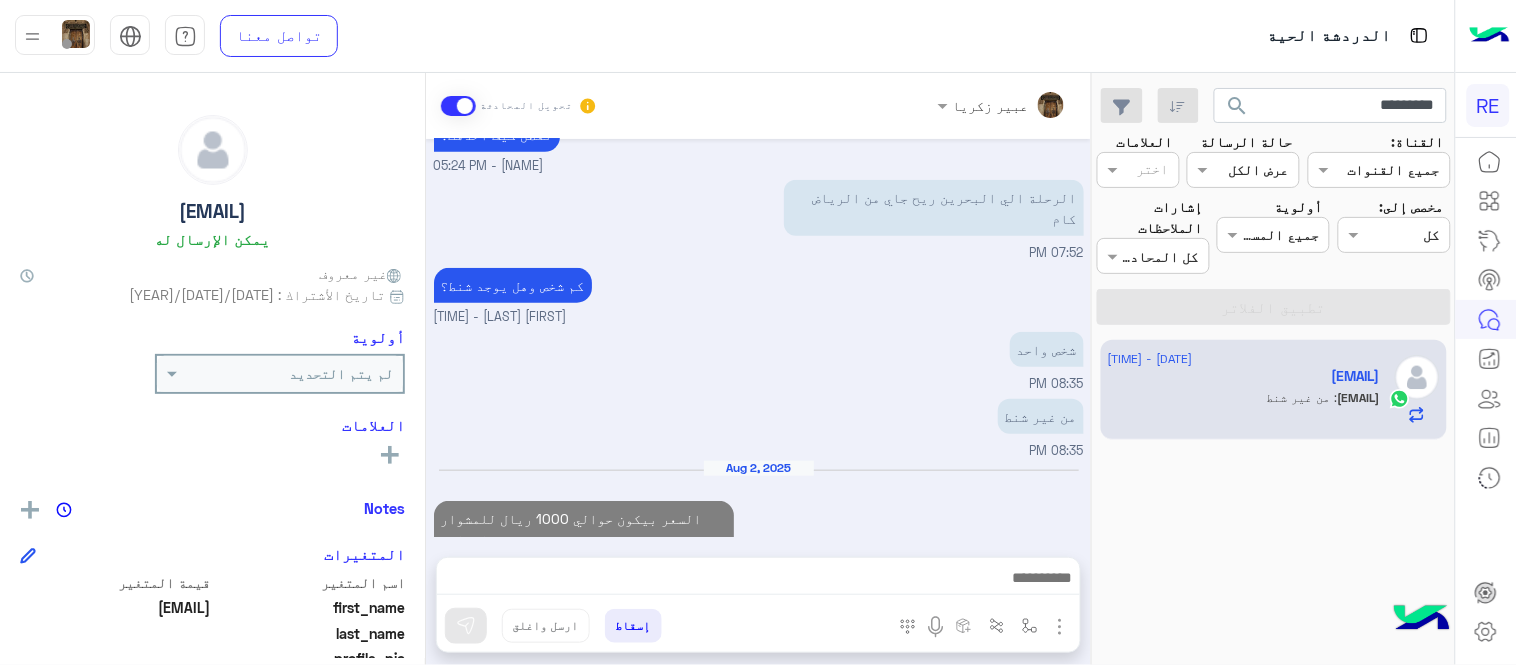 click on "[DATE]  📥 حمّل تطبيق رحلة من هنا:   [TIME]  سعدنا بتواصلك، نأمل منك توضيح استفسارك أكثر    [TIME]   [FIRST] [LAST] وضع التسليم للمحادثات نشط   [TIME]      السلام عليكم  [FIRST] [LAST] -  [TIME]   [FIRST] [LAST] انضم إلى المحادثة   [TIME]      تفضل كيف اخدمك؟  [FIRST] [LAST] -  [TIME]  الرحلة الي البحرين ريح جاي من الرياض كام   [TIME]  كم شخص وهل يوجد شنط؟  [FIRST] [LAST] -  [TIME]  شخص واحد   [TIME]  من غير شنط   [TIME]   [DATE]  السعر بيكون حوالي 1000 ريال للمشوار الواحد   [TIME]" at bounding box center [758, 338] 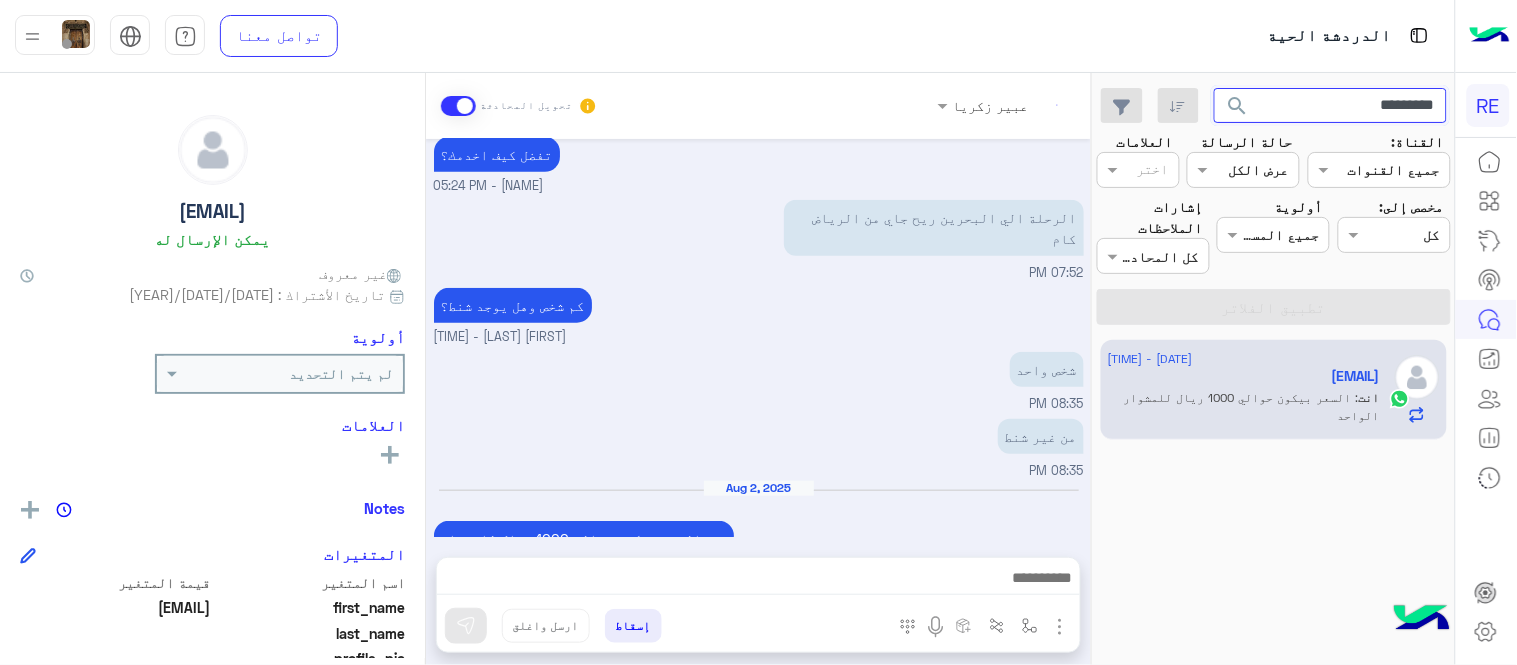click on "*********" at bounding box center [1331, 106] 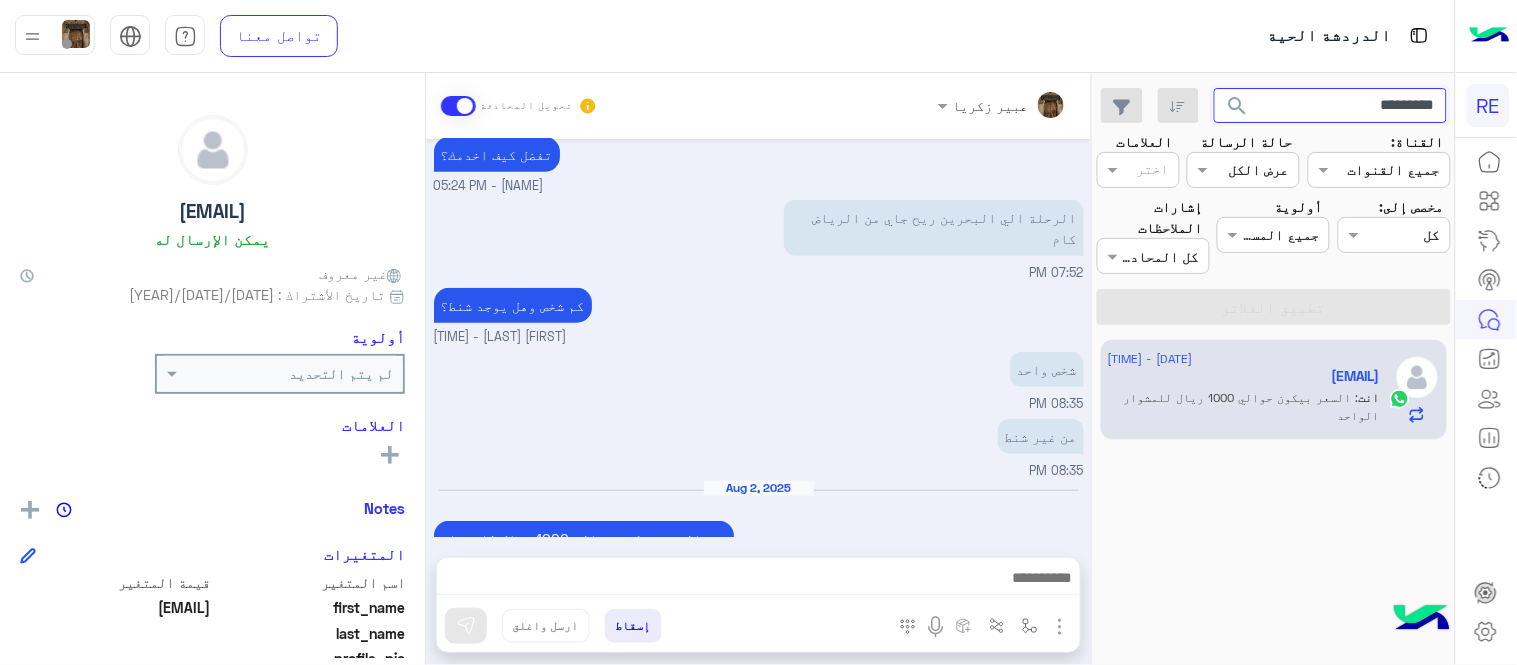 click on "*********" at bounding box center (1331, 106) 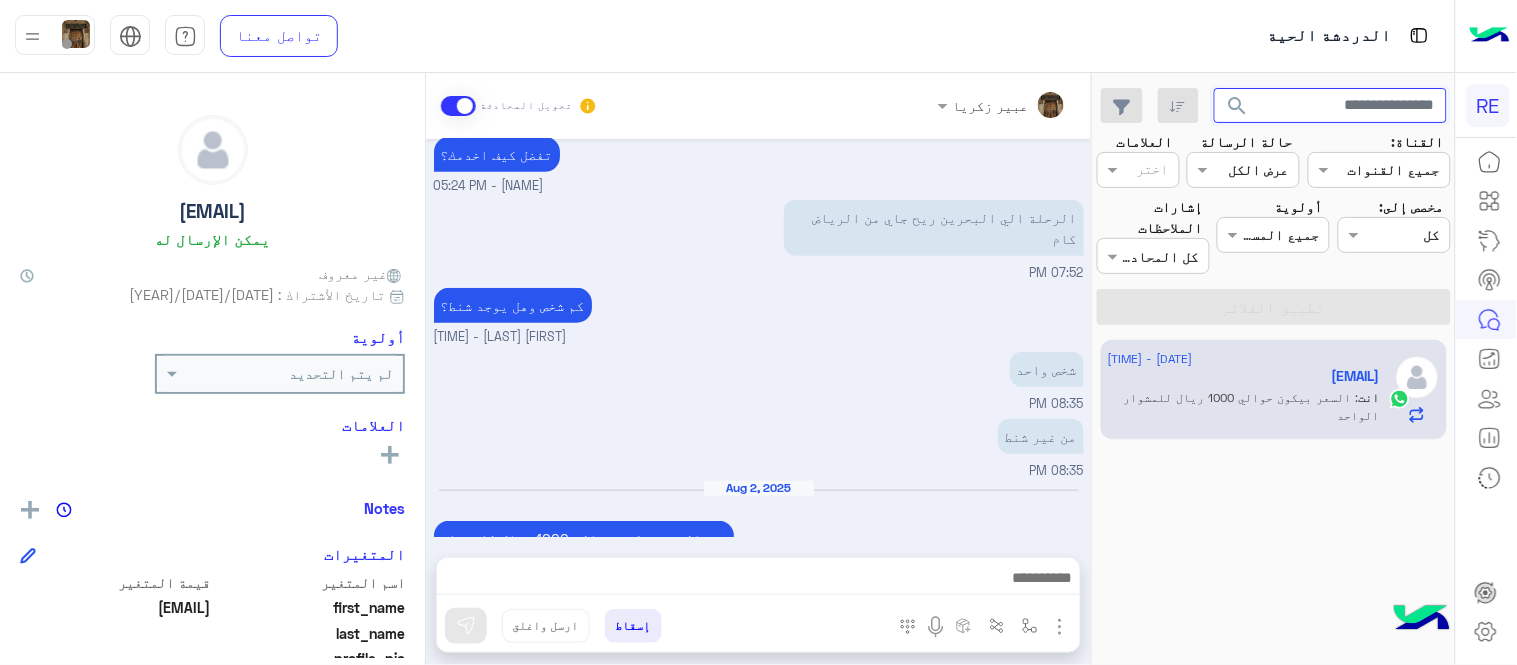 click on "search" 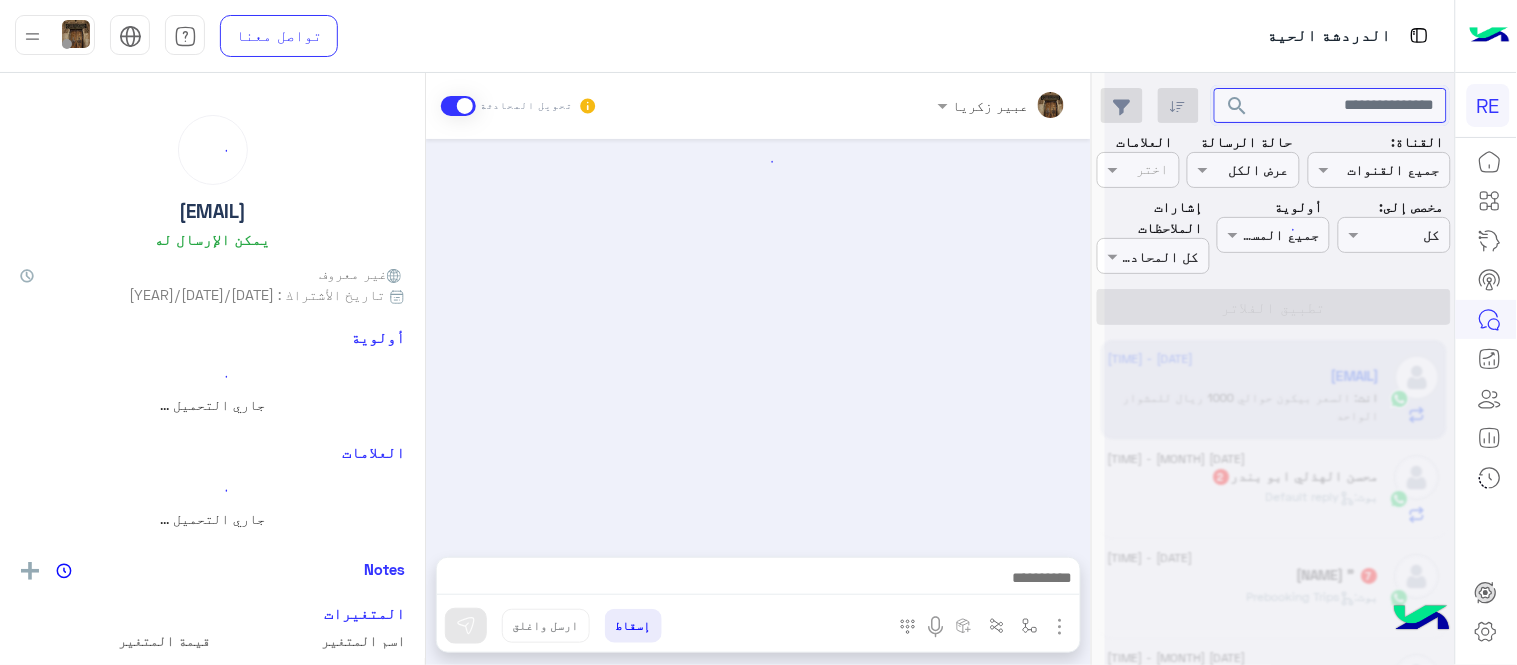 scroll, scrollTop: 263, scrollLeft: 0, axis: vertical 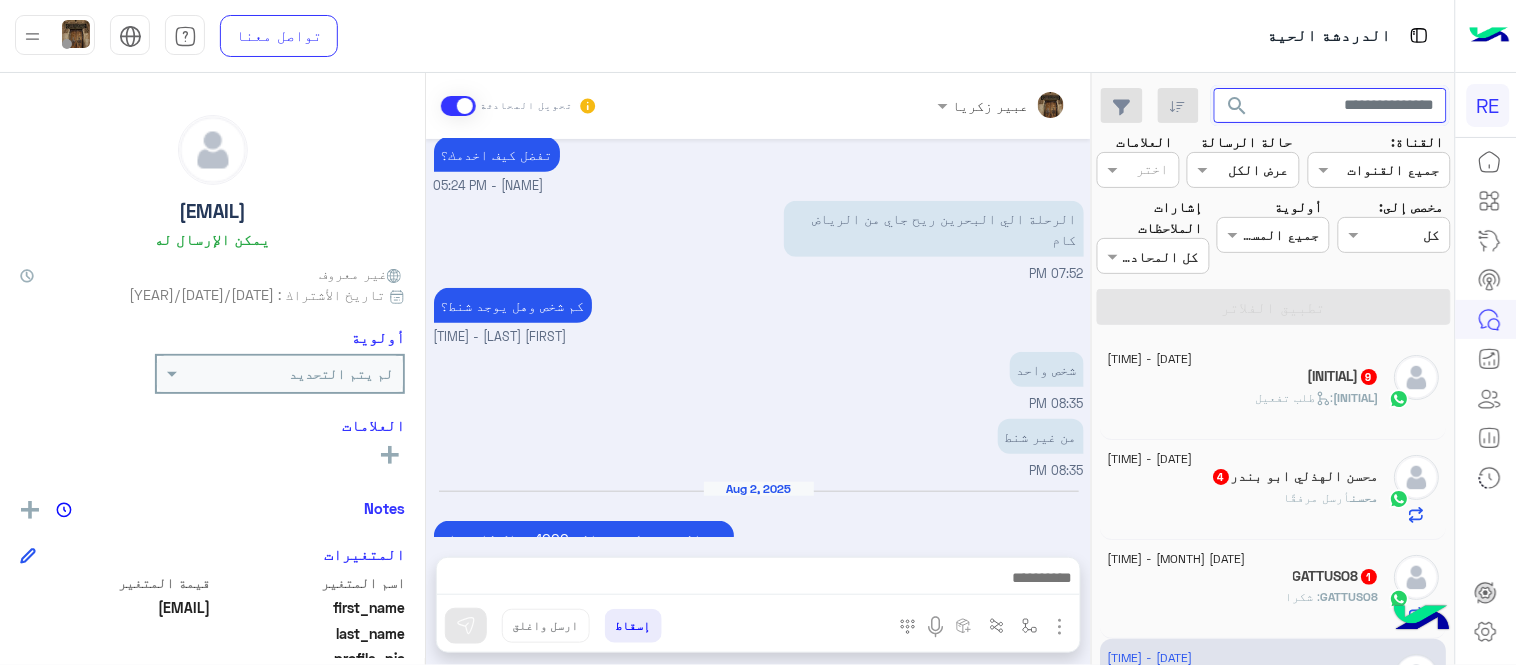 type on "*" 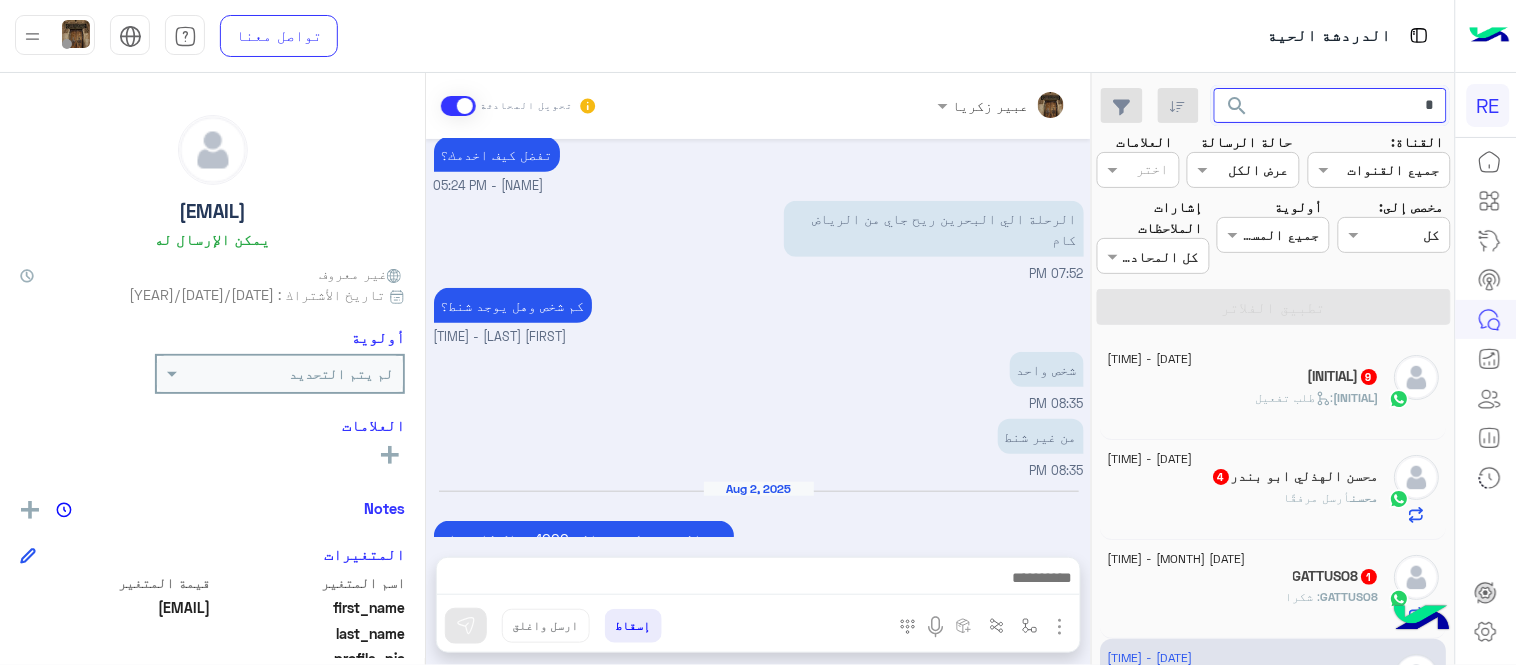 type 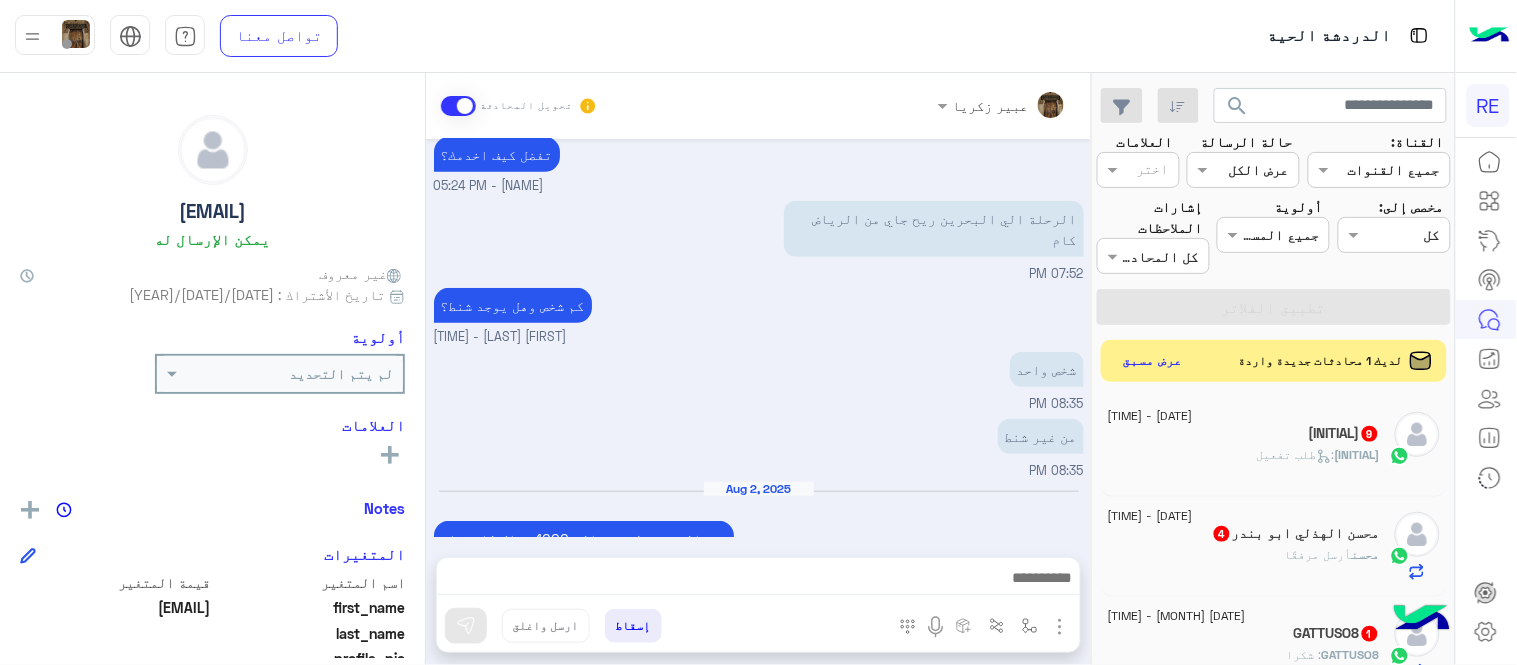 click on "عرض مسبق" 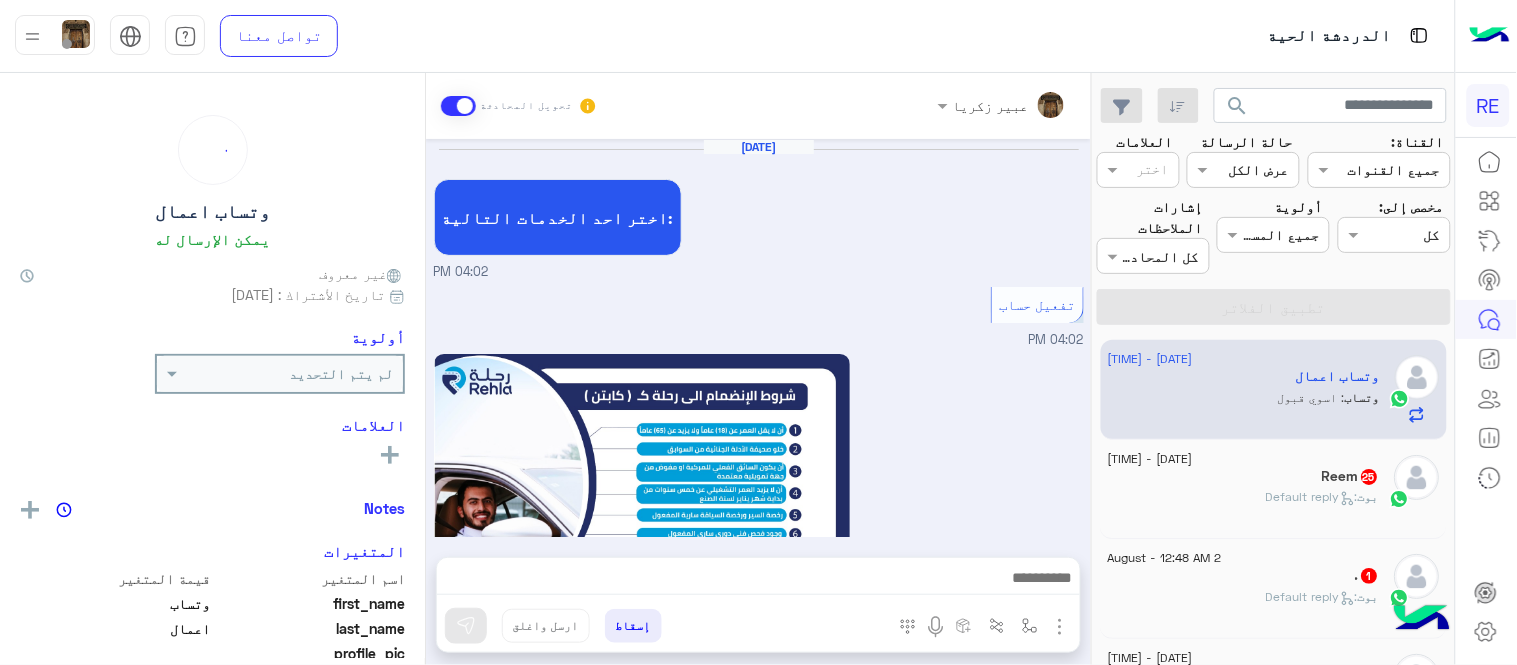 scroll, scrollTop: 1372, scrollLeft: 0, axis: vertical 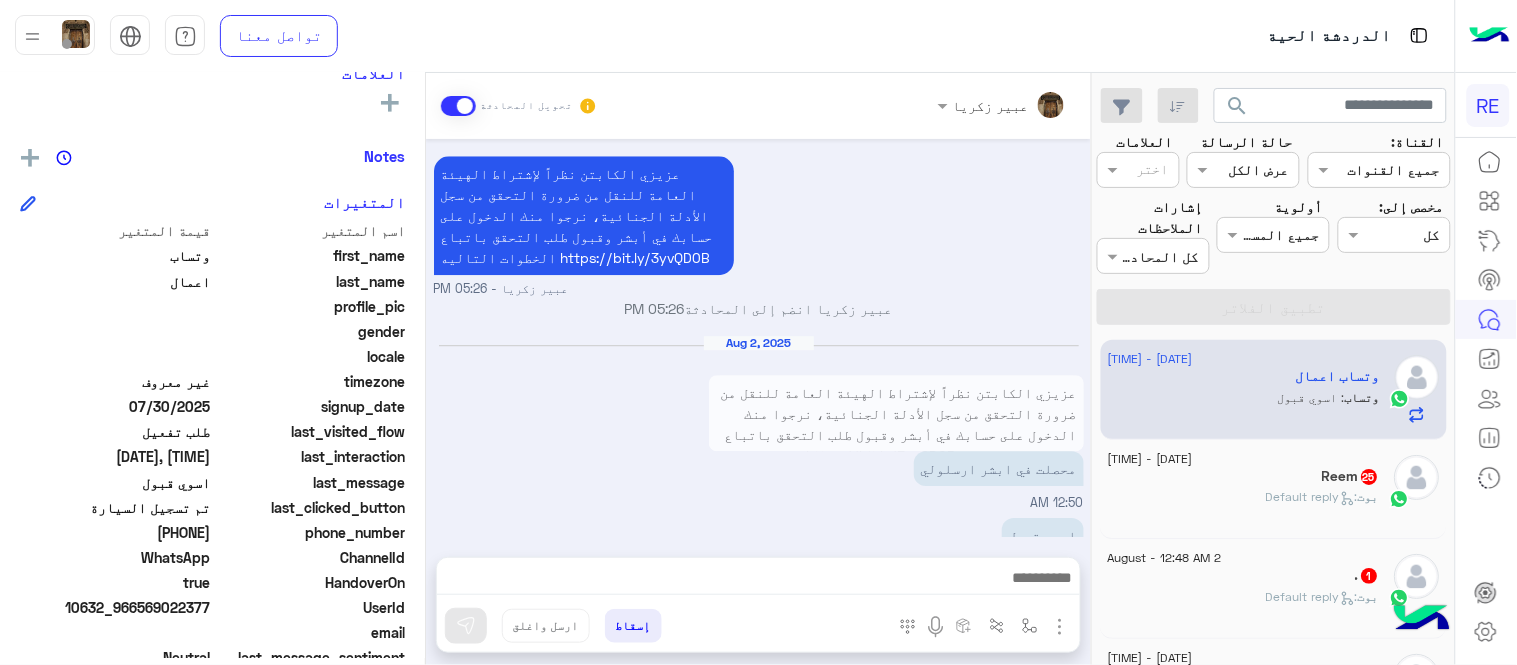 drag, startPoint x: 145, startPoint y: 533, endPoint x: 212, endPoint y: 533, distance: 67 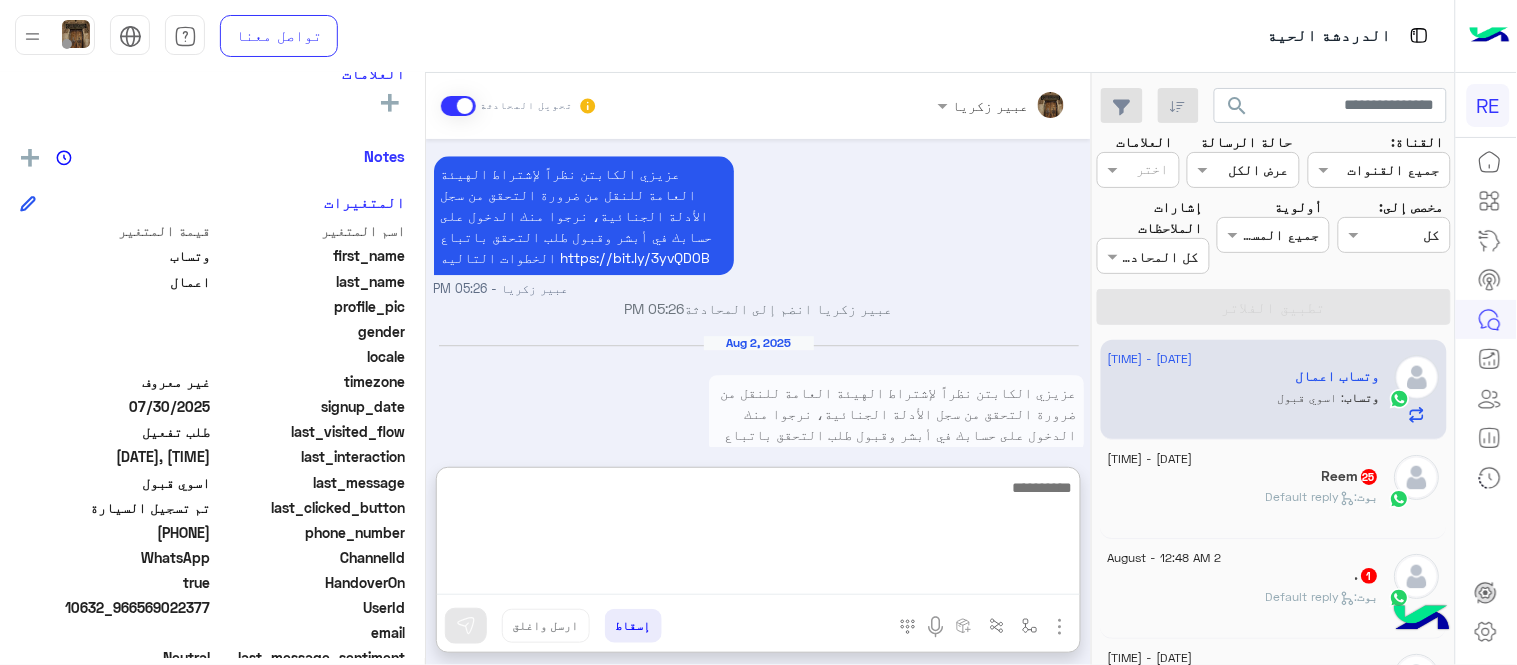 click at bounding box center [758, 535] 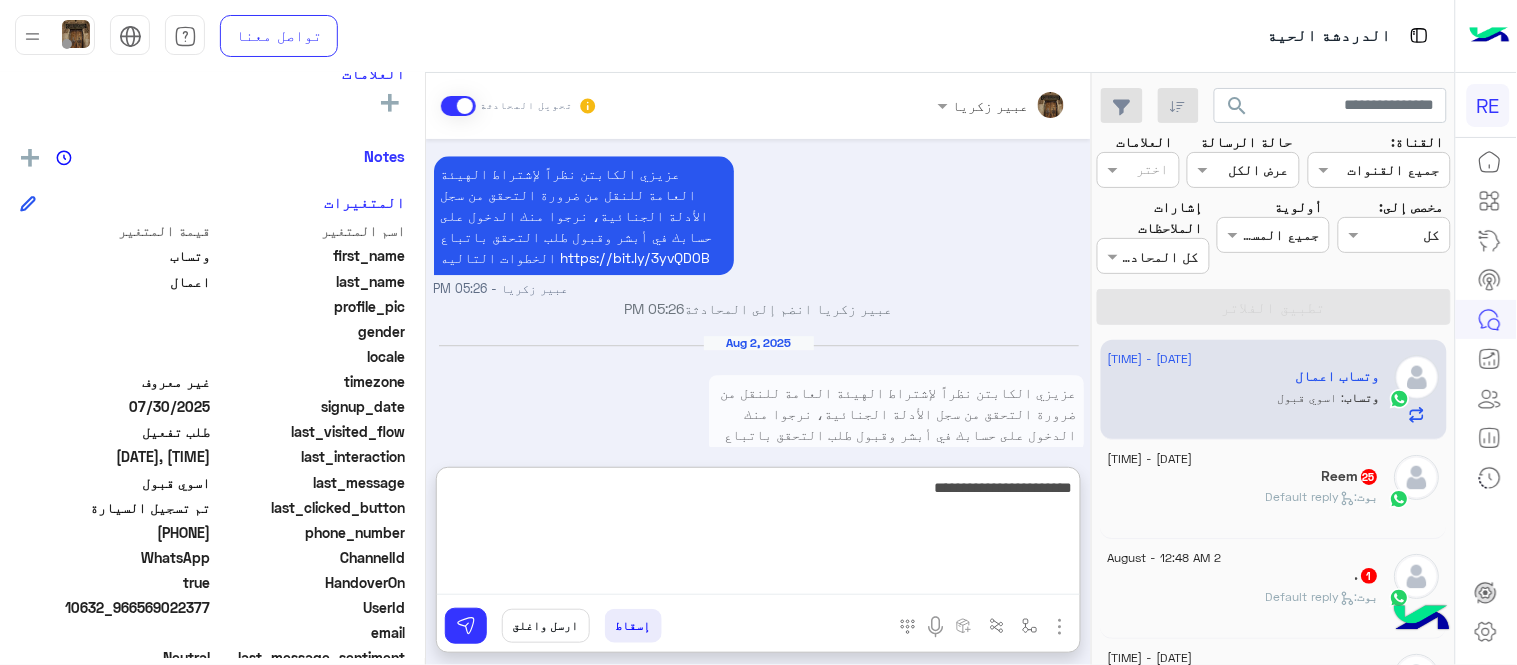 type on "**********" 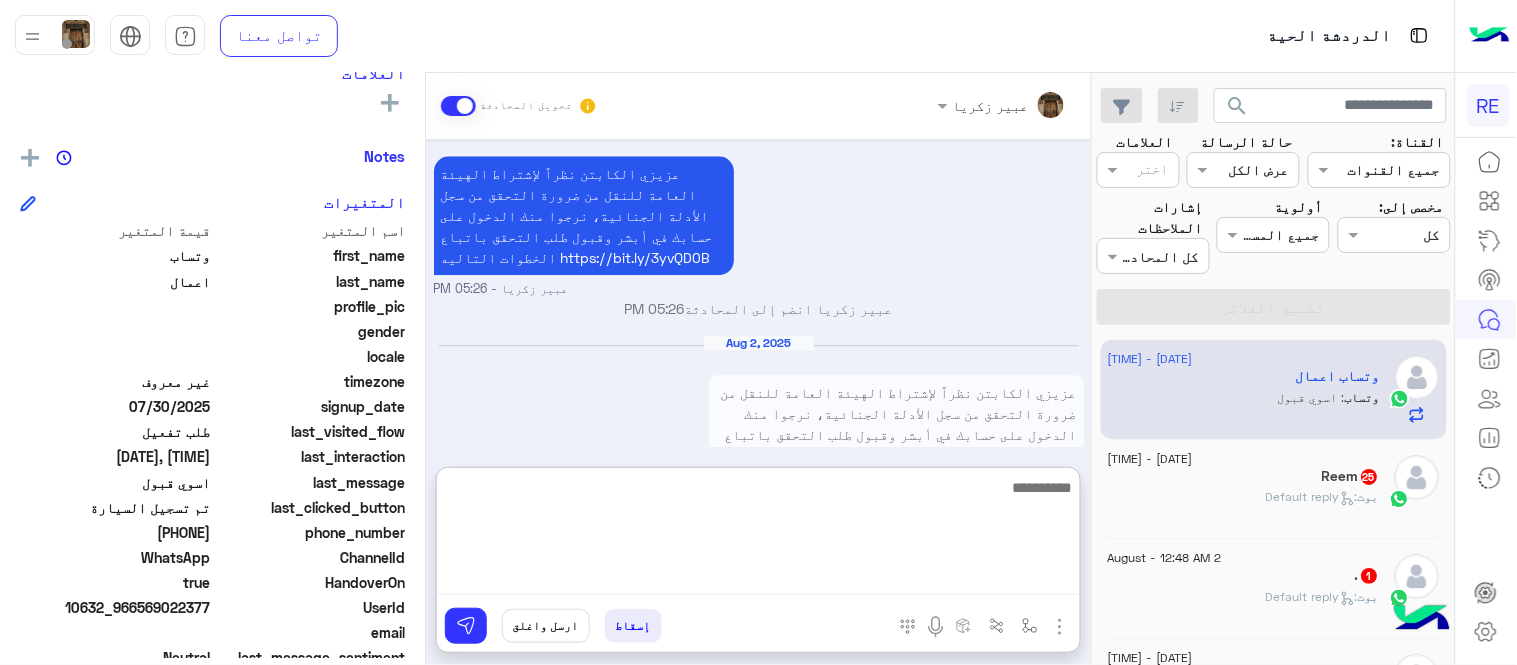 scroll, scrollTop: 1525, scrollLeft: 0, axis: vertical 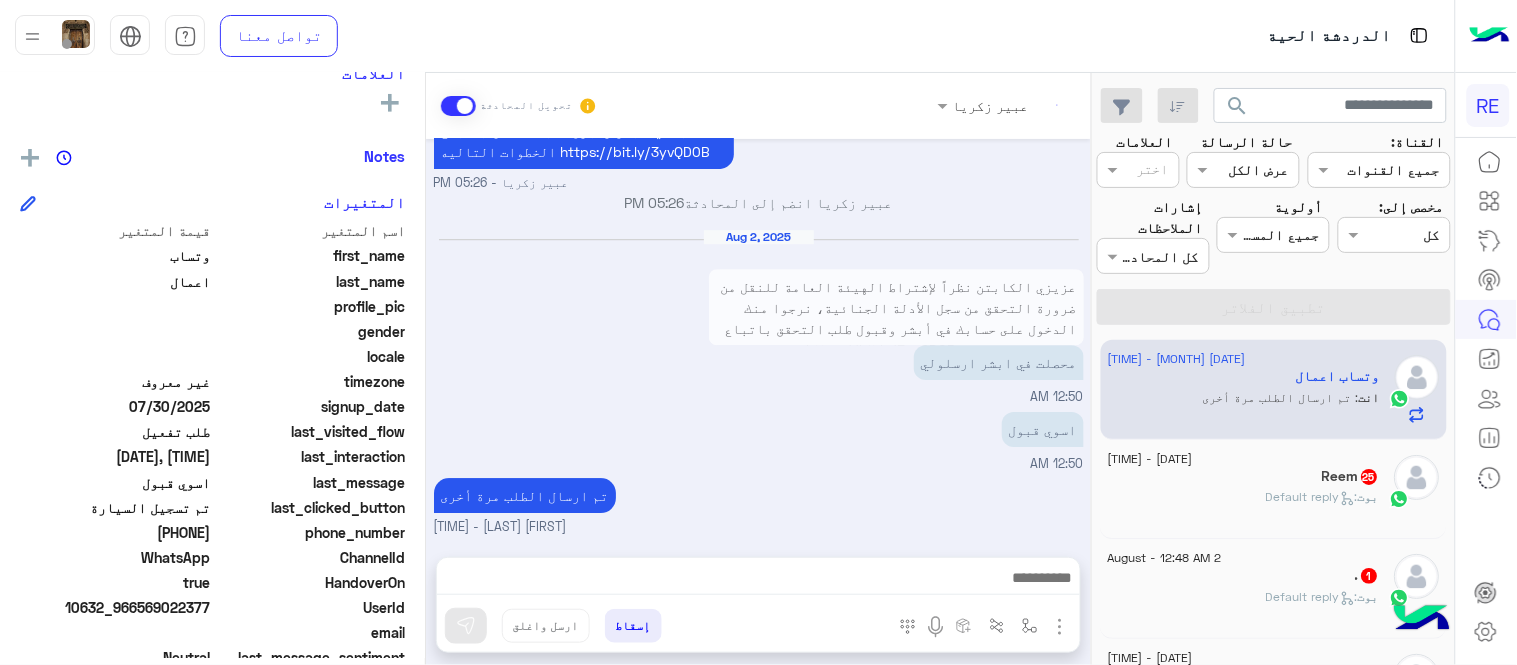 click on "[NAME] 25" 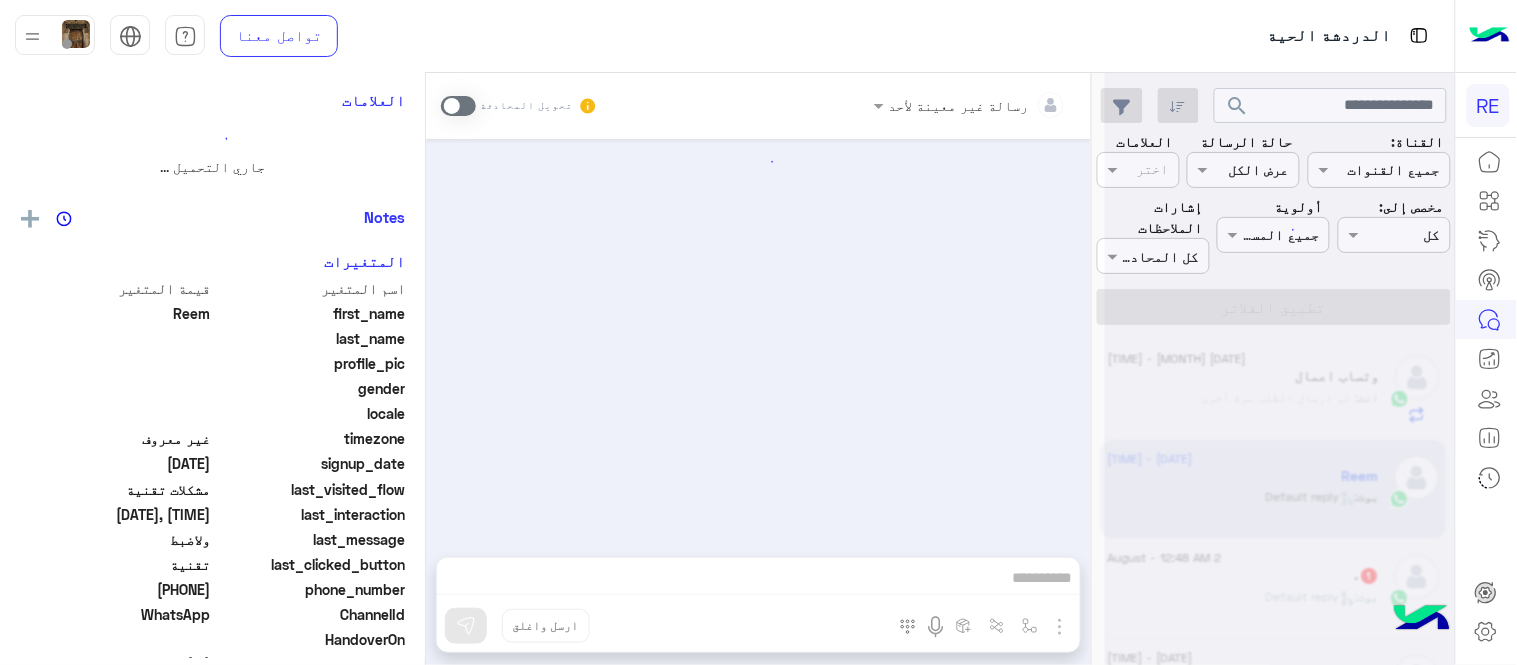 scroll, scrollTop: 0, scrollLeft: 0, axis: both 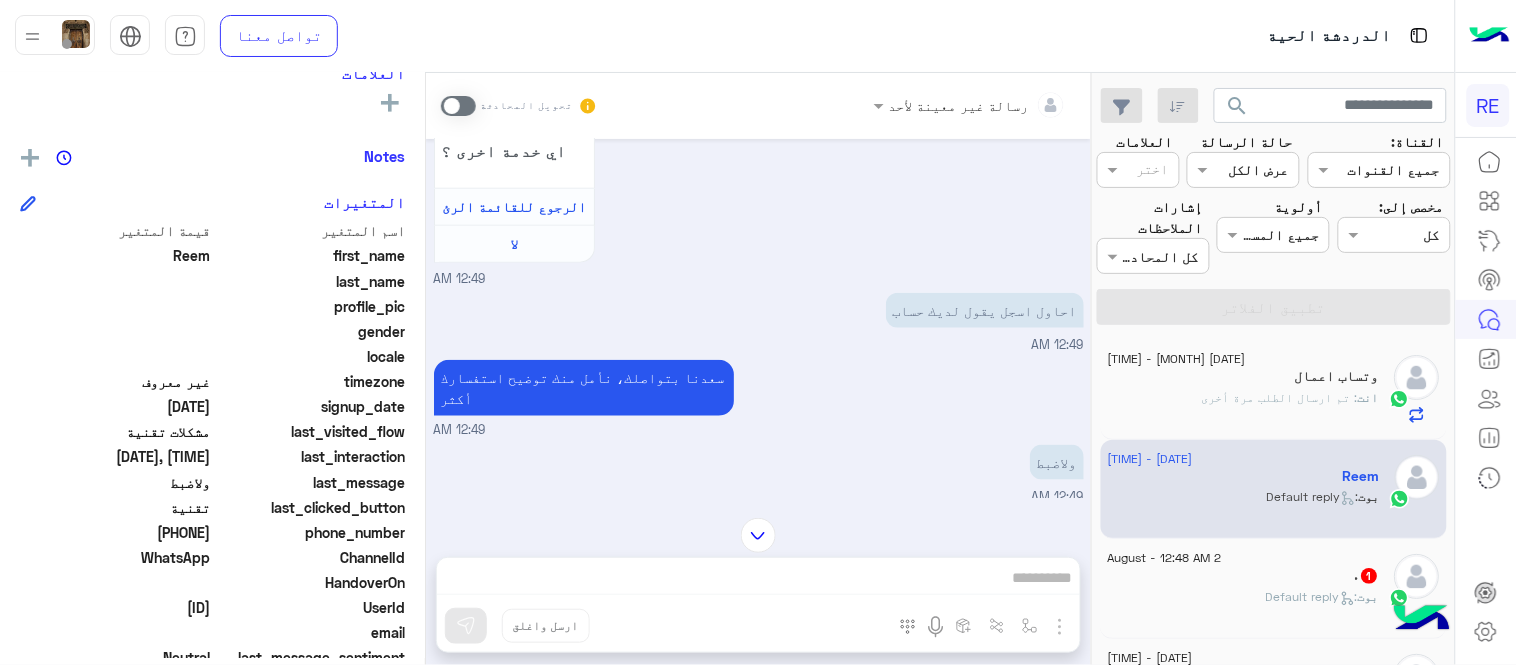 click at bounding box center (458, 106) 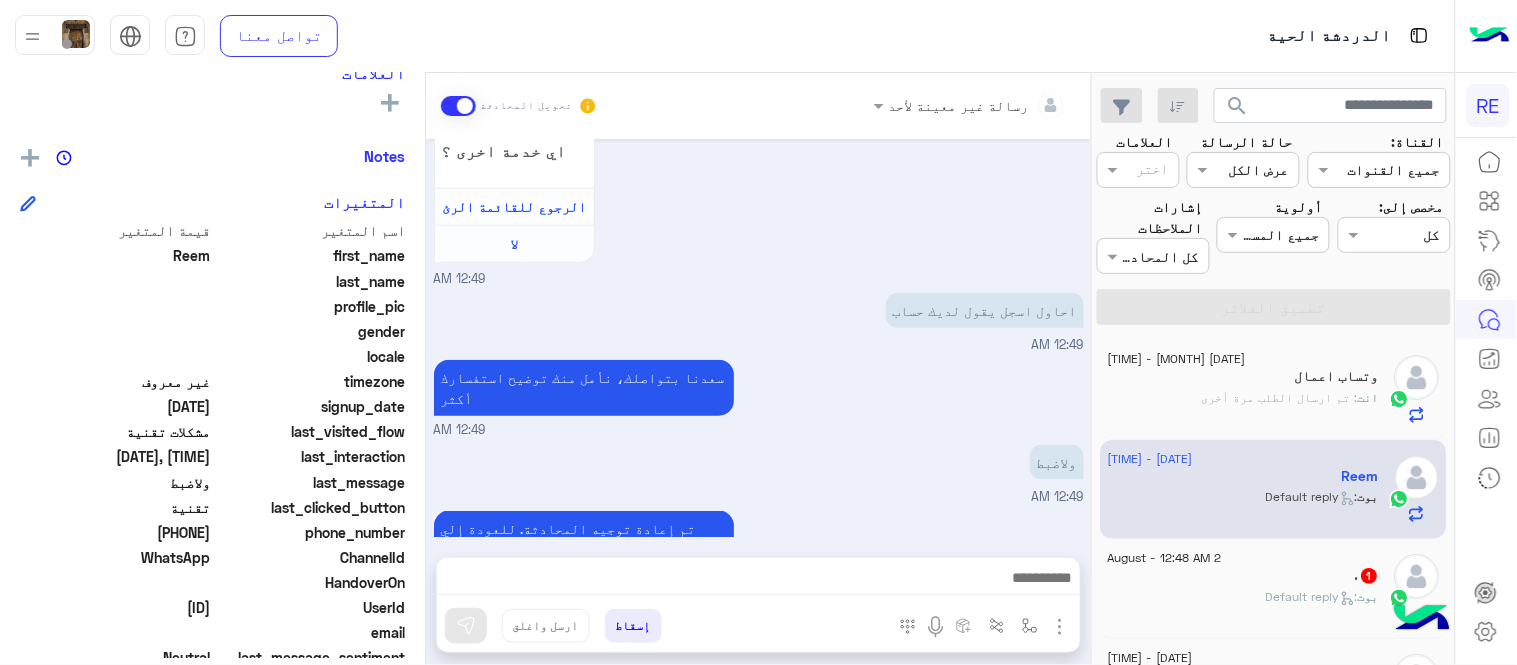 scroll, scrollTop: 655, scrollLeft: 0, axis: vertical 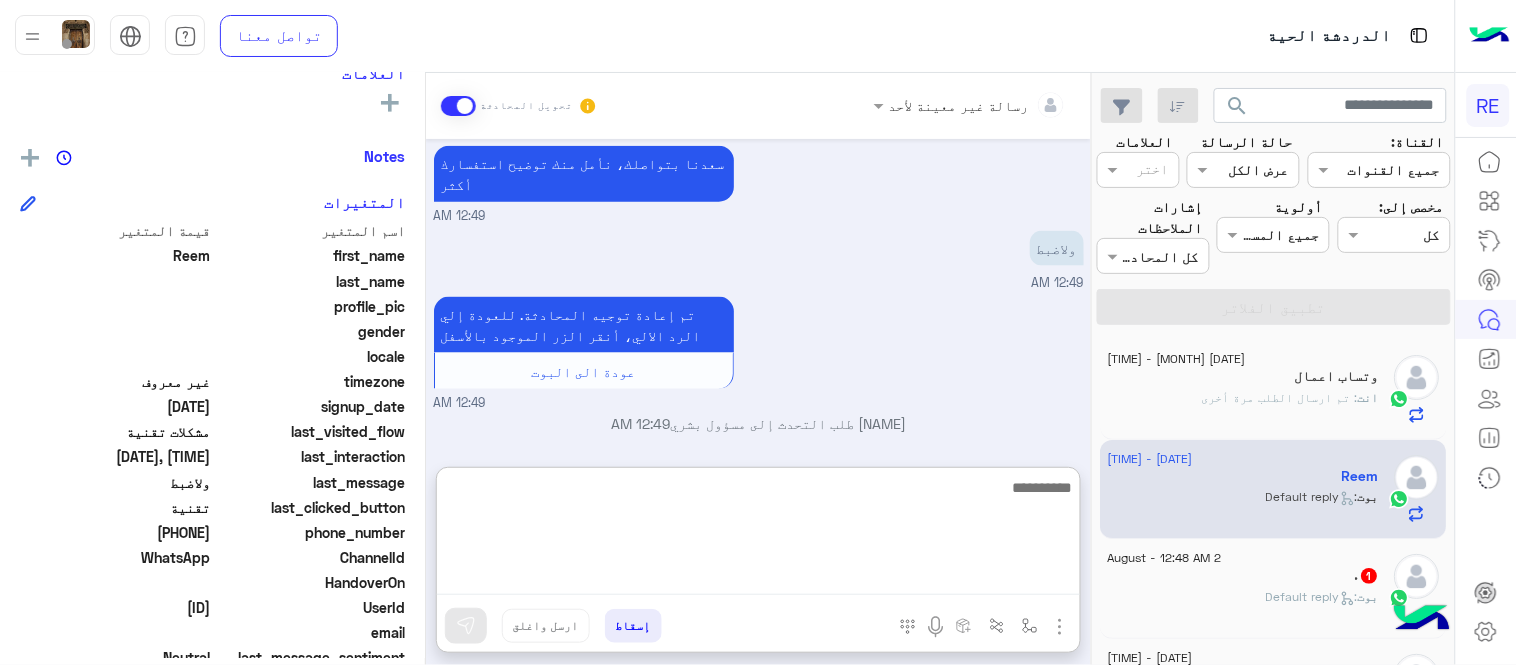 click at bounding box center (758, 535) 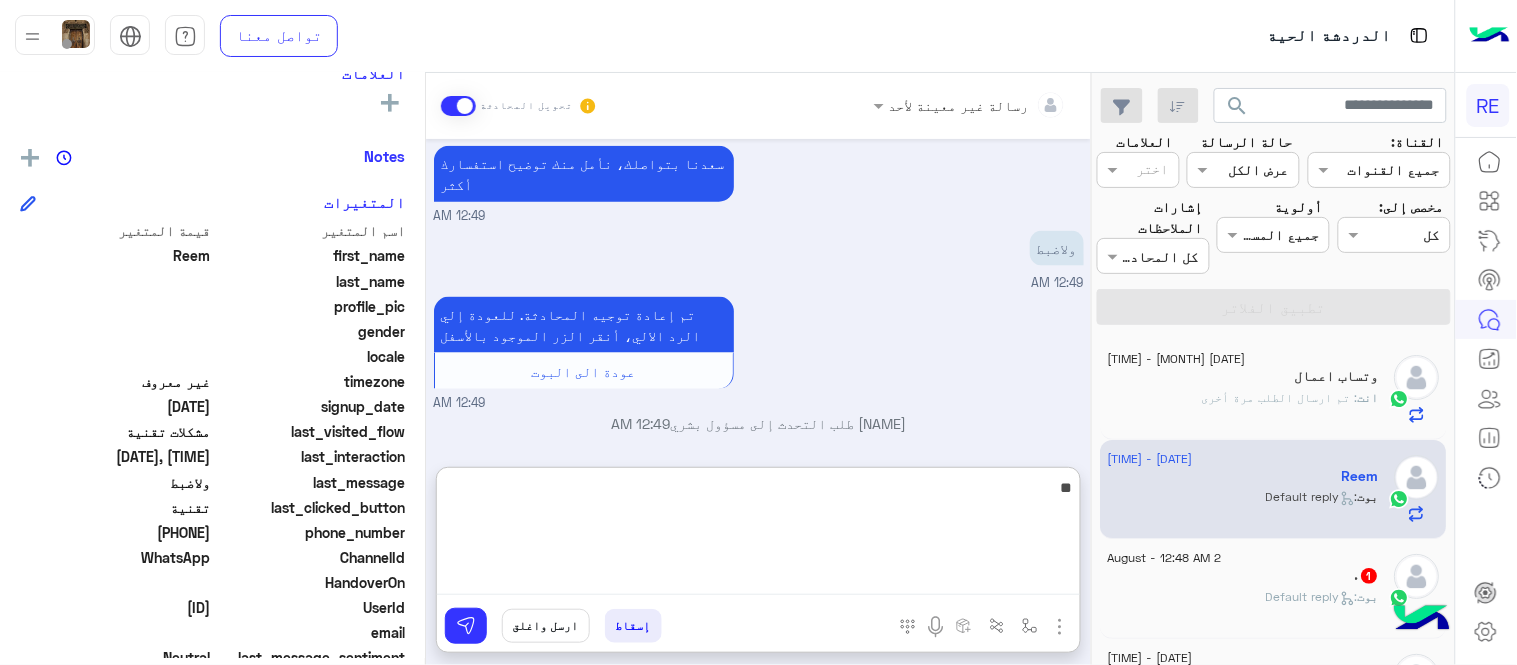 type on "*" 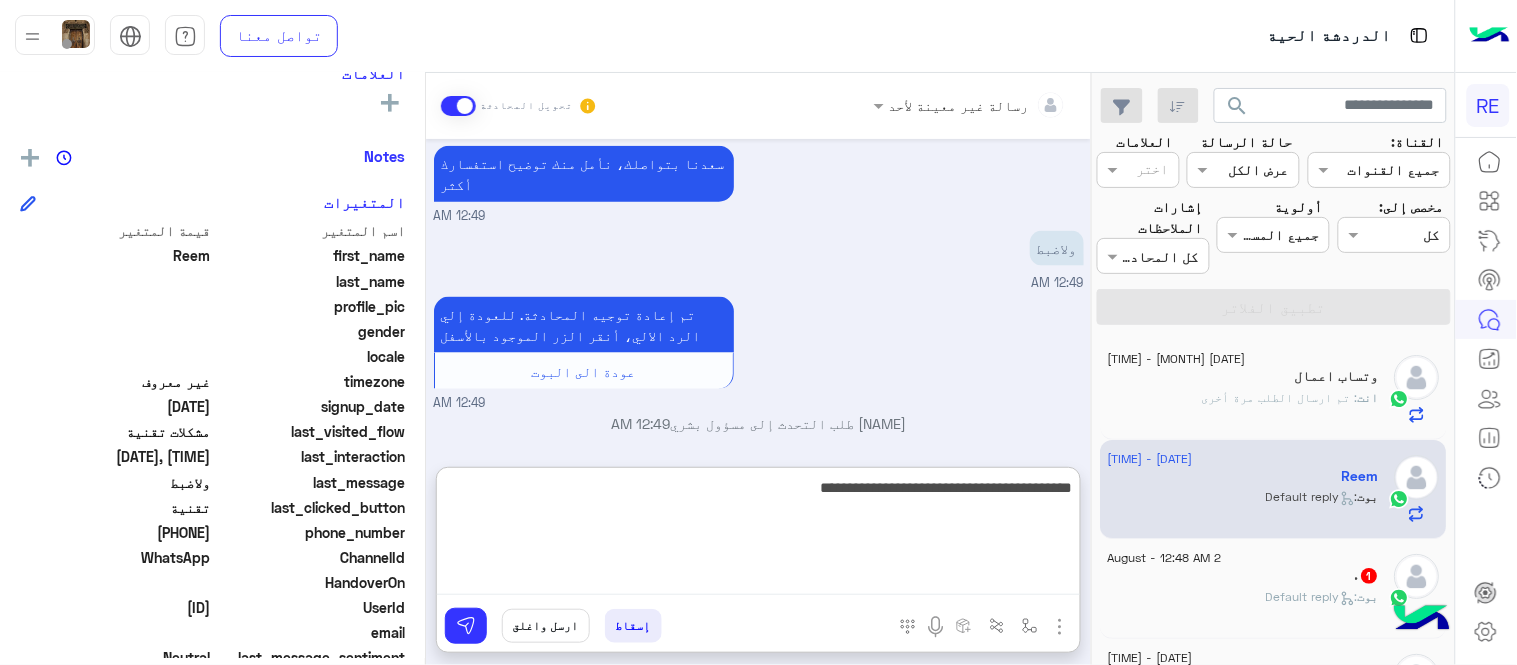 type on "**********" 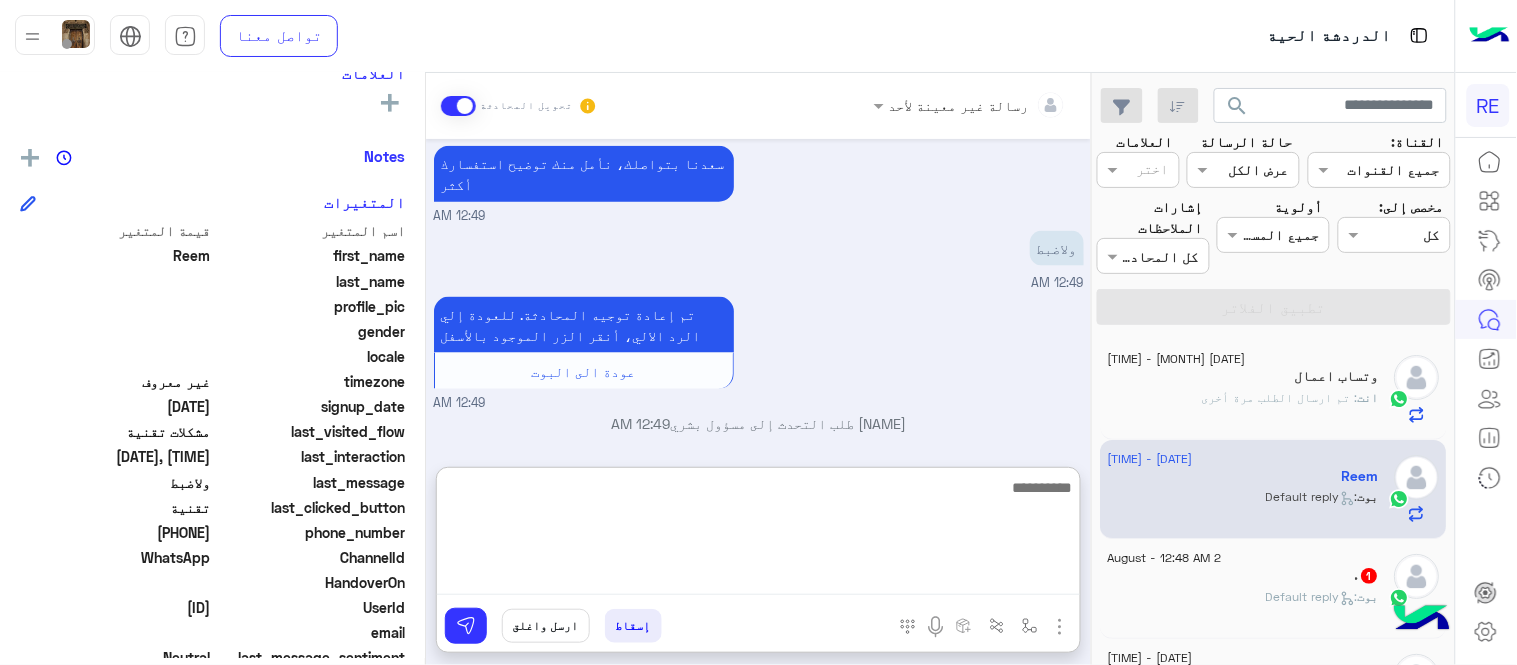 scroll, scrollTop: 810, scrollLeft: 0, axis: vertical 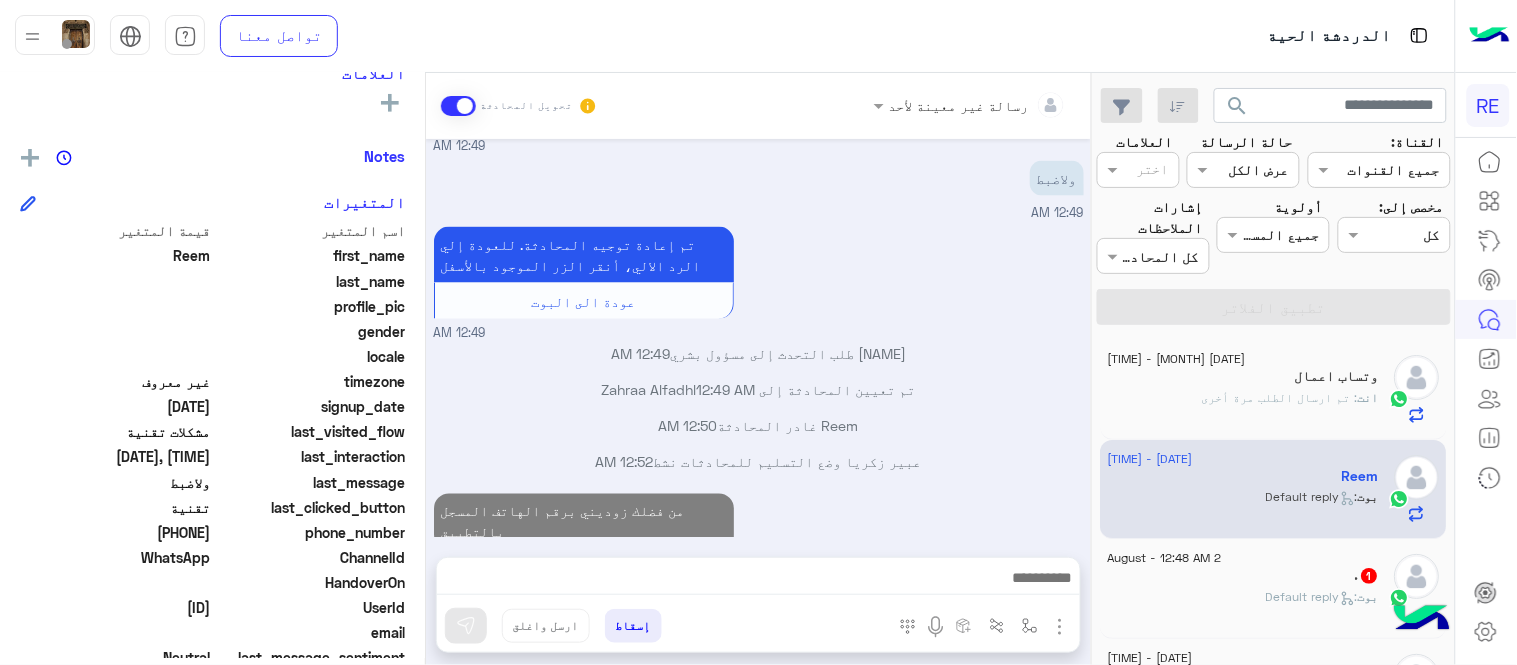 click on "رسالة غير معينة لأحد تحويل المحادثة     Aug 2, 2025  فضلا اختر نوع الشكوى  ماليه   تقنية   اخرى     12:49 AM   تقنية    12:49 AM  سعداء بتواصلك معنا، لنتمكن من مساعدتك نأمل توضيح استفسارك ونوع جوالك و تزويدنا بصورة من المشكلة. عزيزي العميل سعدنا بتواصلك معنا ، نأمل ان يكون تم توضيح جميع التفاصيل وارفاق الصور الخاصة بالمشكلة  ليتم مباشرة المعالجة مع القسم التقني باسرع وقت اي خدمة اخرى ؟  الرجوع للقائمة الرئ   لا     12:49 AM  احاول اسجل يقول لديك حساب   12:49 AM  سعدنا بتواصلك، نأمل منك توضيح استفسارك أكثر    12:49 AM  ولاضبط   12:49 AM   عودة الى البوت     12:49 AM   [NAME] طلب التحدث إلى مسؤول بشري   12:49 AM" at bounding box center [758, 373] 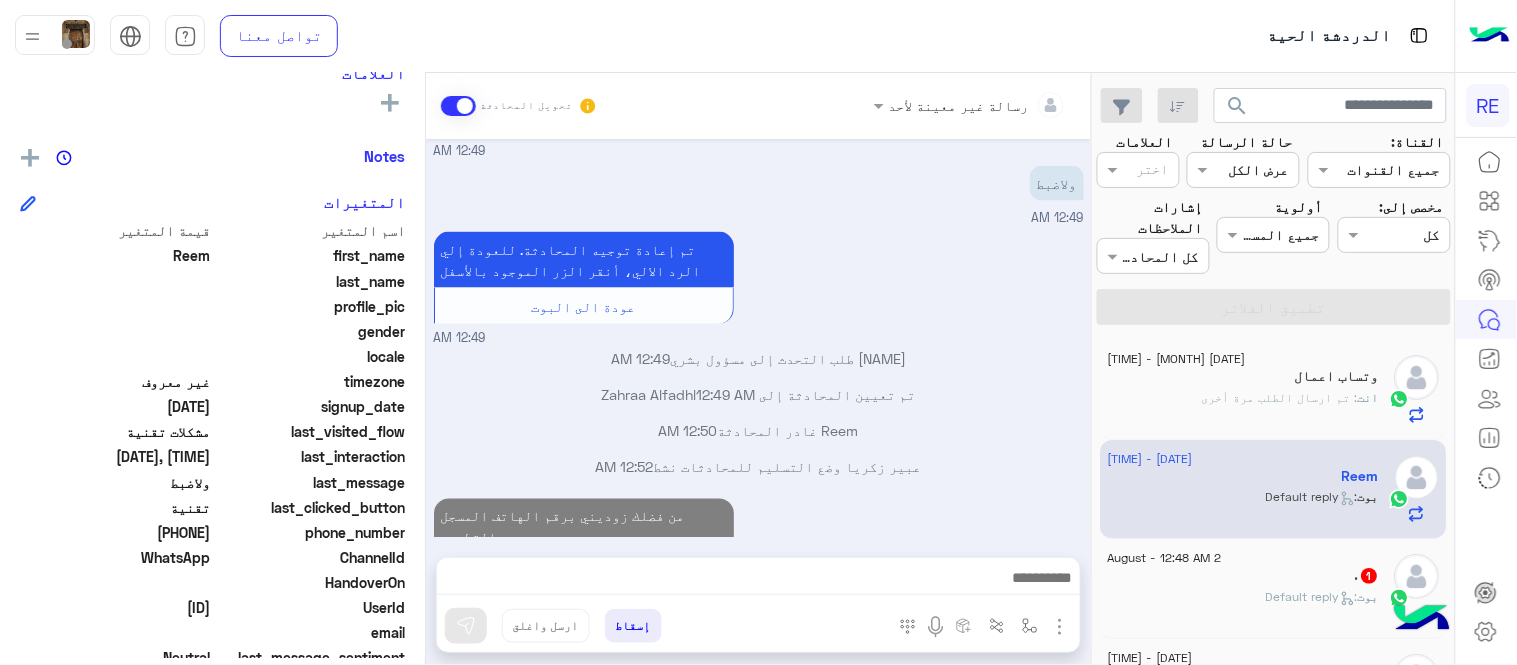 scroll, scrollTop: 755, scrollLeft: 0, axis: vertical 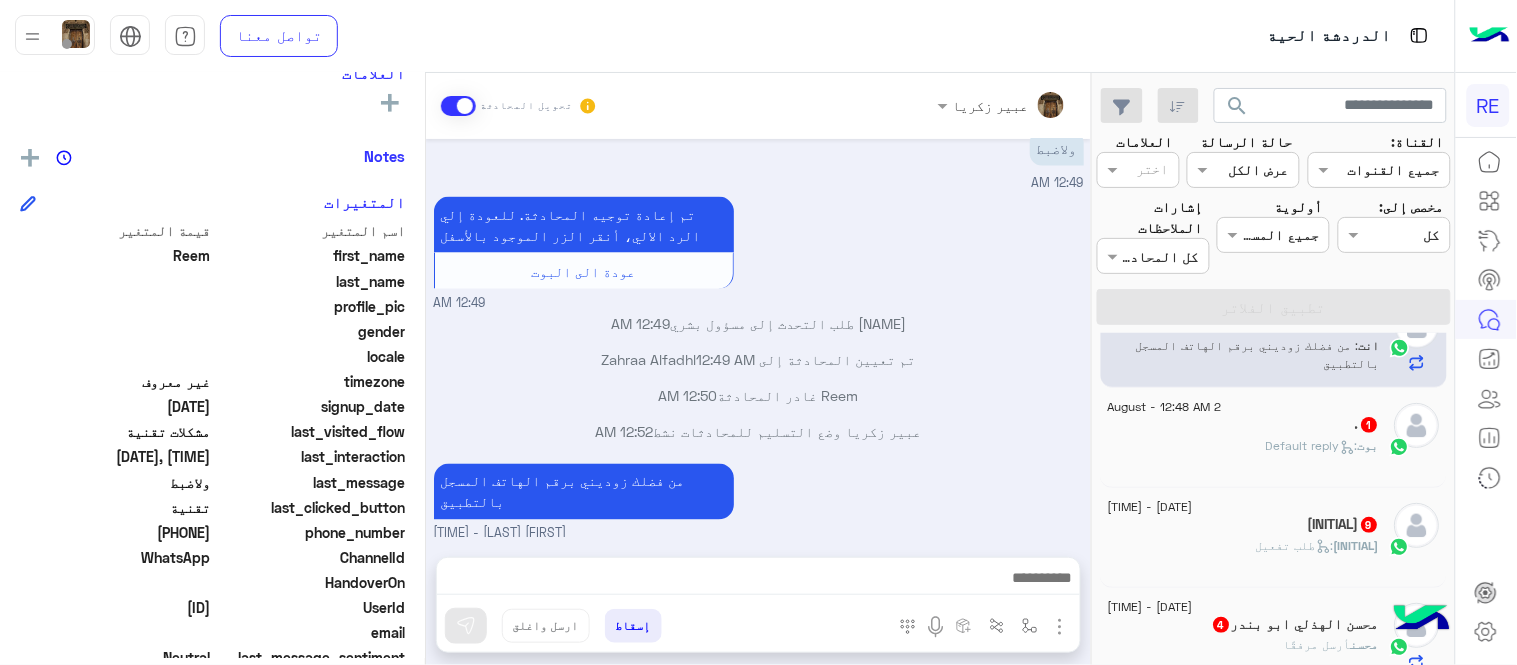 click on ".   1" 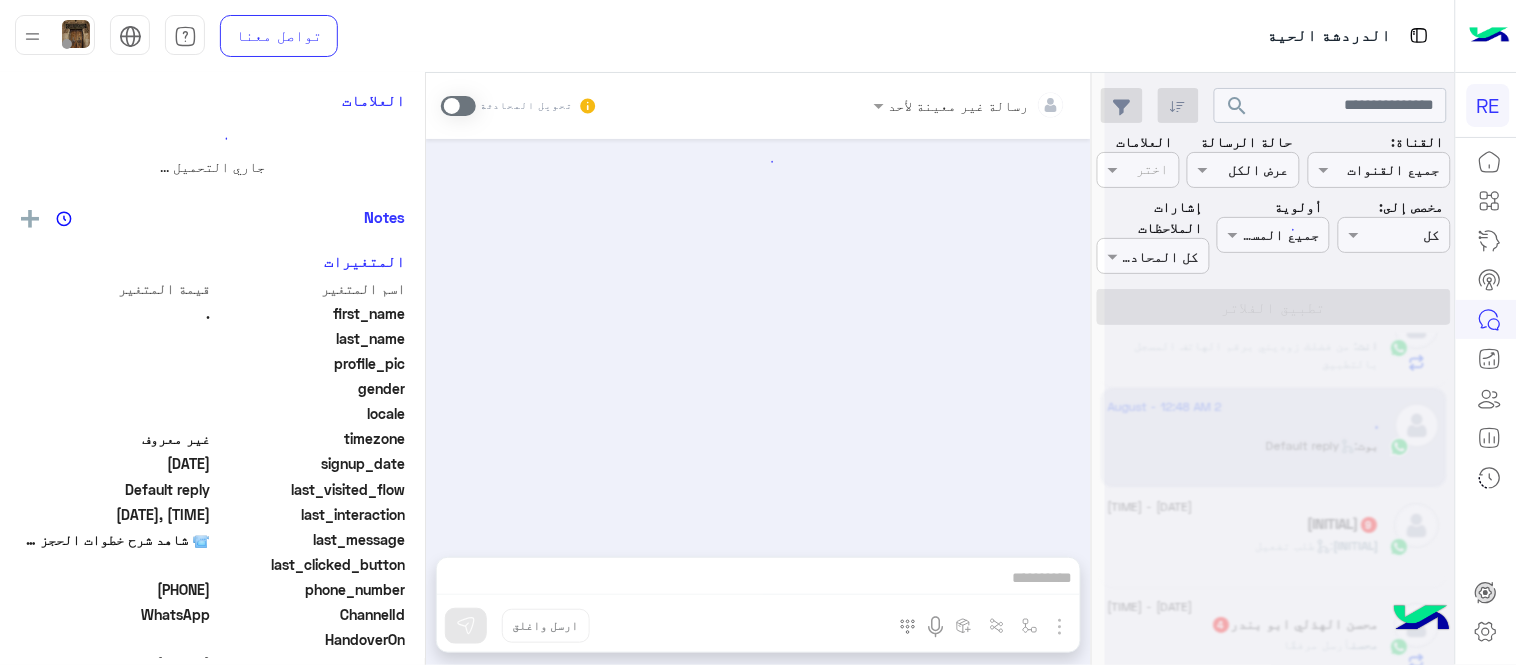 scroll, scrollTop: 0, scrollLeft: 0, axis: both 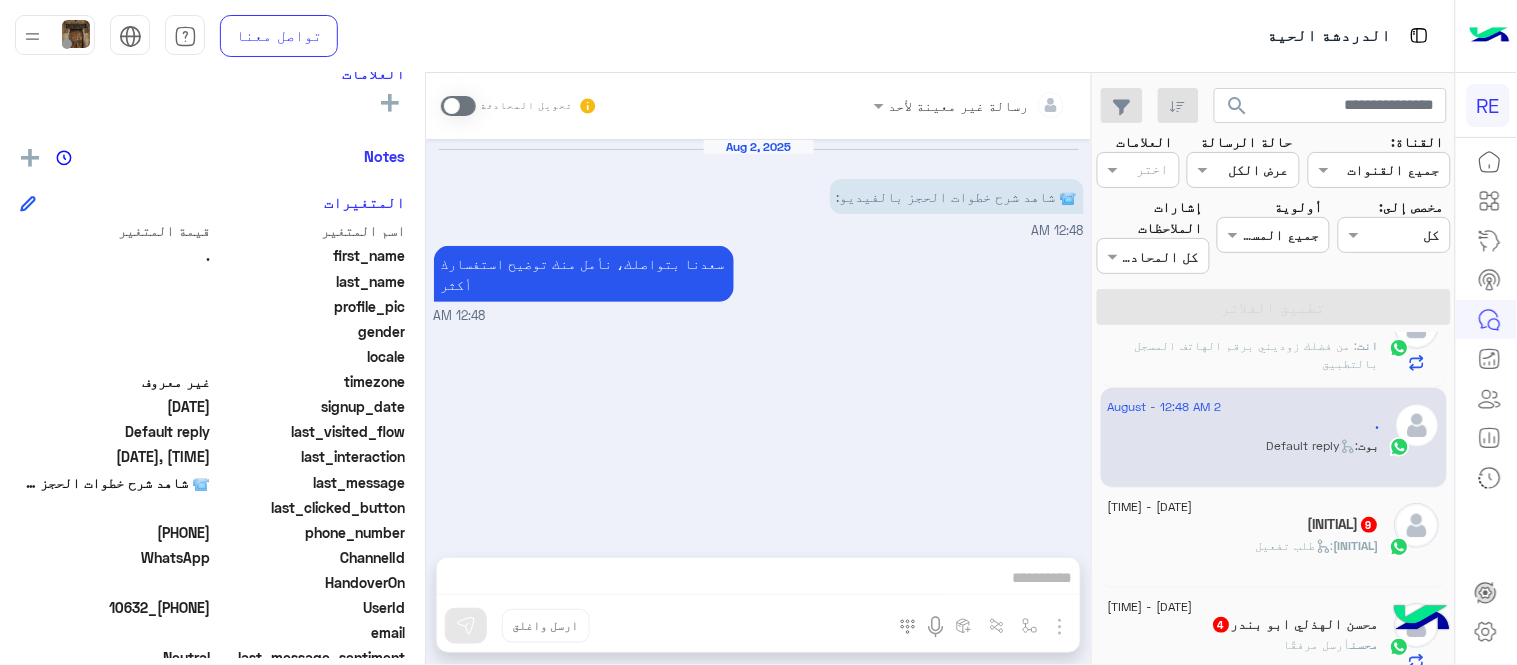 click at bounding box center (458, 106) 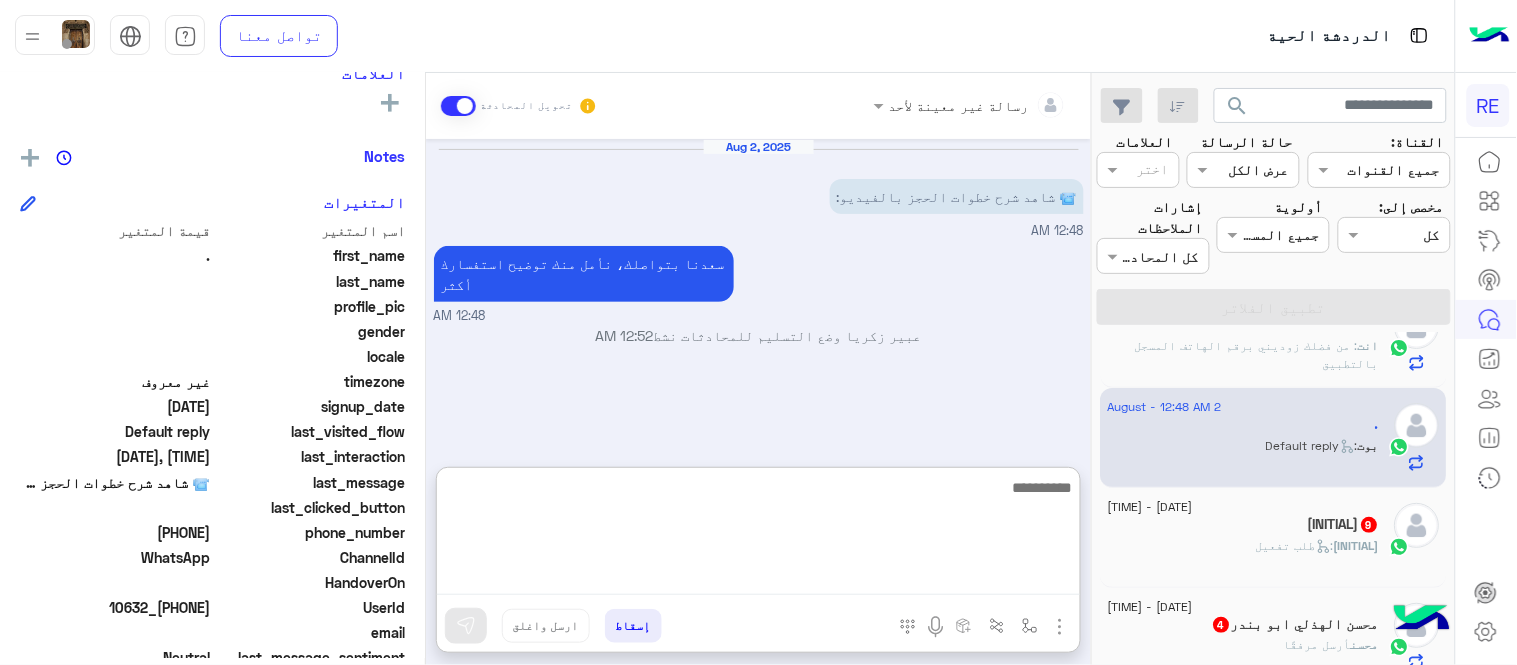 click at bounding box center [758, 535] 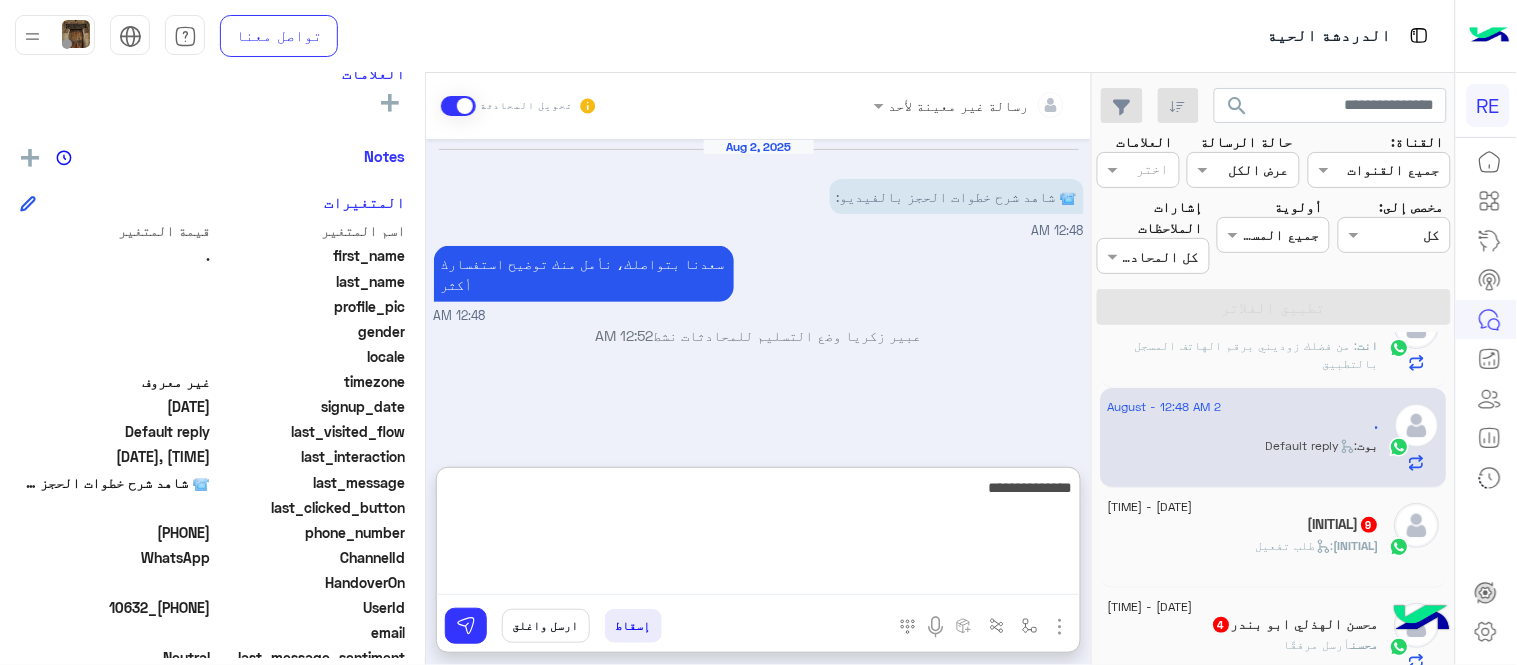 type on "**********" 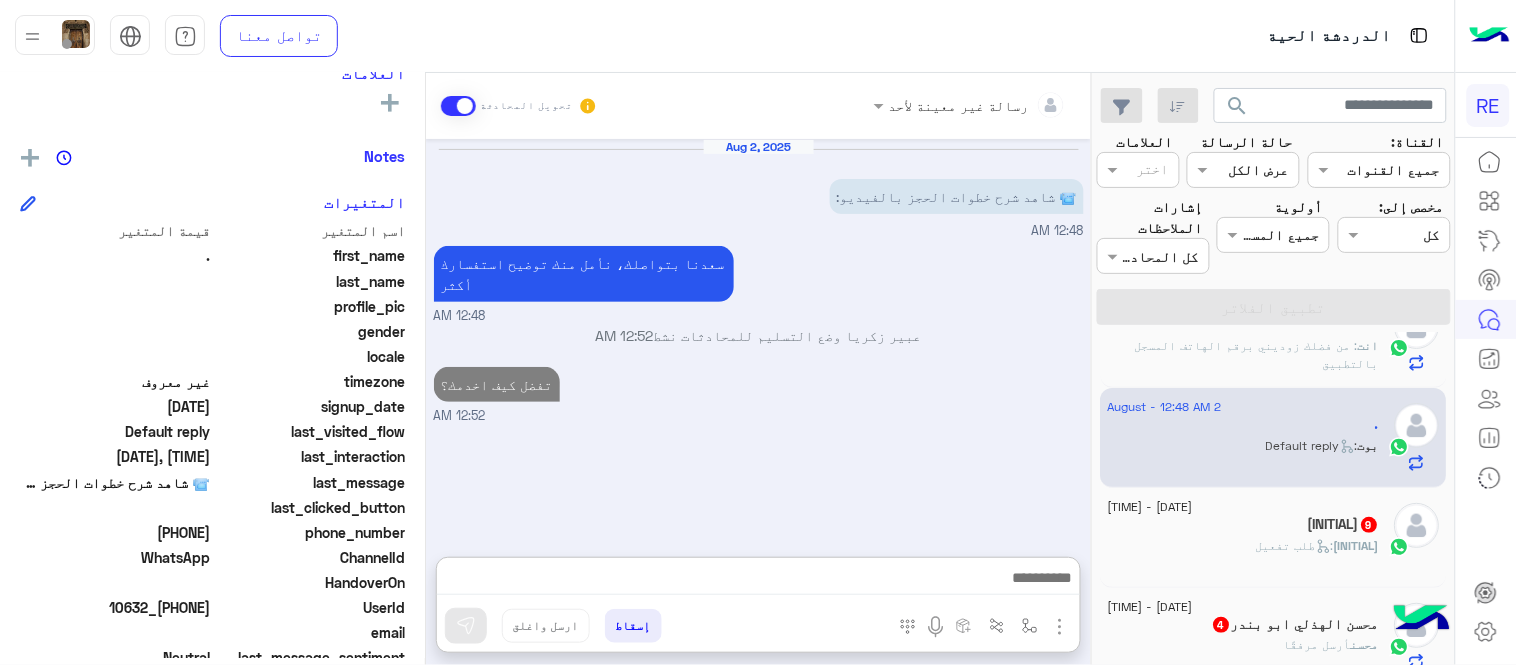 click on "J. :   طلب تفعيل" 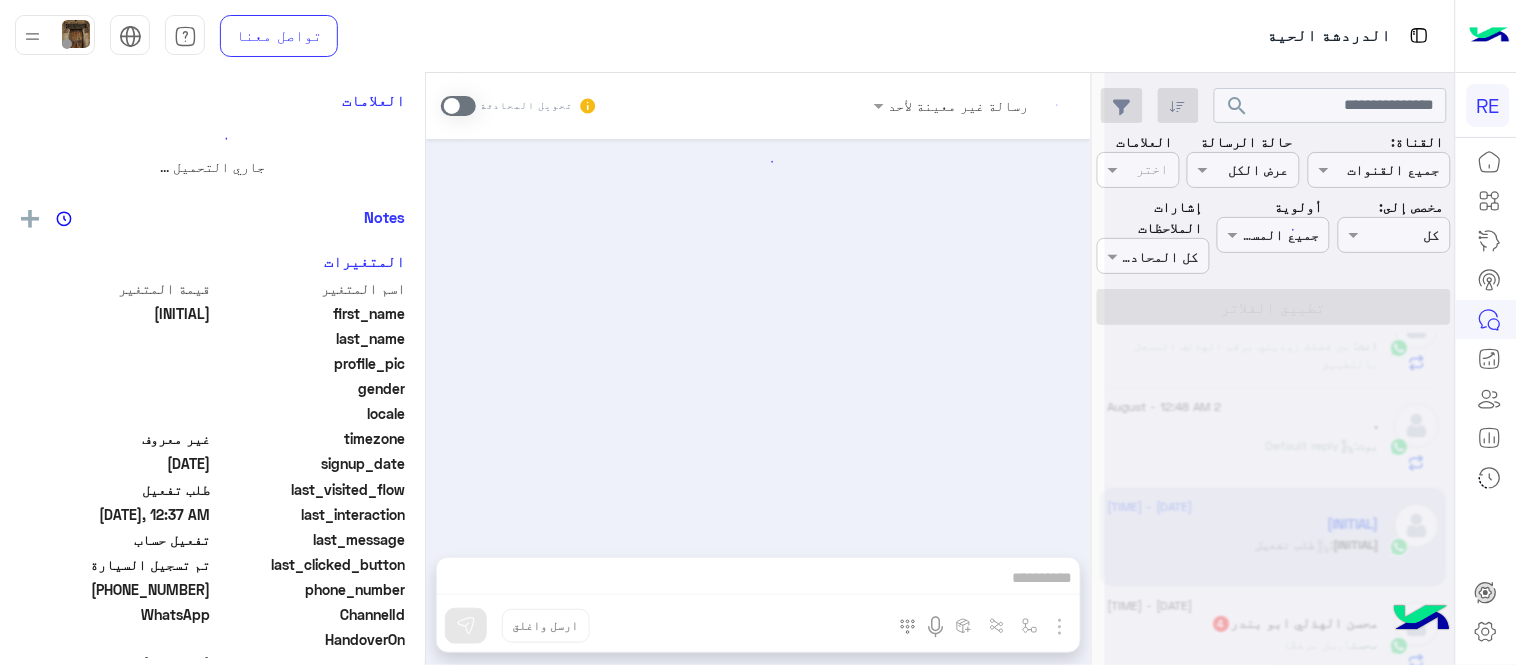 scroll, scrollTop: 380, scrollLeft: 0, axis: vertical 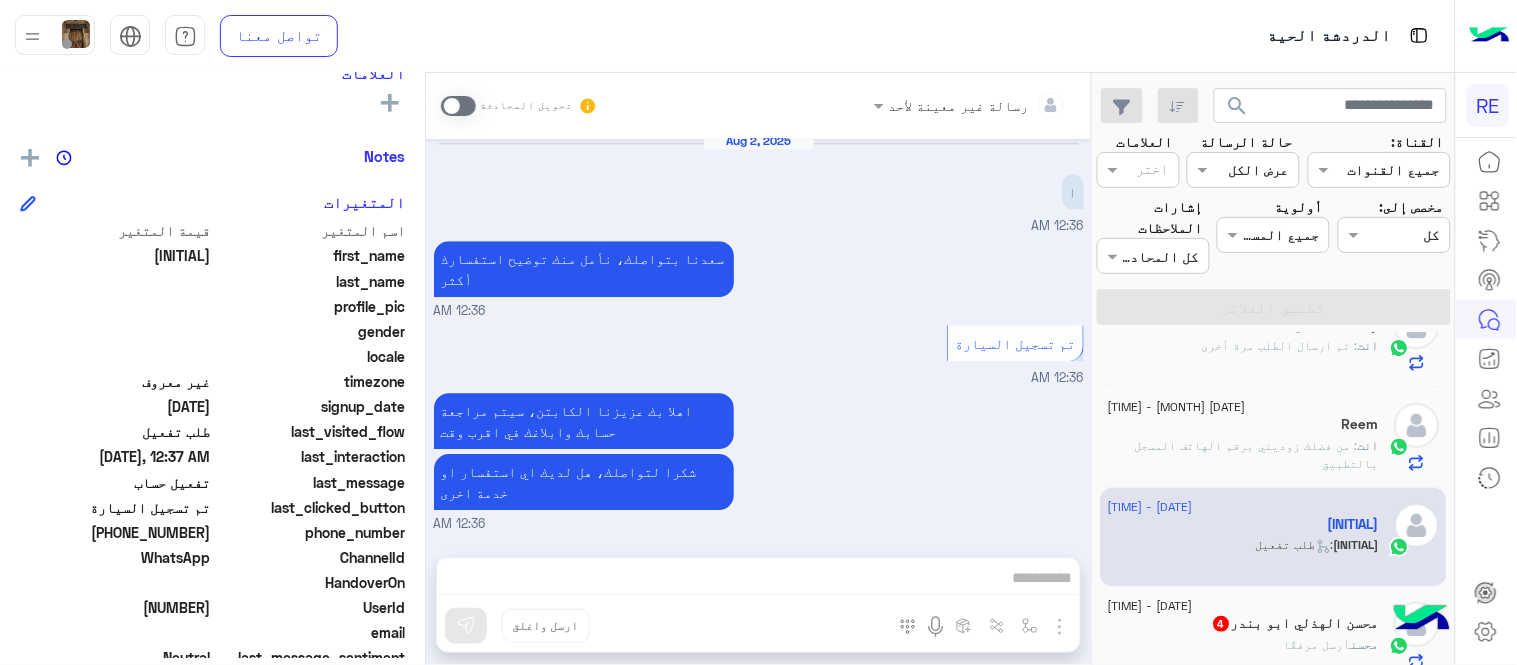 click at bounding box center [458, 106] 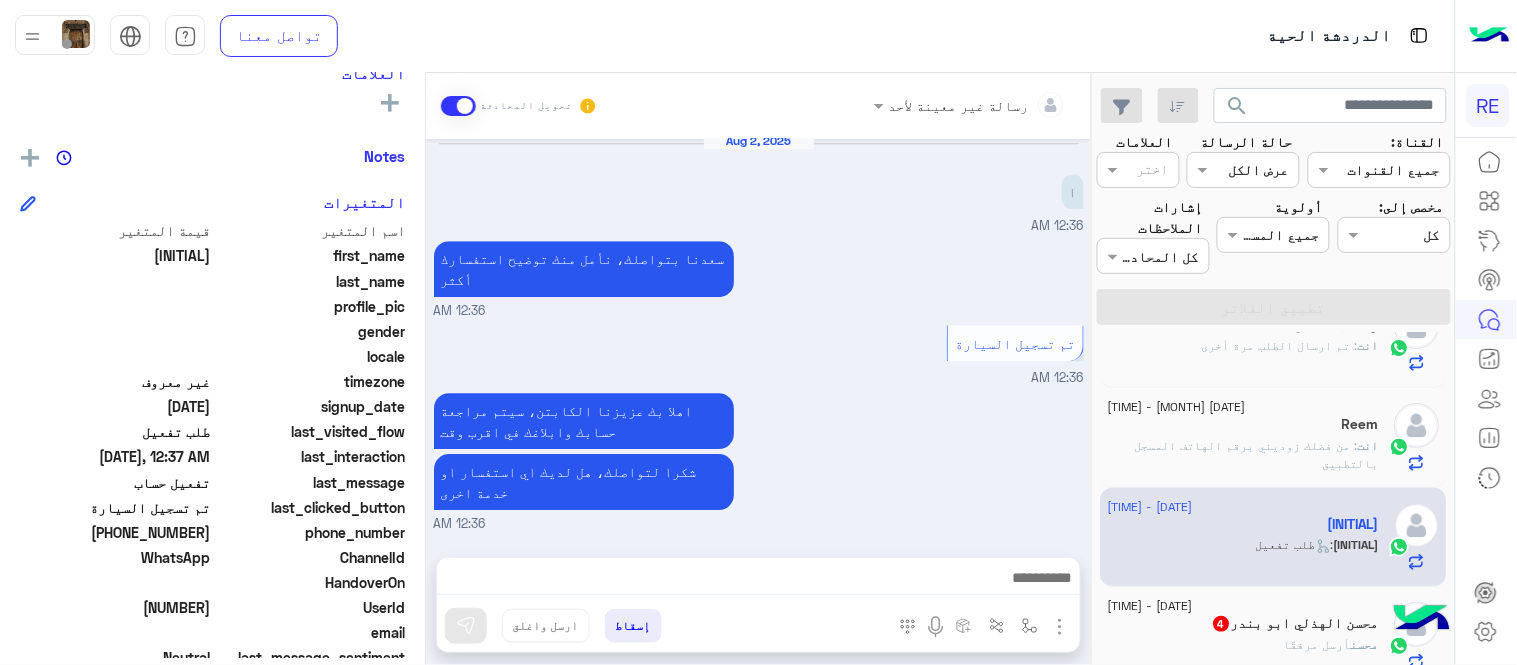 scroll, scrollTop: 1462, scrollLeft: 0, axis: vertical 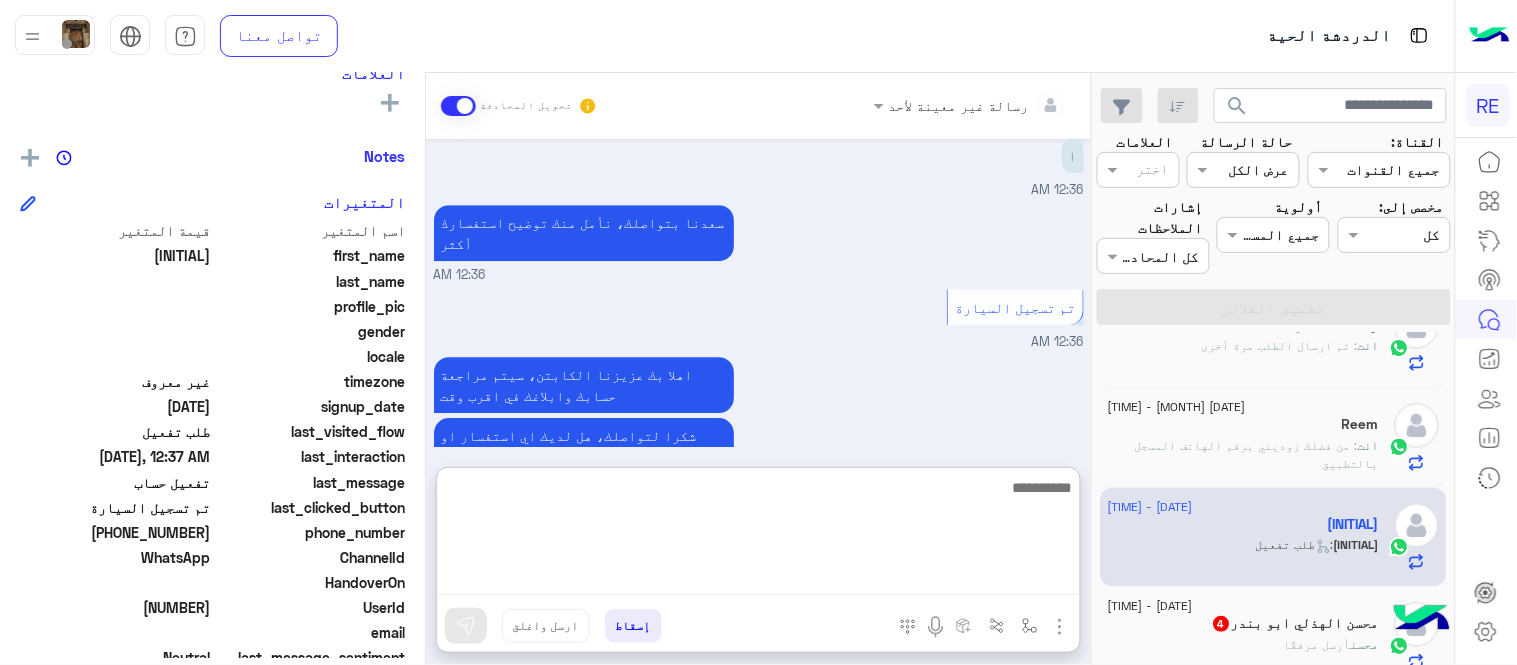 click at bounding box center [758, 535] 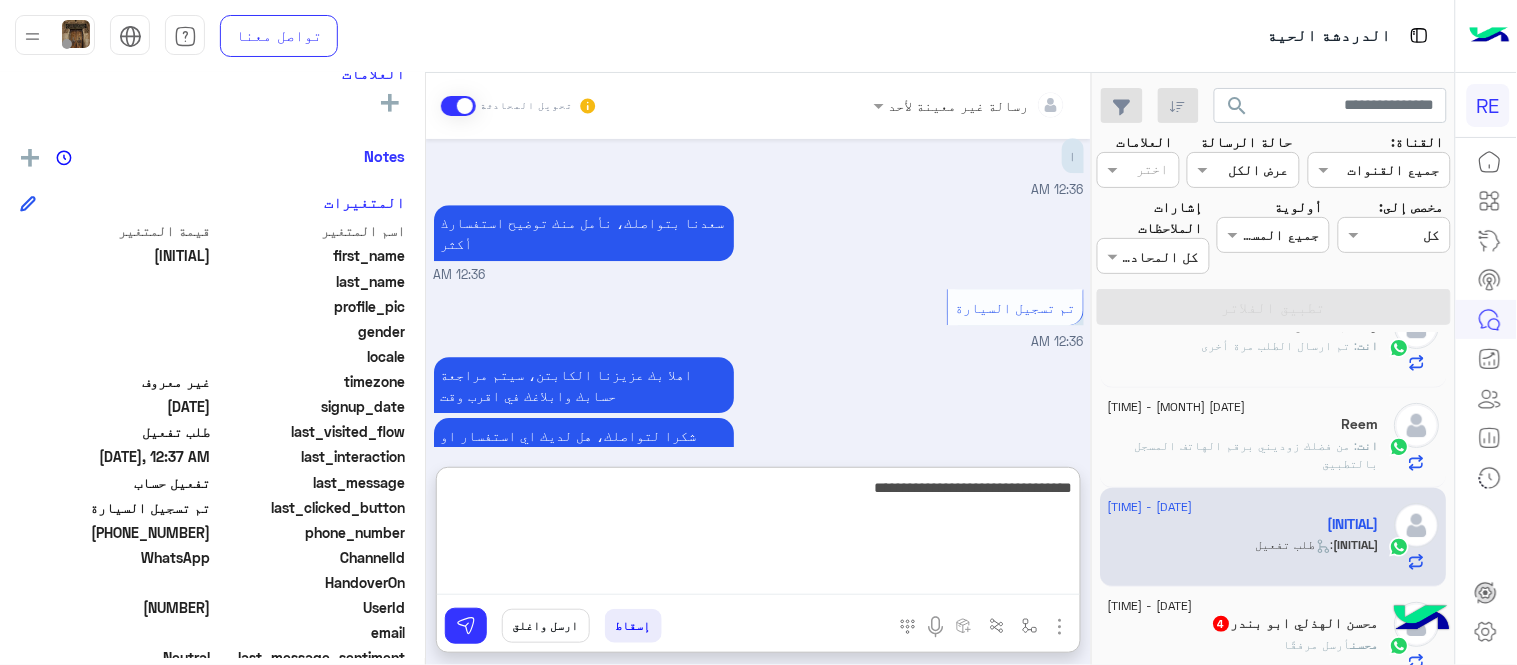 type on "**********" 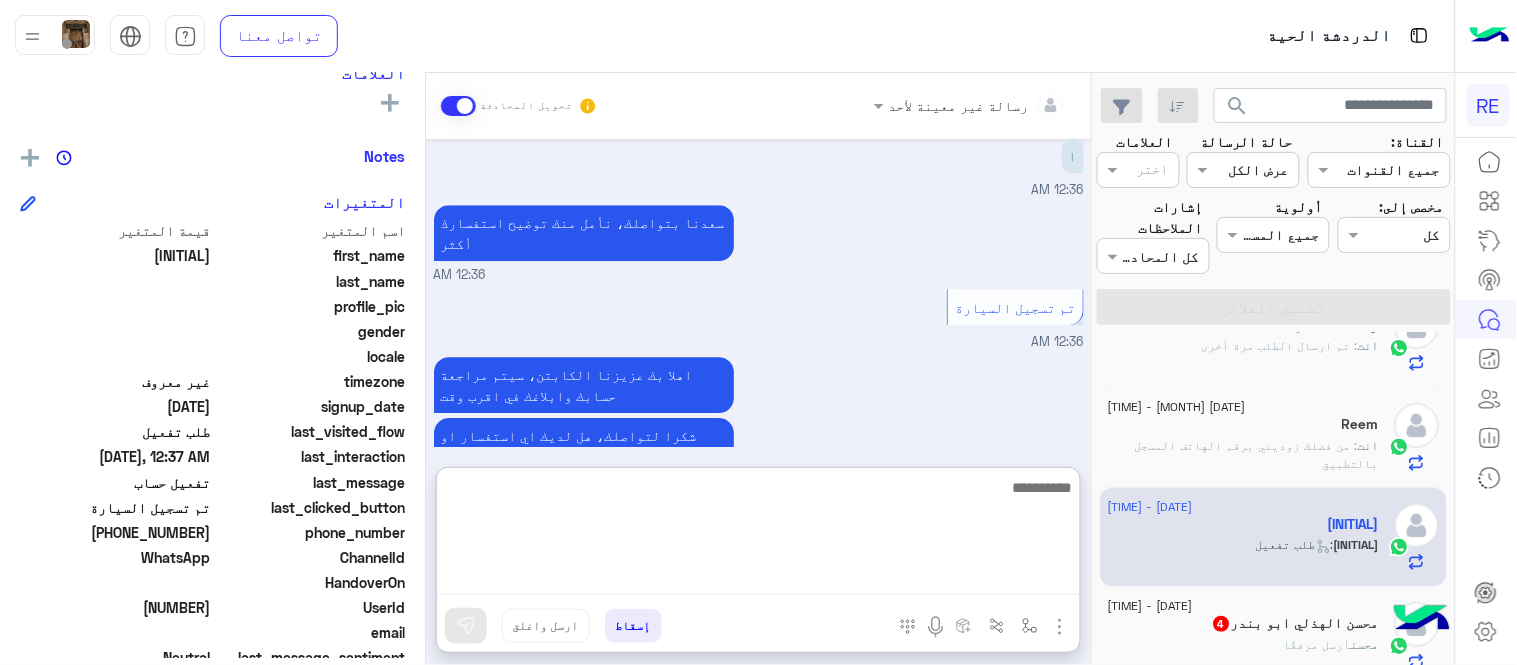scroll, scrollTop: 1616, scrollLeft: 0, axis: vertical 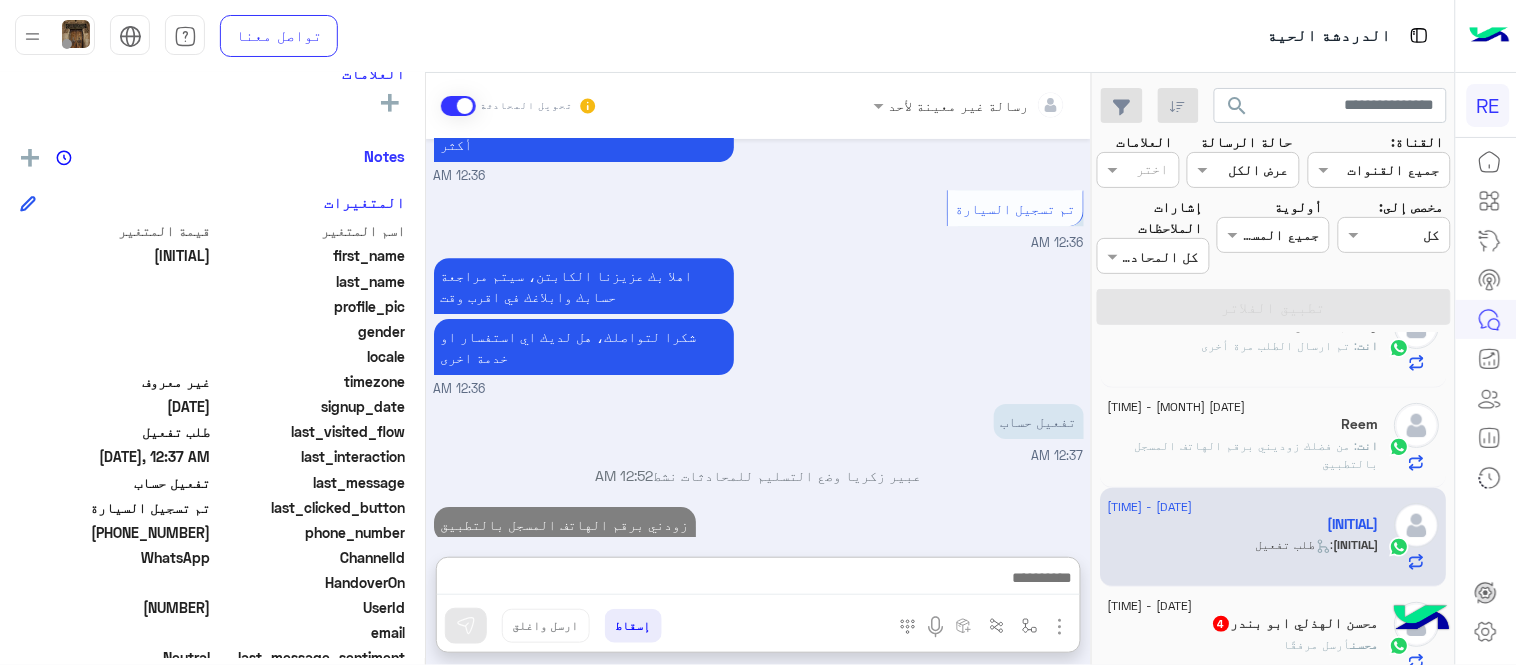 click on "[FIRST] [LAST]   ابو  [LAST]  4" 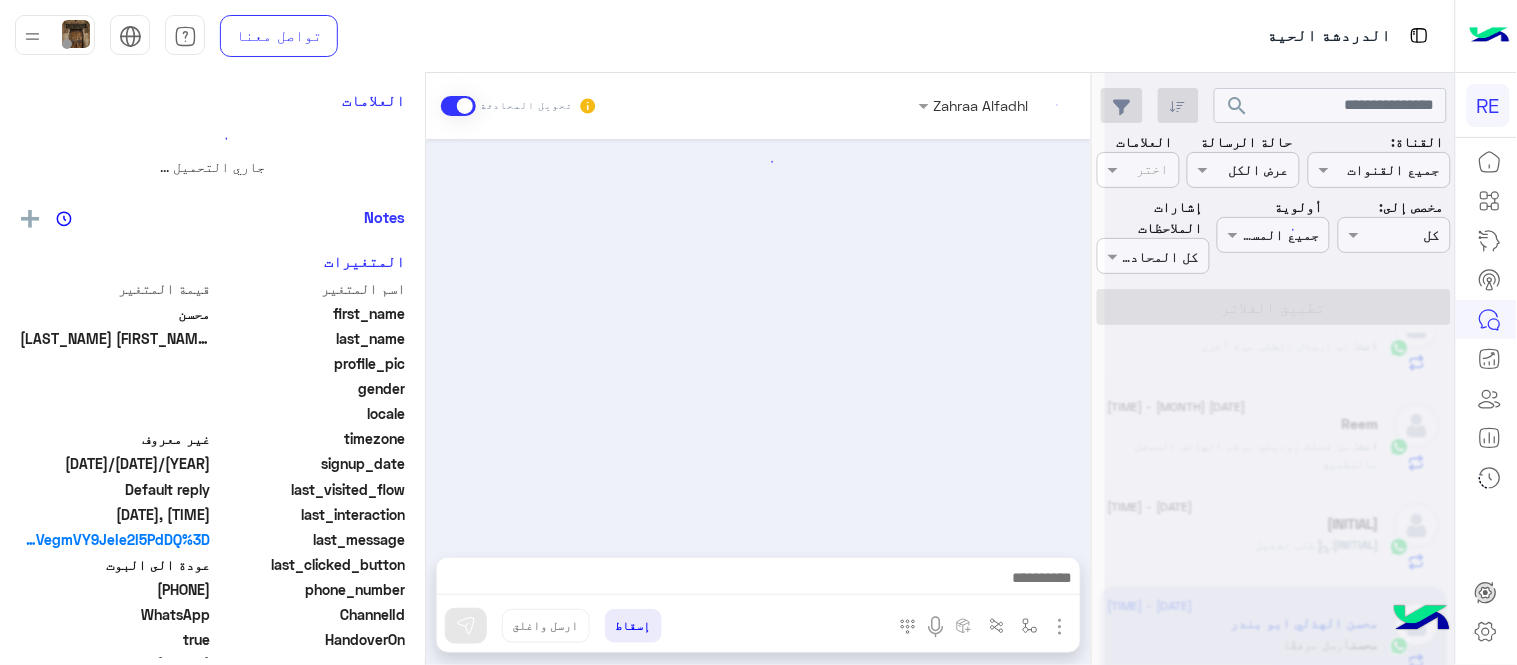 scroll, scrollTop: 0, scrollLeft: 0, axis: both 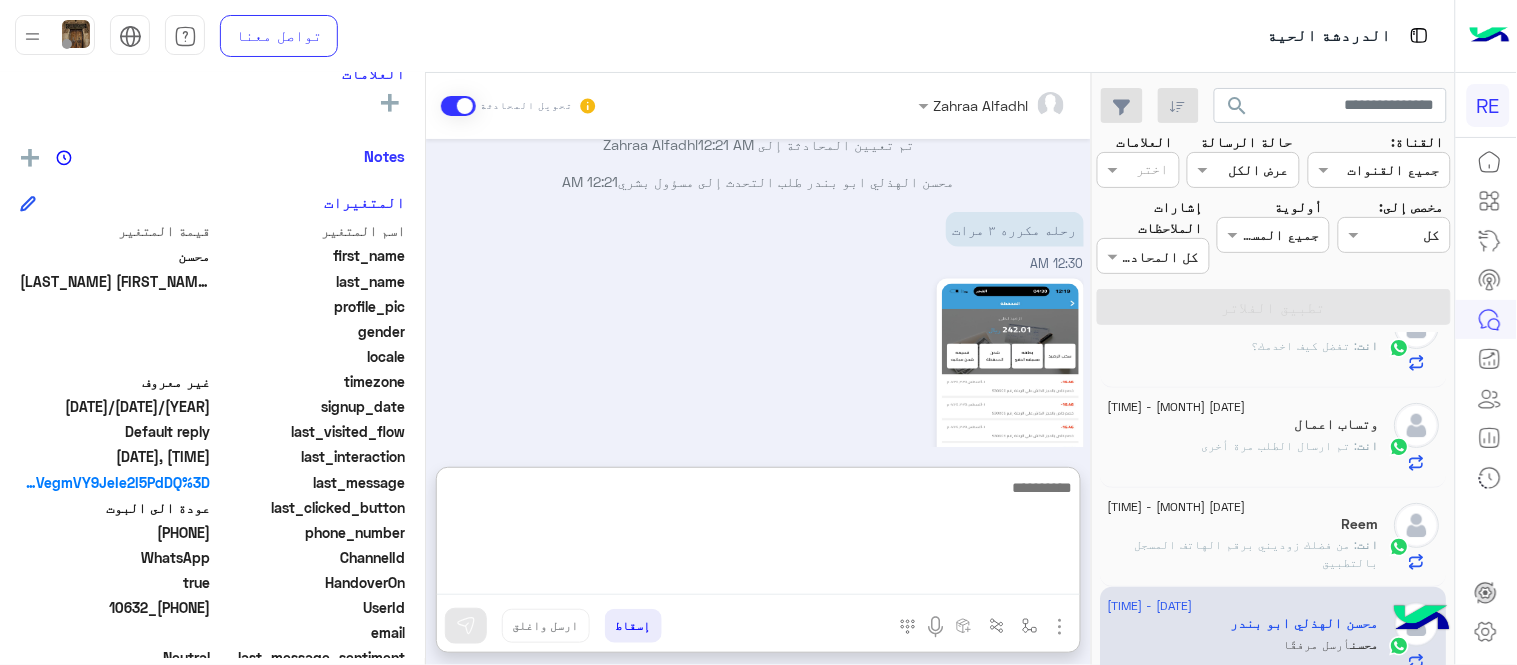 click at bounding box center (758, 535) 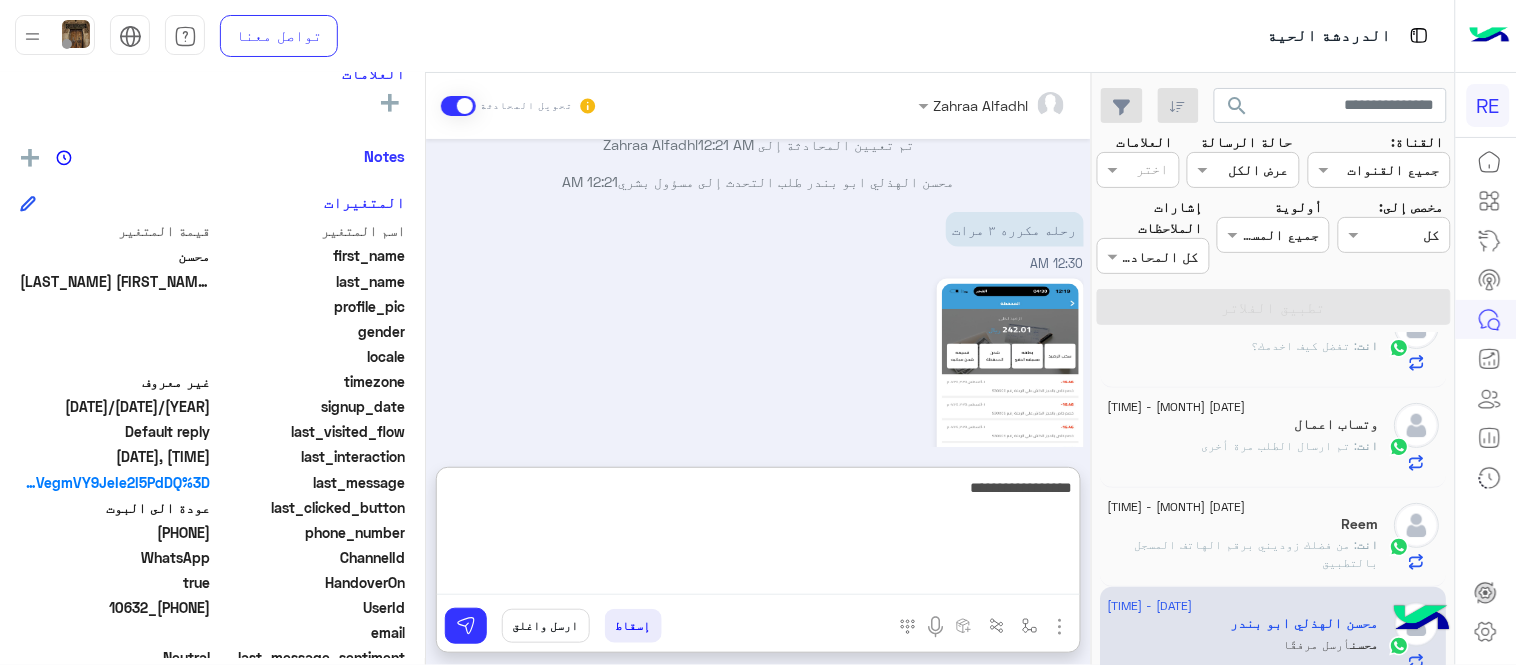 type on "**********" 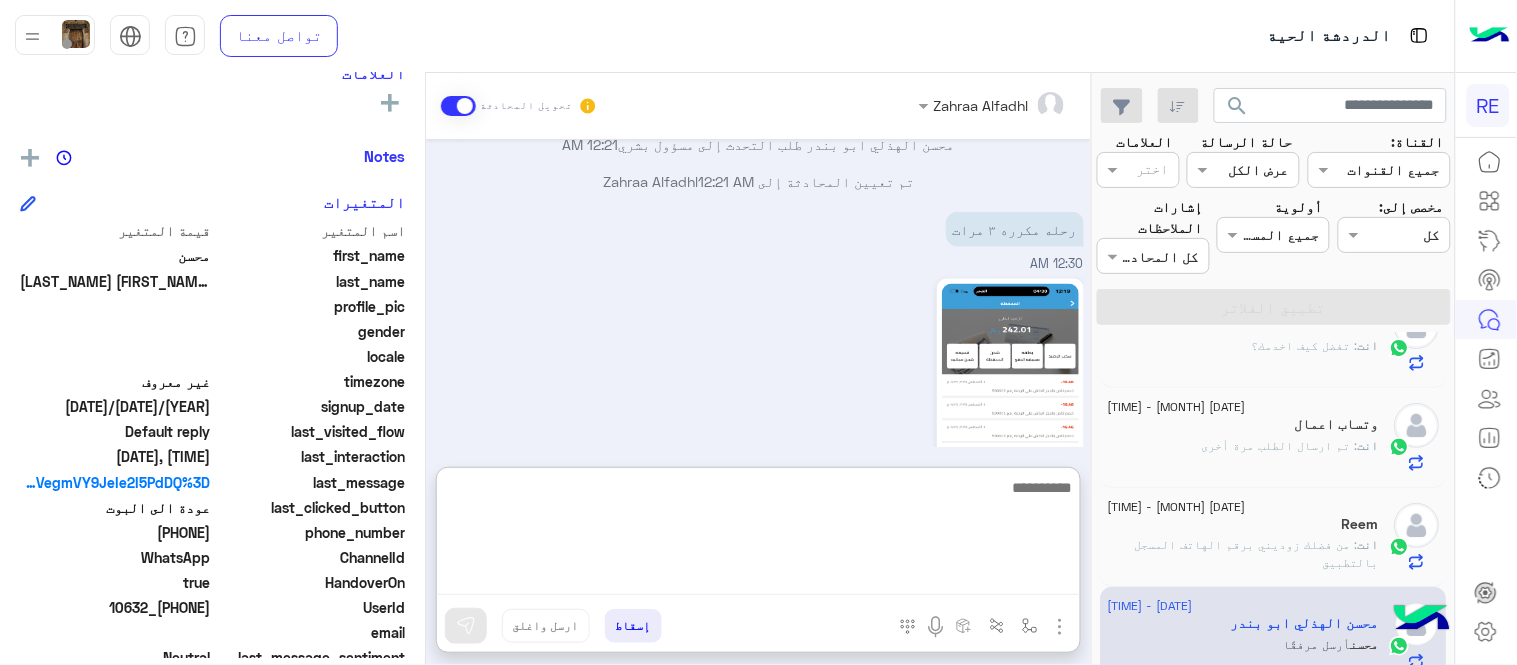 scroll, scrollTop: 893, scrollLeft: 0, axis: vertical 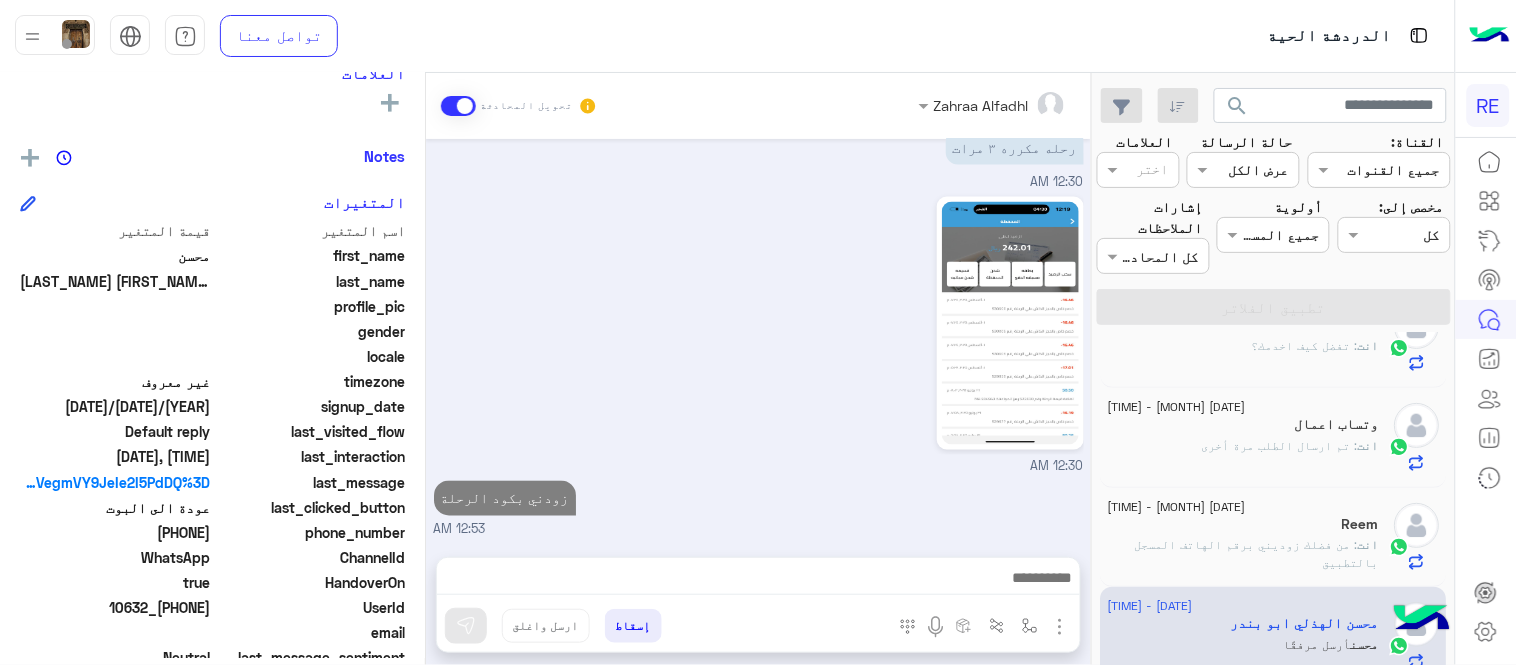 click on "Jul 29, 2025 Terhal Almodon انضم إلى المحادثة 10:03 AM Jul 30, 2025 Conversation has been unassigned automatically and closed by system 10:05 AM Aug 2, 2025 12:21 AM  سعدنا بتواصلك، نأمل منك توضيح استفسارك أكثر 12:21 AM رحله  مكرره  ٣ مرات 12:21 AM تم إعادة توجيه المحادثة. للعودة إلي الرد الالي، أنقر الزر الموجود بالأسفل  عودة الى البوت 12:21 AM  محسن الهذلي   ابو  بندر طلب التحدث إلى مسؤول بشري 12:21 AM تم تعيين المحادثة إلى Zahraa Alfadhl 12:21 AM رحله  مكرره  ٣ مرات 12:30 AM 12:30 AM زودني بكود الرحلة 12:53 AM" at bounding box center (758, 338) 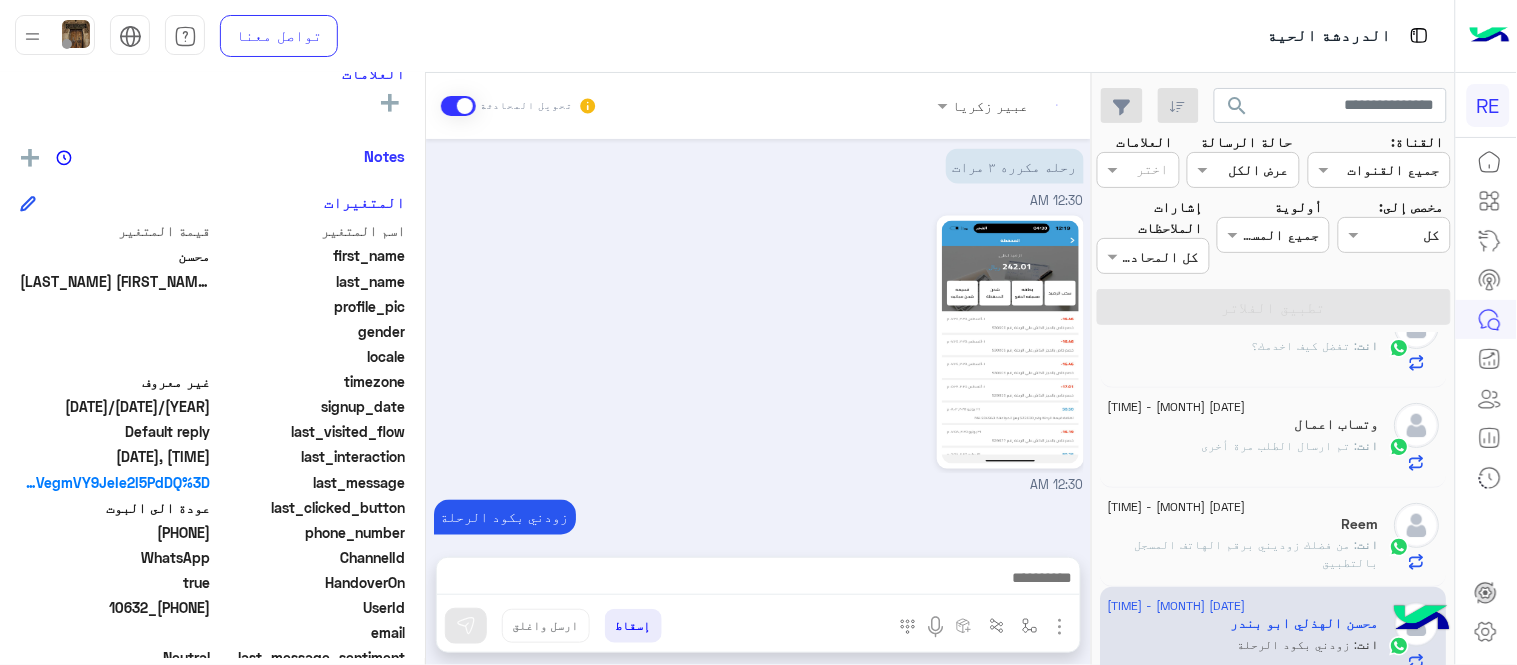 scroll, scrollTop: 840, scrollLeft: 0, axis: vertical 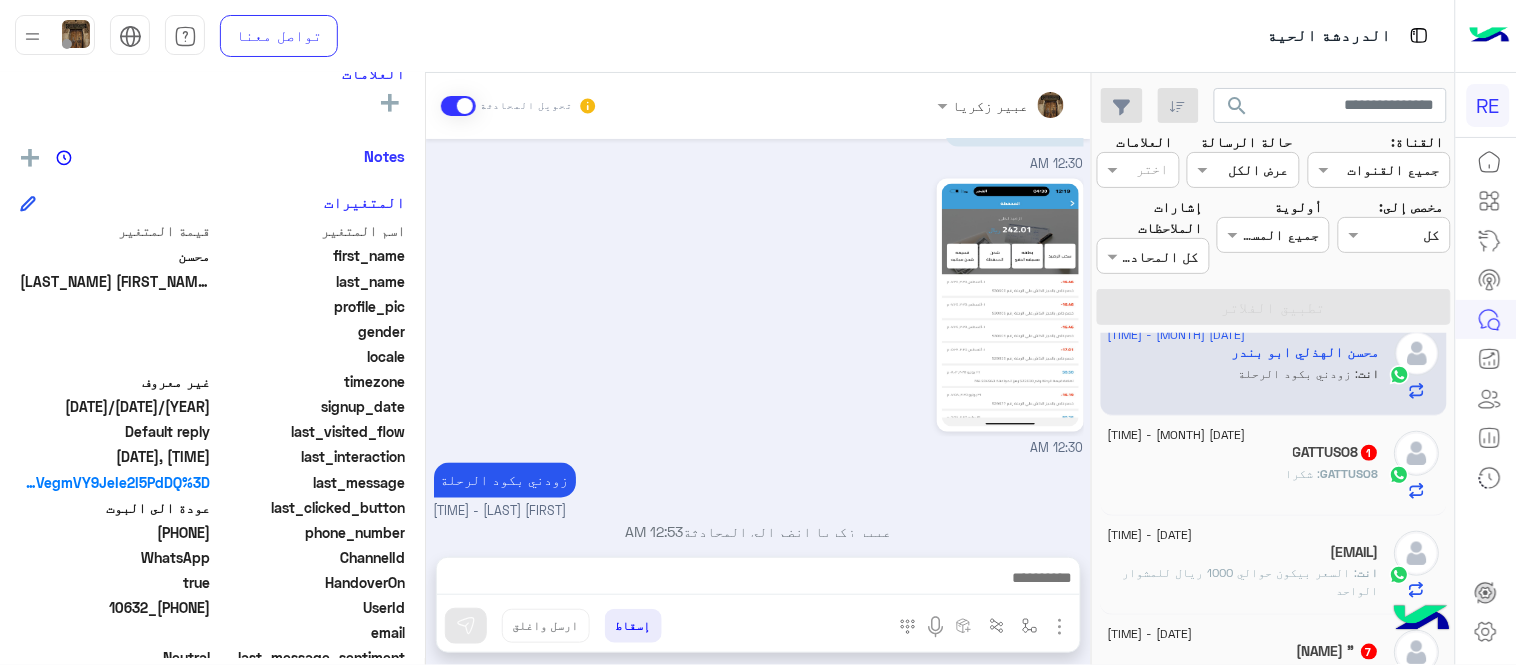 click on "[USERNAME] : شكرا" 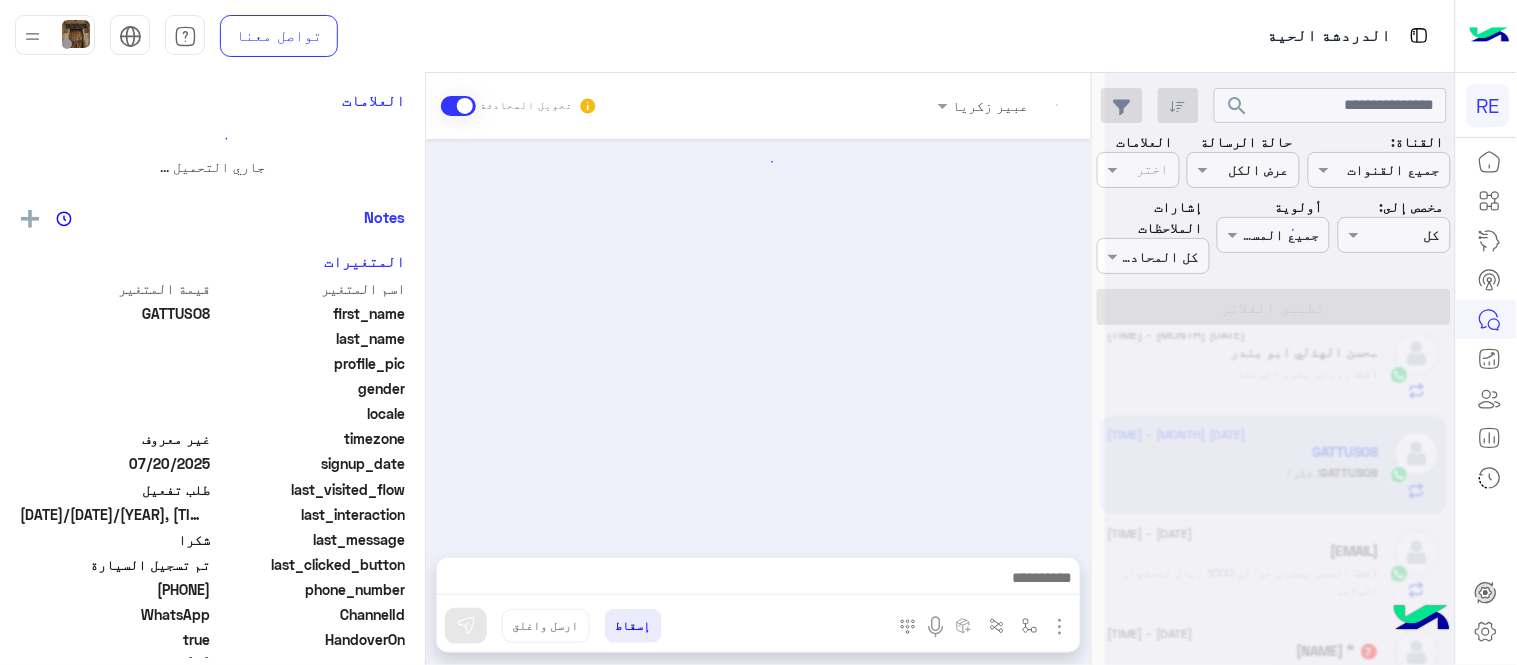 scroll, scrollTop: 0, scrollLeft: 0, axis: both 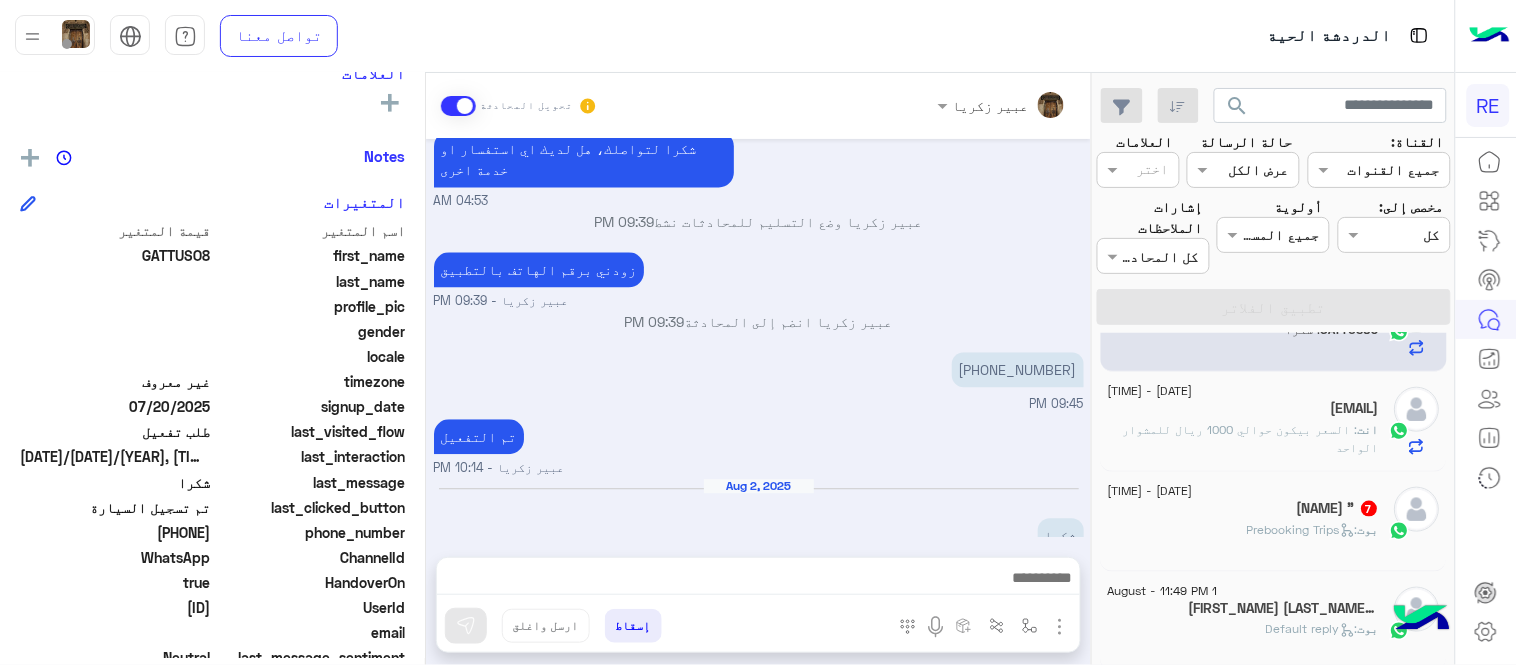 click on "بوت :   Prebooking Trips" 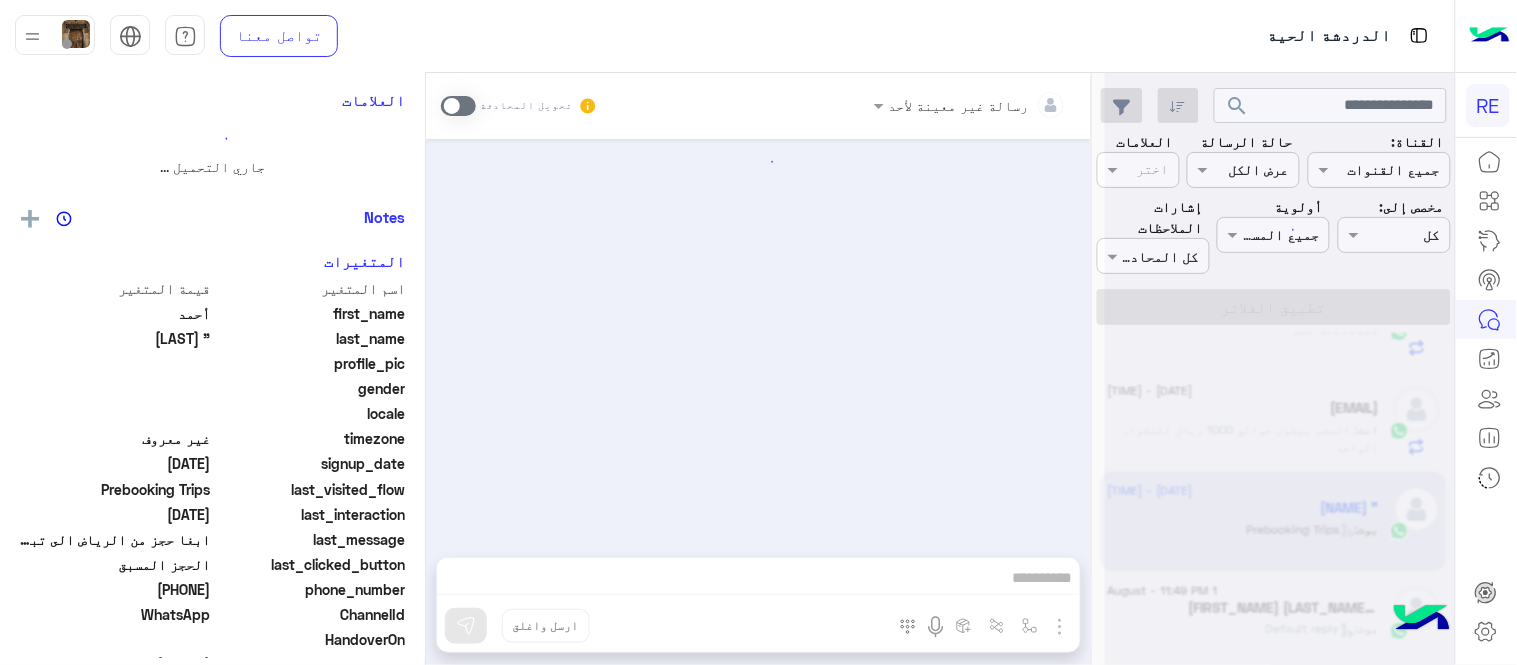 scroll, scrollTop: 0, scrollLeft: 0, axis: both 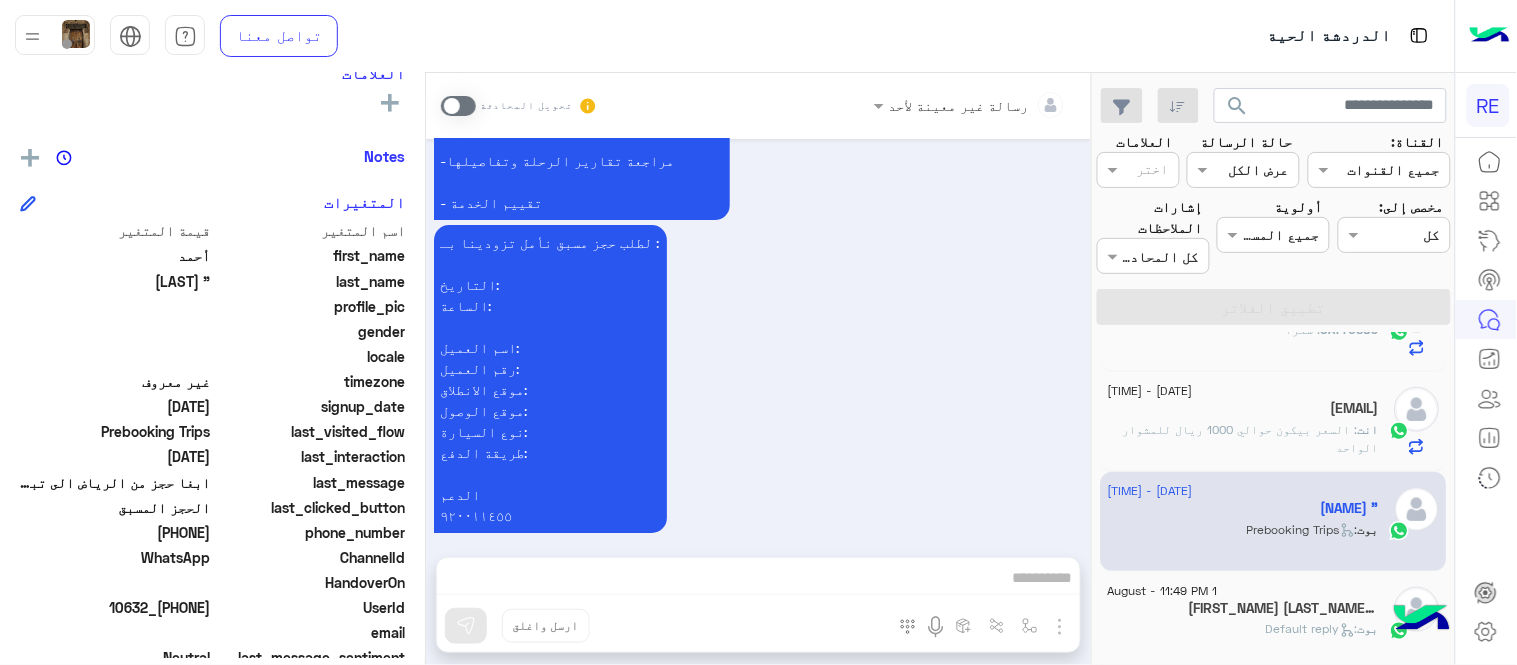 click at bounding box center (458, 106) 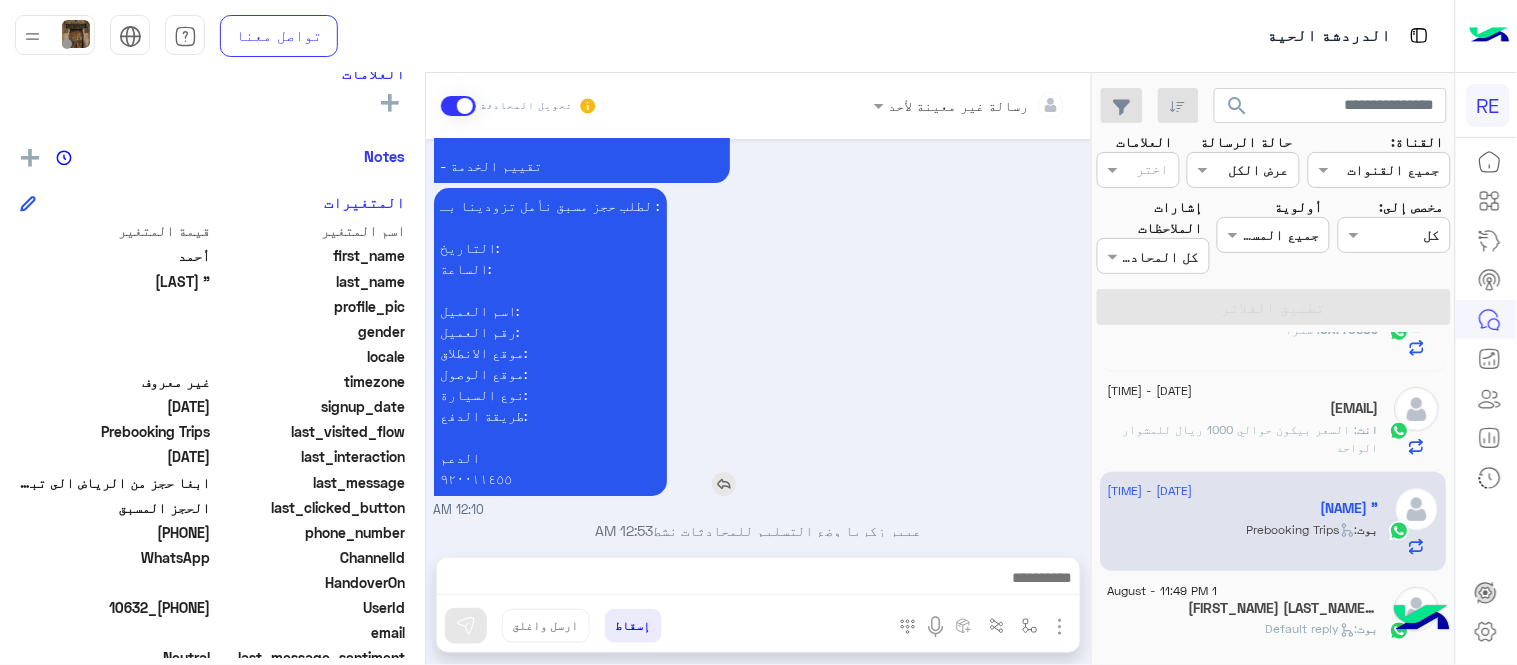 click at bounding box center [724, 484] 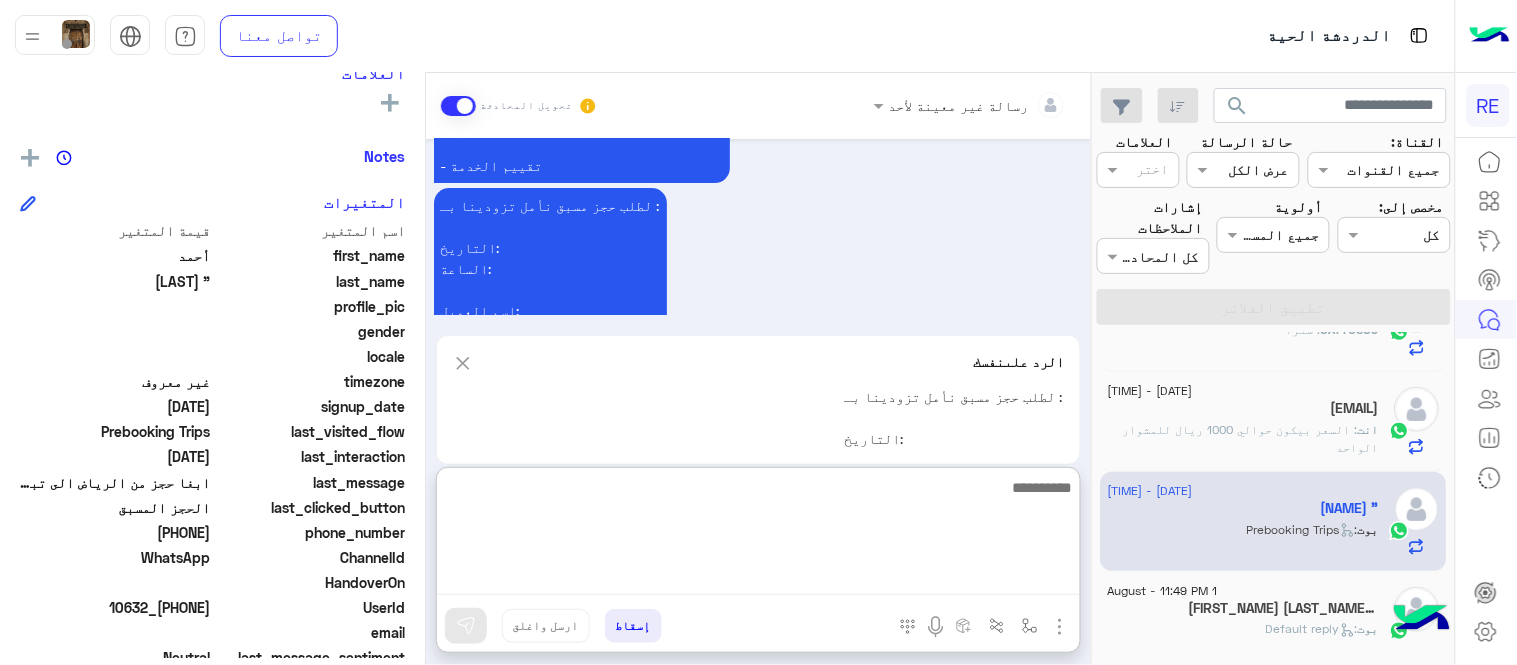 click at bounding box center (758, 535) 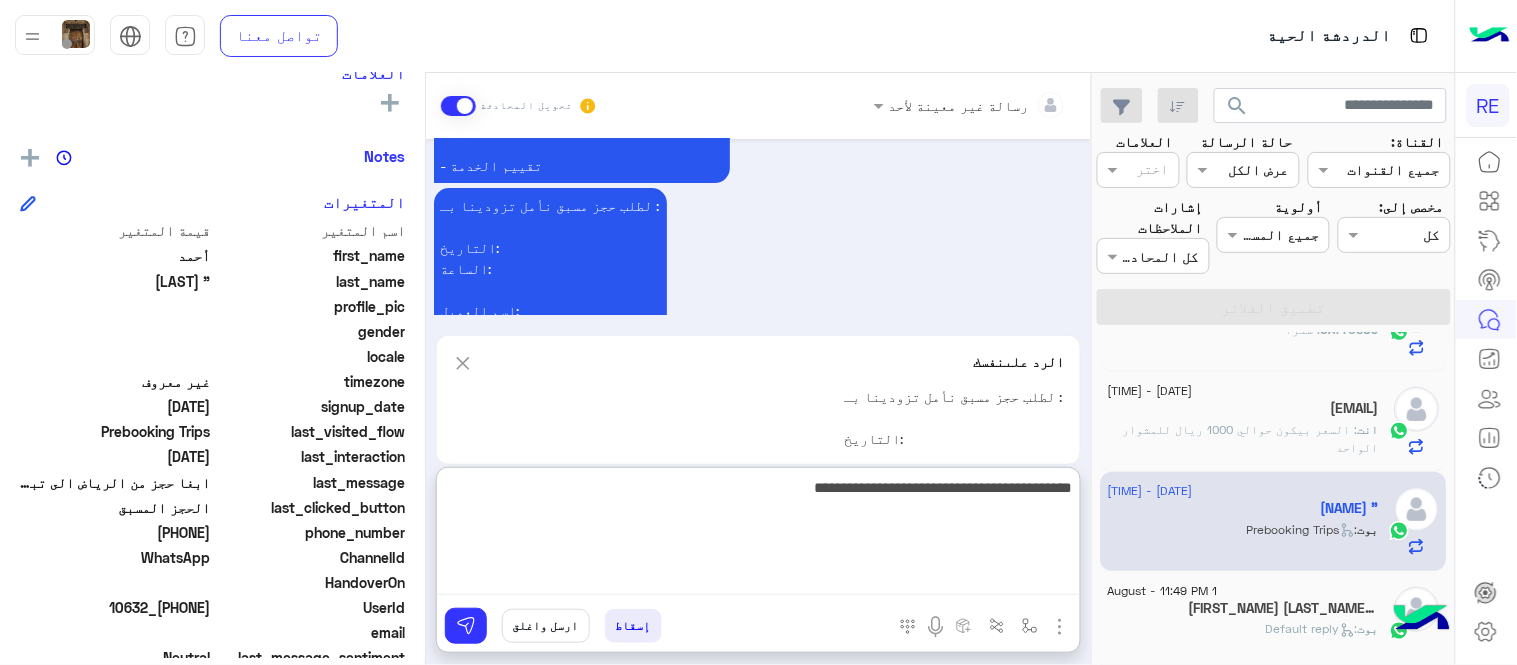 type on "**********" 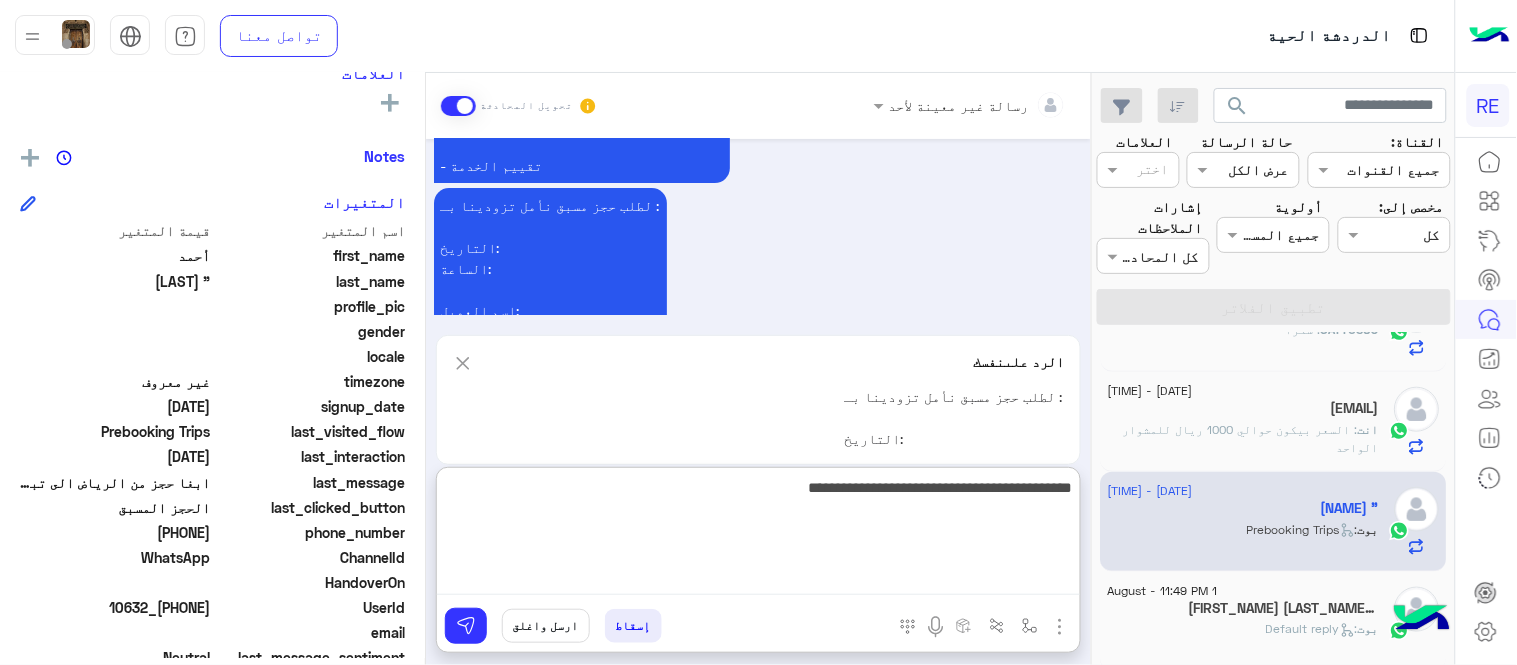 type 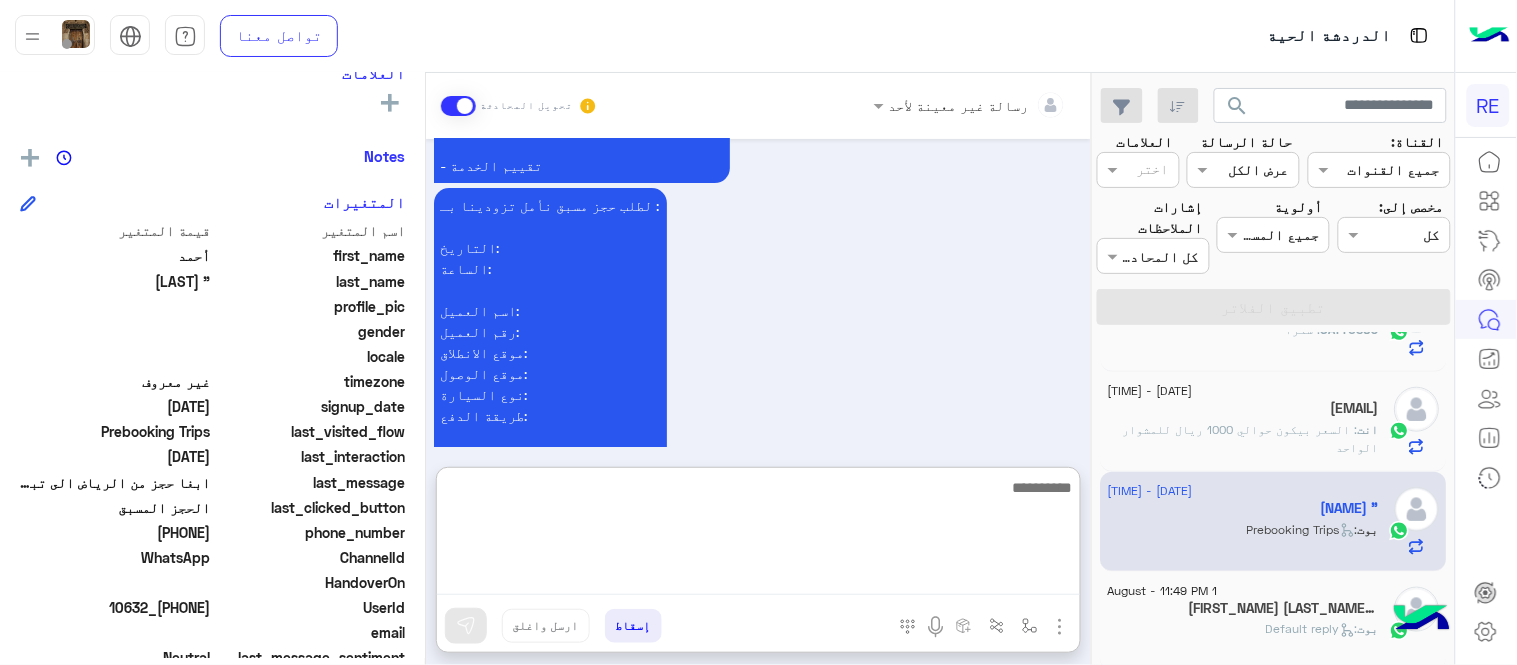 scroll, scrollTop: 2021, scrollLeft: 0, axis: vertical 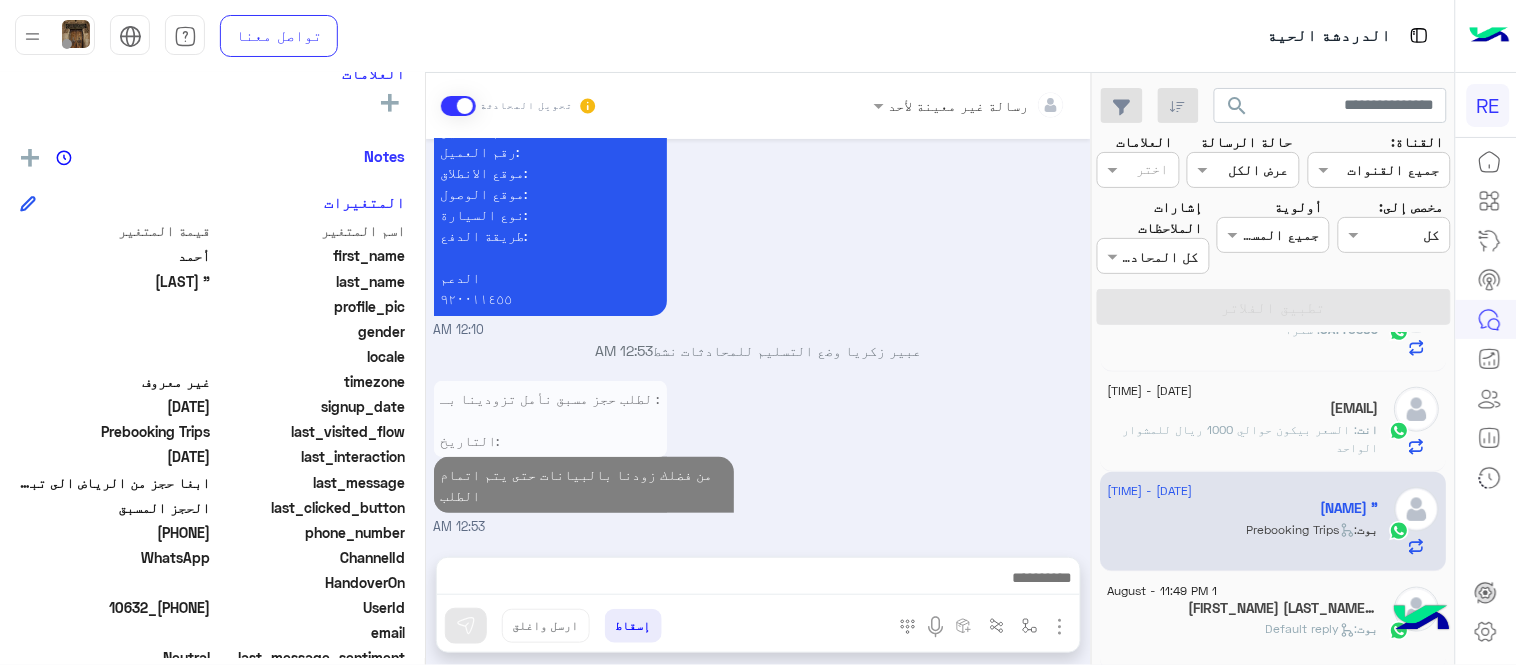 click on "لطلب حجز مسبق نأمل تزودينا بـ : التاريخ:  الساعة:  اسم العميل: [NAME] رقم العميل: [PHONE]  موقع الانطلاق:  موقع الوصول:  نوع السيارة: طريقة الدفع:  الدعم ٩٢٠٠١١٤٥٥ من فضلك زودنا بالبيانات حتى يتم اتمام الطلب   [TIME]" at bounding box center (759, 456) 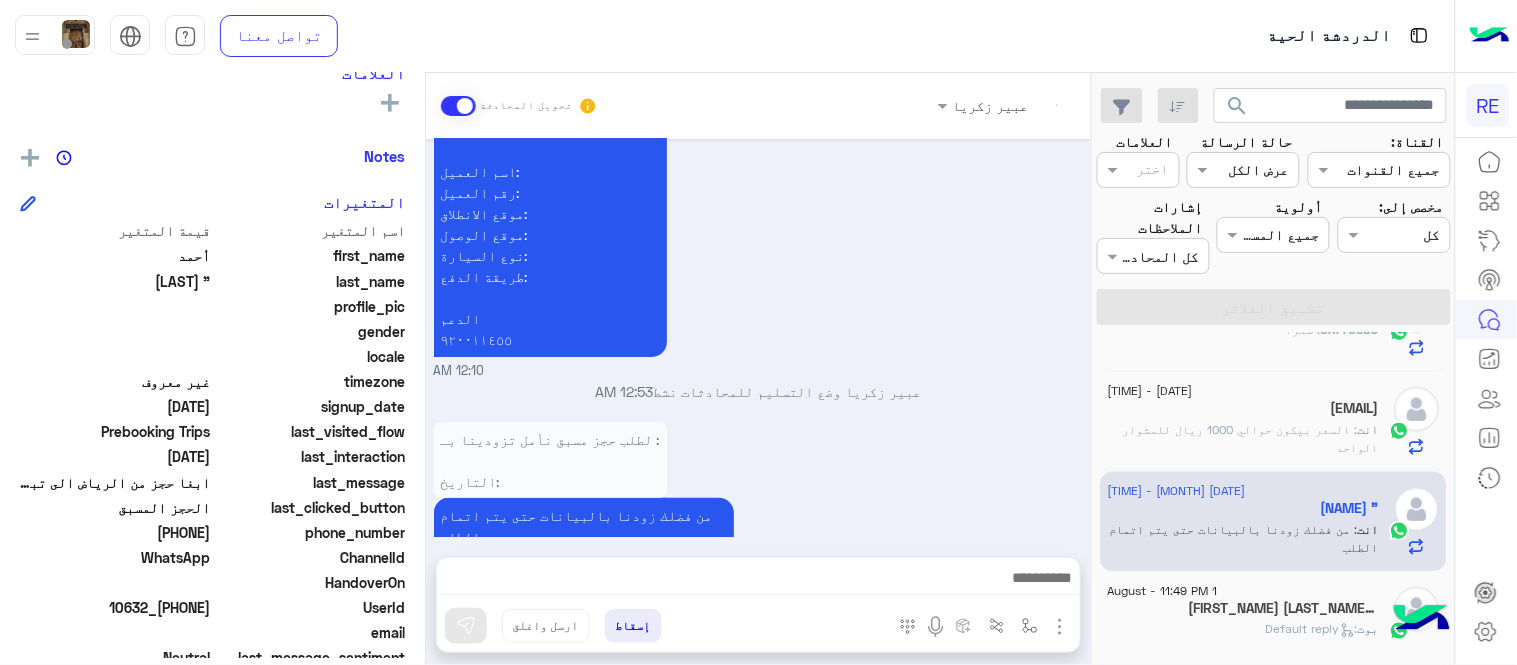 scroll, scrollTop: 1967, scrollLeft: 0, axis: vertical 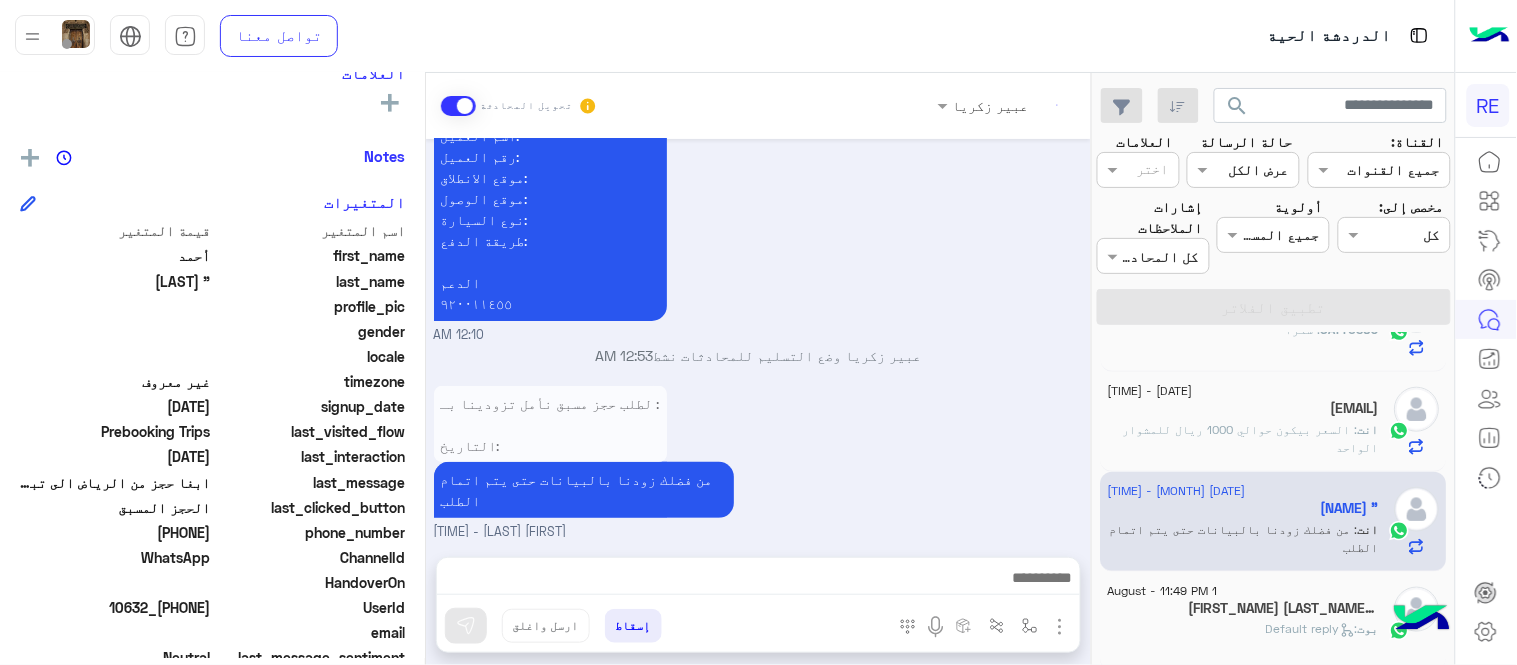 click on "[NAME] 9" 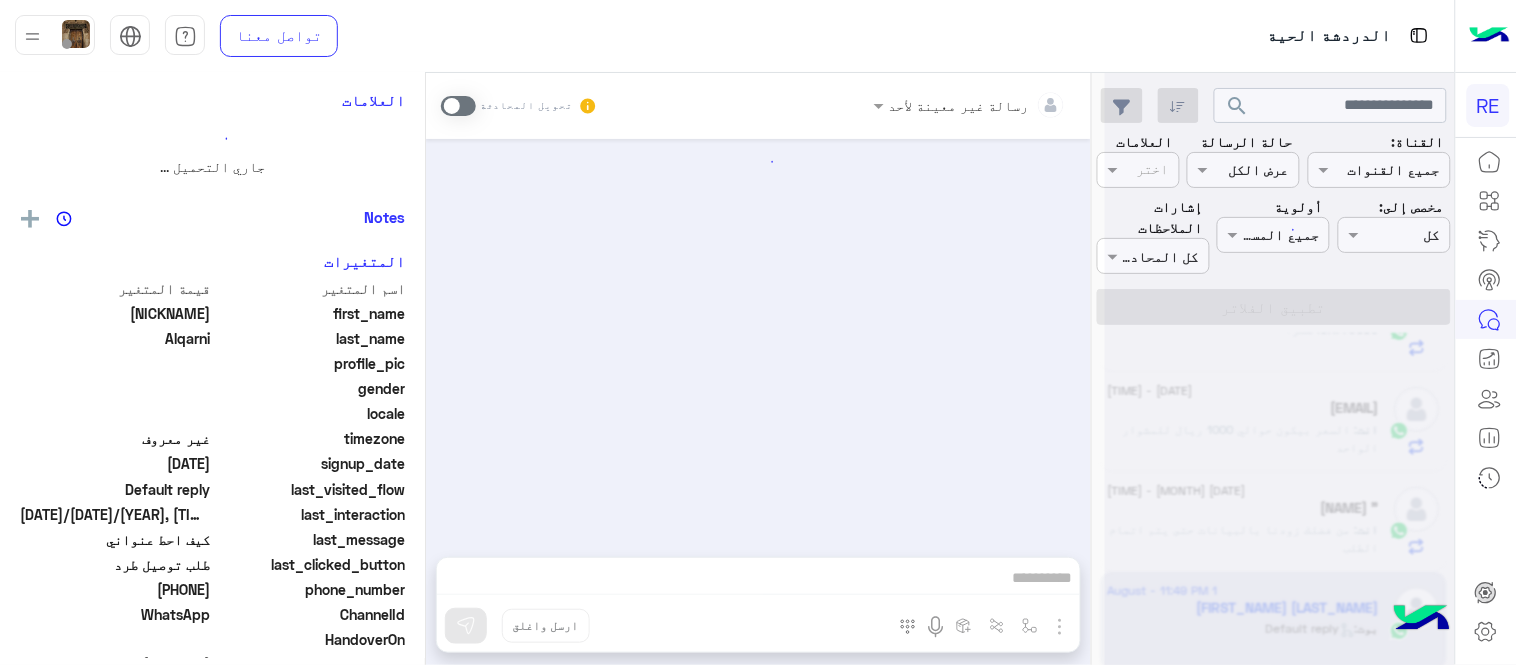 scroll, scrollTop: 0, scrollLeft: 0, axis: both 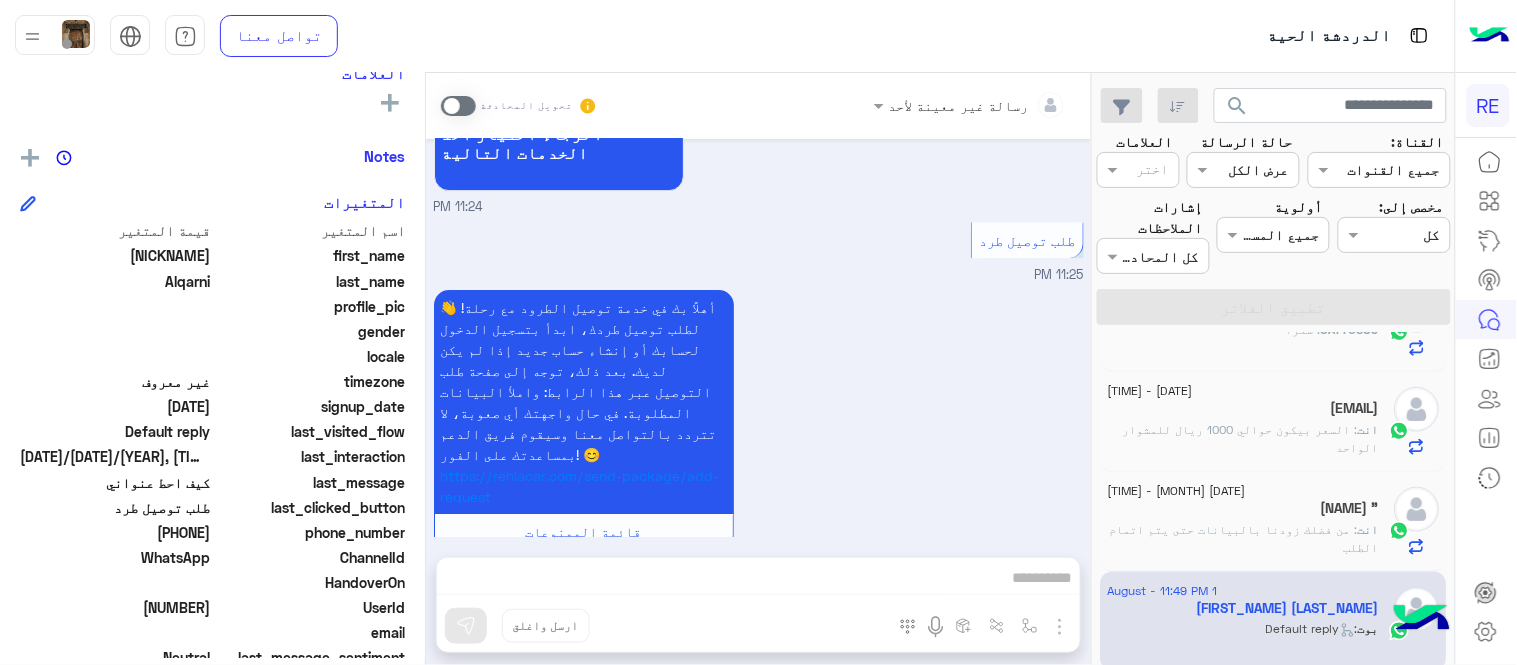click at bounding box center (458, 106) 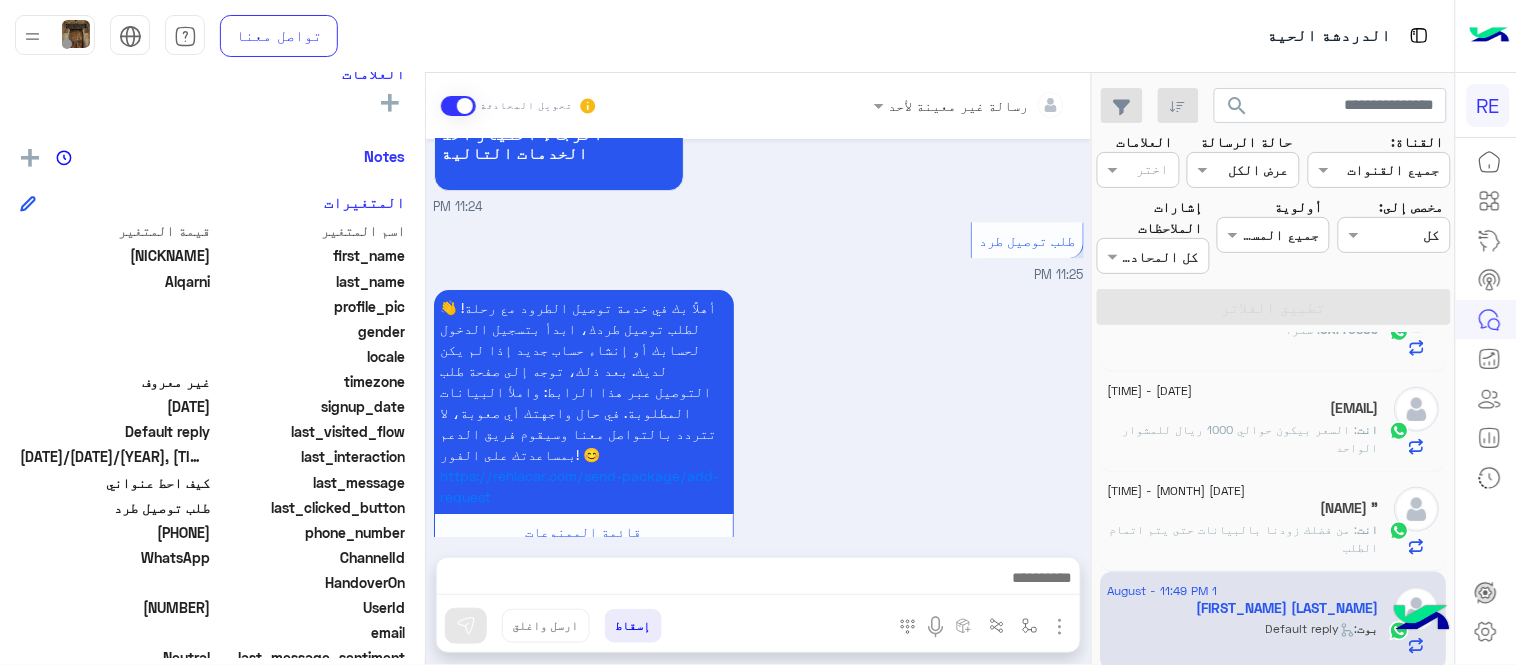 scroll, scrollTop: 1643, scrollLeft: 0, axis: vertical 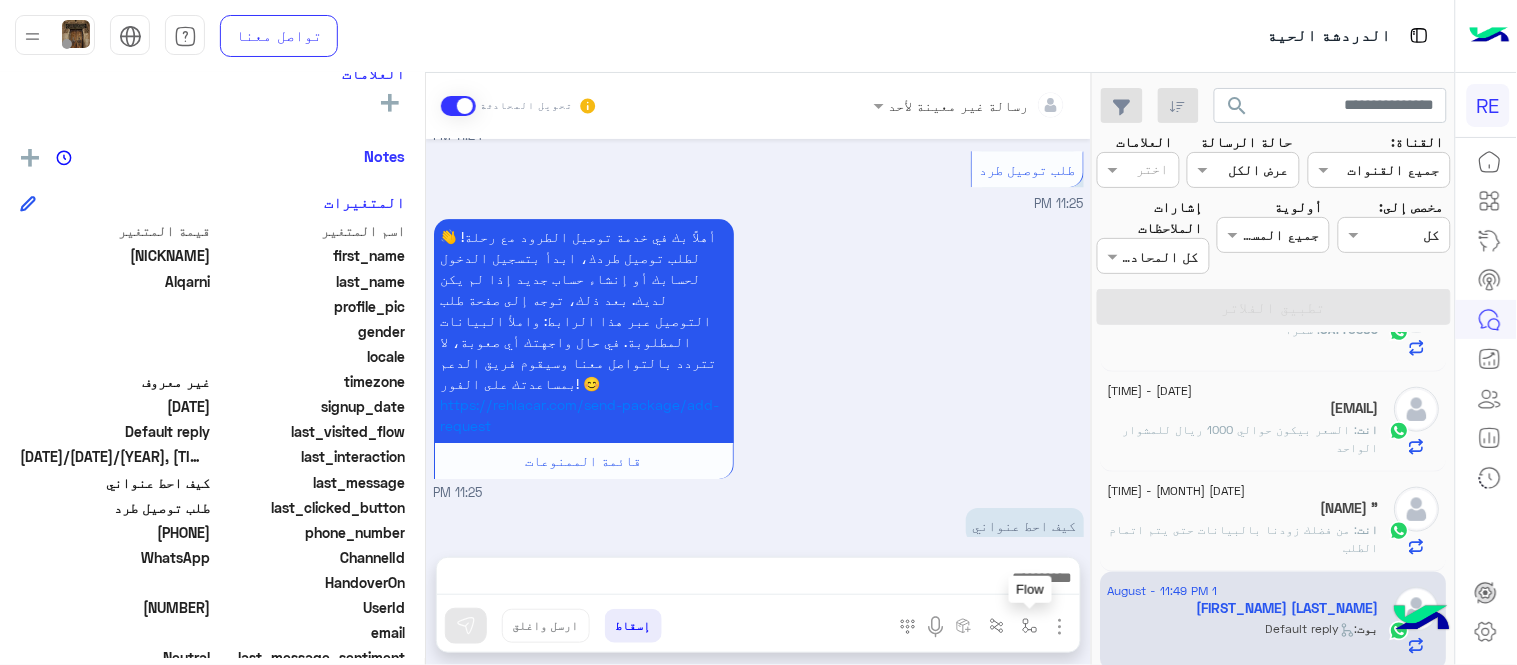 click at bounding box center (1030, 626) 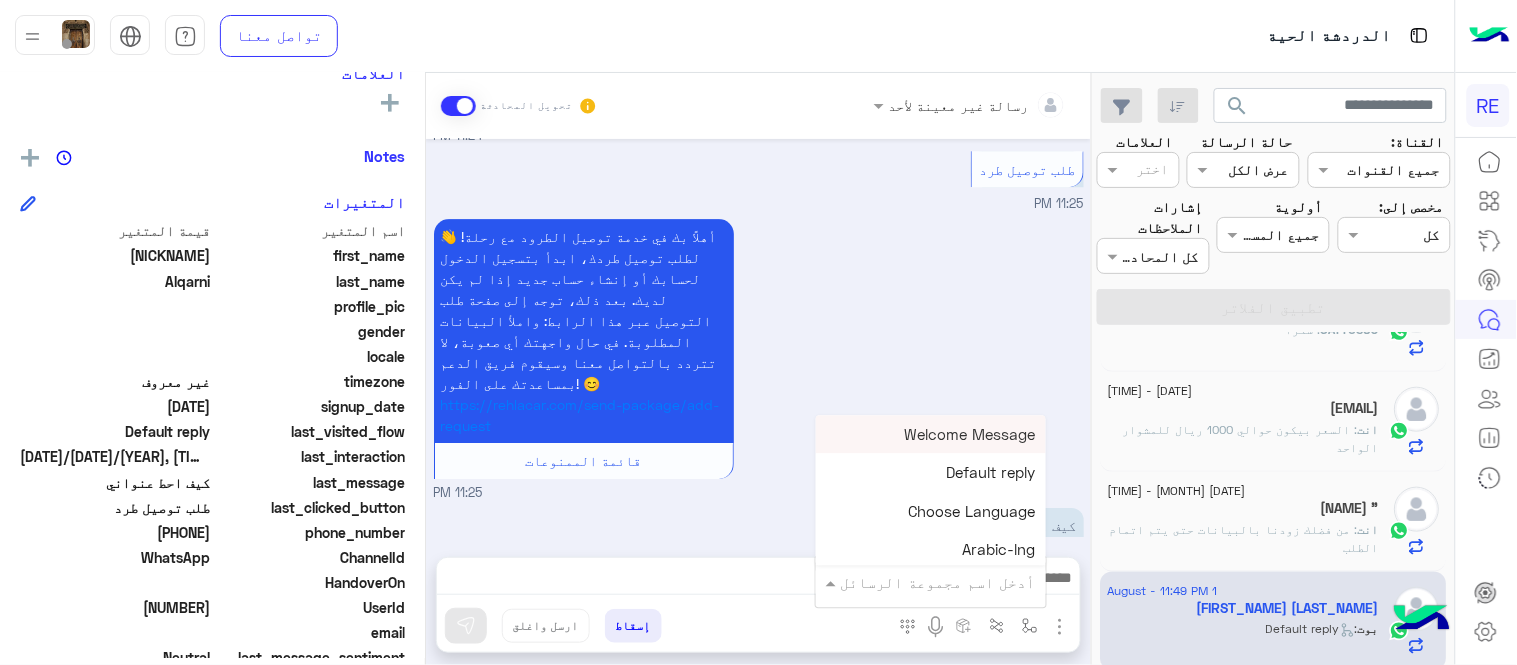 click at bounding box center [959, 582] 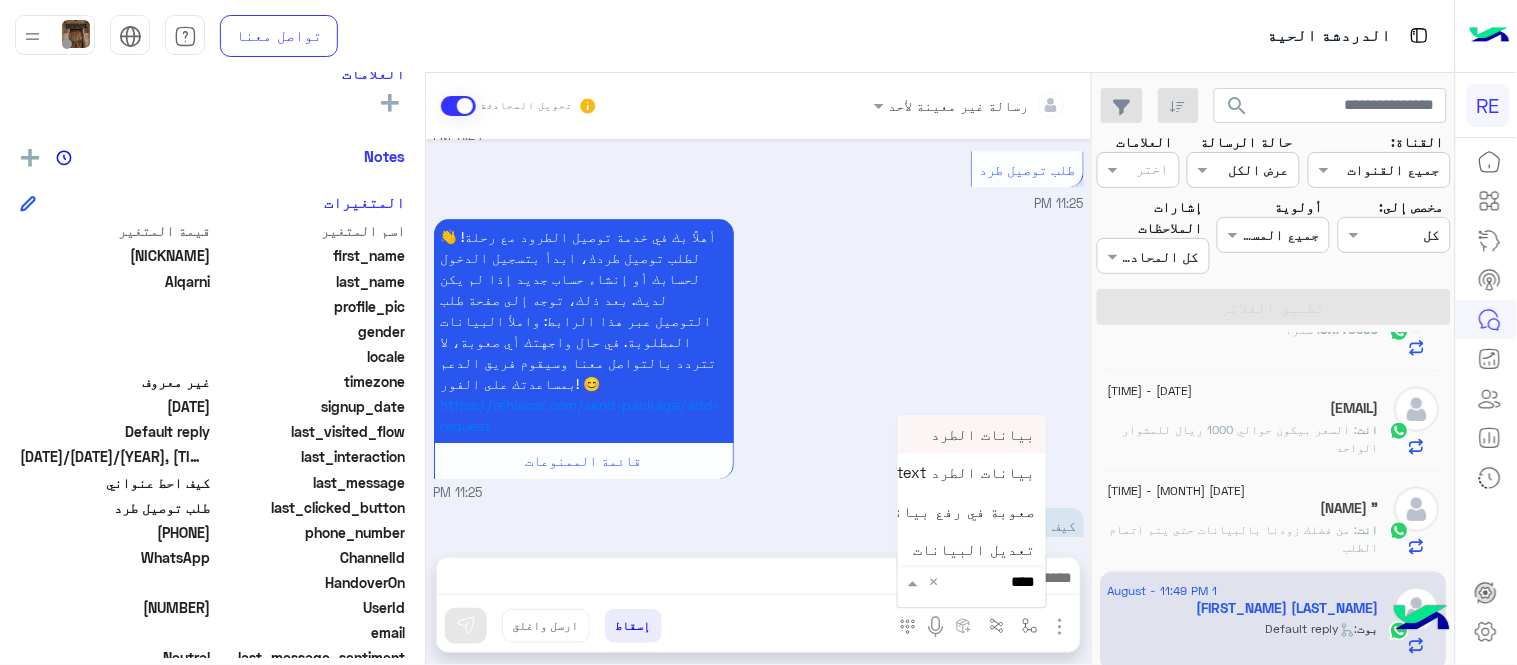type on "*****" 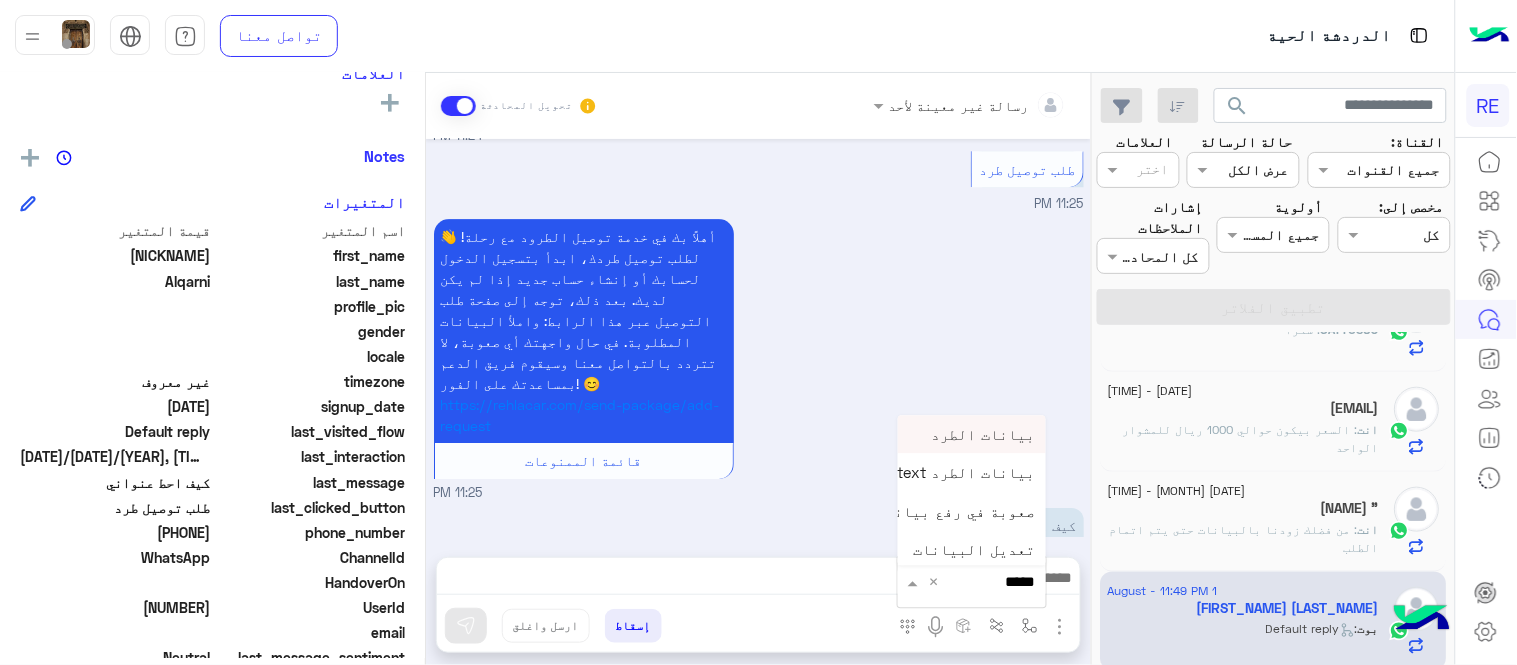 click on "بيانات الطرد" at bounding box center [972, 434] 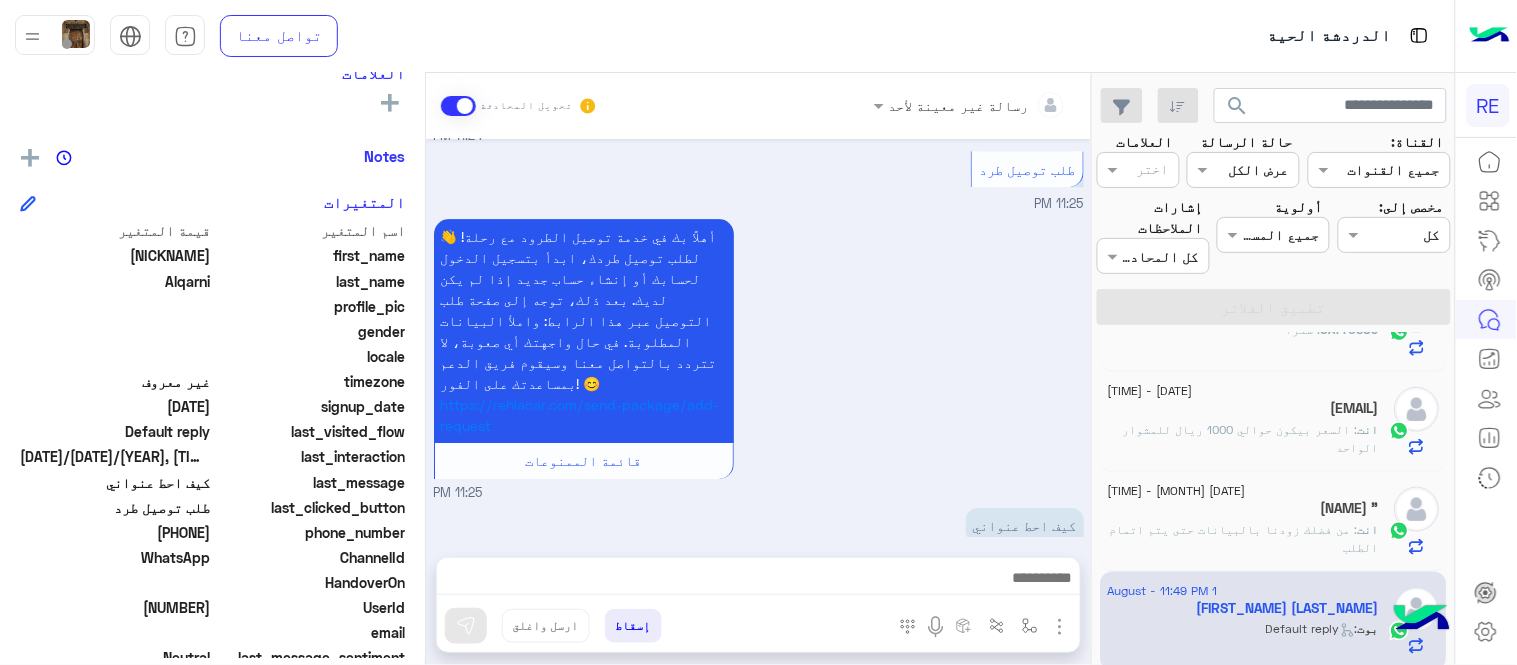 type on "**********" 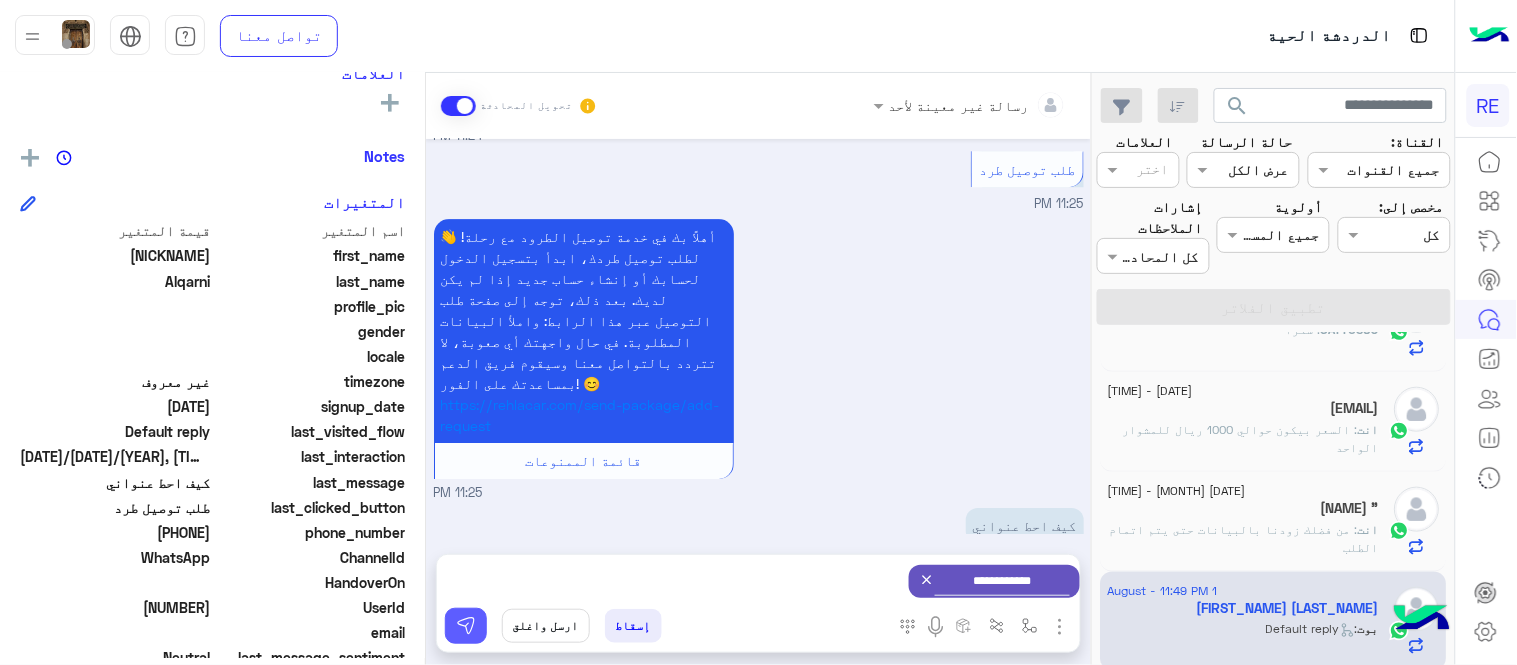 click at bounding box center (466, 626) 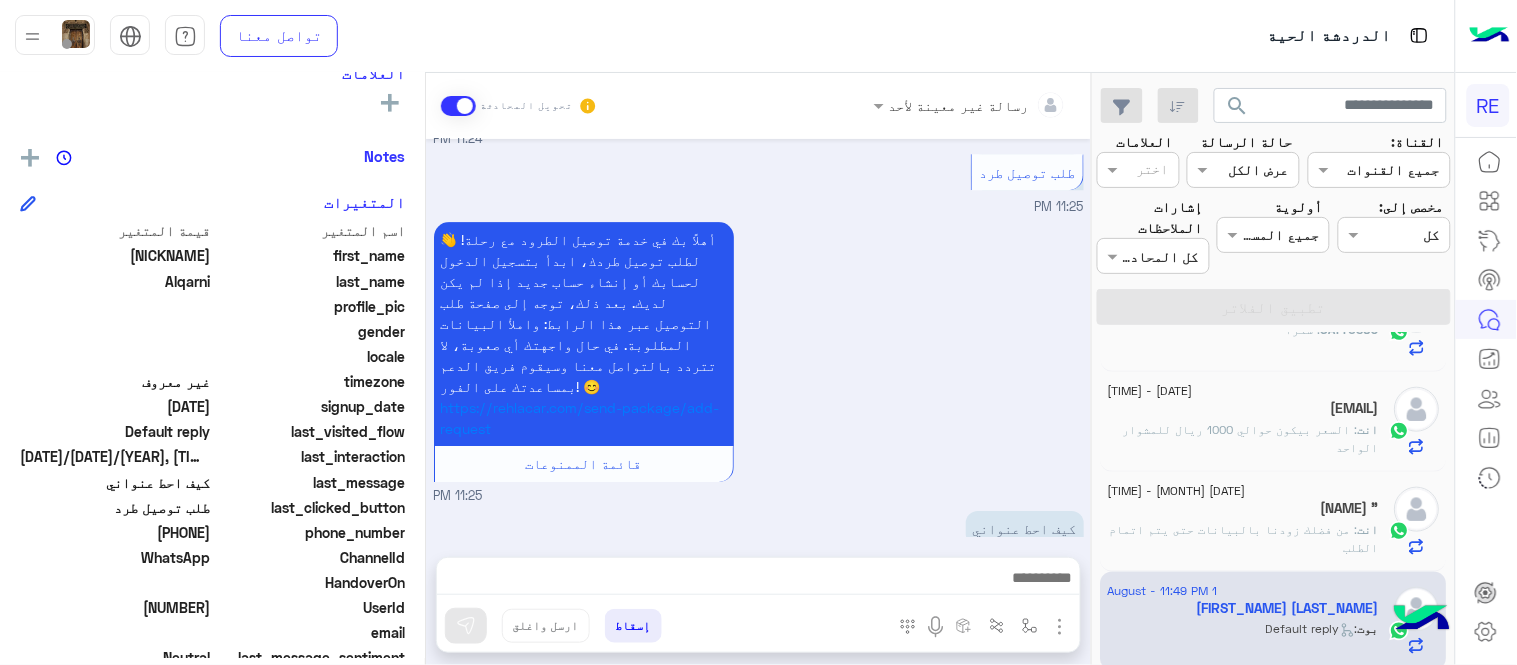 scroll, scrollTop: 1643, scrollLeft: 0, axis: vertical 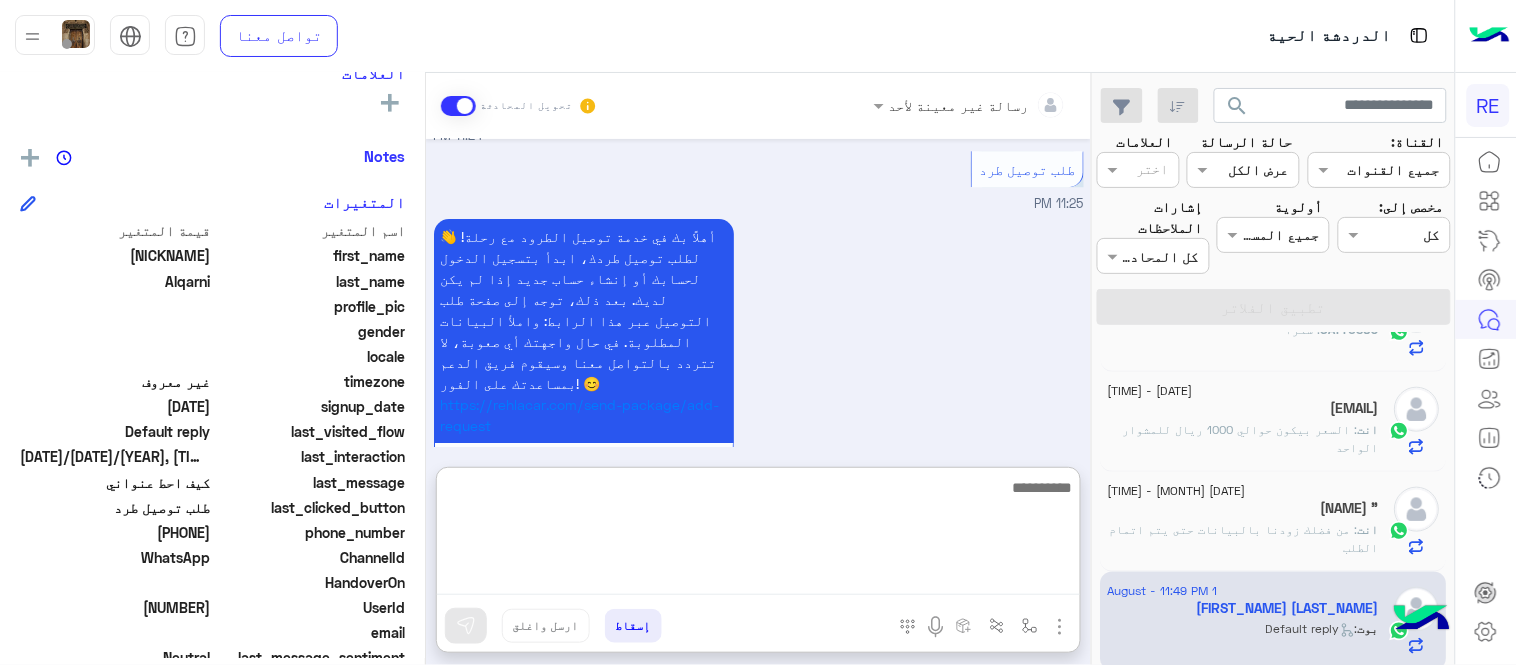 click at bounding box center [758, 535] 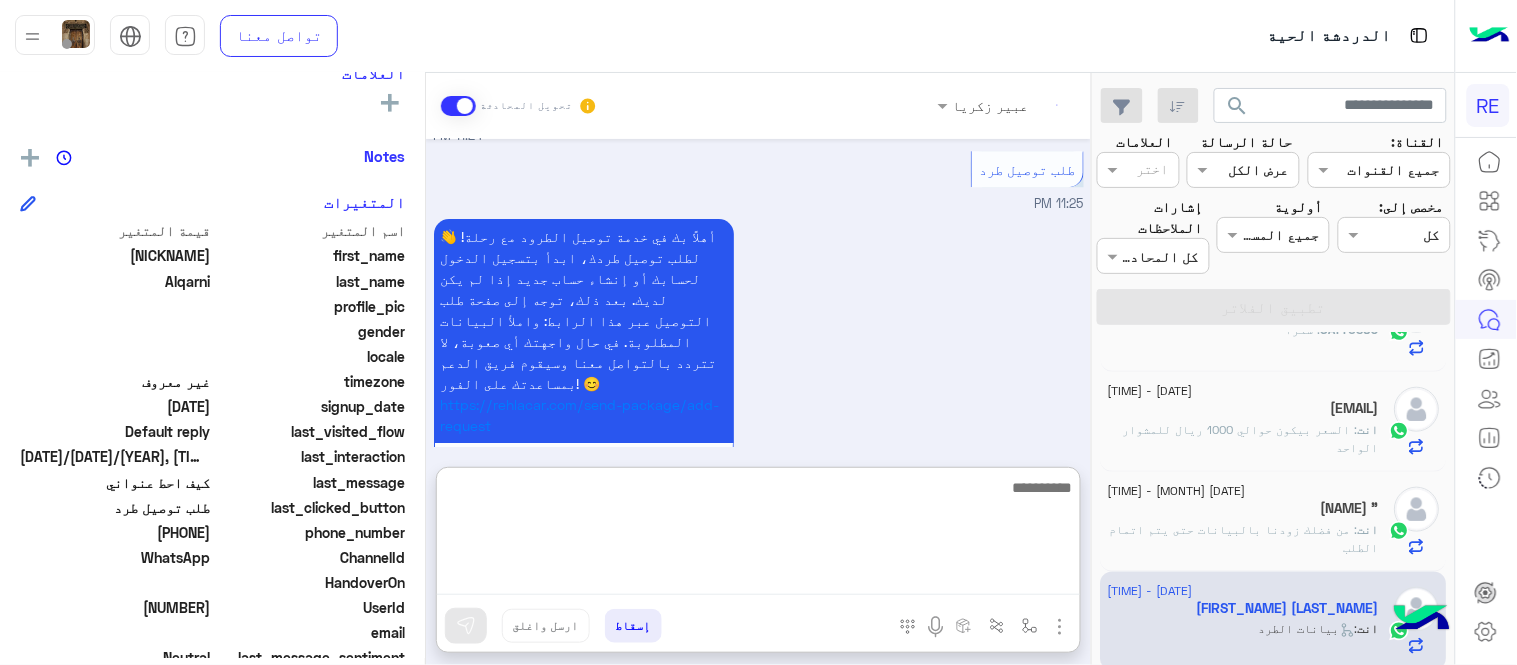 scroll, scrollTop: 2191, scrollLeft: 0, axis: vertical 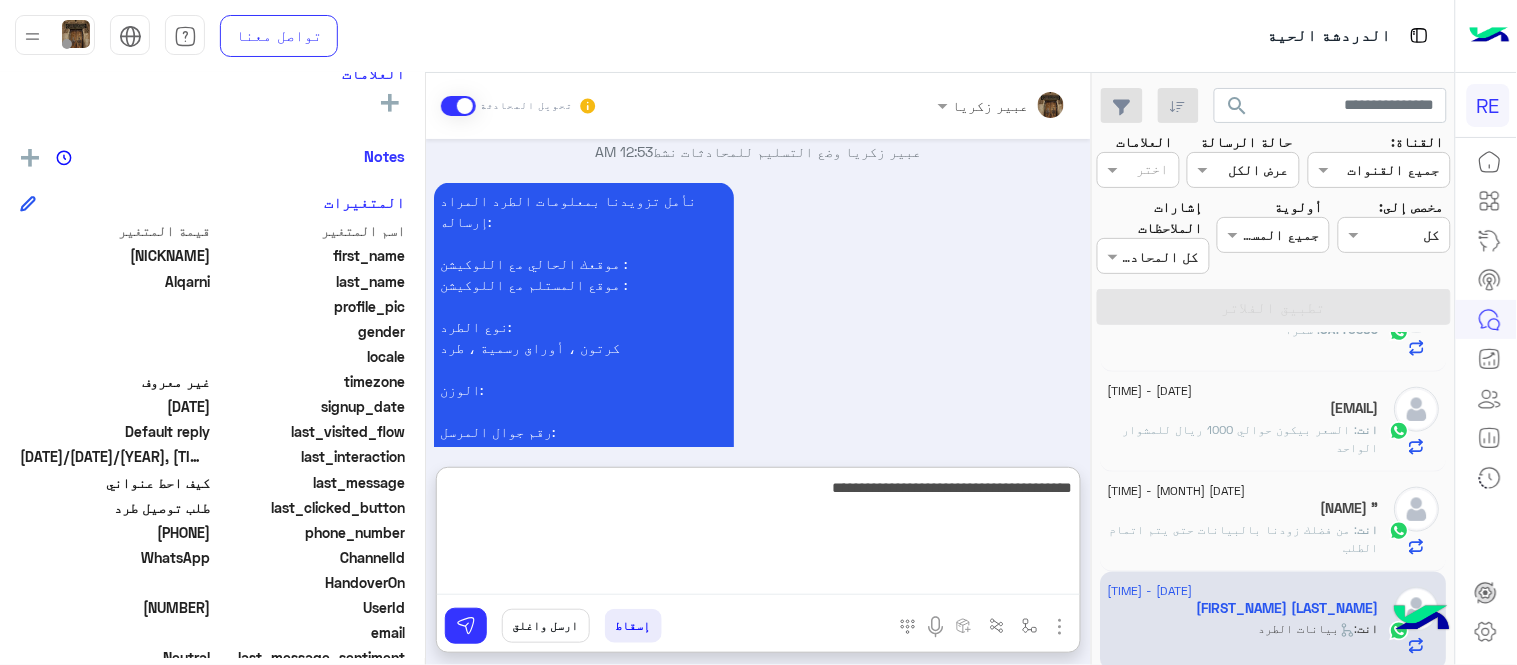 type on "**********" 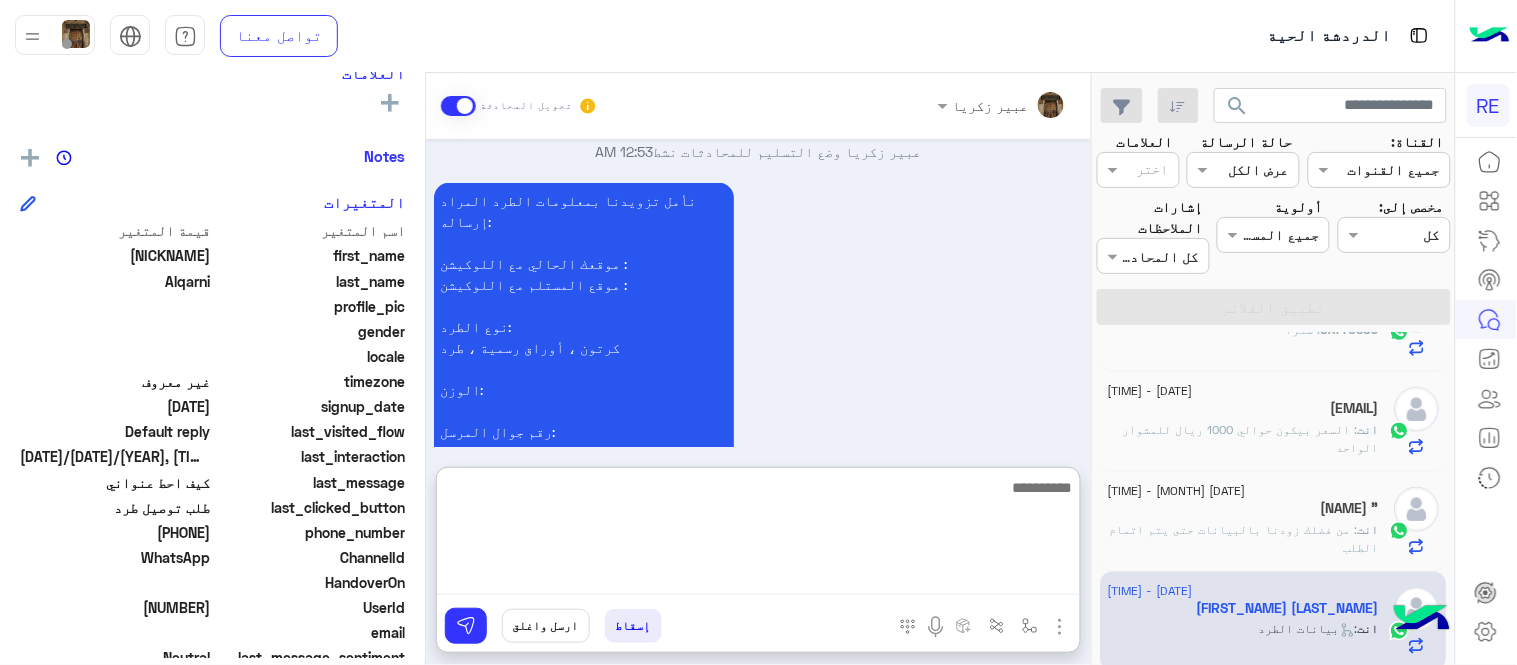 scroll, scrollTop: 2254, scrollLeft: 0, axis: vertical 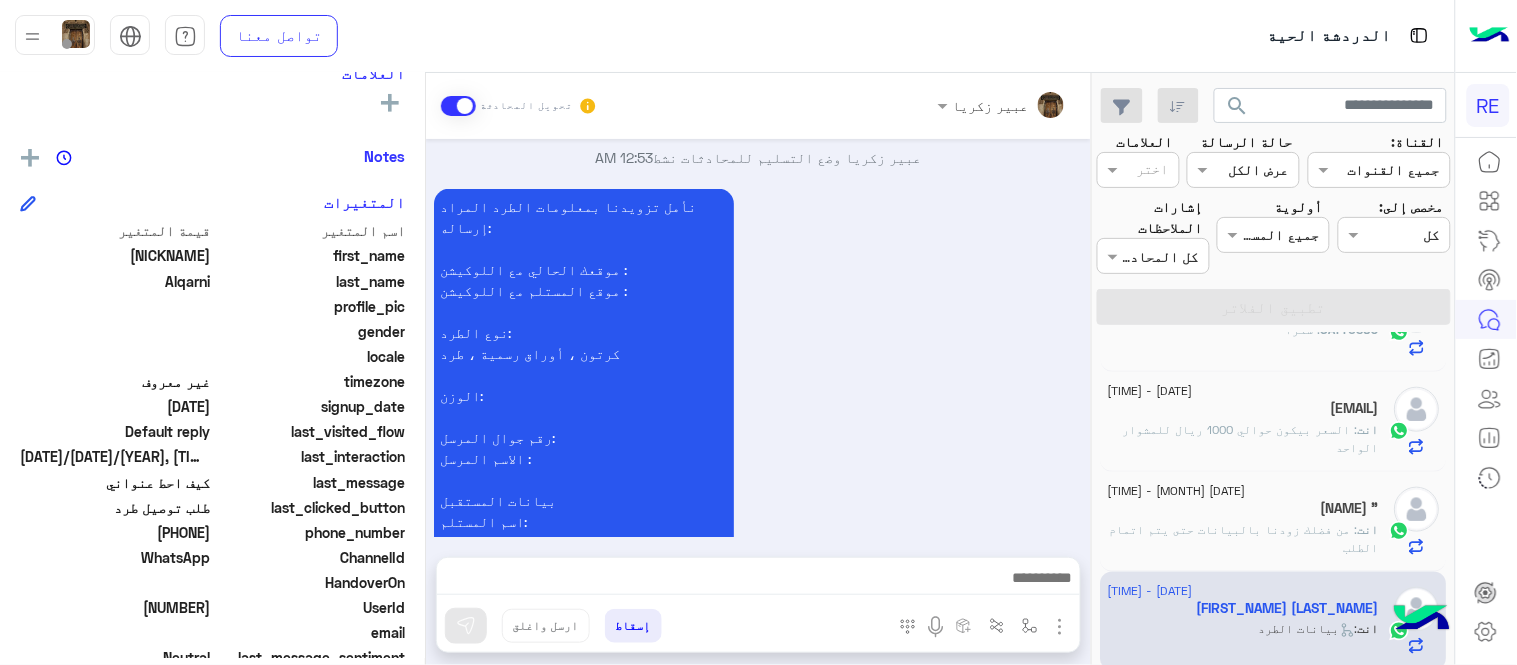 click on "[DATE]   طلب توصيل طرد    [TIME]  أهلاً بك في خدمة توصيل الطرود مع رحلة! 👋
لطلب توصيل طردك، ابدأ بتسجيل الدخول لحسابك أو إنشاء حساب جديد إذا لم يكن لديك.
بعد ذلك، توجه إلى صفحة طلب التوصيل عبر هذا الرابط:
واملأ البيانات المطلوبة. في حال واجهتك أي صعوبة، لا تتردد بالتواصل معنا وسيقوم فريق الدعم بمساعدتك على الفور! 😊   https://rehlacar.com/send-package/add-request  قائمة الممنوعات     [TIME]   قائمة الممنوعات    [TIME]  يمكنك إلاطلاع على القائمة التالية لمعرفه الممنوعات بنقل الطرود:  النقل المبرد :    لا نقوم بتوصيل المواد الحساسة و التي تتطلب عناية بالنقل مثل ( الورود ) مواد أخرى اي خدمة اخرى ؟" at bounding box center (758, 338) 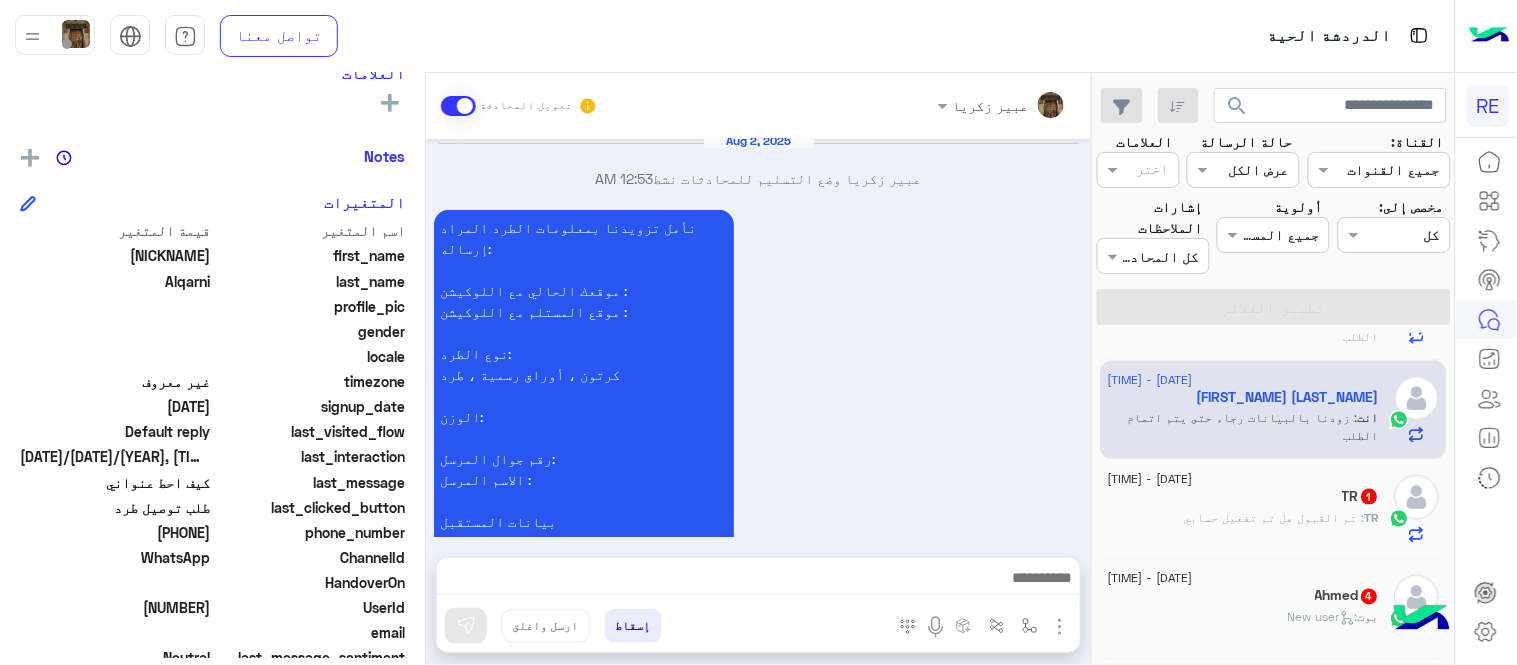 scroll, scrollTop: 795, scrollLeft: 0, axis: vertical 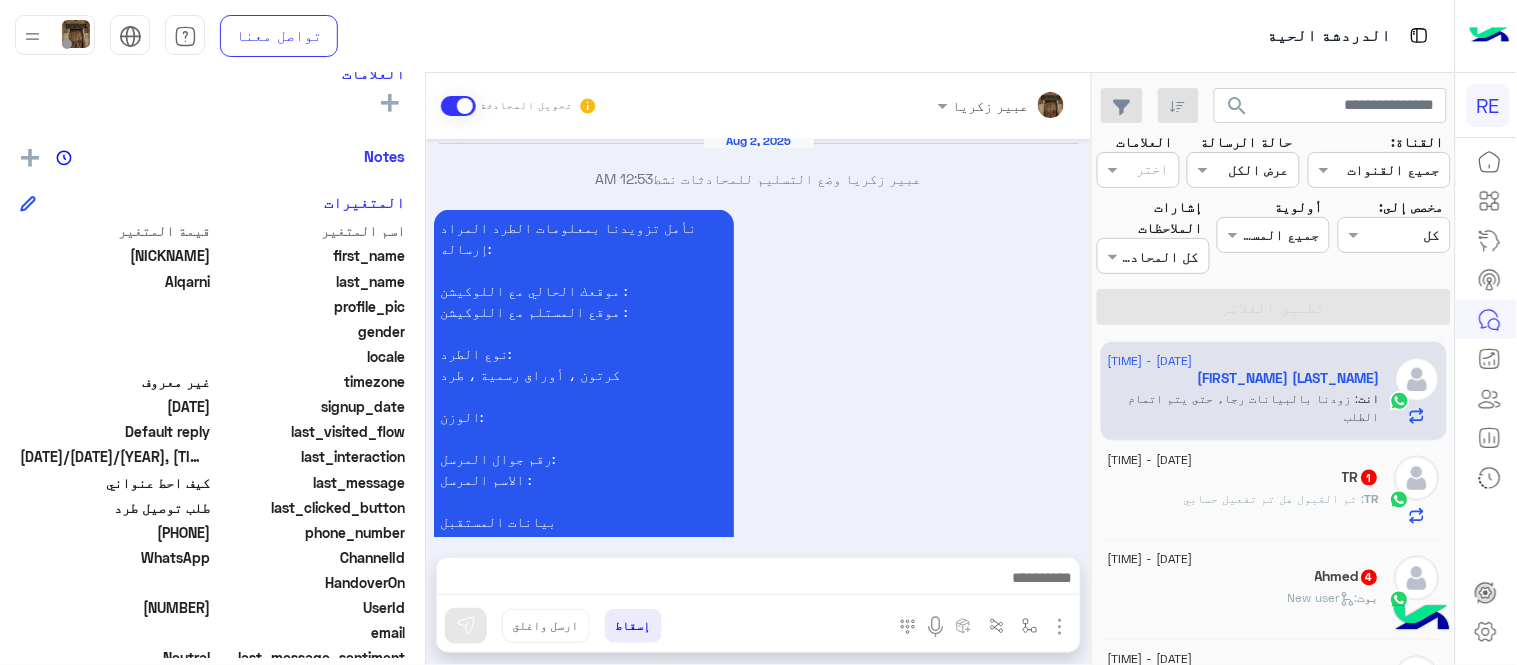 click on "TR : تم القبول هل تم تفعيل حسابي" 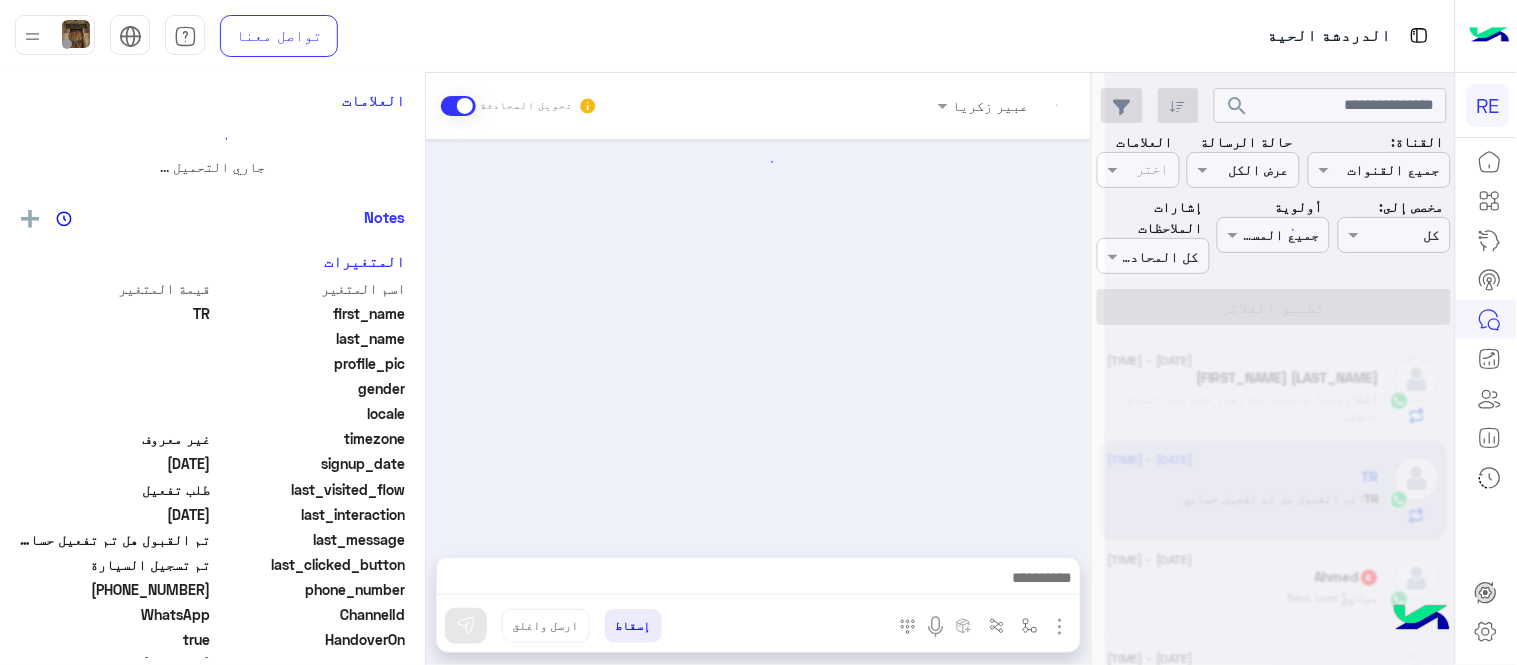 scroll, scrollTop: 0, scrollLeft: 0, axis: both 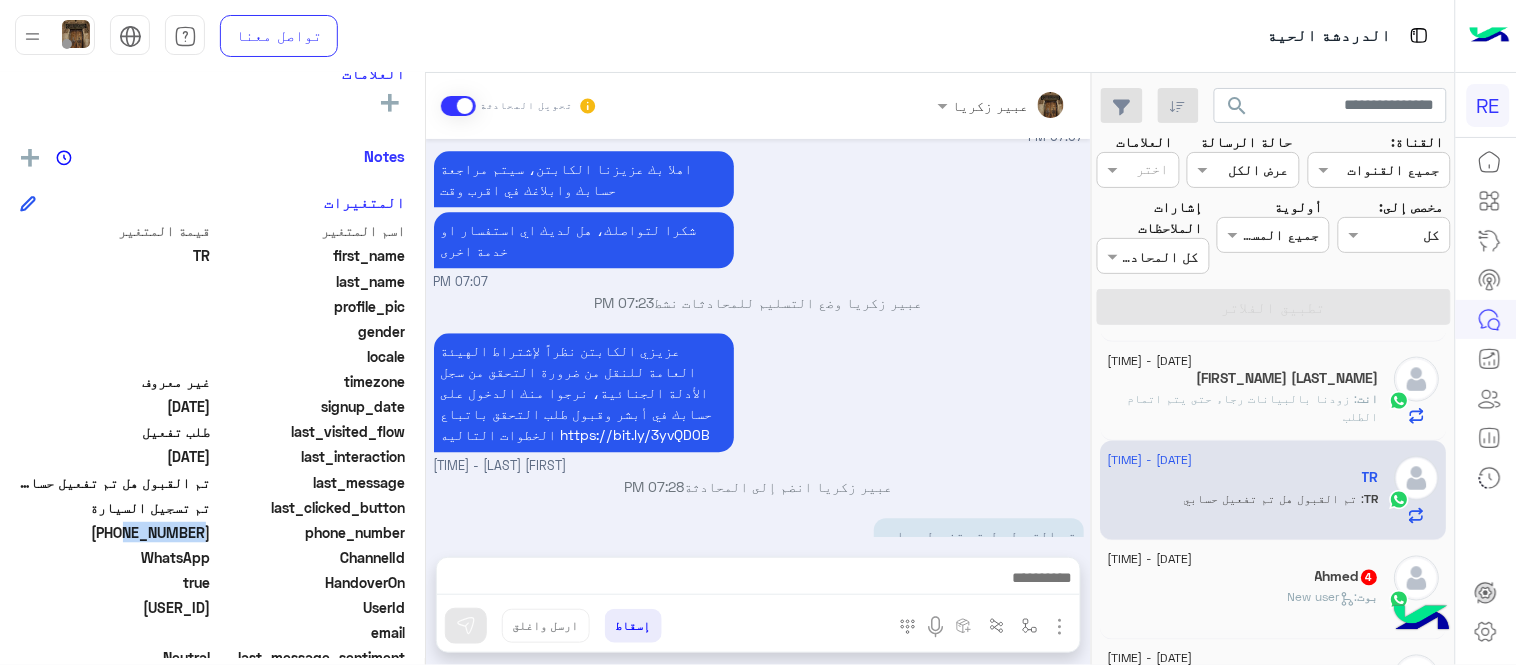 drag, startPoint x: 136, startPoint y: 534, endPoint x: 214, endPoint y: 533, distance: 78.00641 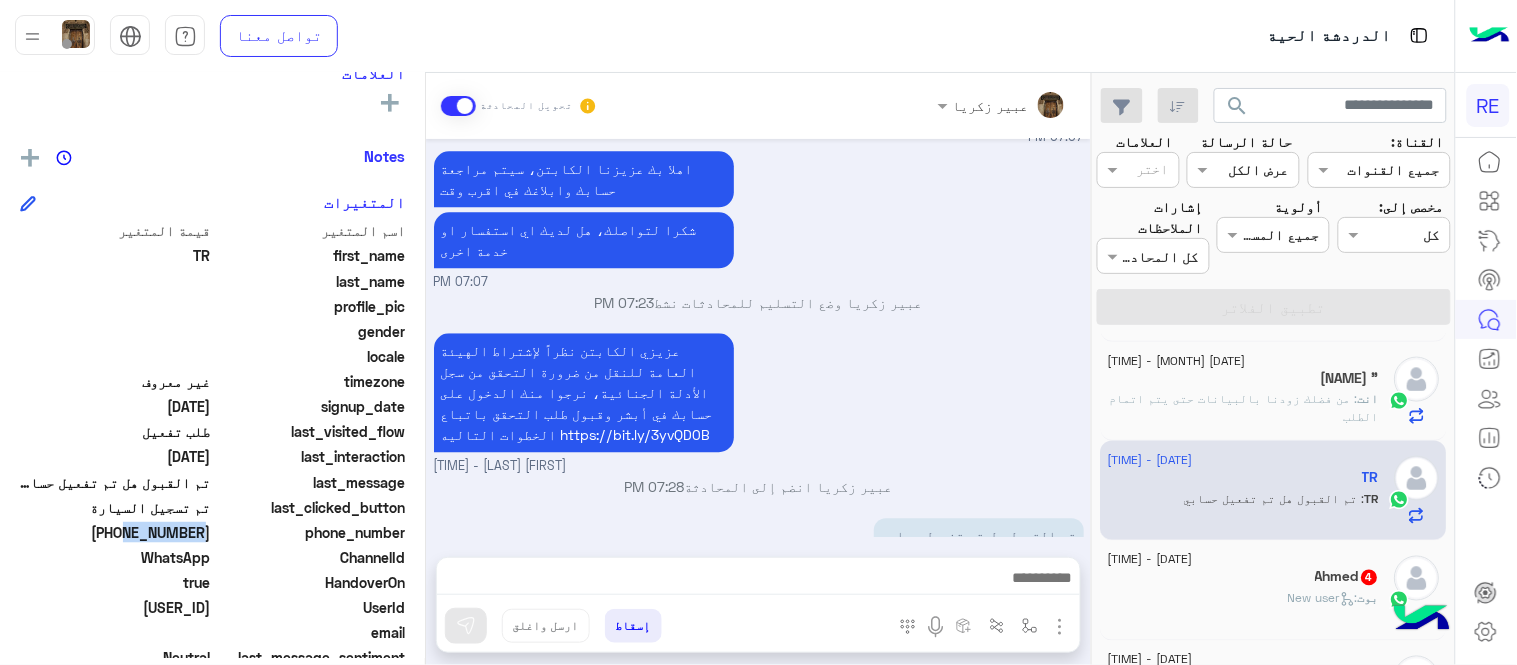 scroll, scrollTop: 796, scrollLeft: 0, axis: vertical 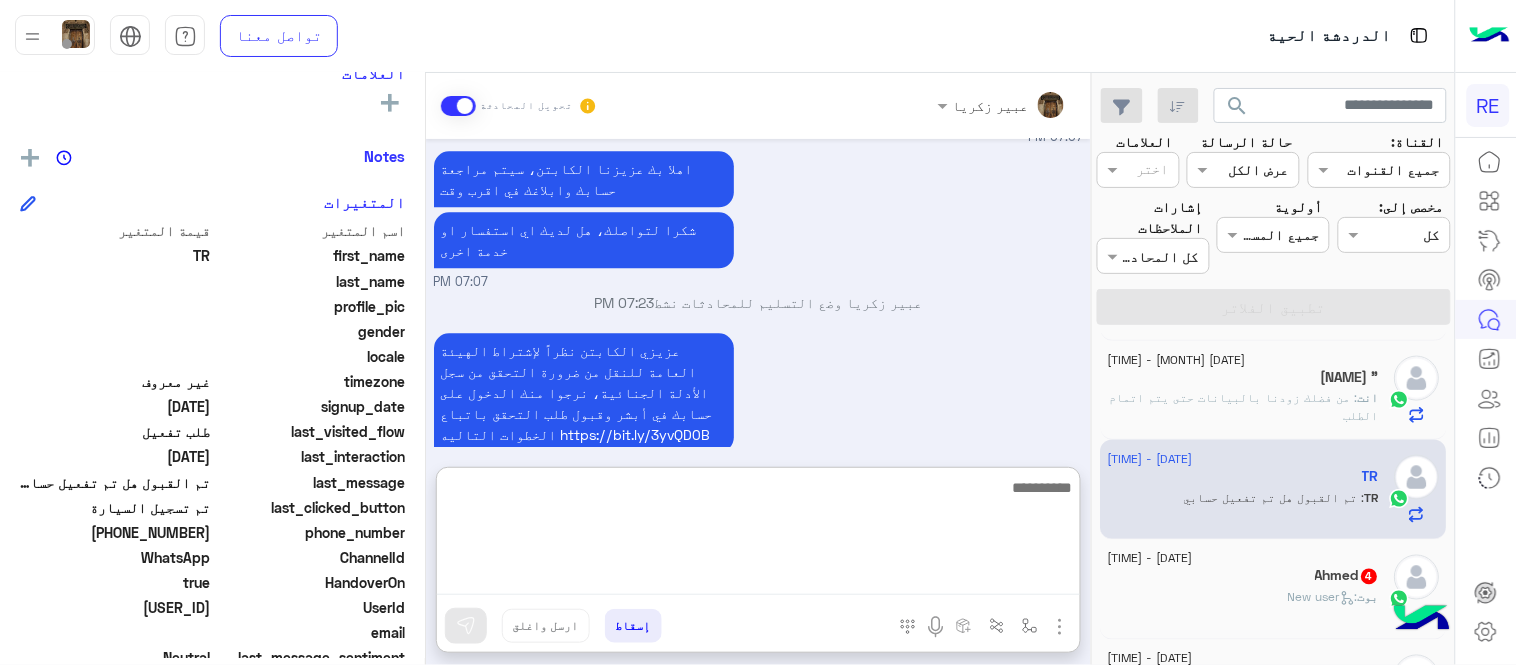 click at bounding box center (758, 535) 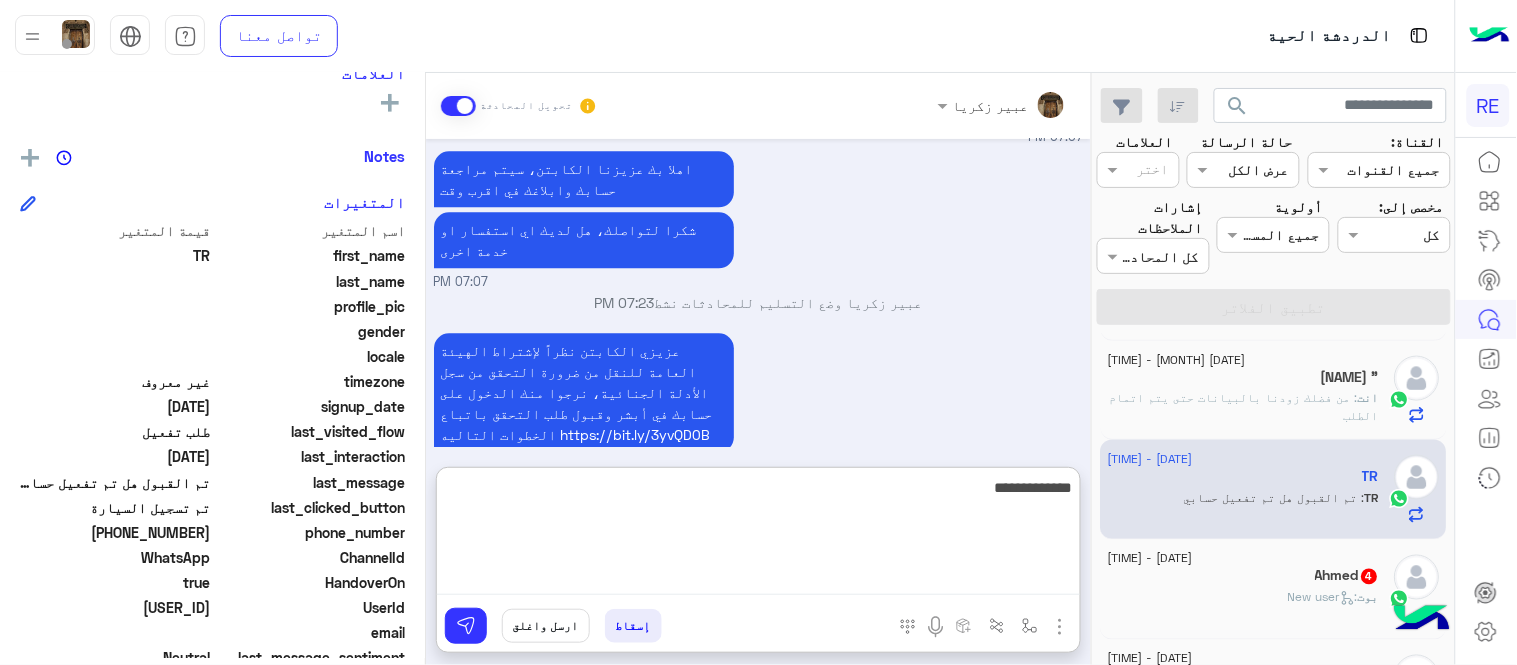 type on "**********" 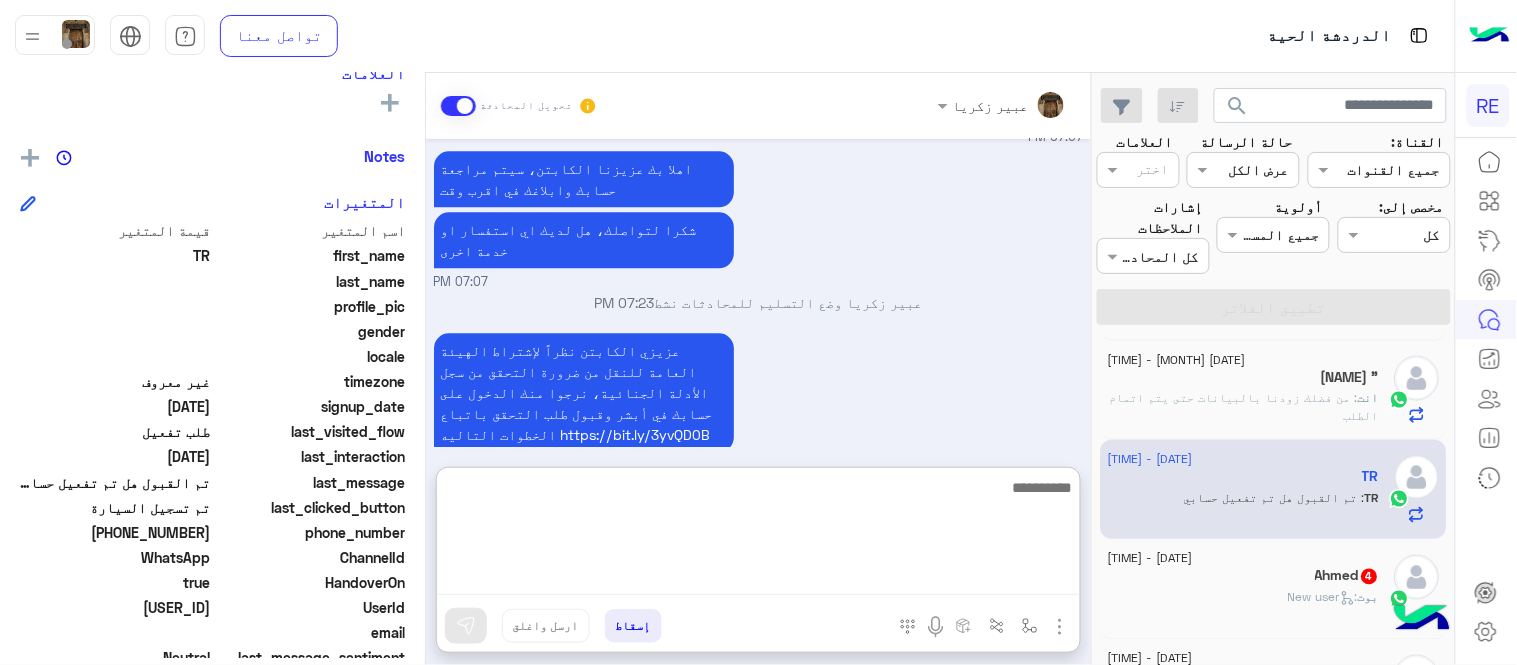 scroll, scrollTop: 1451, scrollLeft: 0, axis: vertical 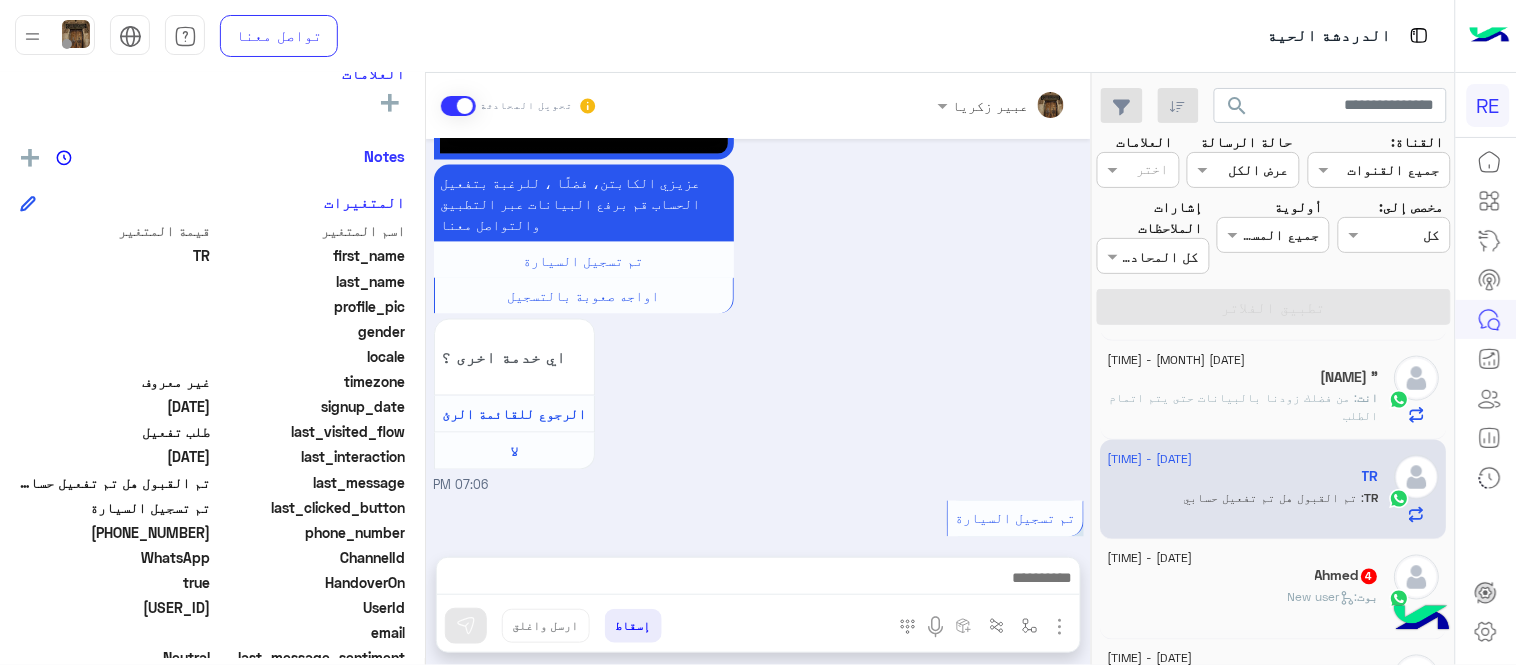 click on "بوت :   New user" 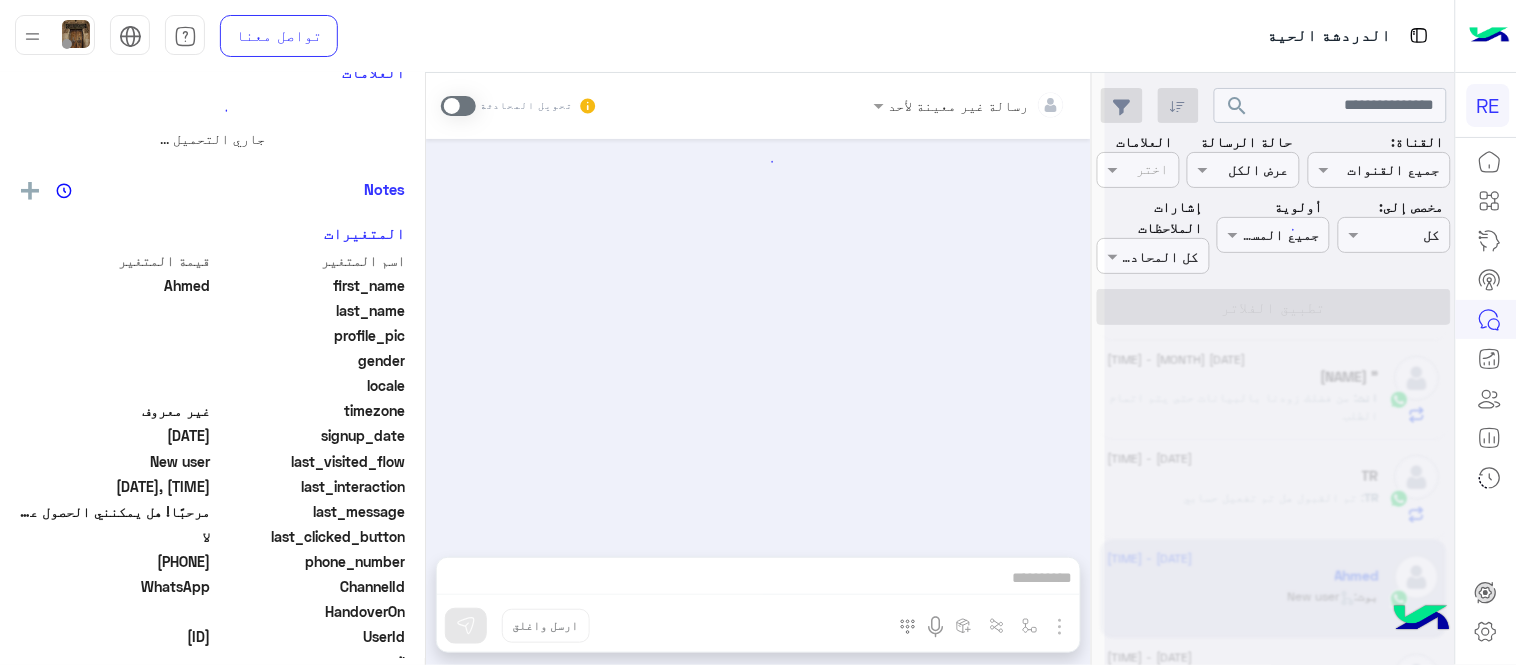 scroll, scrollTop: 352, scrollLeft: 0, axis: vertical 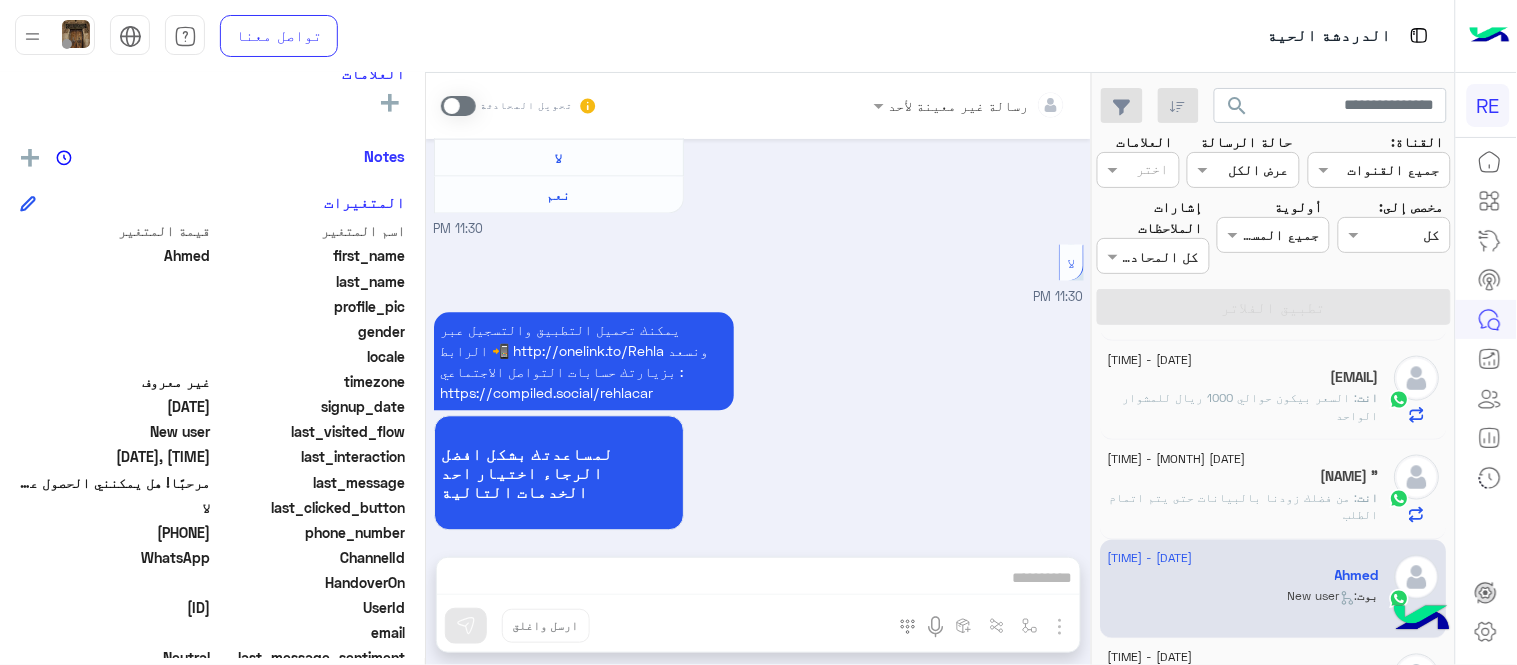 click at bounding box center (458, 106) 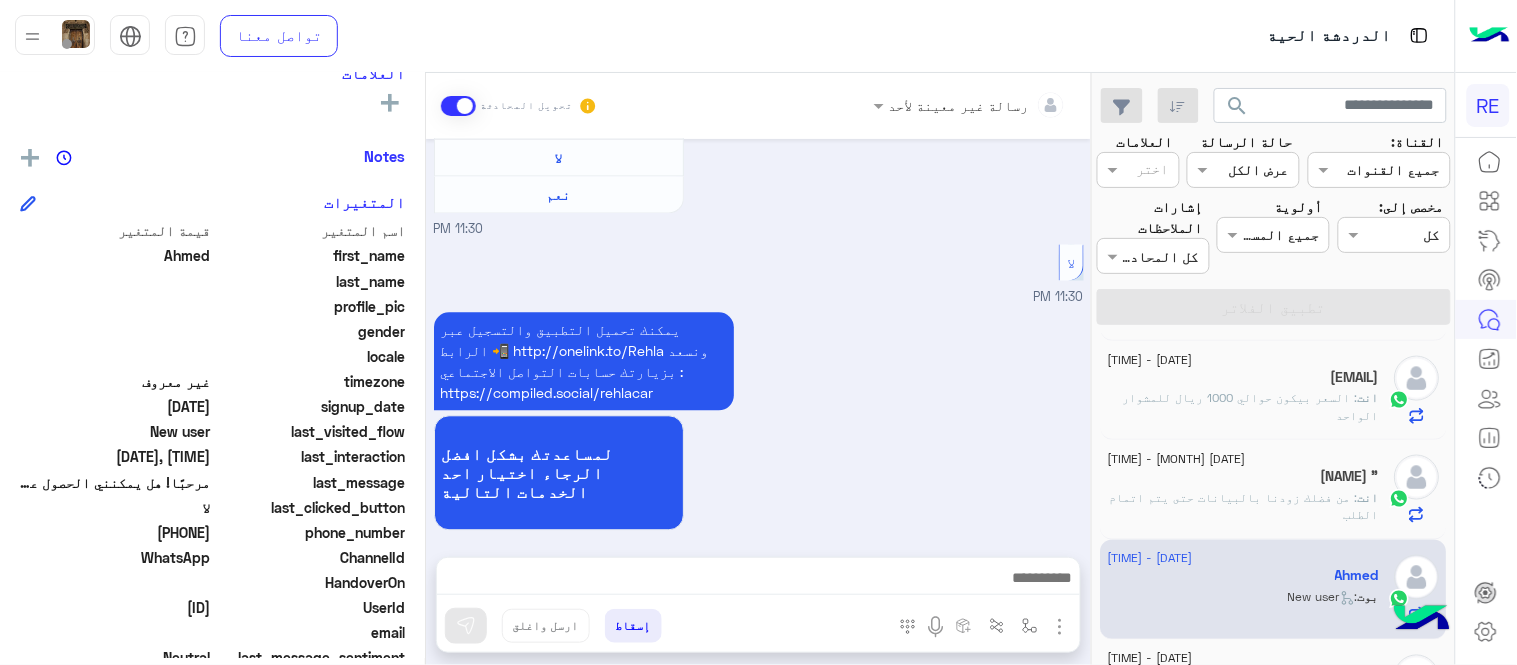 scroll, scrollTop: 1141, scrollLeft: 0, axis: vertical 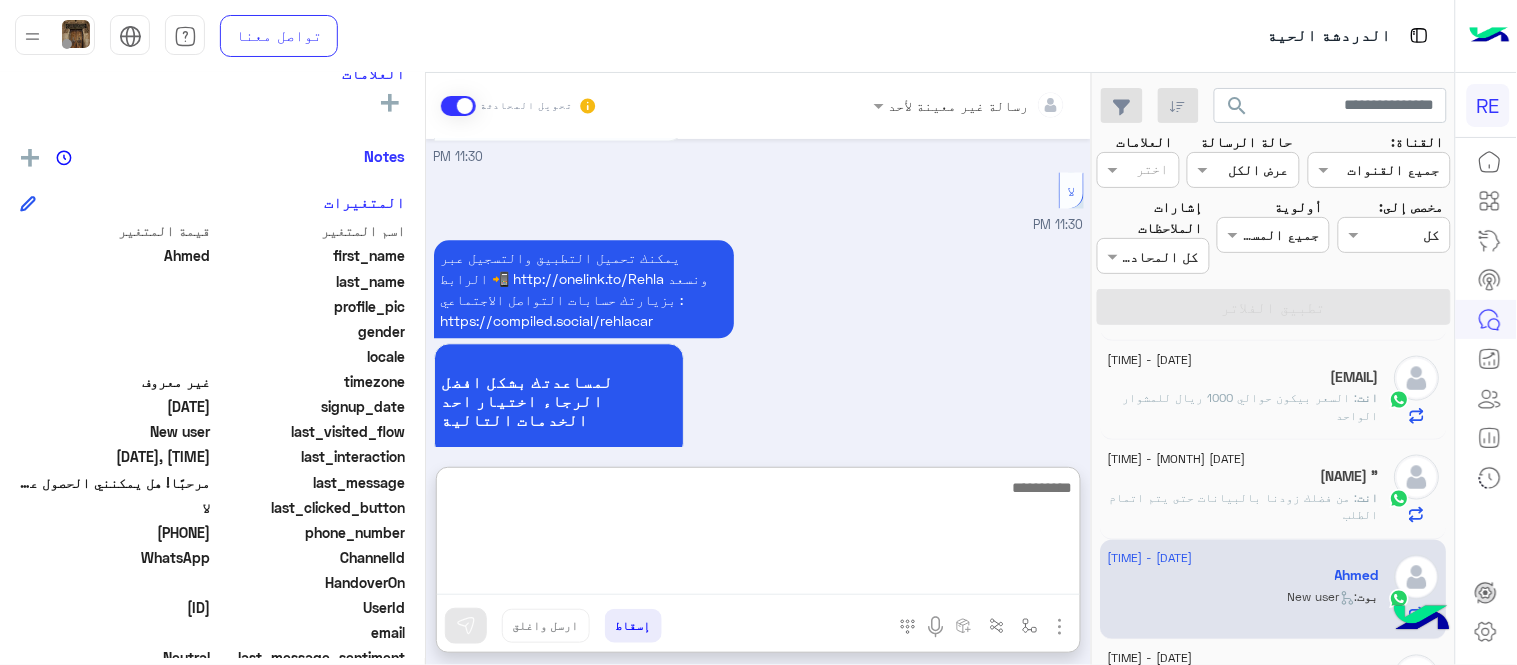 click at bounding box center [758, 535] 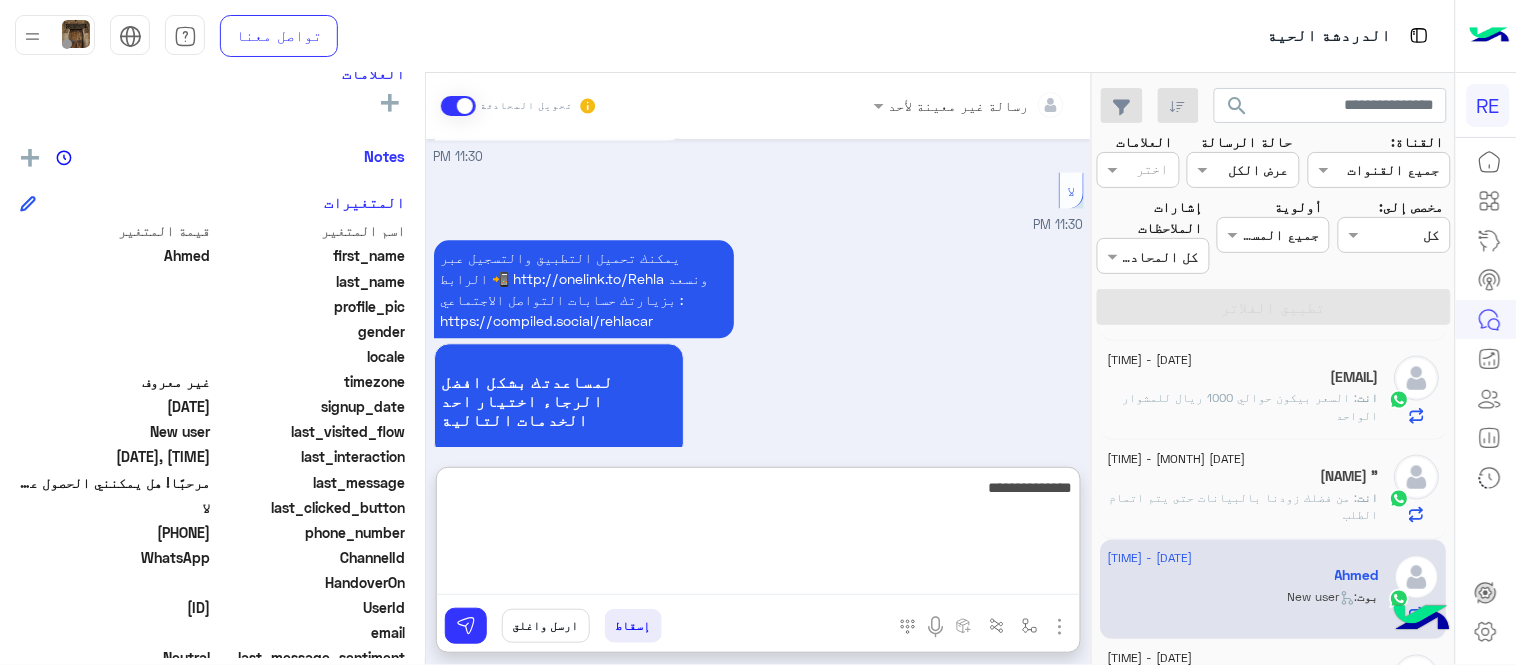 type on "**********" 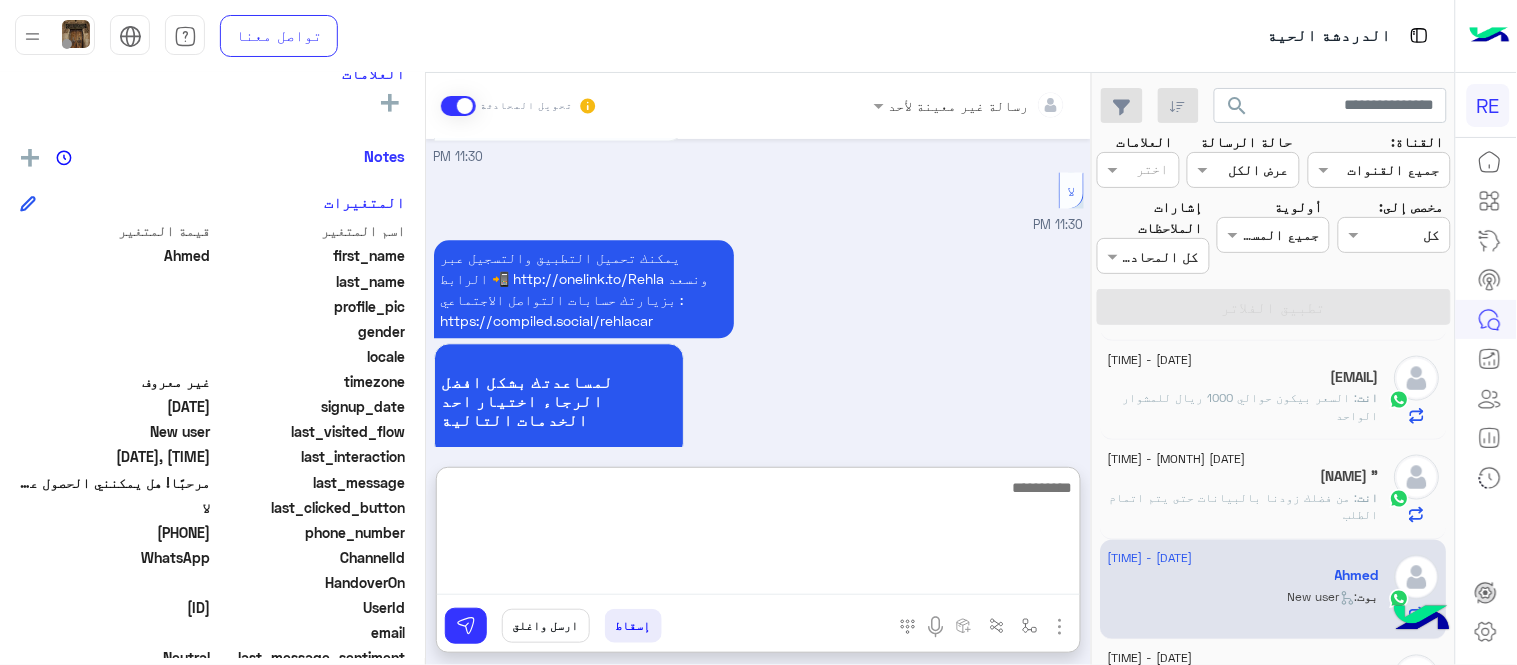 scroll, scrollTop: 1294, scrollLeft: 0, axis: vertical 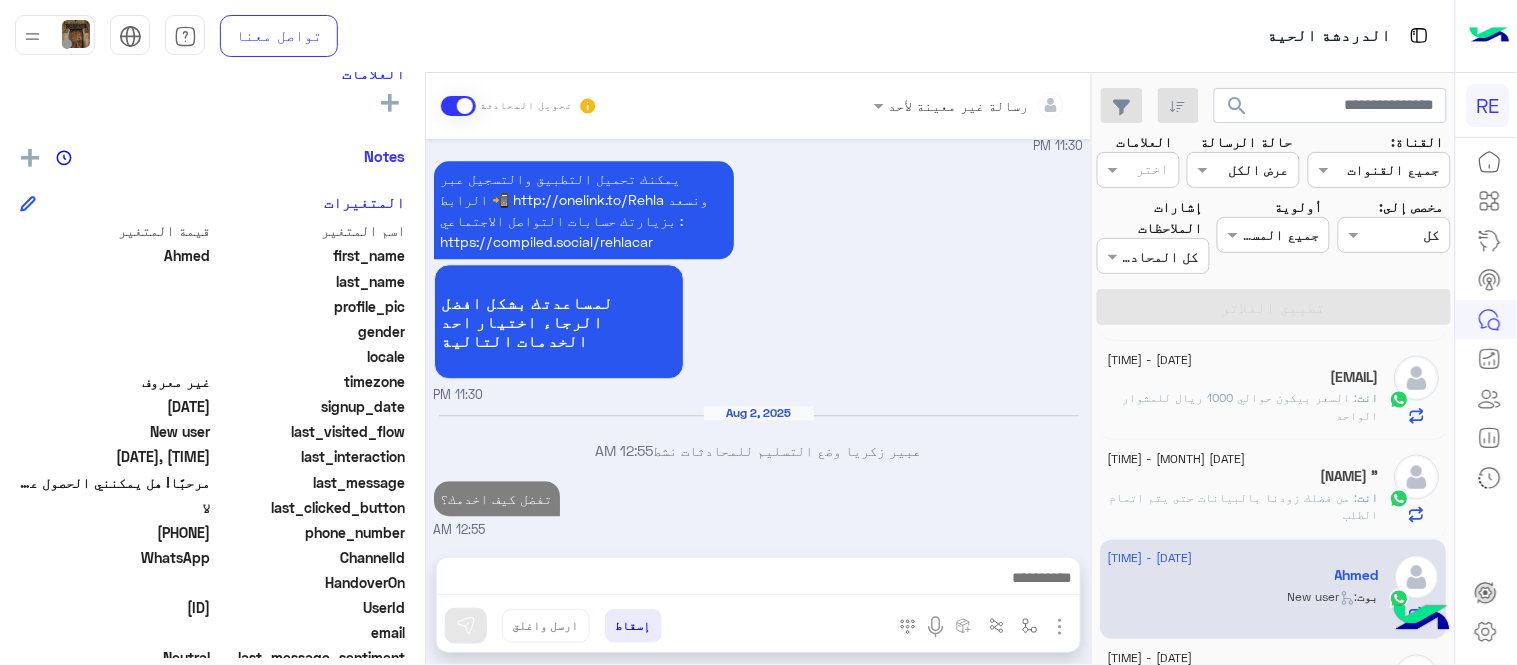click on "Aug 1, 2025  مرحبًا! هل يمكنني الحصول على مزيد من المعلومات حول هذا؟   11:29 PM
اهلًا بك في تطبيق رحلة 👋
Welcome to Rehla  👋
من فضلك أختر لغة التواصل
Please choose your preferred Language
English   عربي     11:29 PM   عربي    11:30 PM  هل أنت ؟   كابتن 👨🏻‍✈️   عميل 🧳   رحال (مرشد مرخص) 🏖️     11:30 PM   عميل     11:30 PM  هل لديك حساب مسجل على التطبيق   لا   نعم     11:30 PM   لا    11:30 PM  يمكنك تحميل التطبيق والتسجيل عبر الرابط 📲
http://onelink.to/Rehla
ونسعد بزيارتك حسابات التواصل الاجتماعي :
https://compiled.social/rehlacar    لمساعدتك بشكل افضل
الرجاء اختيار احد الخدمات التالية     11:30 PM   Aug 2, 2025   عبير زكريا وضع التسليم للمحادثات نشط   12:55 AM        12:55 AM" at bounding box center [758, 338] 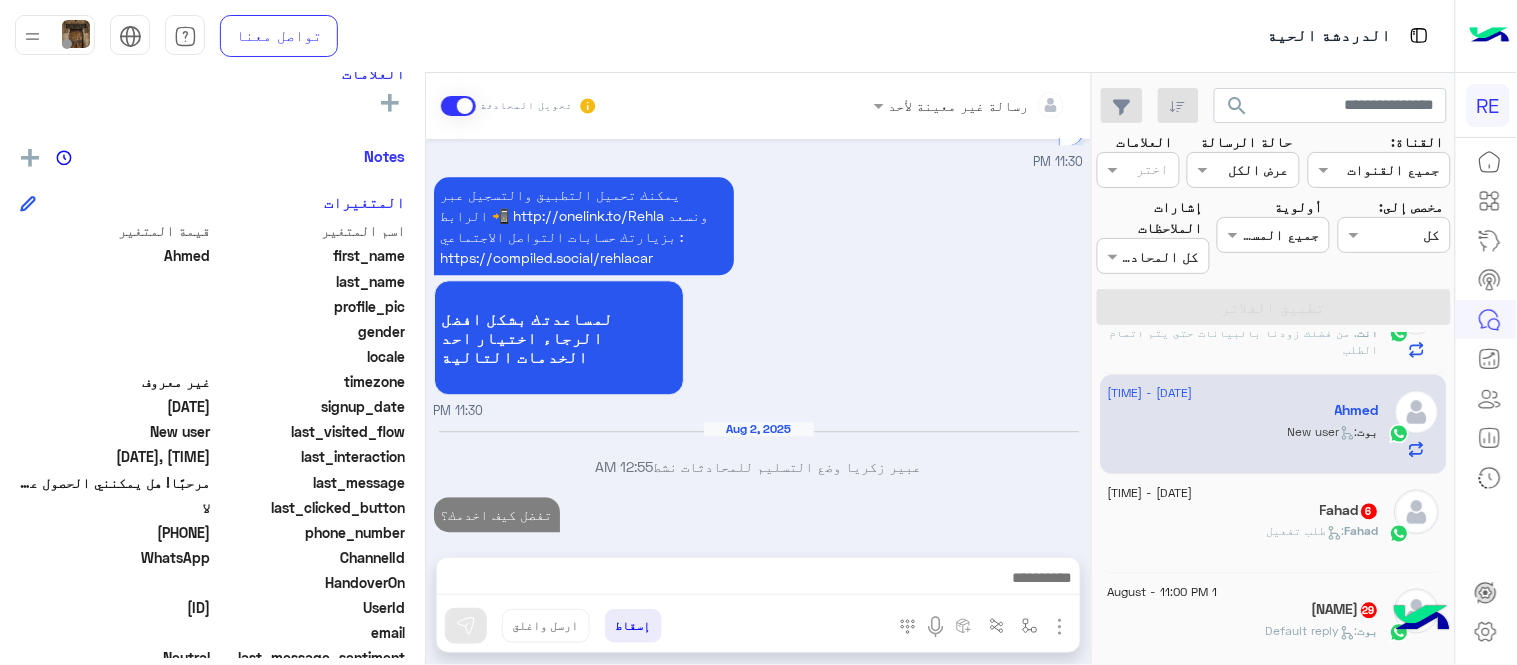 scroll, scrollTop: 973, scrollLeft: 0, axis: vertical 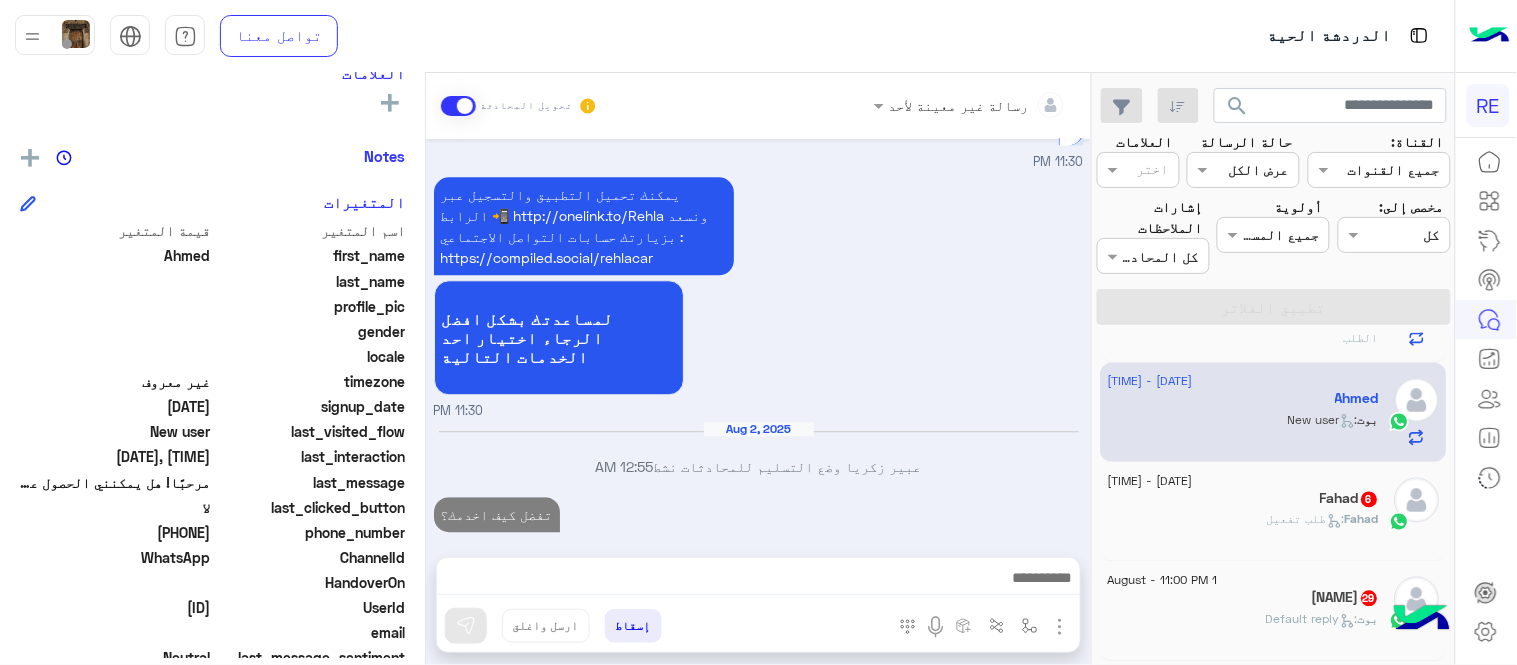 click on "[NAME] :   طلب تفعيل" 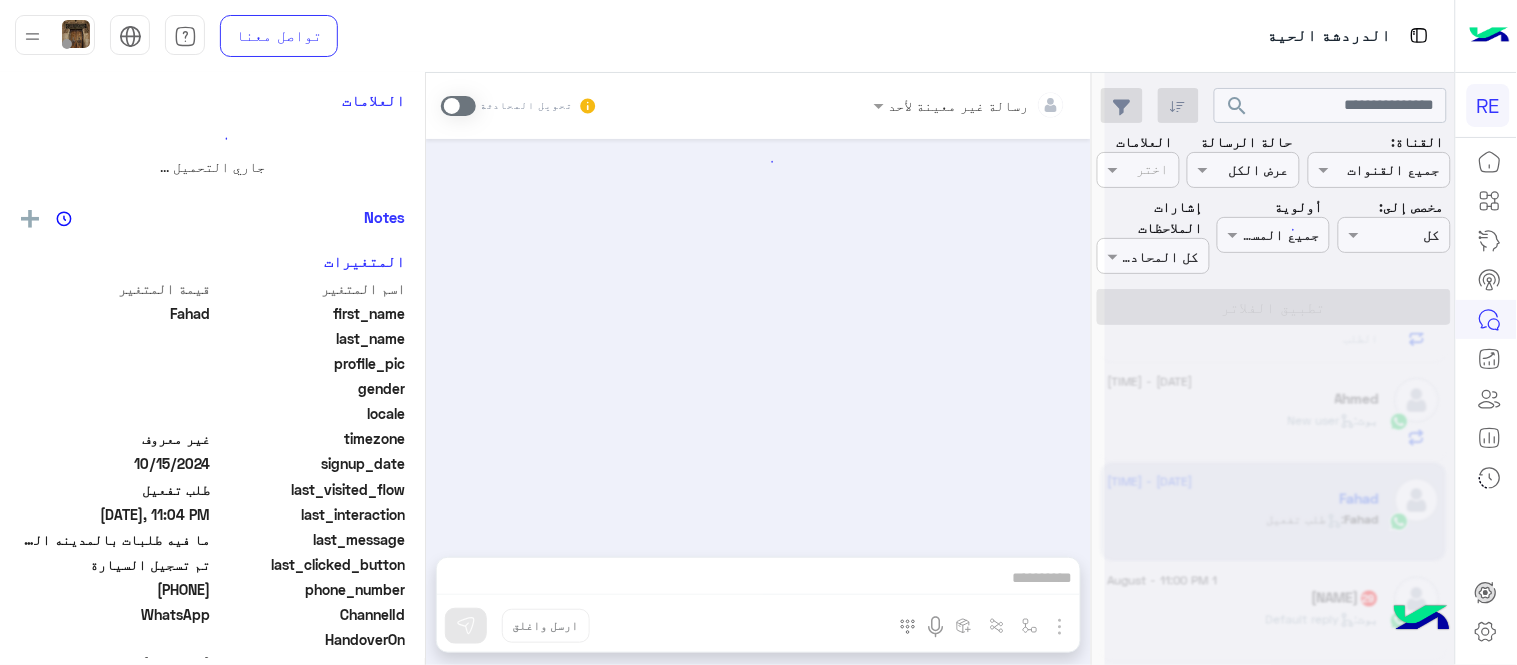 scroll, scrollTop: 0, scrollLeft: 0, axis: both 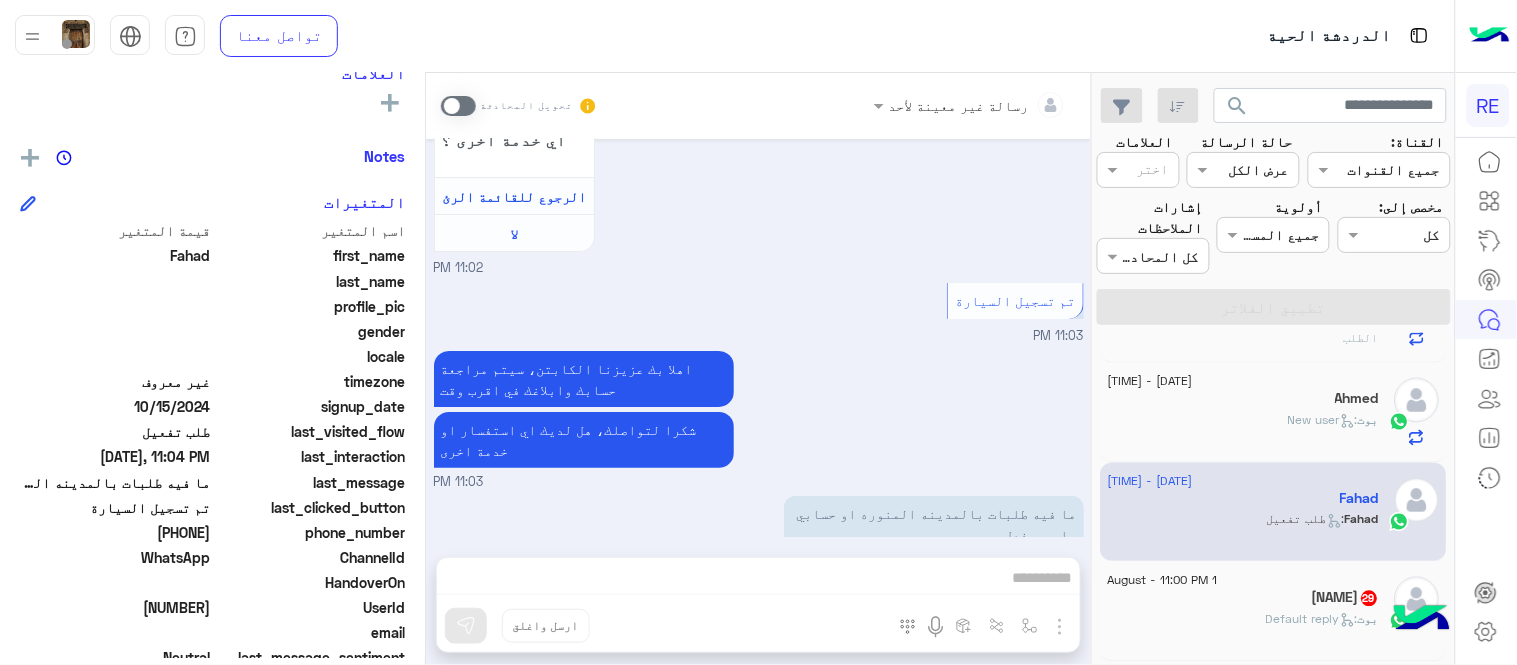 drag, startPoint x: 140, startPoint y: 534, endPoint x: 213, endPoint y: 530, distance: 73.109505 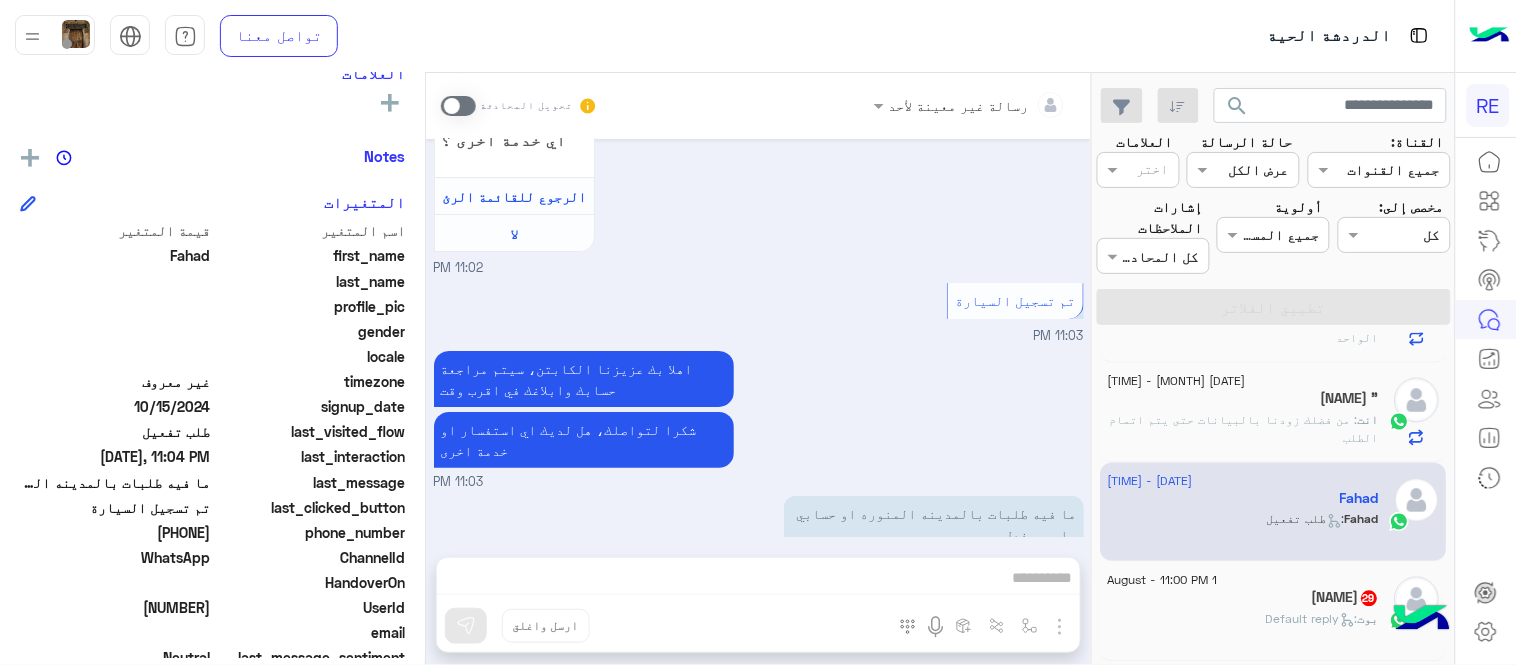 click at bounding box center [458, 106] 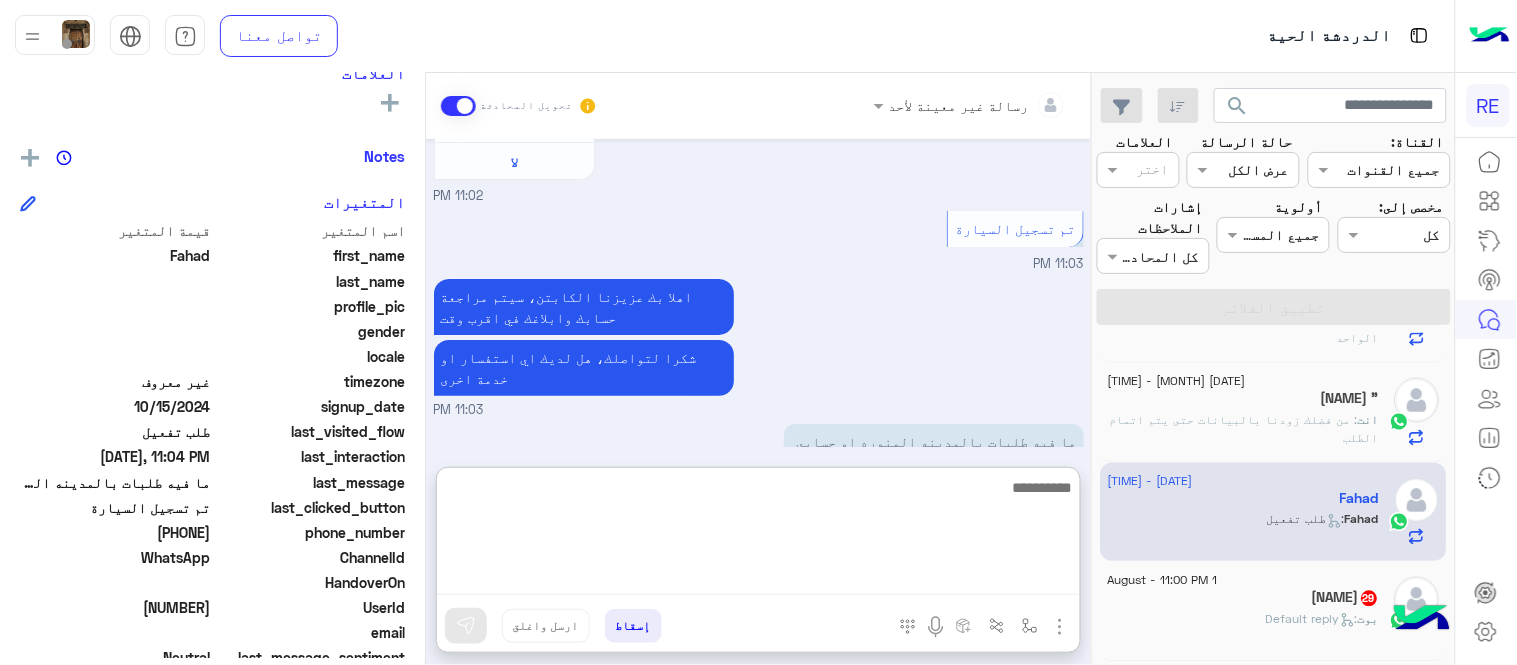 click at bounding box center (758, 535) 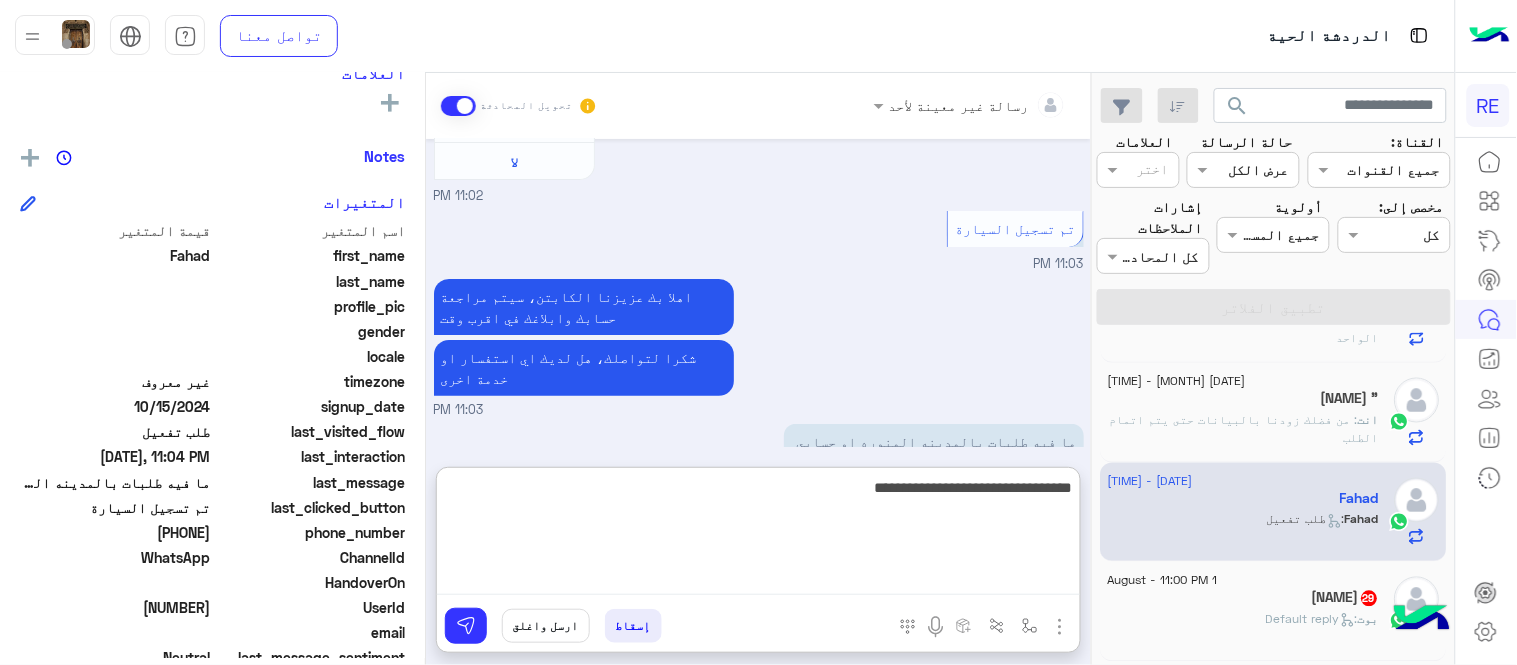 type on "**********" 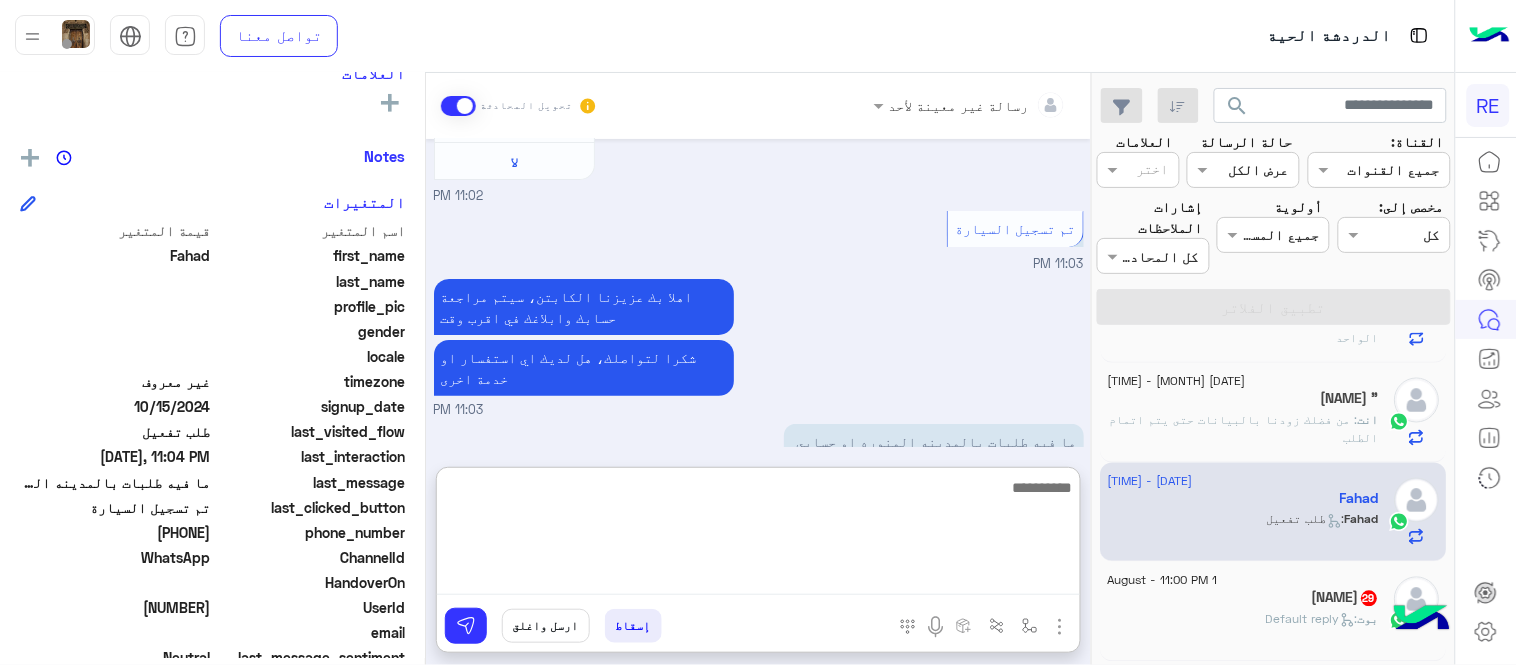 scroll, scrollTop: 2106, scrollLeft: 0, axis: vertical 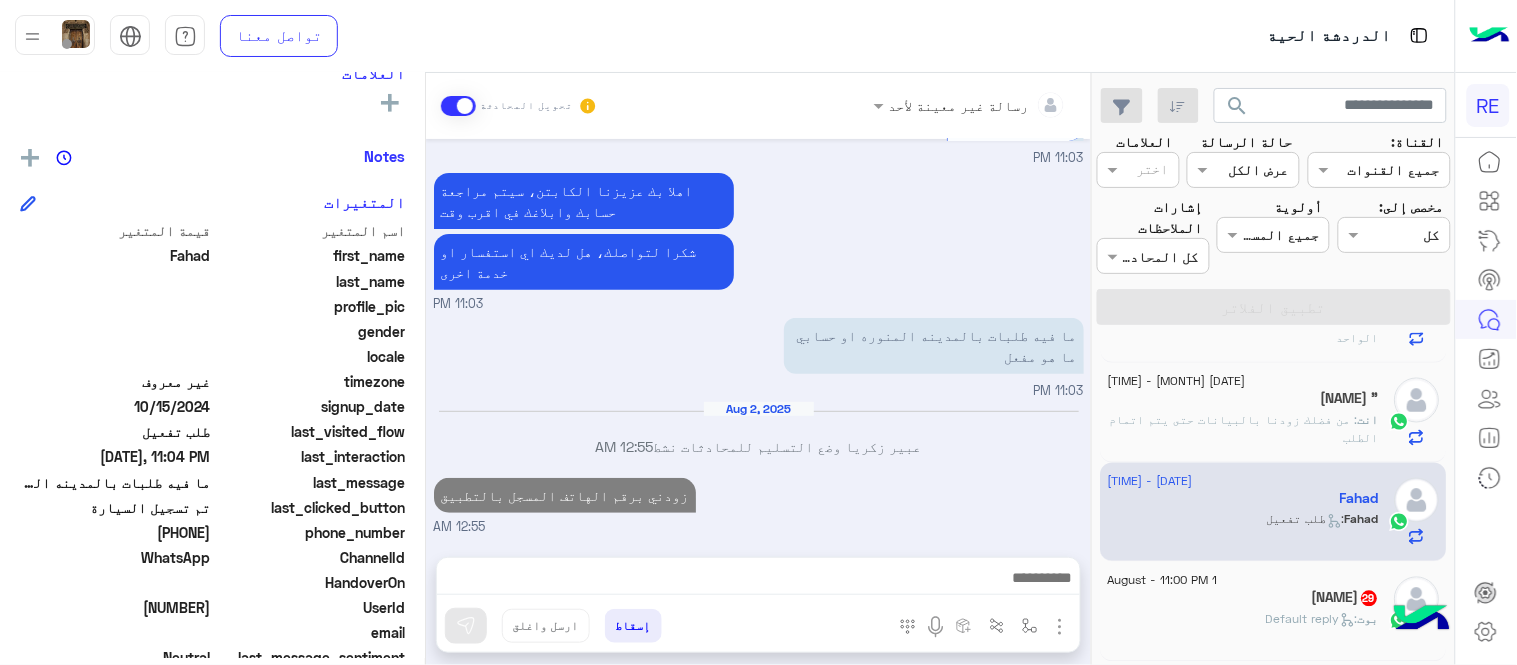 click on "بوت :   Default reply" 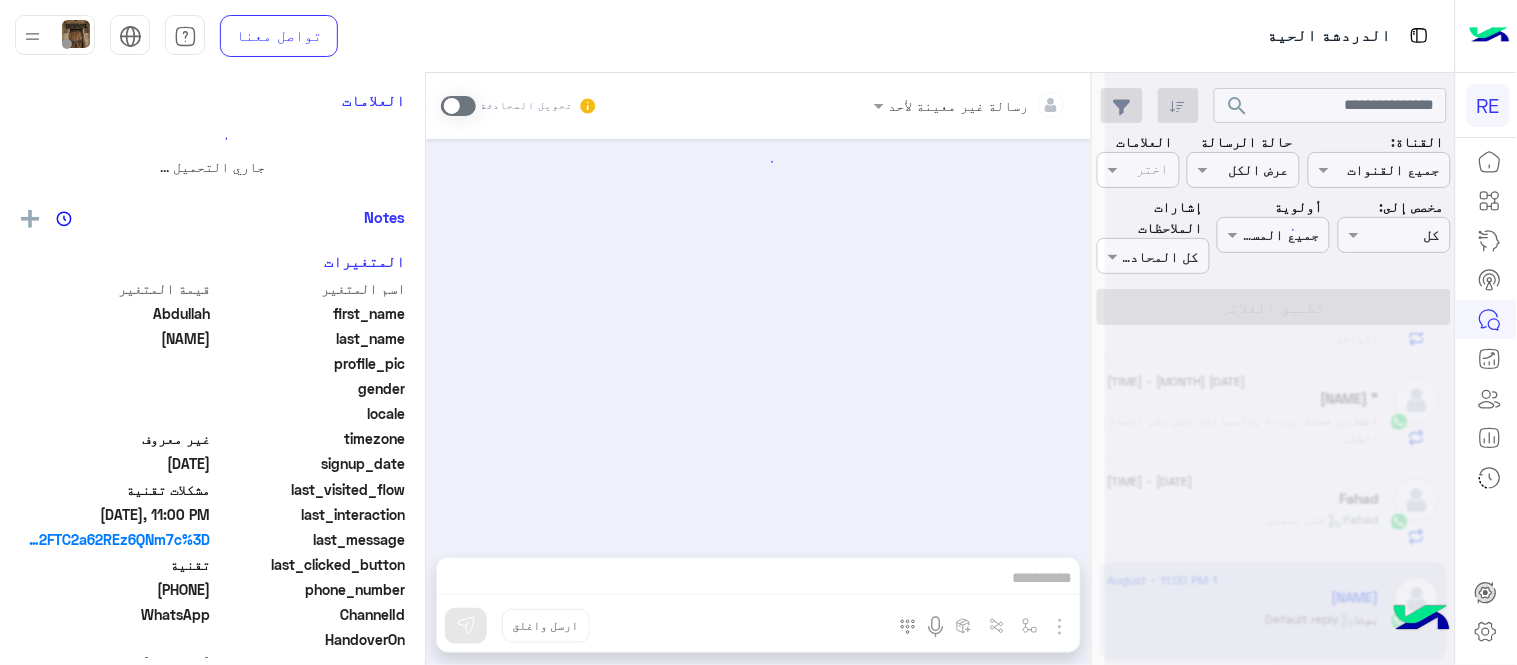 scroll, scrollTop: 0, scrollLeft: 0, axis: both 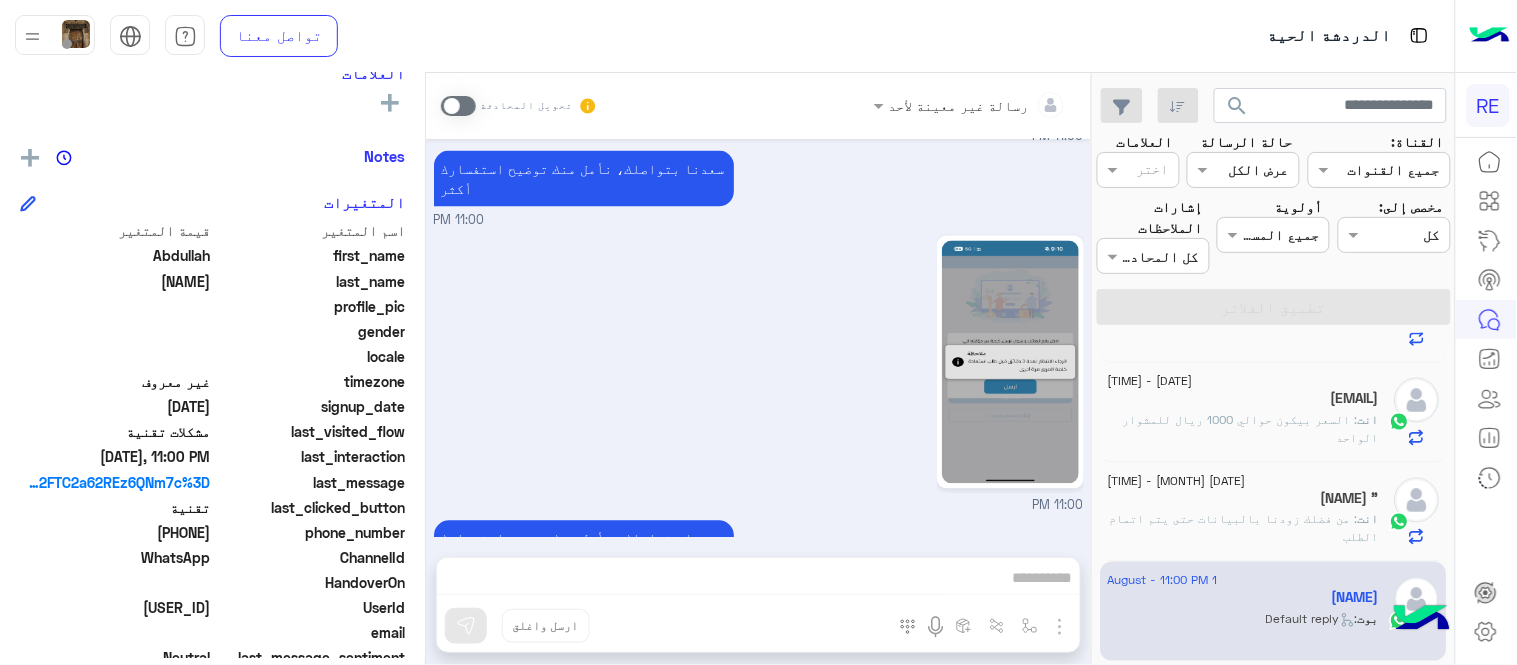click 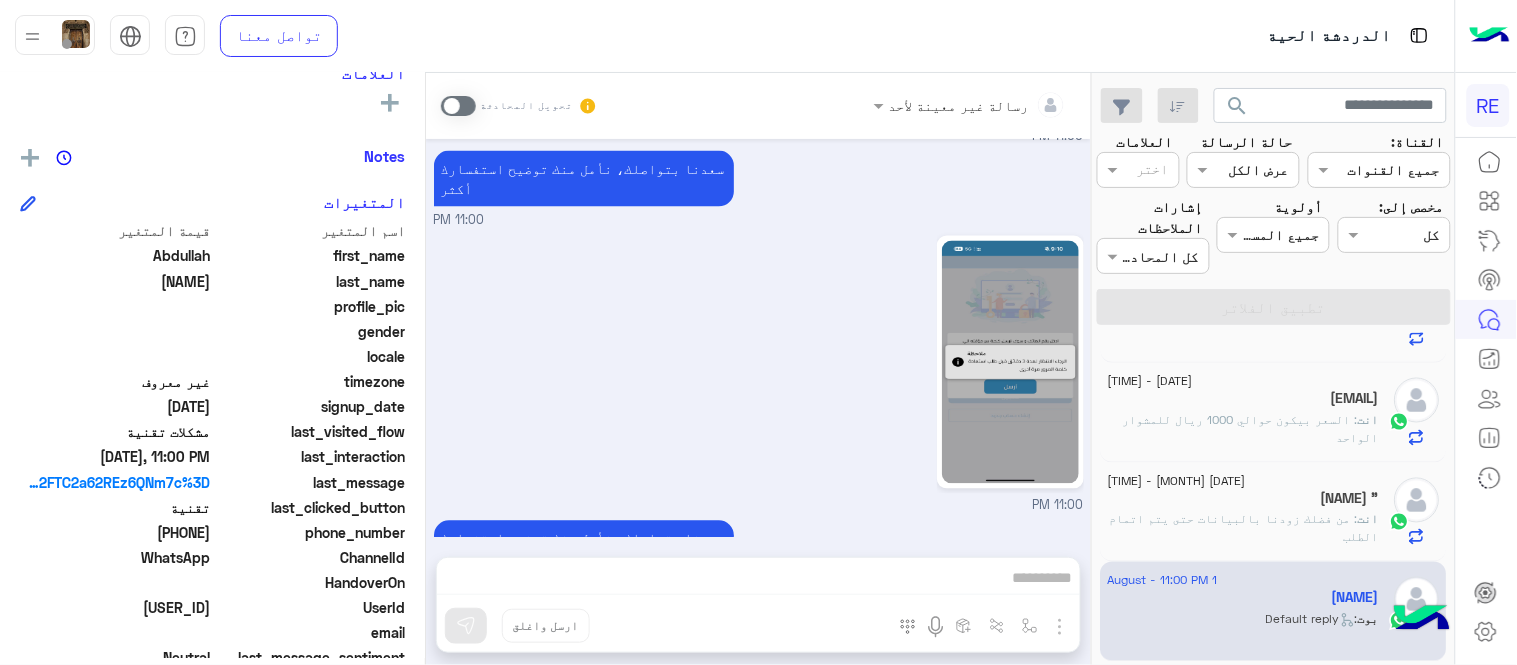 click at bounding box center [458, 106] 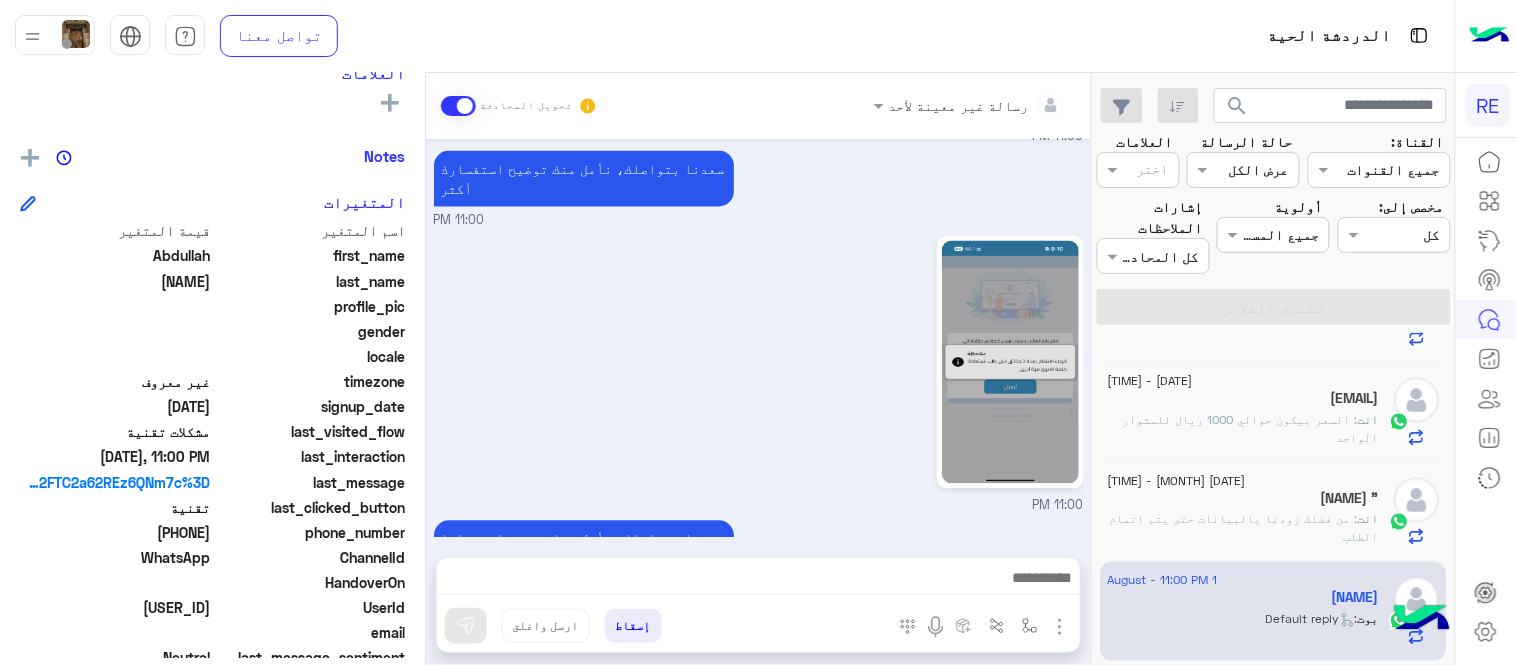 scroll, scrollTop: 1006, scrollLeft: 0, axis: vertical 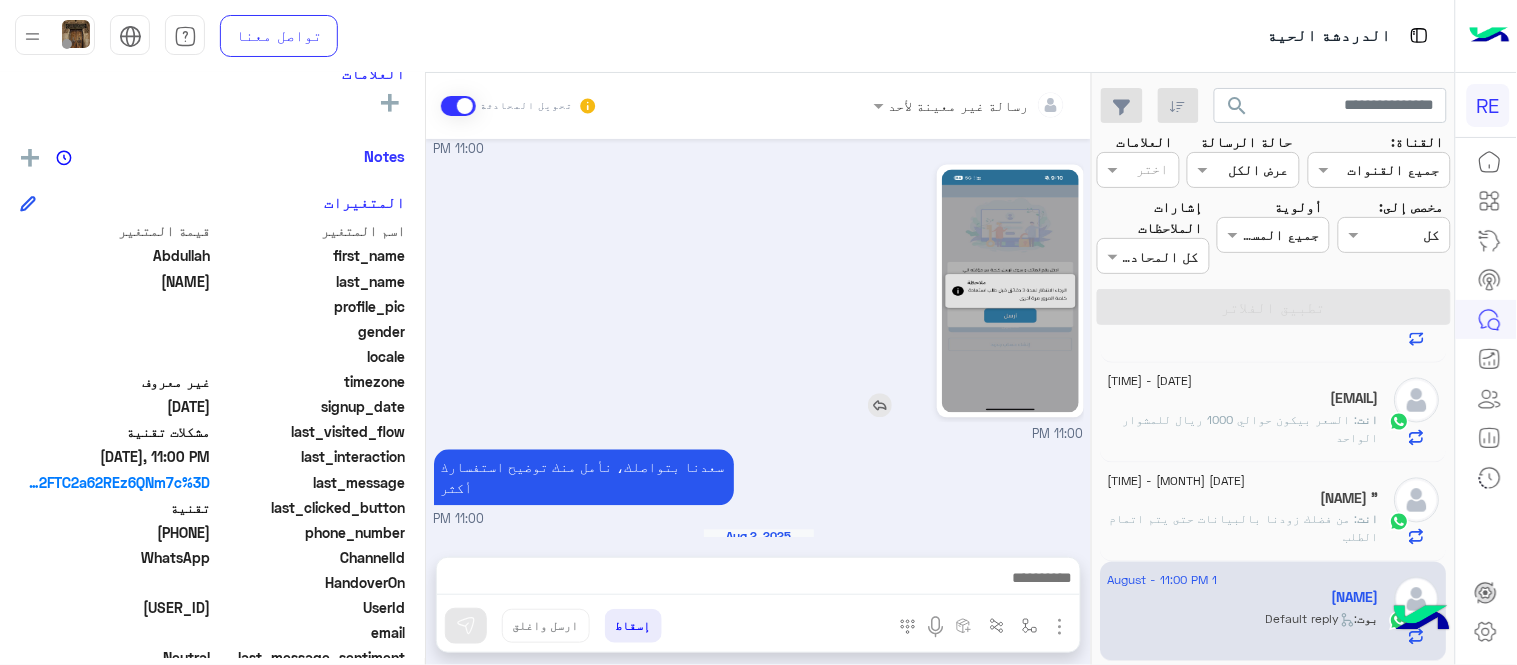 click at bounding box center [880, 406] 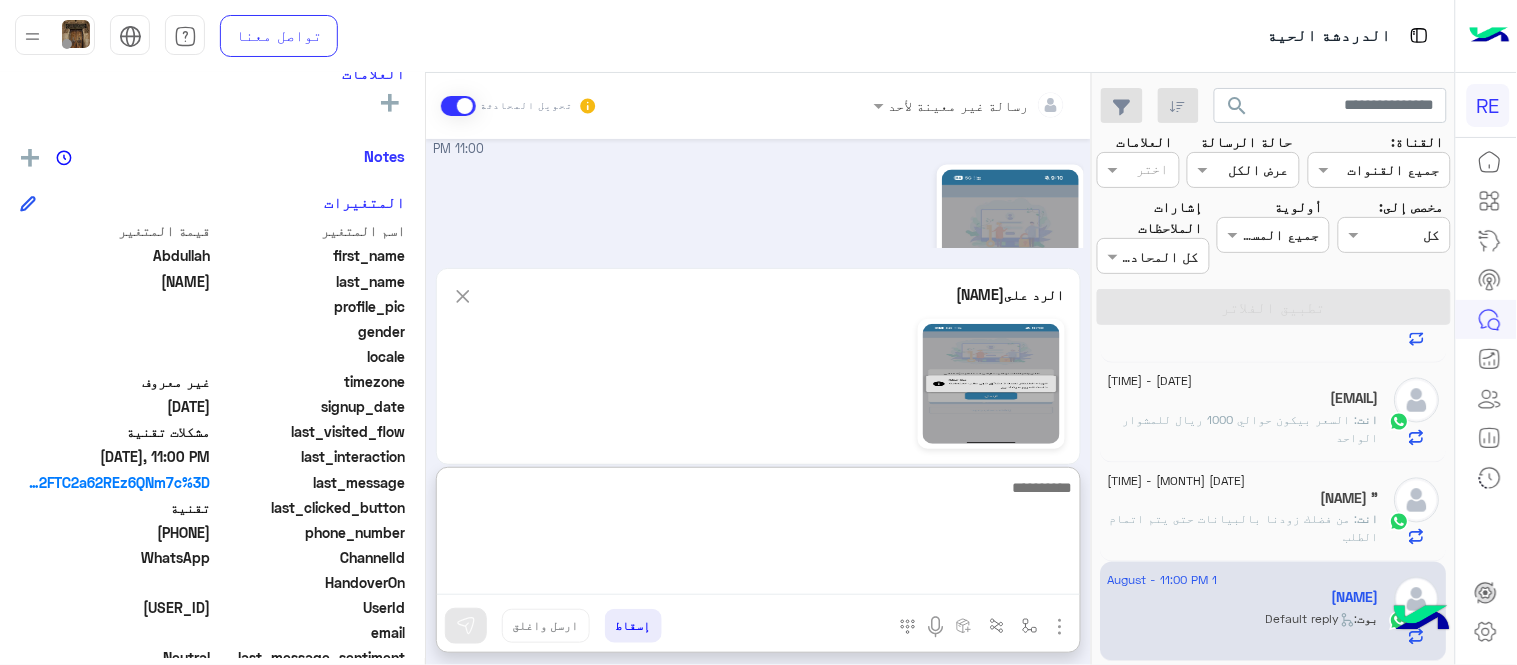 click at bounding box center (758, 535) 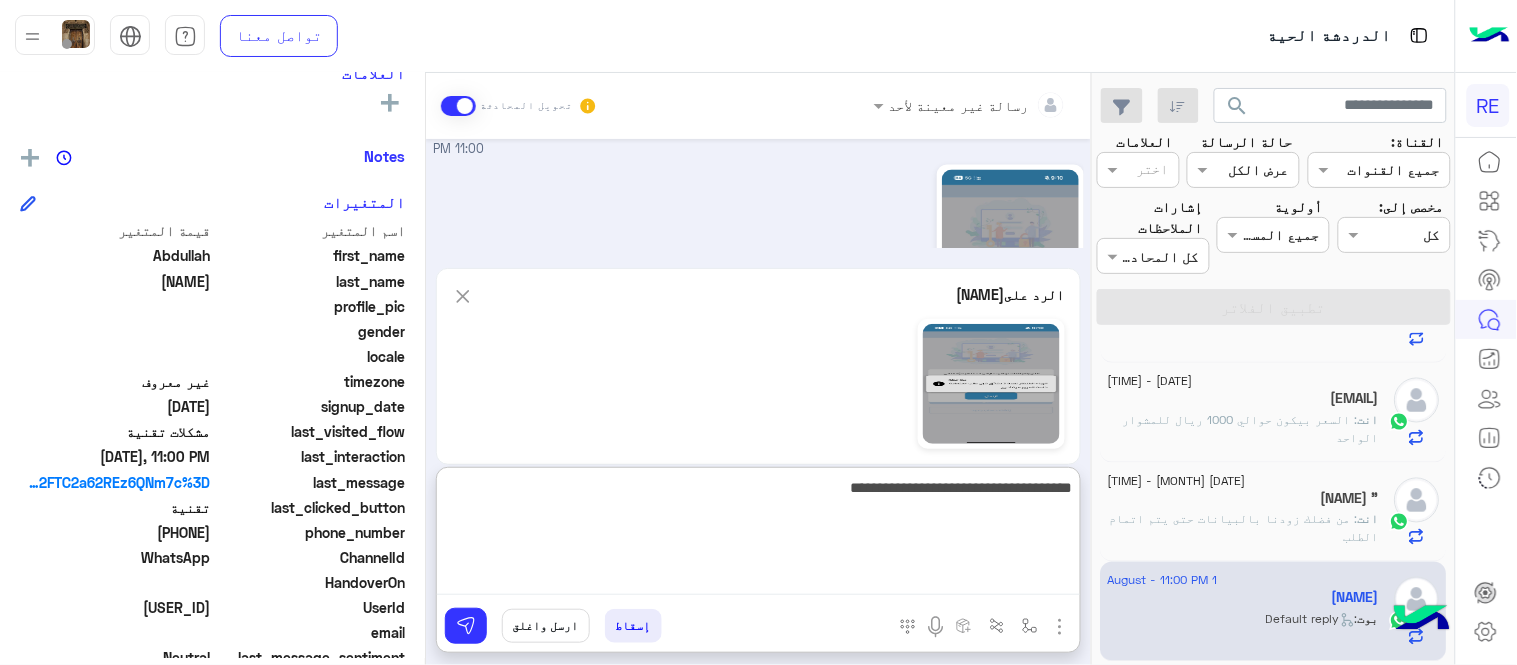 type on "**********" 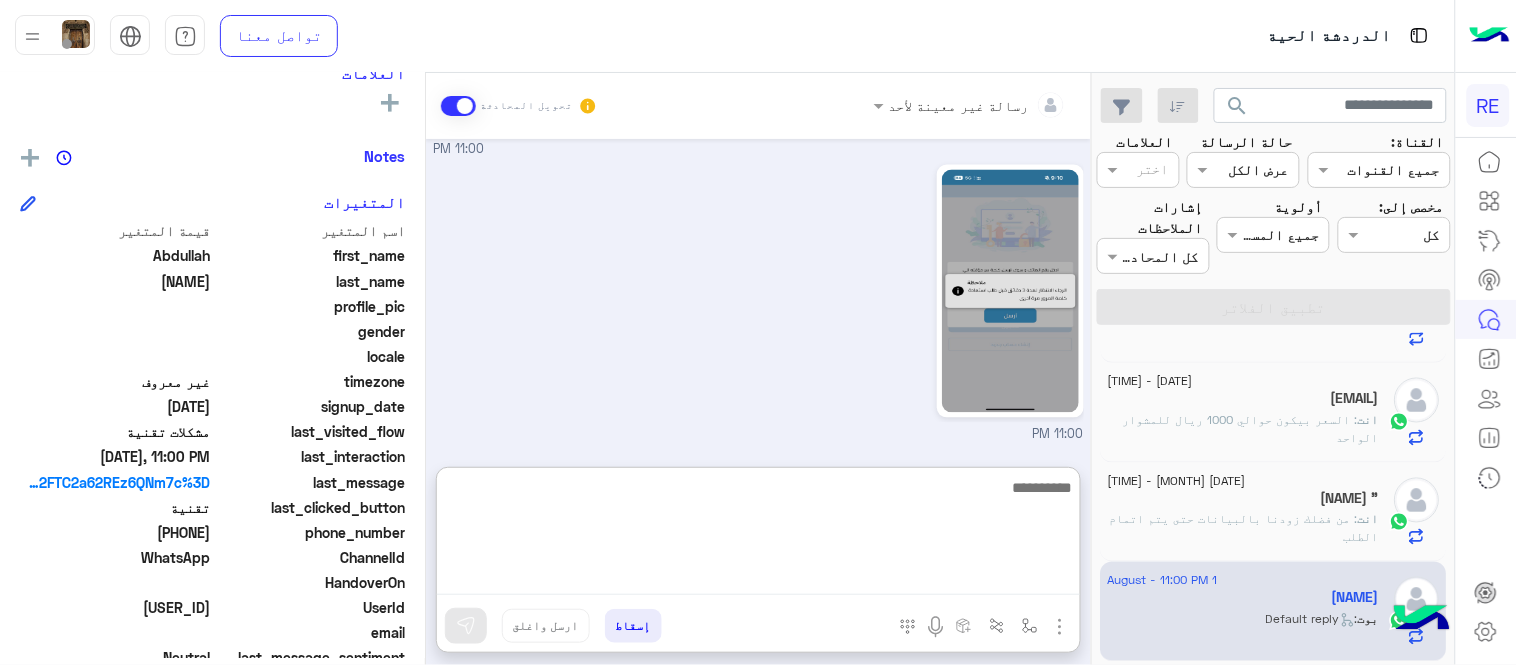 scroll, scrollTop: 1403, scrollLeft: 0, axis: vertical 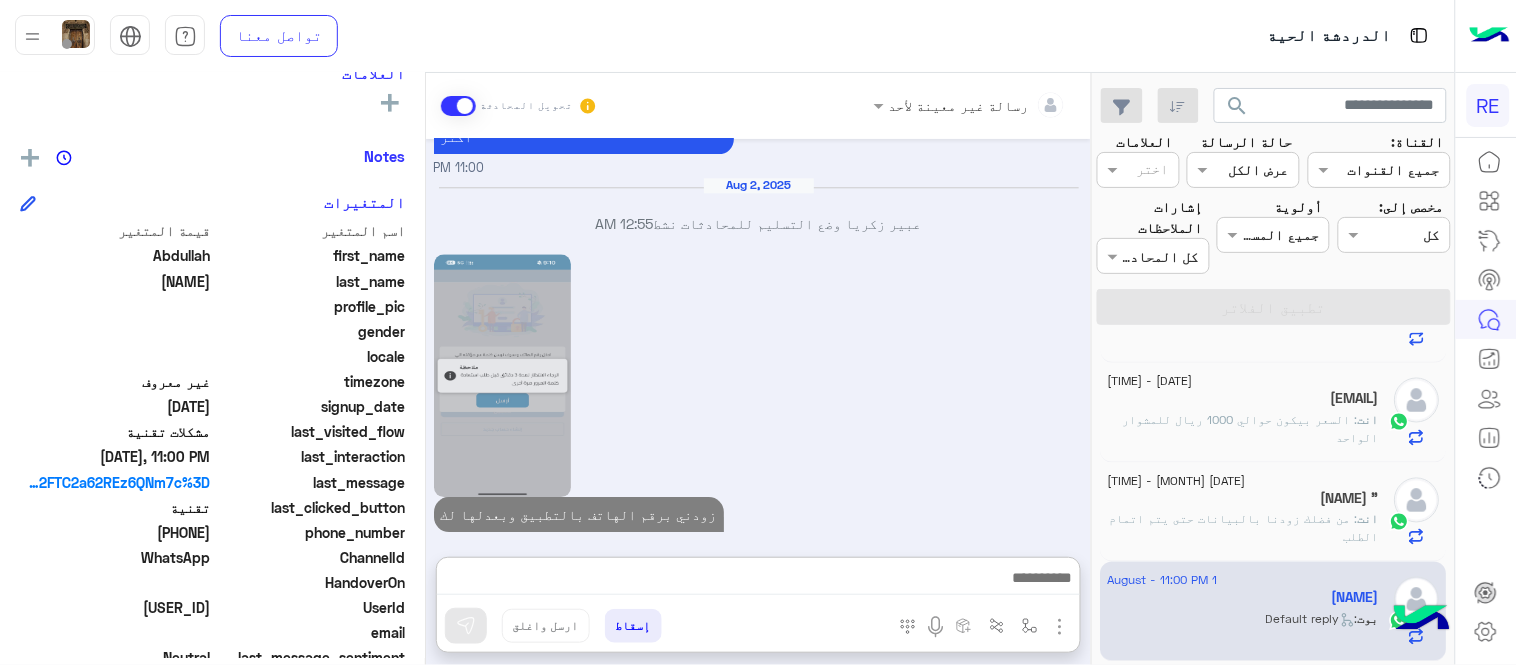 click on "زودني برقم الهاتف بالتطبيق وبعدلها لك   12:56 AM" at bounding box center [759, 402] 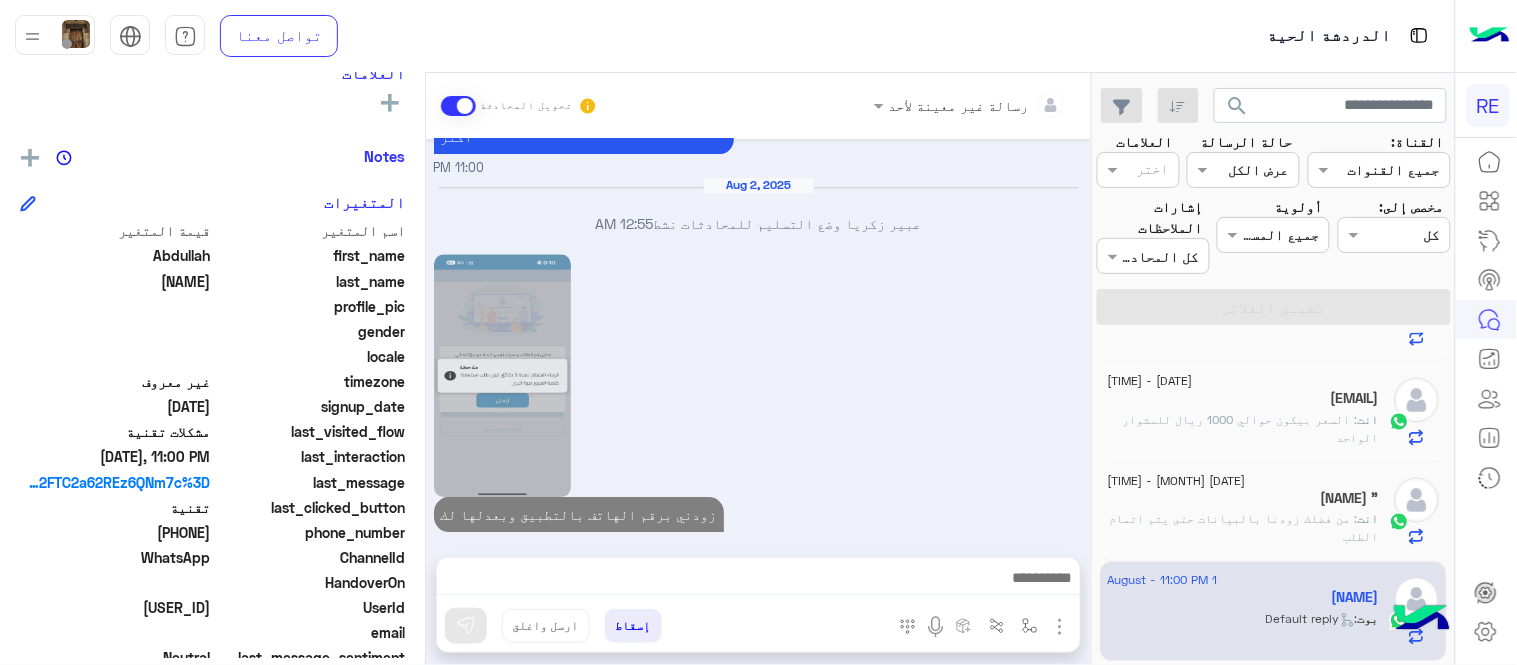 scroll, scrollTop: 1313, scrollLeft: 0, axis: vertical 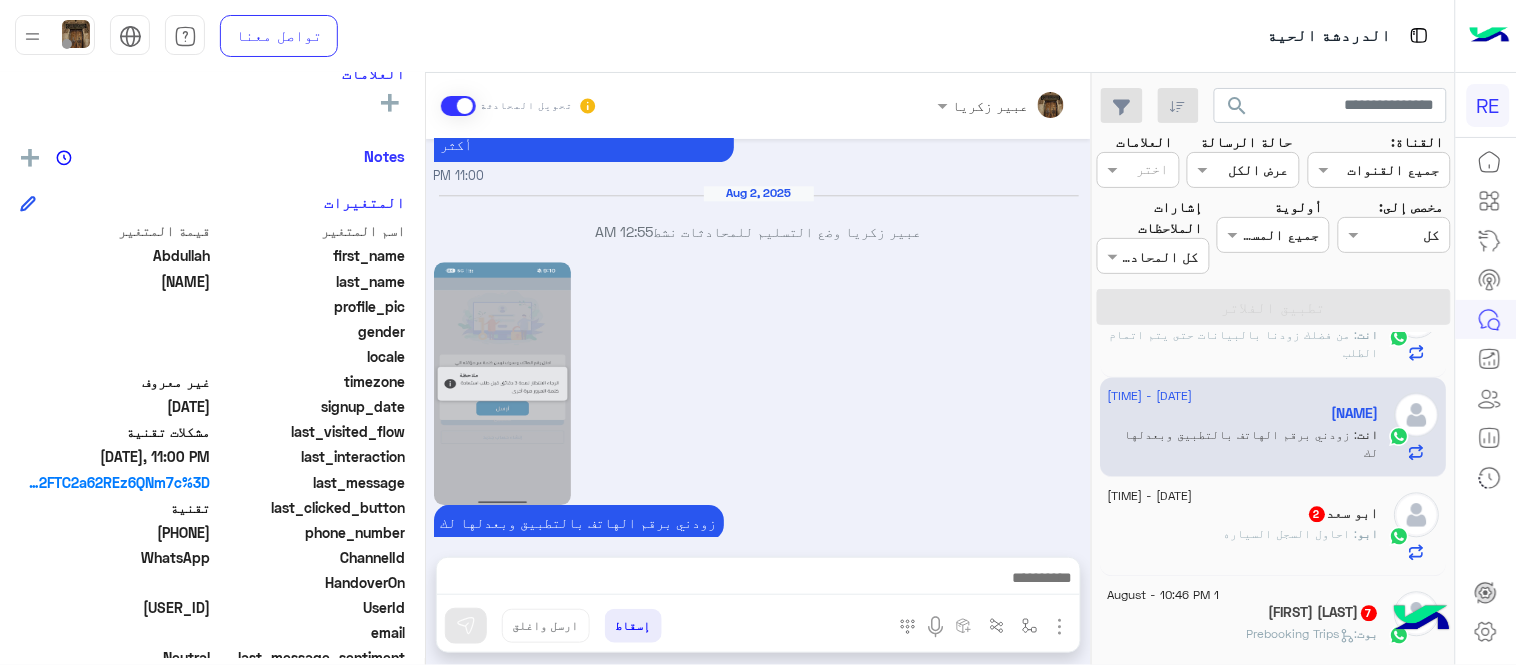 click on "[FIRST] : احاول  السجل السياره" 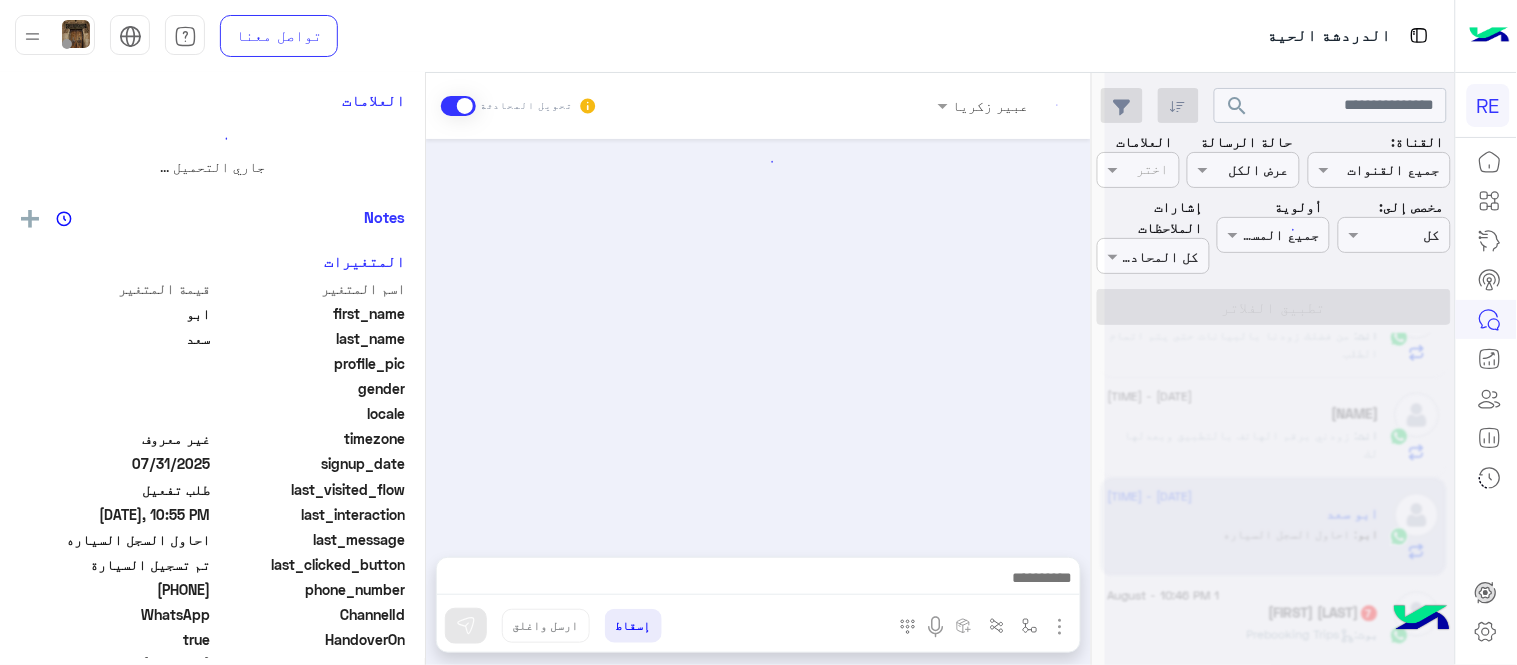 scroll, scrollTop: 0, scrollLeft: 0, axis: both 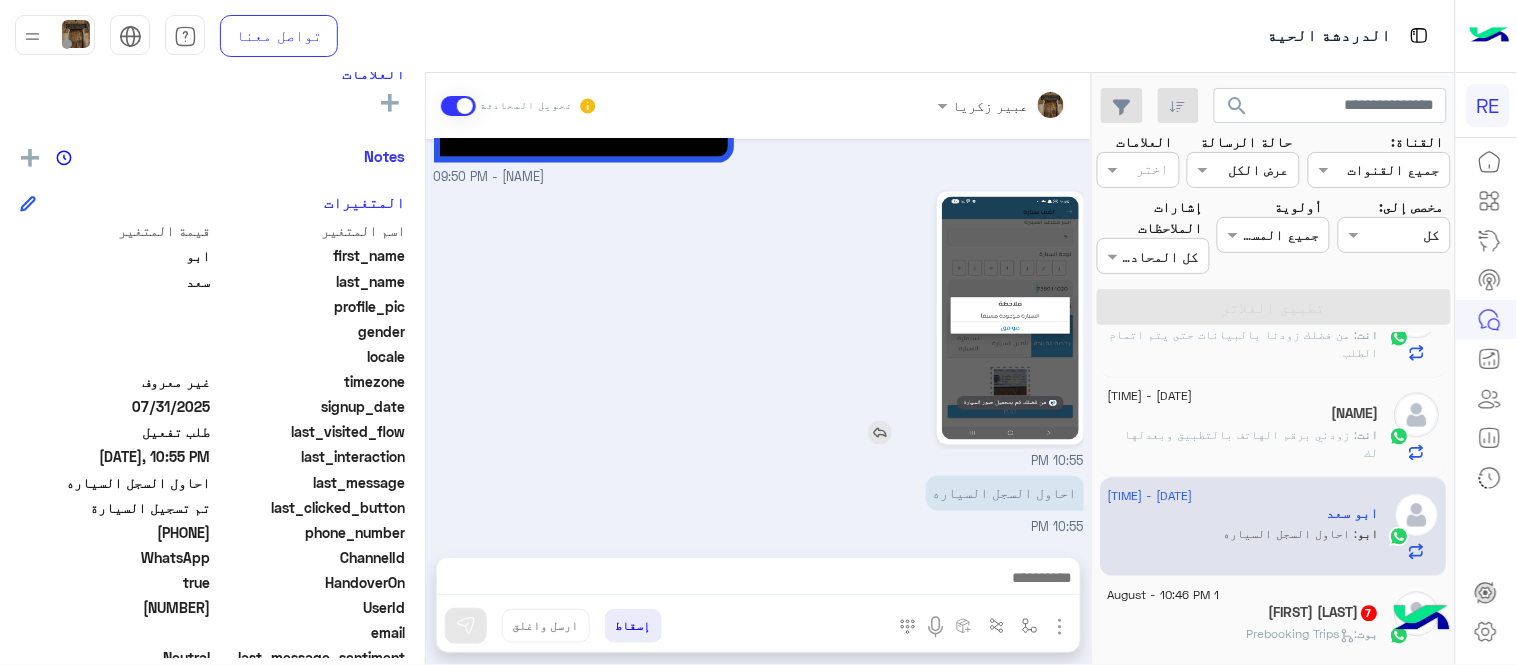 click 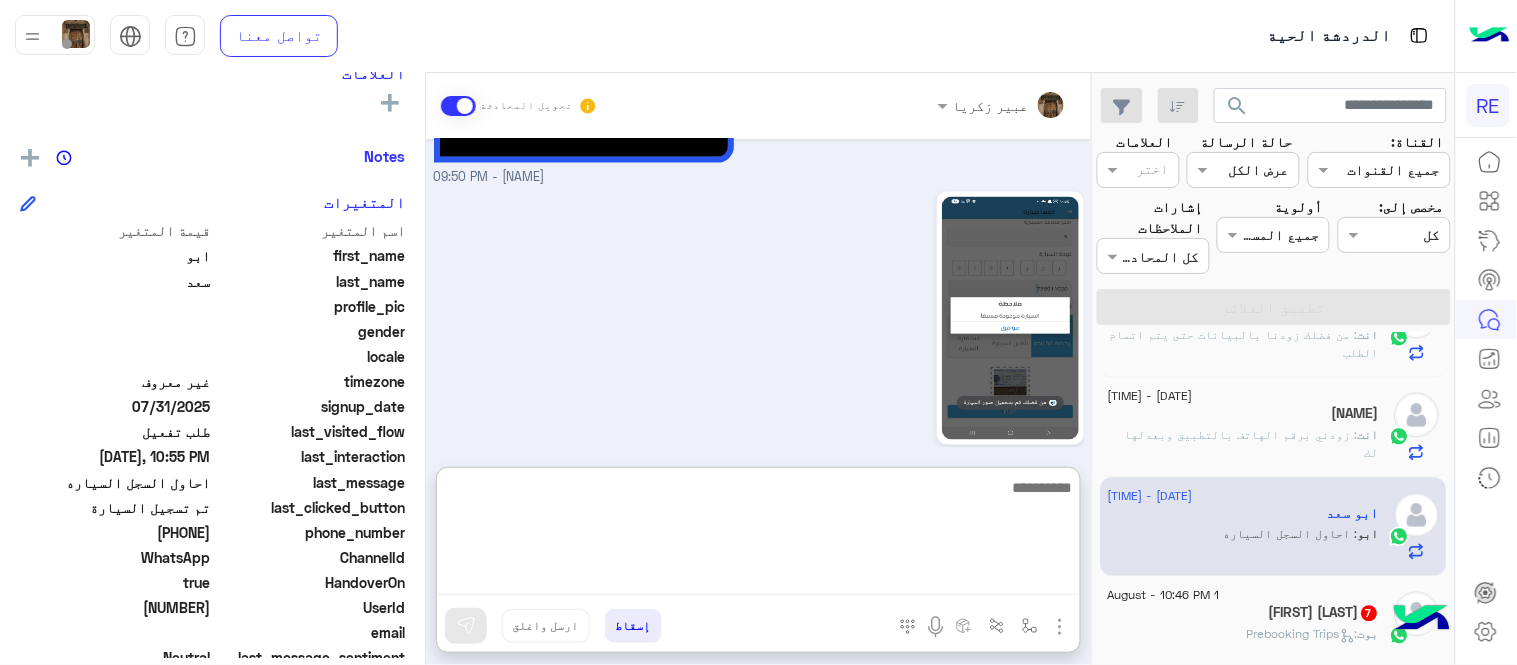 click at bounding box center (758, 535) 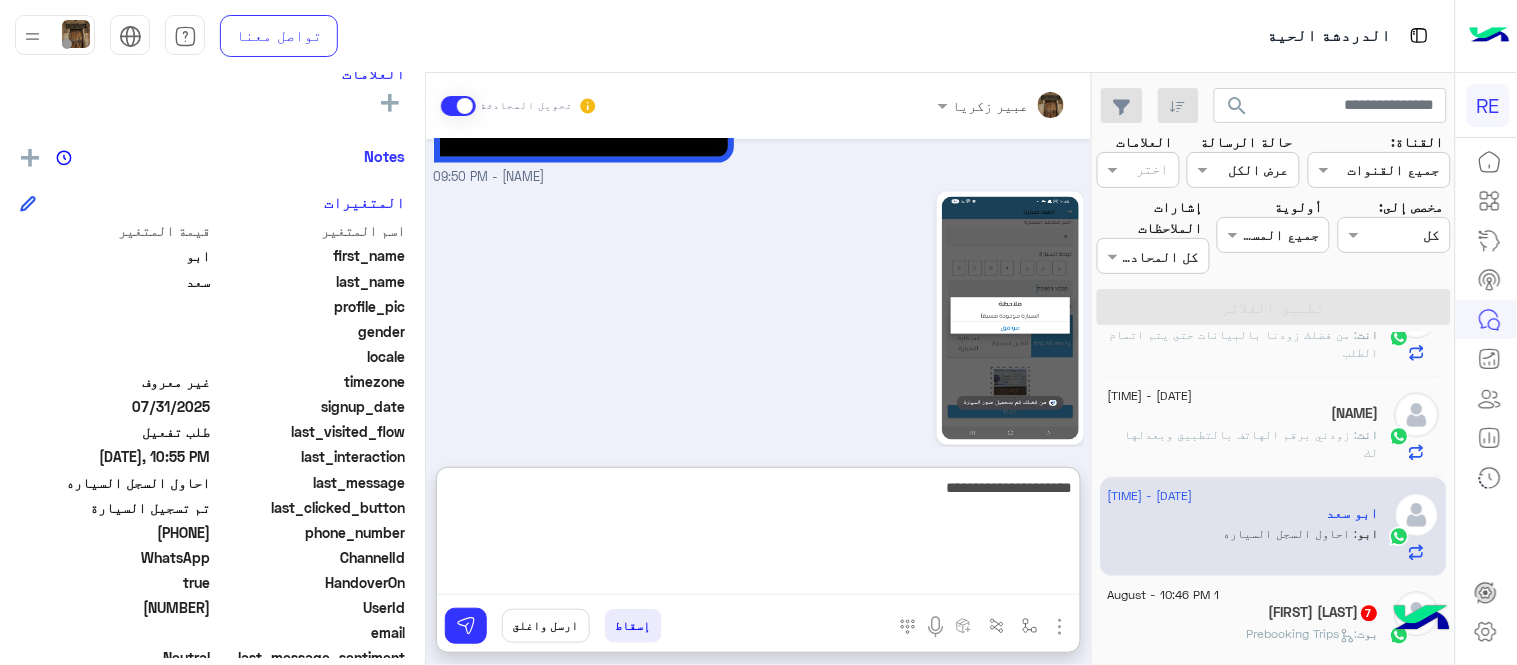 type on "**********" 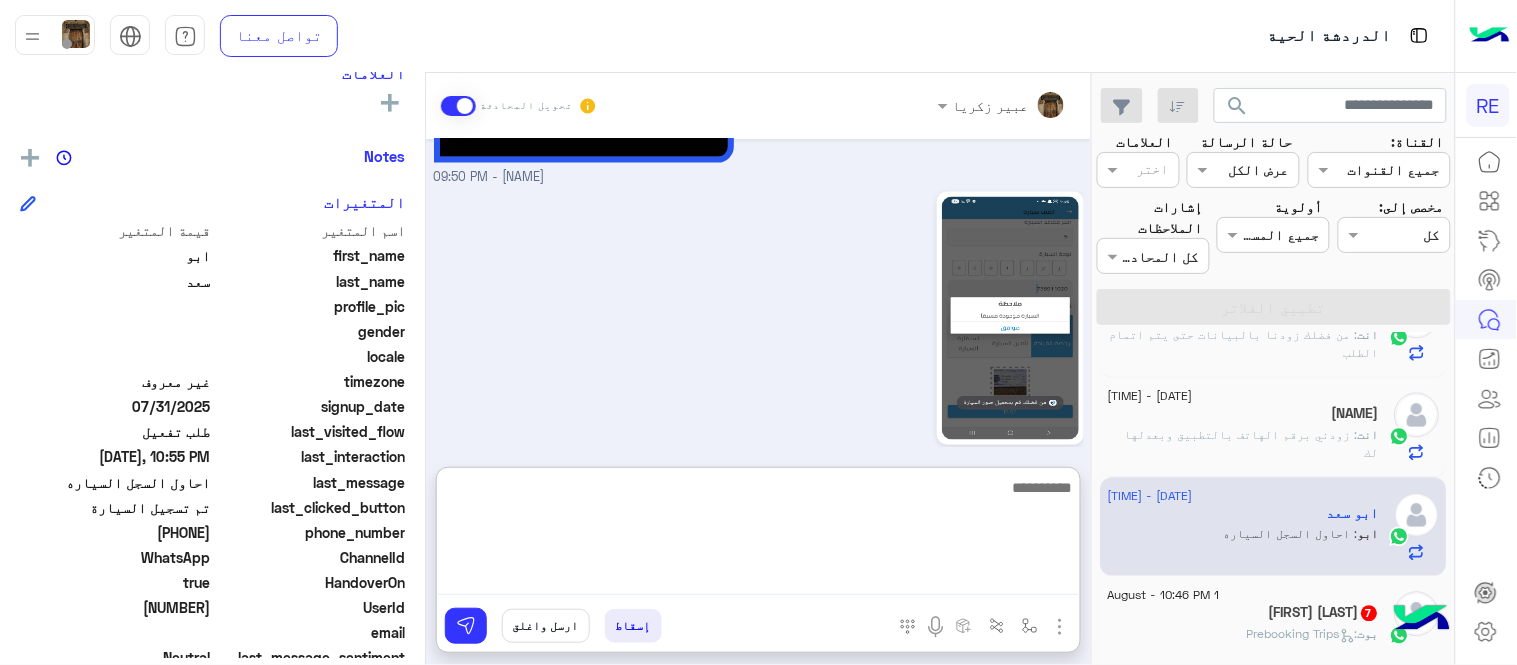 scroll, scrollTop: 948, scrollLeft: 0, axis: vertical 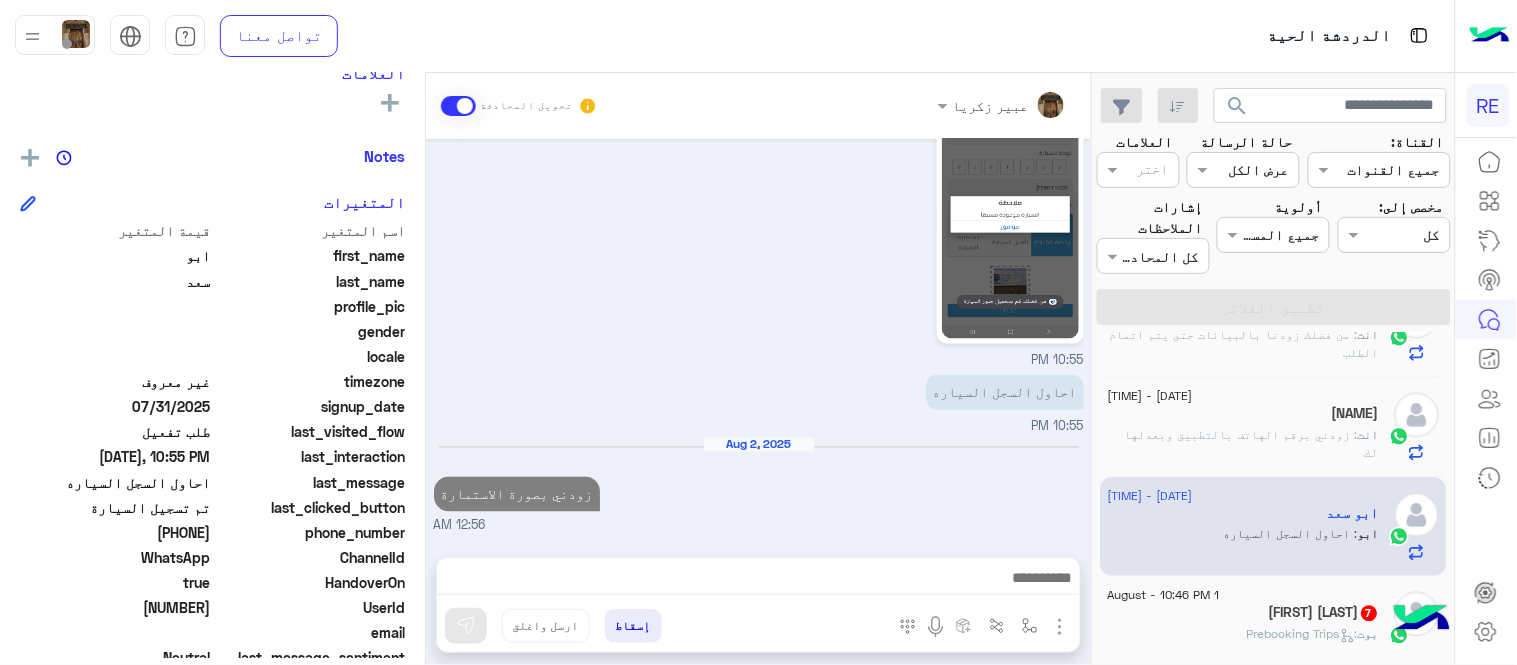click on ":   Prebooking Trips" 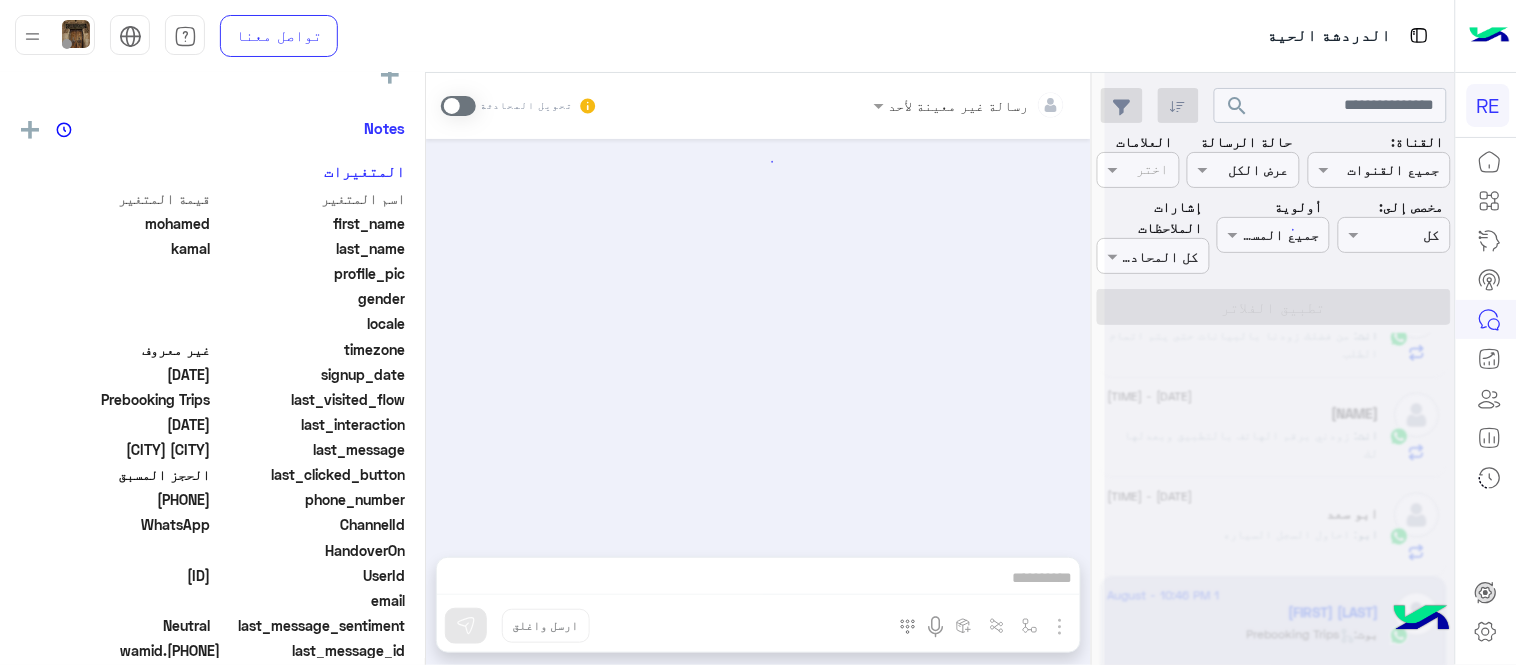 scroll, scrollTop: 352, scrollLeft: 0, axis: vertical 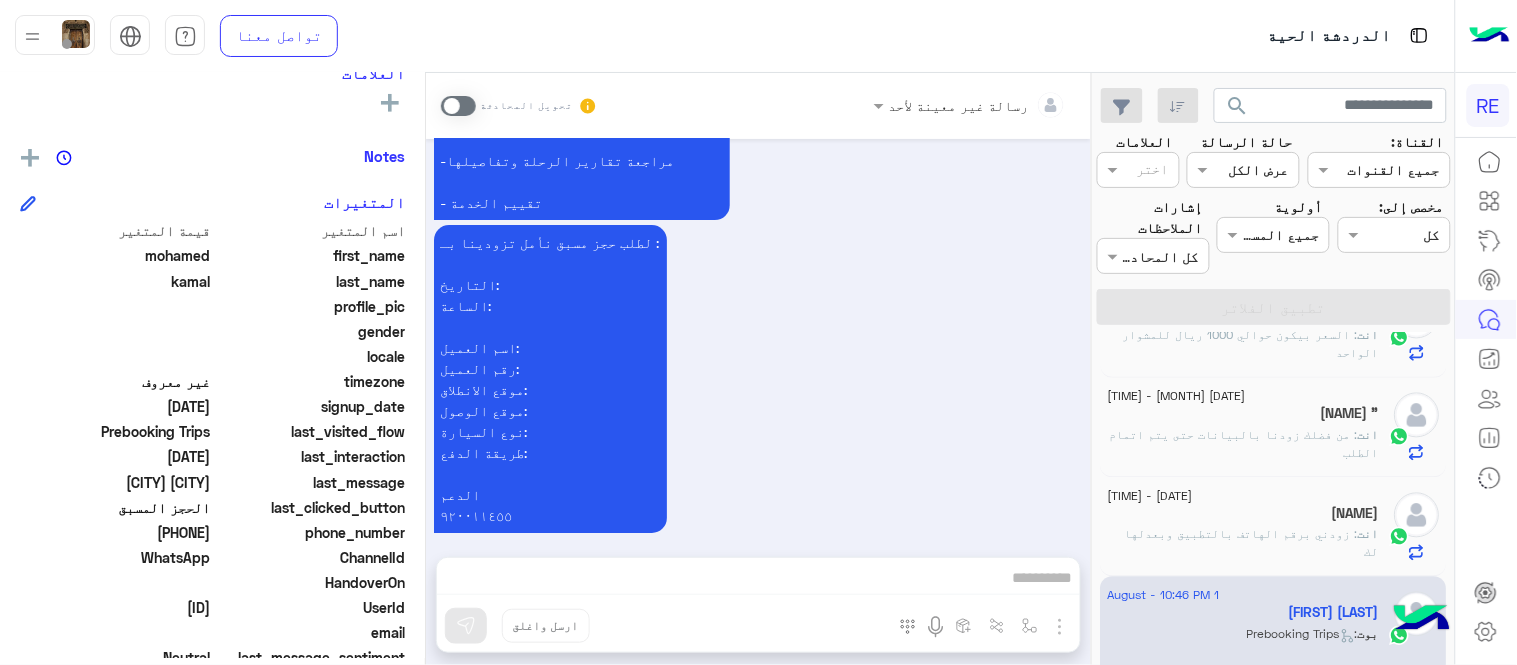 click at bounding box center [458, 106] 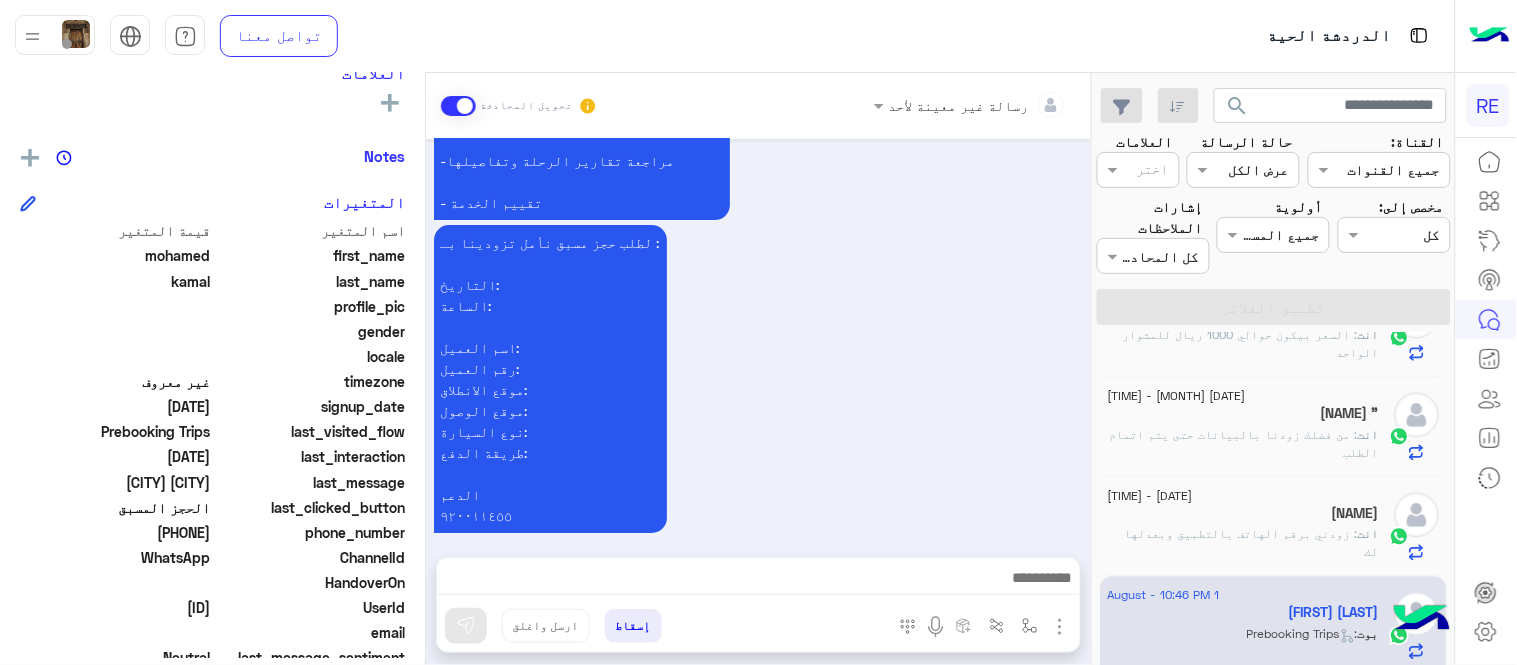 scroll, scrollTop: 1827, scrollLeft: 0, axis: vertical 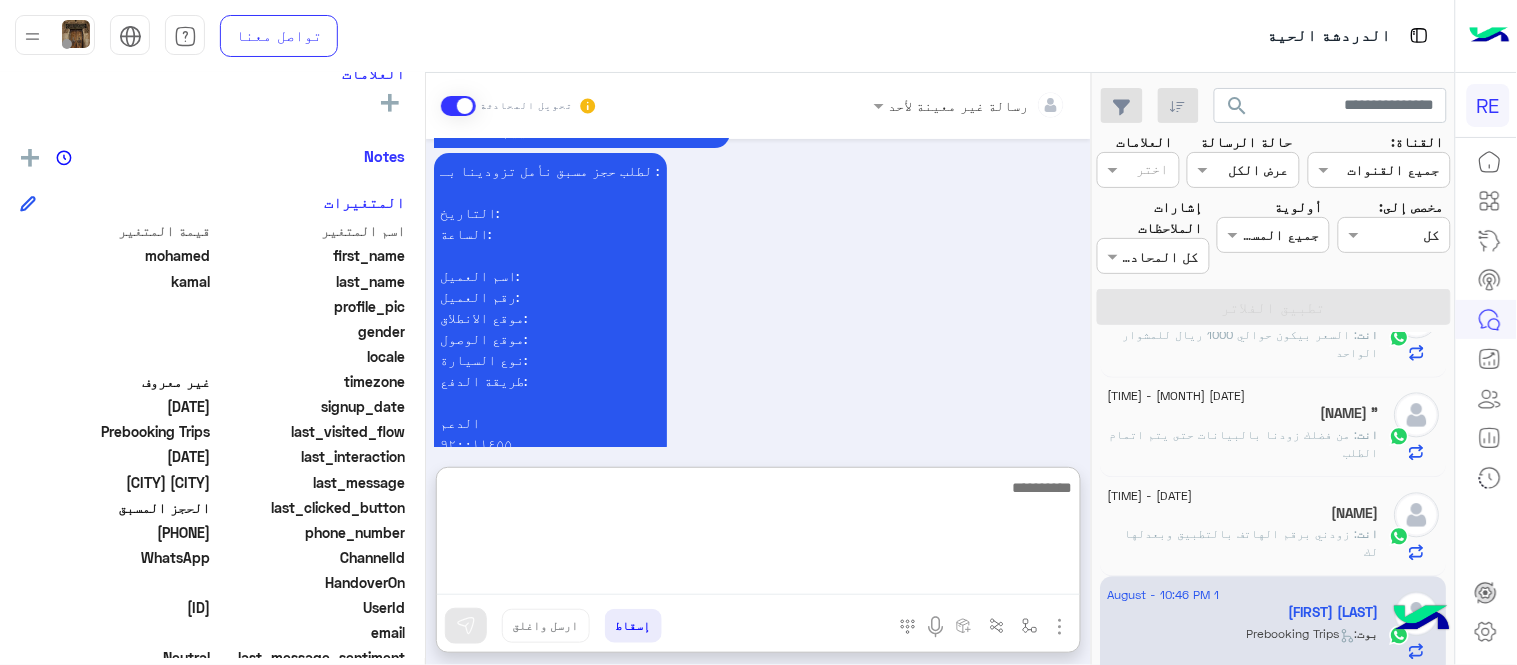 click at bounding box center [758, 535] 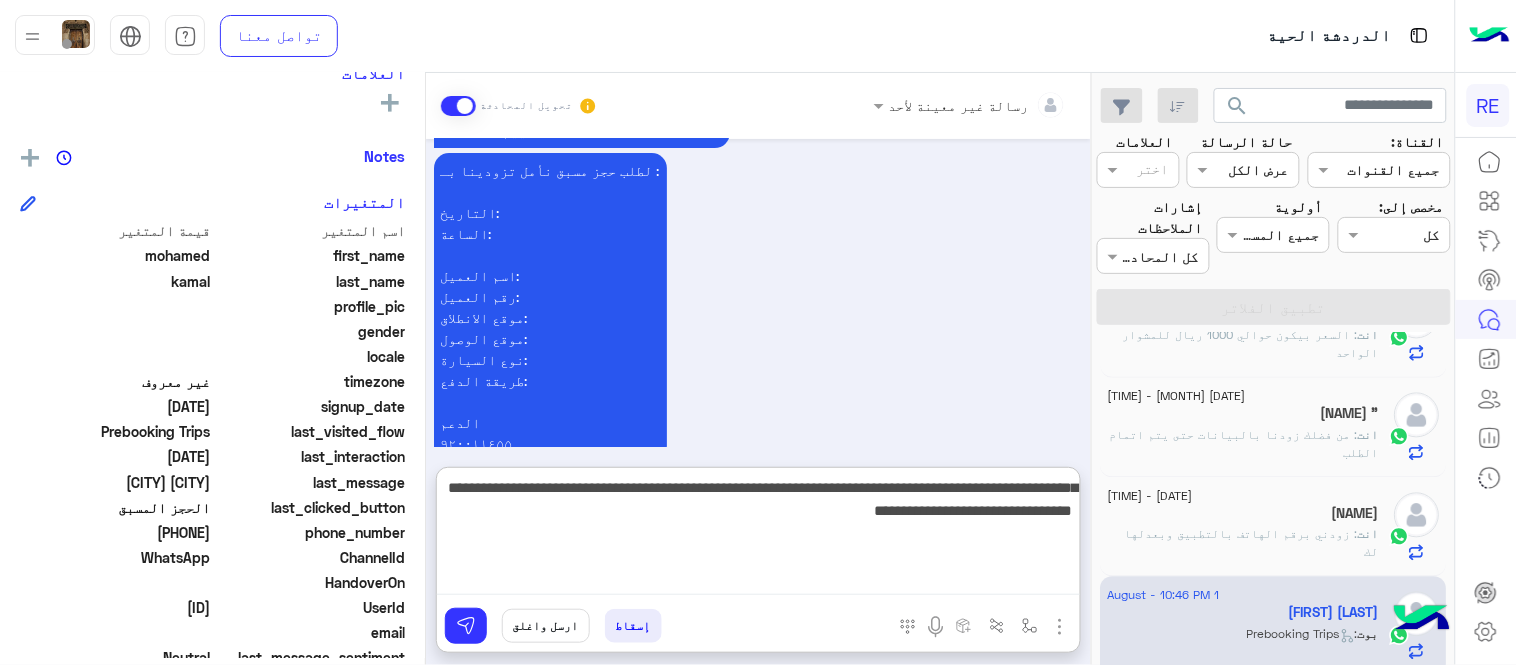 type on "**********" 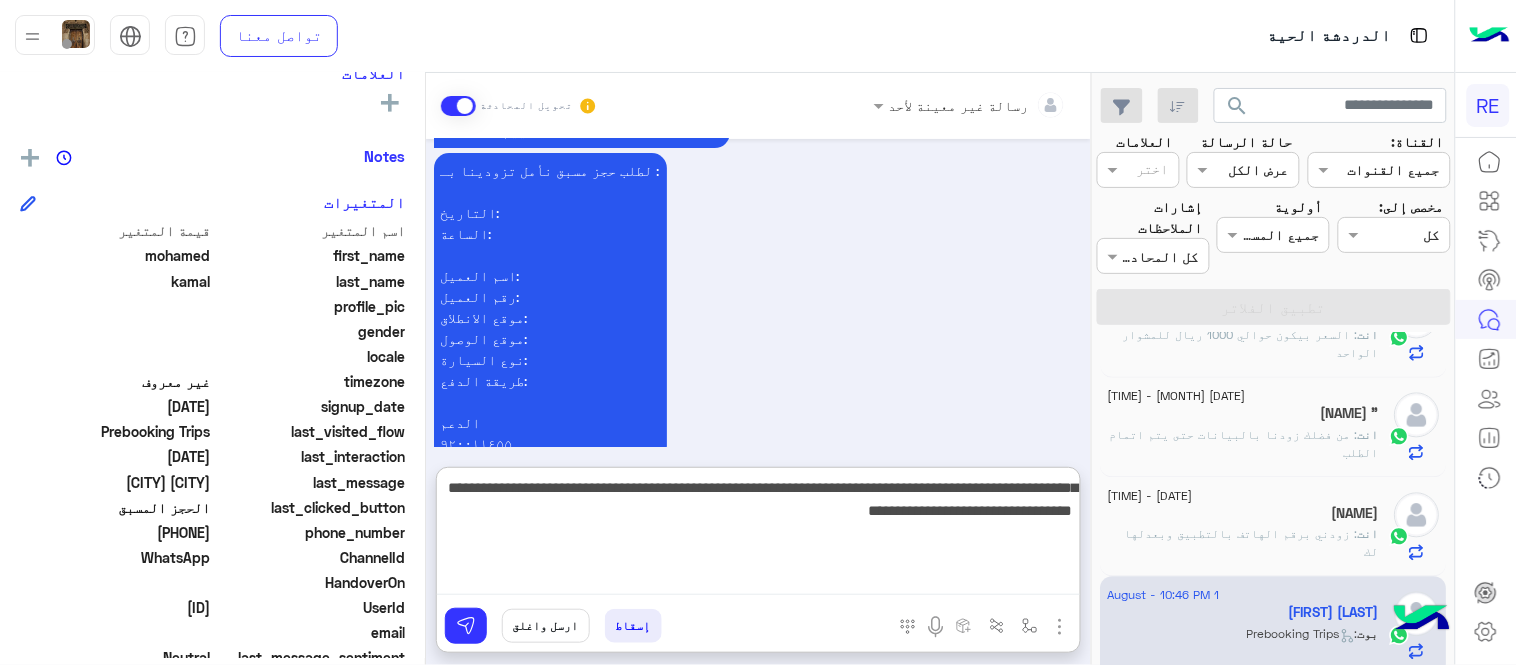 type 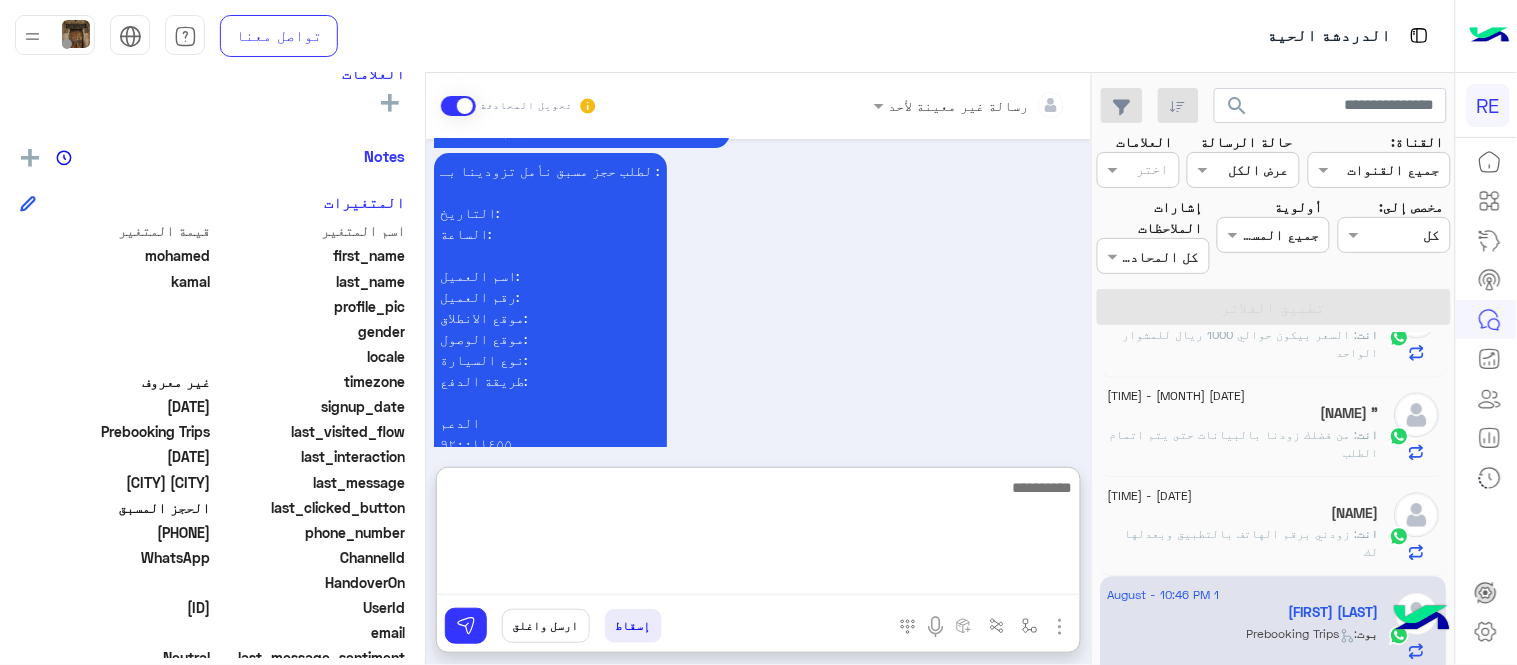 scroll, scrollTop: 2044, scrollLeft: 0, axis: vertical 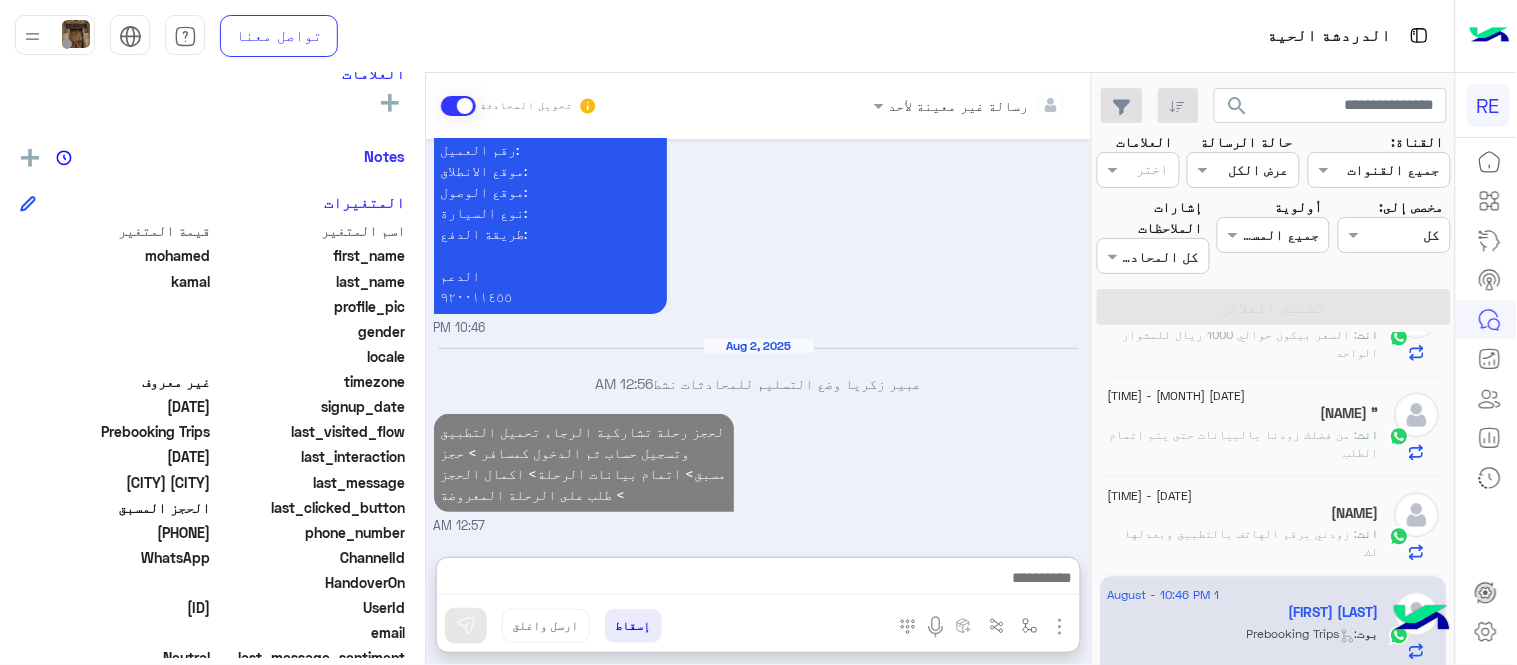 click on "Aug 1, 2025
اهلًا بك في تطبيق رحلة 👋
Welcome to Rehla  👋
من فضلك أختر لغة التواصل
Please choose your preferred Language
English   عربي     10:45 PM   [NAME] غادر المحادثة   10:45 PM       عربي    10:45 PM  هل أنت ؟   كابتن 👨🏻‍✈️   عميل 🧳   رحال (مرشد مرخص) 🏖️     10:45 PM   عميل     10:45 PM  هل لديك حساب مسجل على التطبيق   لا   نعم     10:45 PM   لا    10:46 PM  يمكنك تحميل التطبيق والتسجيل عبر الرابط 📲
http://onelink.to/Rehla
ونسعد بزيارتك حسابات التواصل الاجتماعي :
https://compiled.social/rehlacar    لمساعدتك بشكل افضل
الرجاء اختيار احد الخدمات التالية     10:46 PM   الحجز المسبق    10:46 PM  تمتع بمزايا تنزيل تطبيق رحلة بجوالك : -الاطلاع على الخدمات الجديدة" at bounding box center [758, 338] 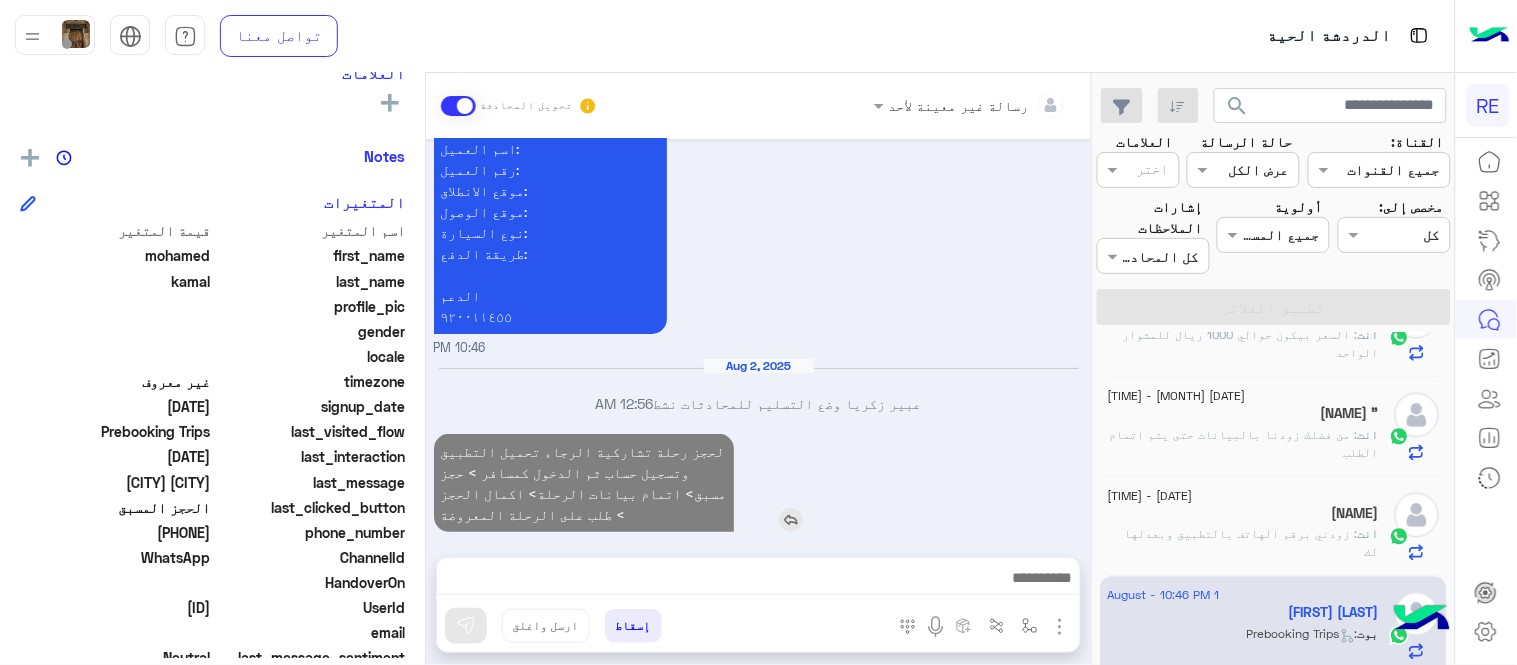 scroll, scrollTop: 1991, scrollLeft: 0, axis: vertical 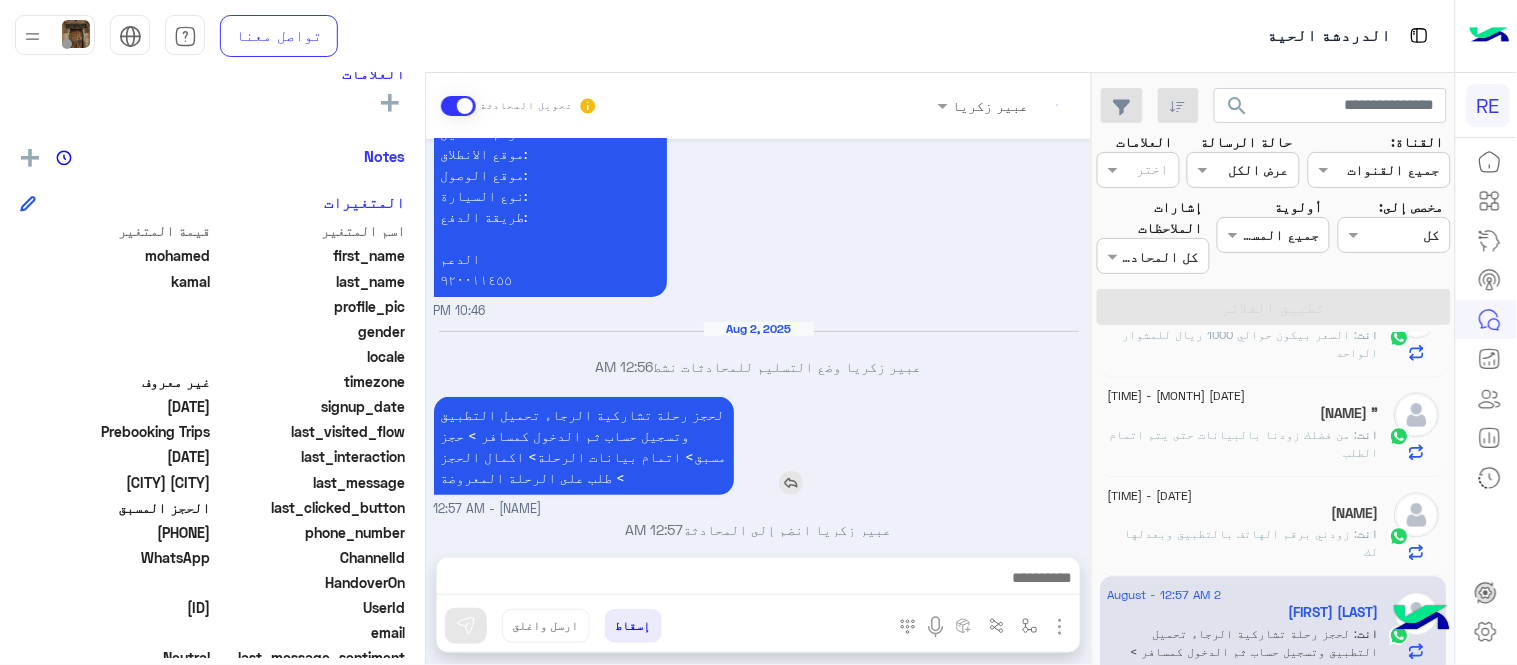click on "لحجز رحلة تشاركية الرجاء تحميل التطبيق وتسجيل حساب ثم الدخول كمسافر > حجز مسبق> اتمام بيانات الرحلة> اكمال الحجز > طلب على الرحلة المعروضة" at bounding box center [584, 446] 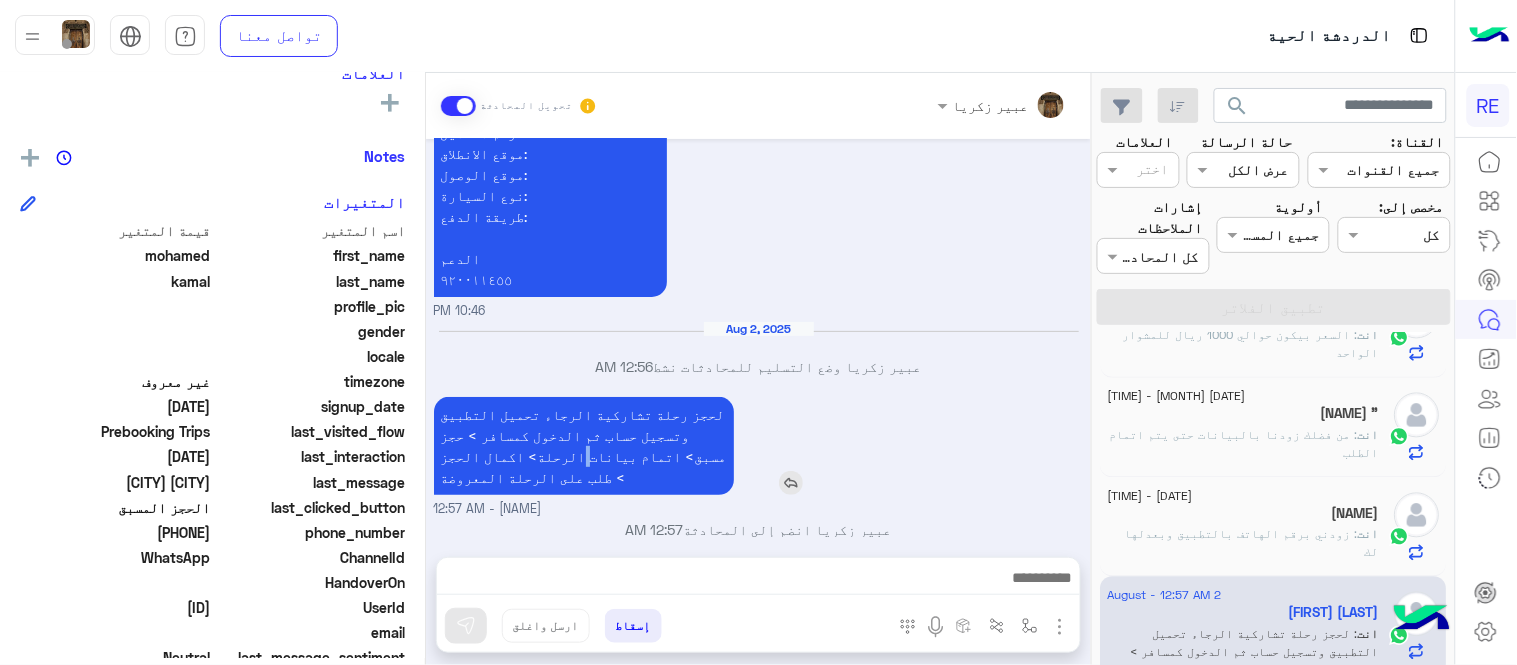 click on "لحجز رحلة تشاركية الرجاء تحميل التطبيق وتسجيل حساب ثم الدخول كمسافر > حجز مسبق> اتمام بيانات الرحلة> اكمال الحجز > طلب على الرحلة المعروضة" at bounding box center (584, 446) 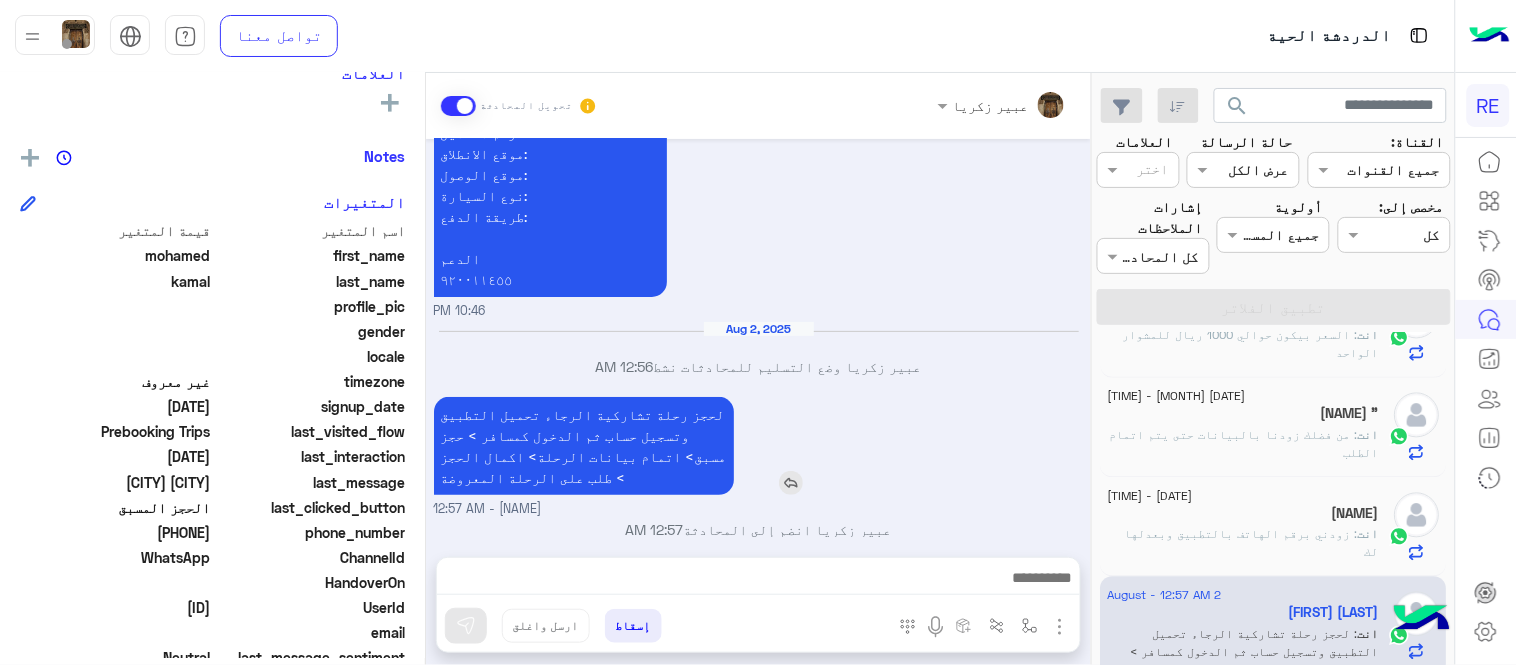 click on "لحجز رحلة تشاركية الرجاء تحميل التطبيق وتسجيل حساب ثم الدخول كمسافر > حجز مسبق> اتمام بيانات الرحلة> اكمال الحجز > طلب على الرحلة المعروضة" at bounding box center [584, 446] 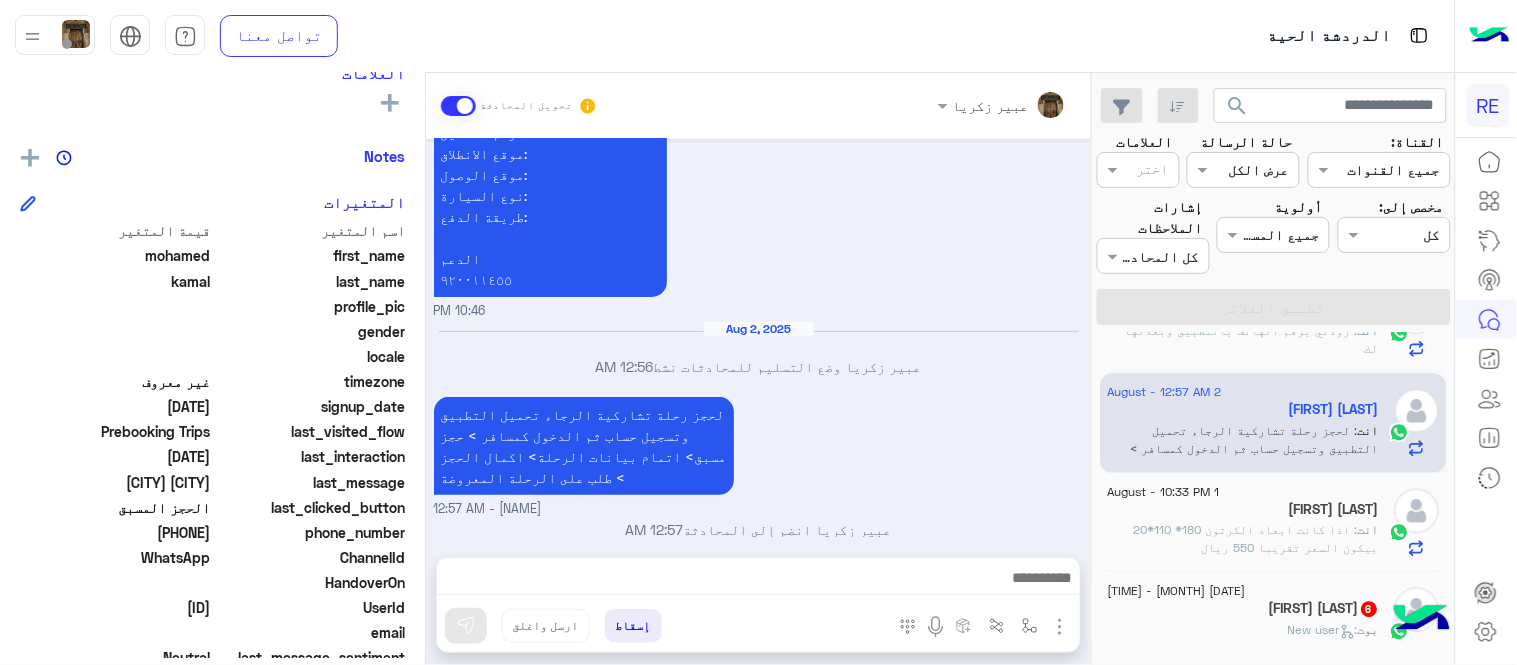 scroll, scrollTop: 1381, scrollLeft: 0, axis: vertical 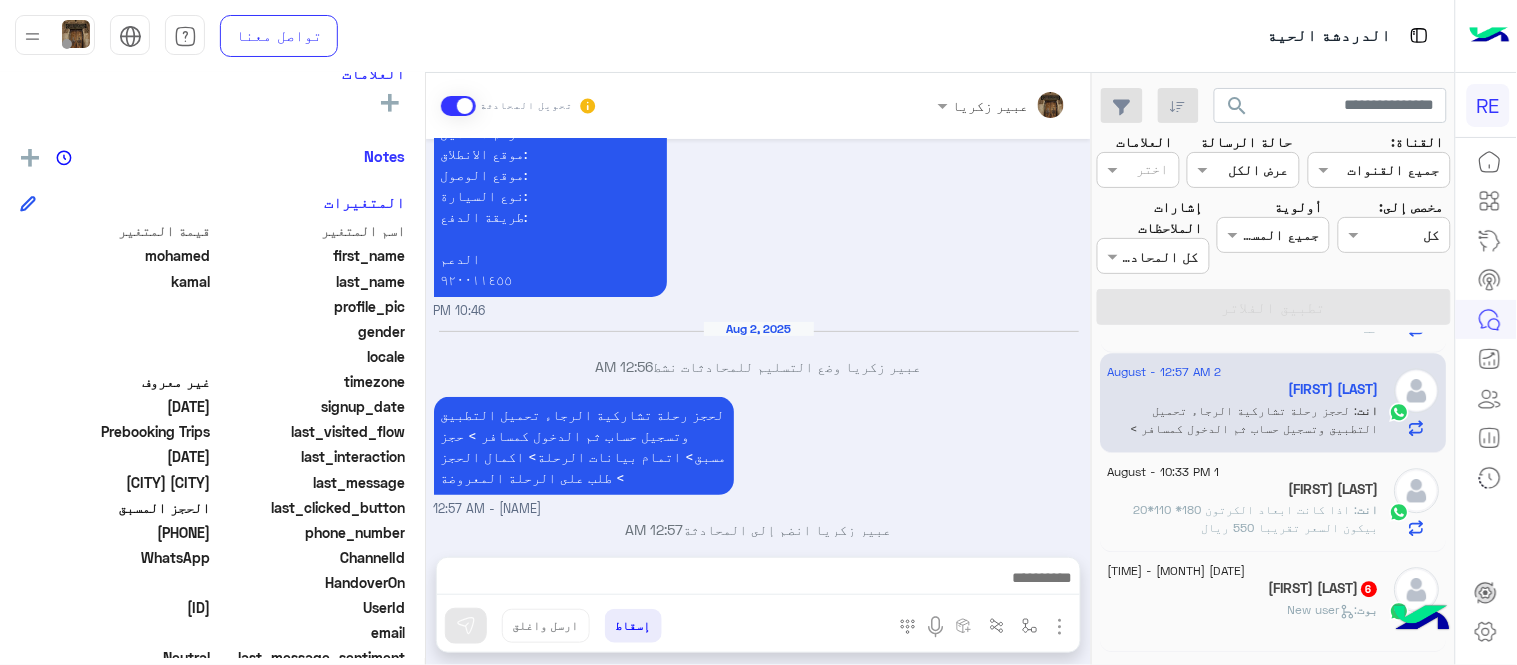 click on "بوت :   New user" 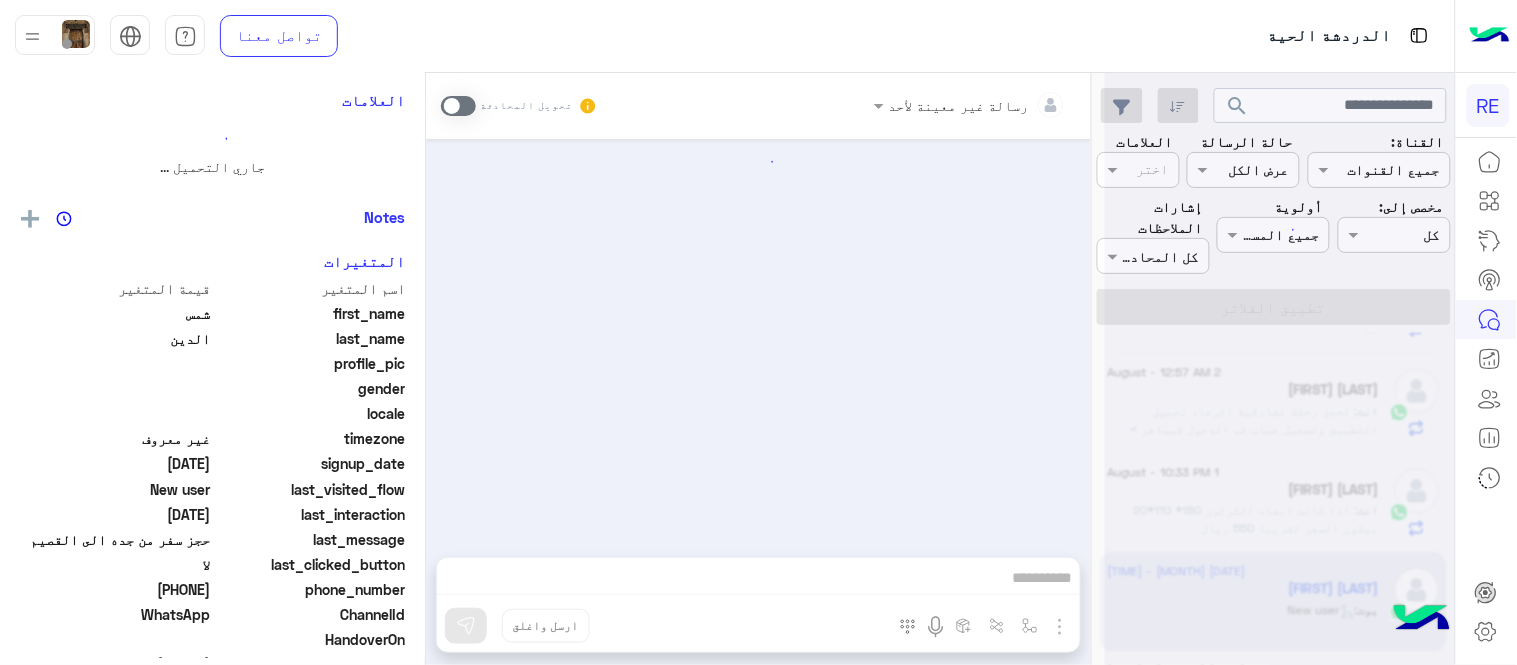 scroll, scrollTop: 0, scrollLeft: 0, axis: both 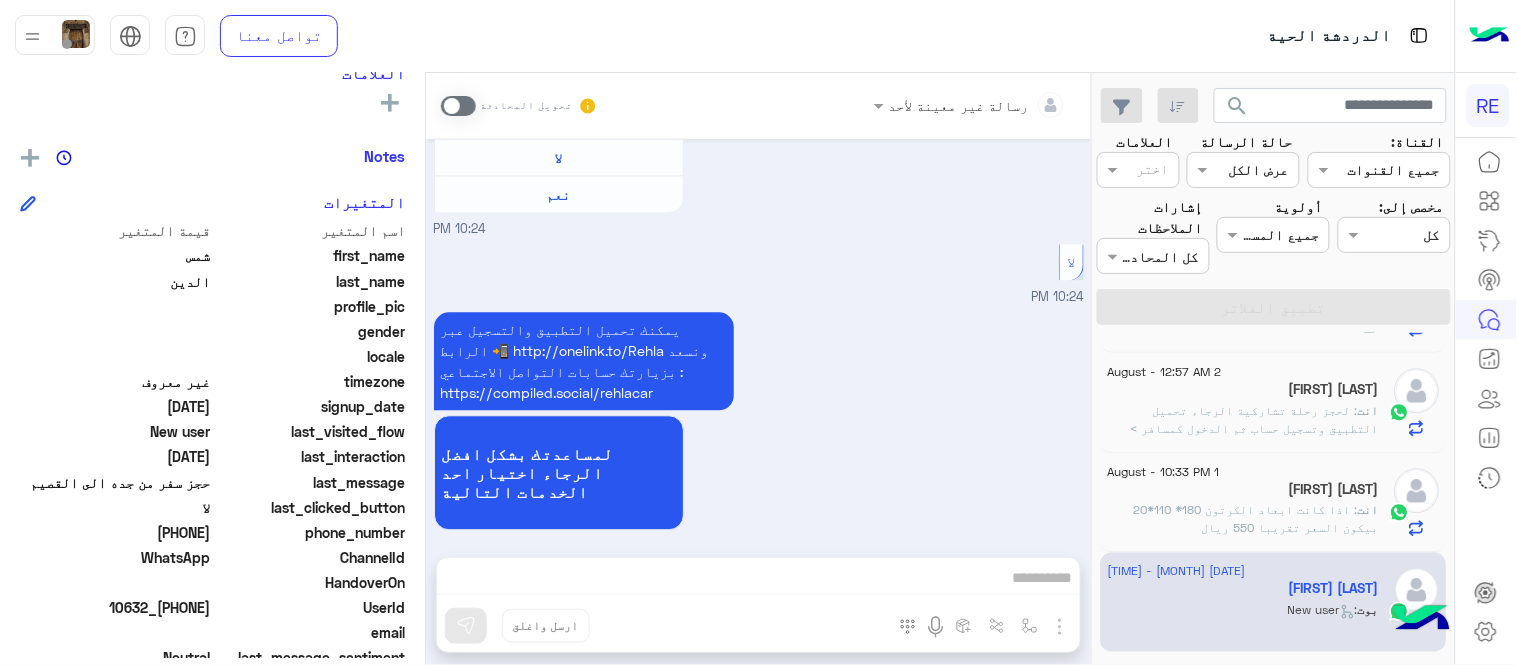 click at bounding box center [458, 106] 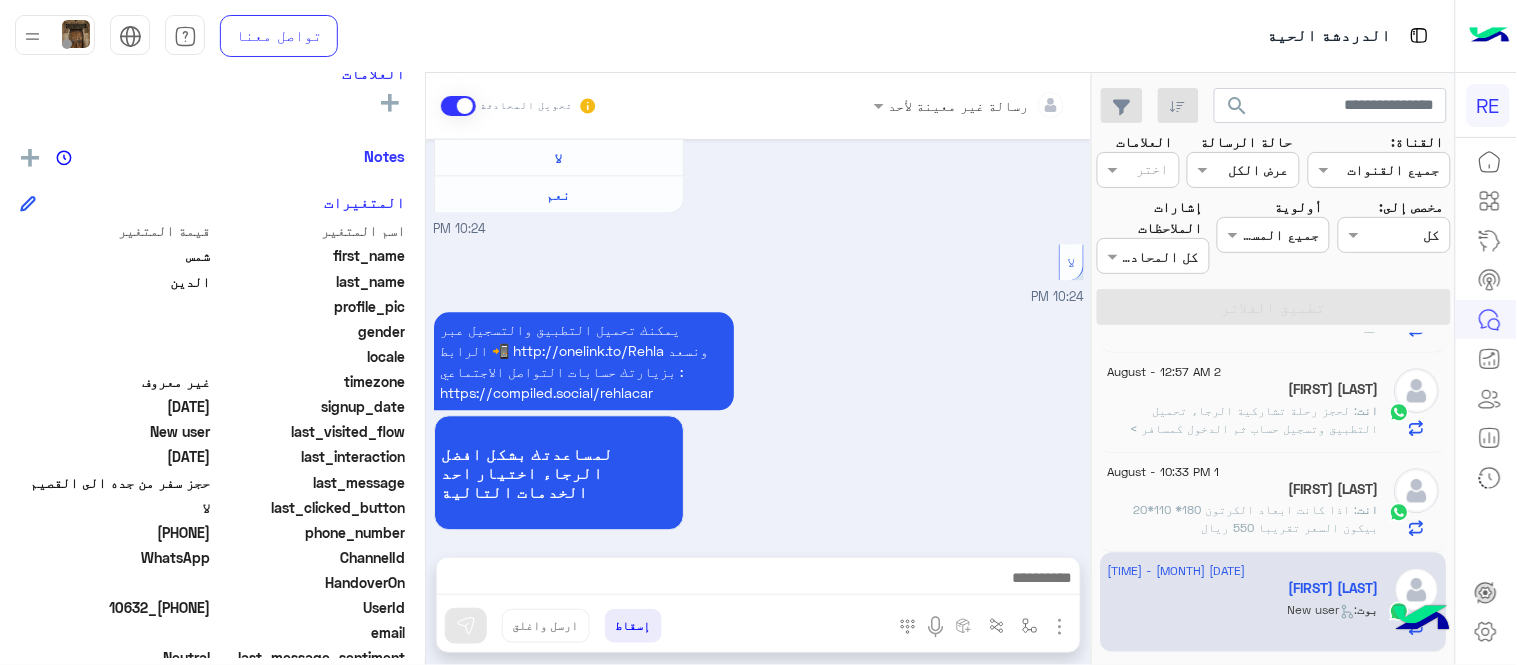 scroll, scrollTop: 1193, scrollLeft: 0, axis: vertical 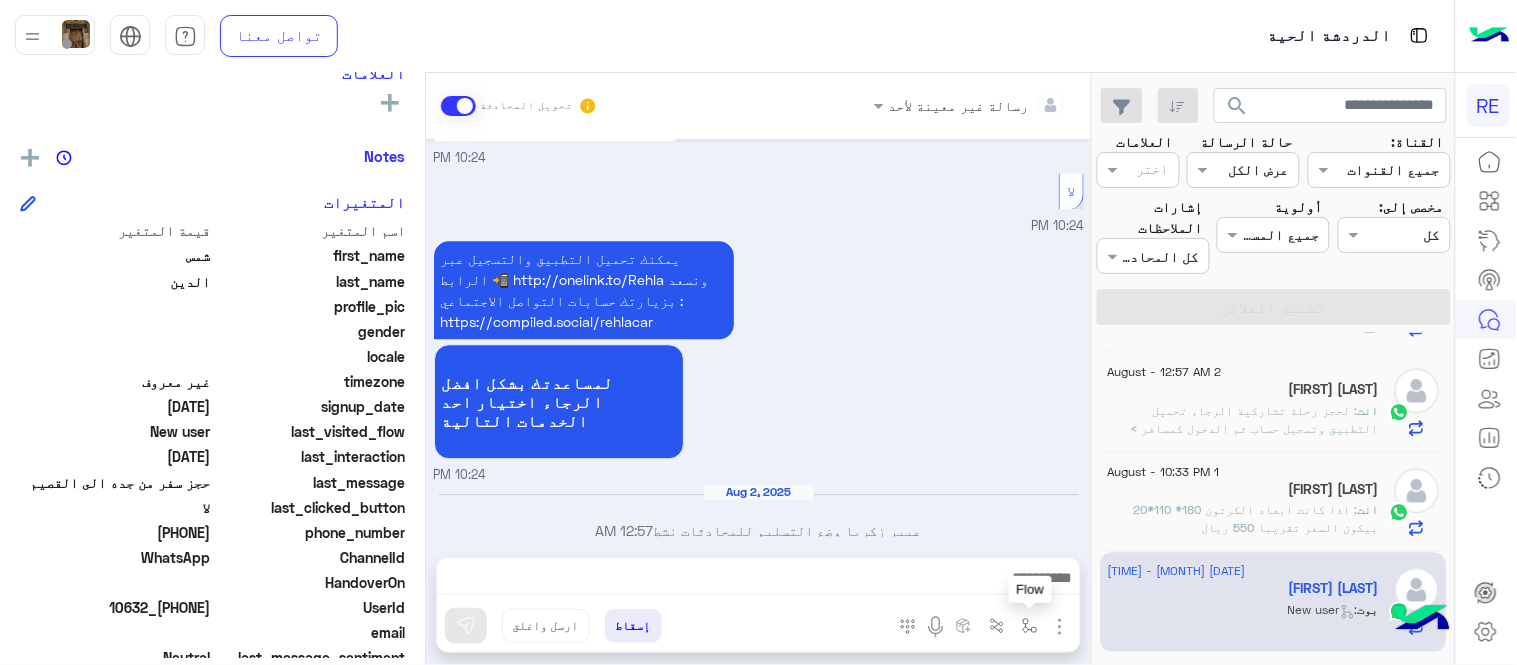 click at bounding box center [1030, 626] 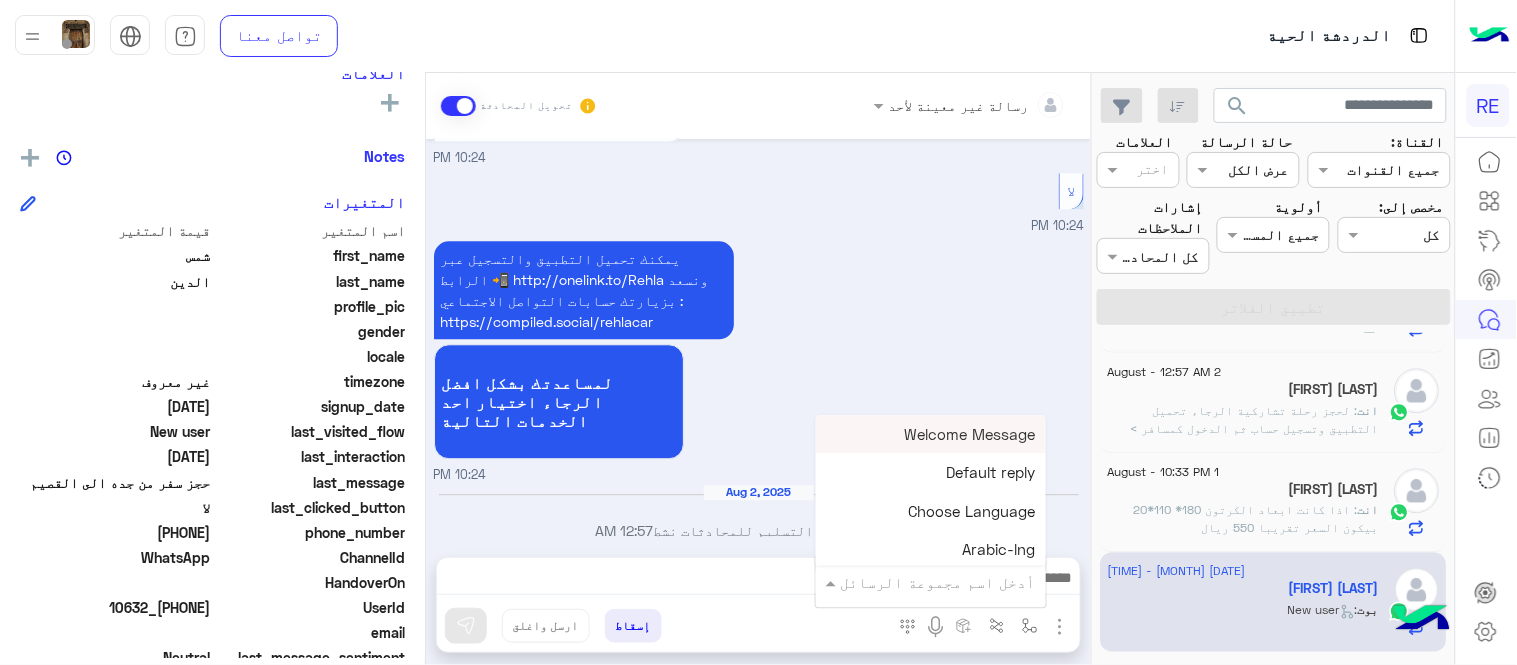 click at bounding box center [959, 582] 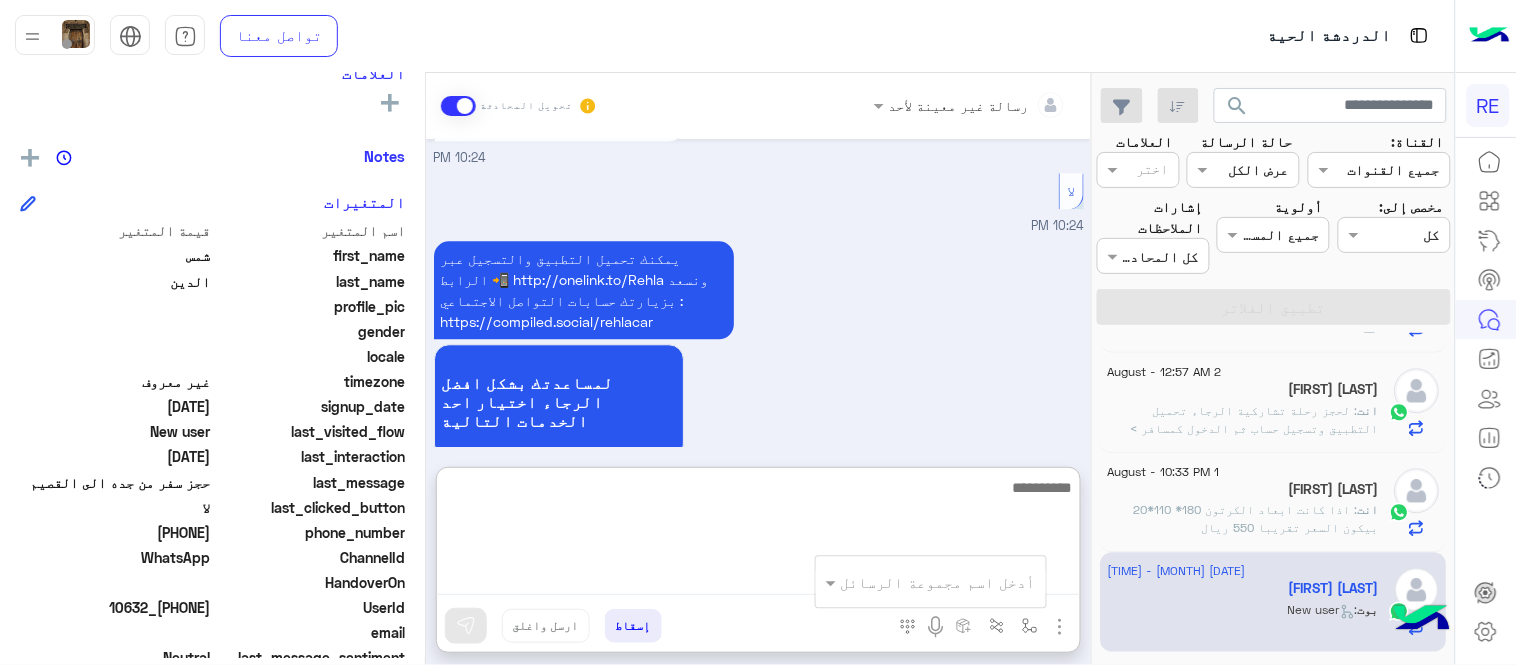 click at bounding box center [758, 535] 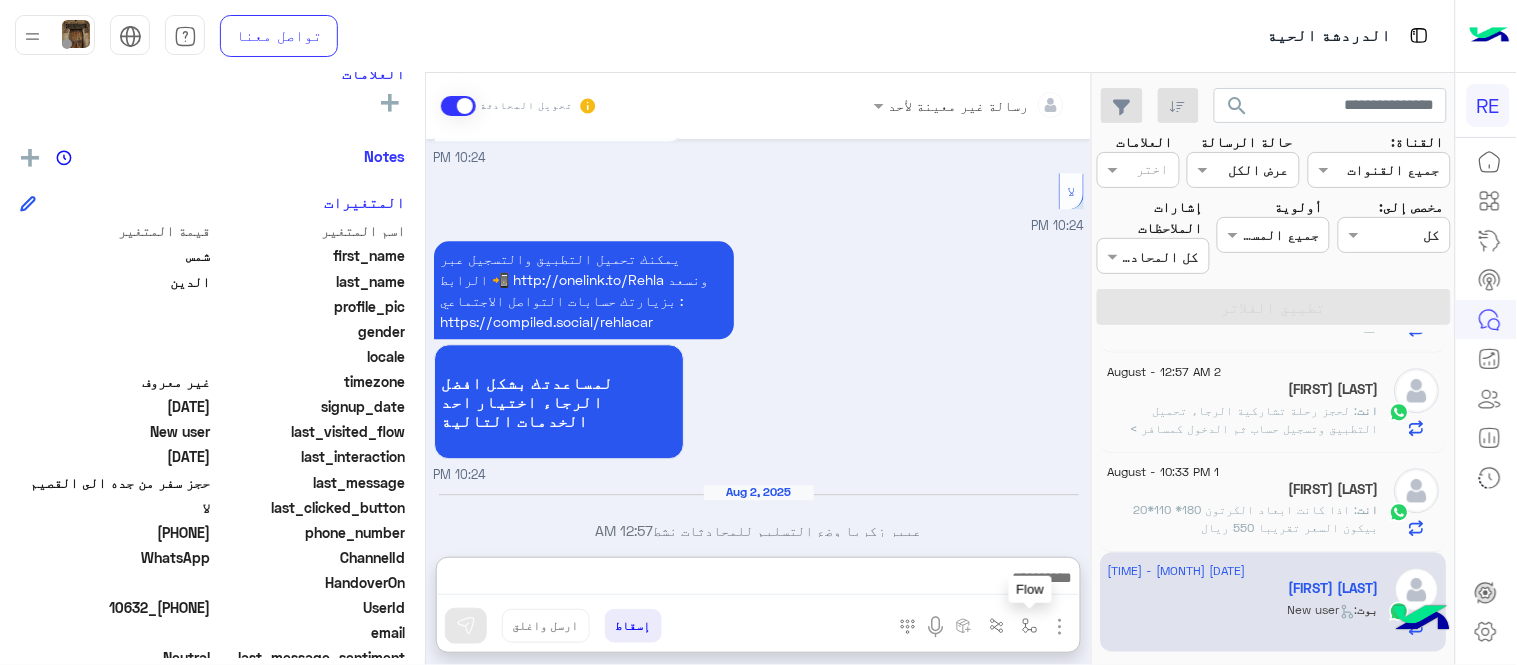 click at bounding box center (1030, 625) 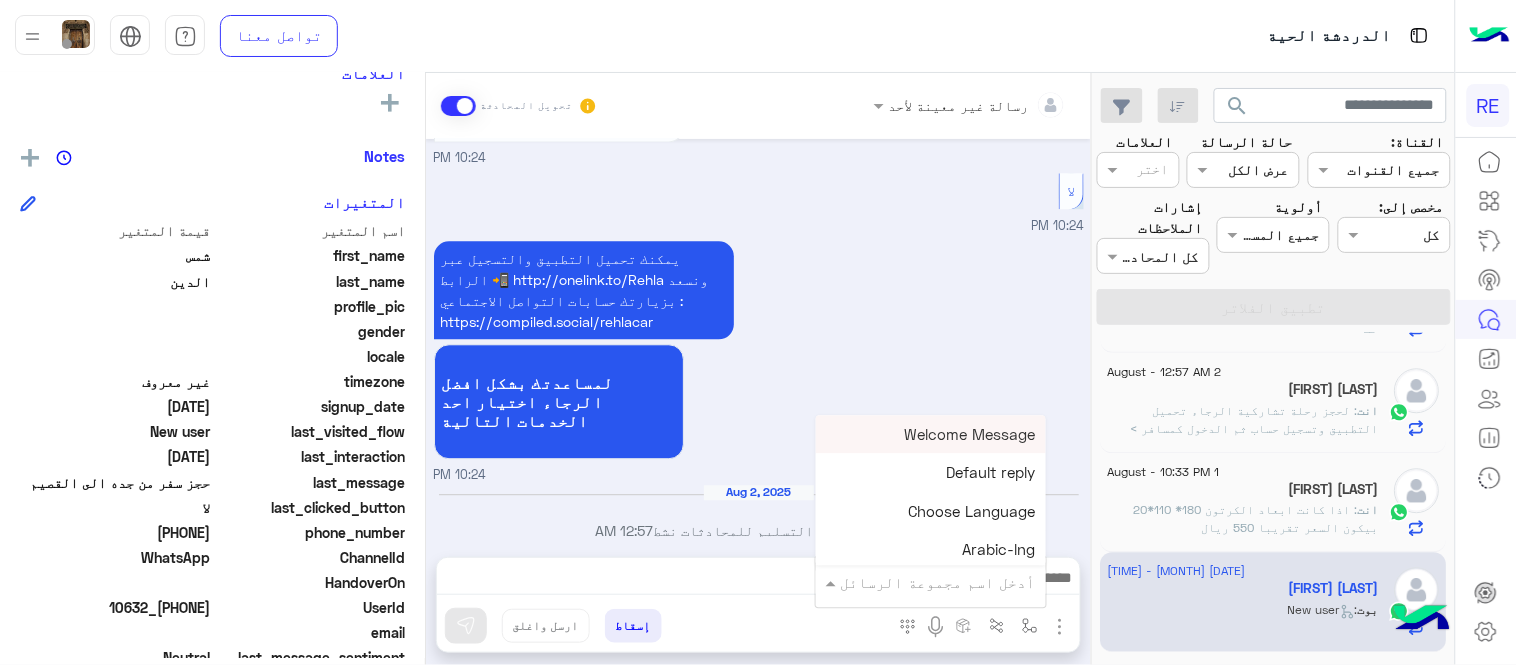 click at bounding box center (959, 582) 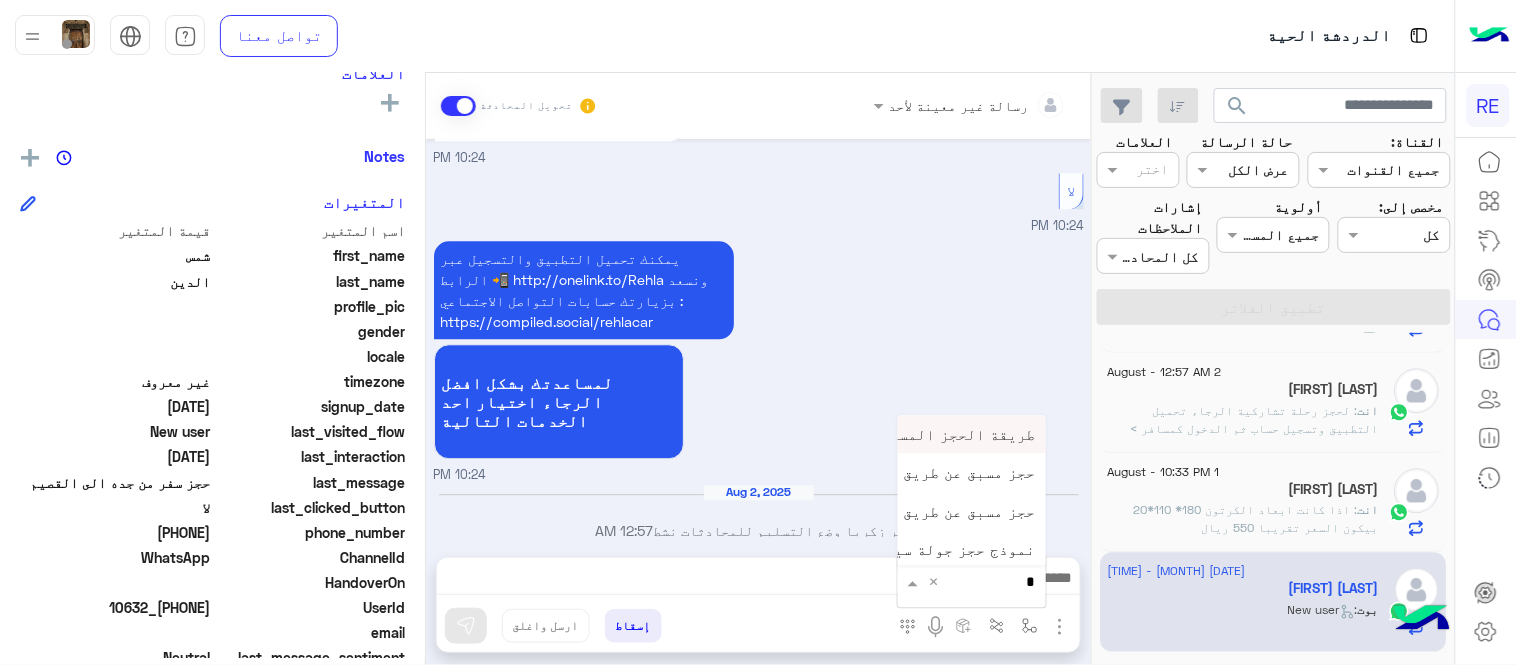 type on "**" 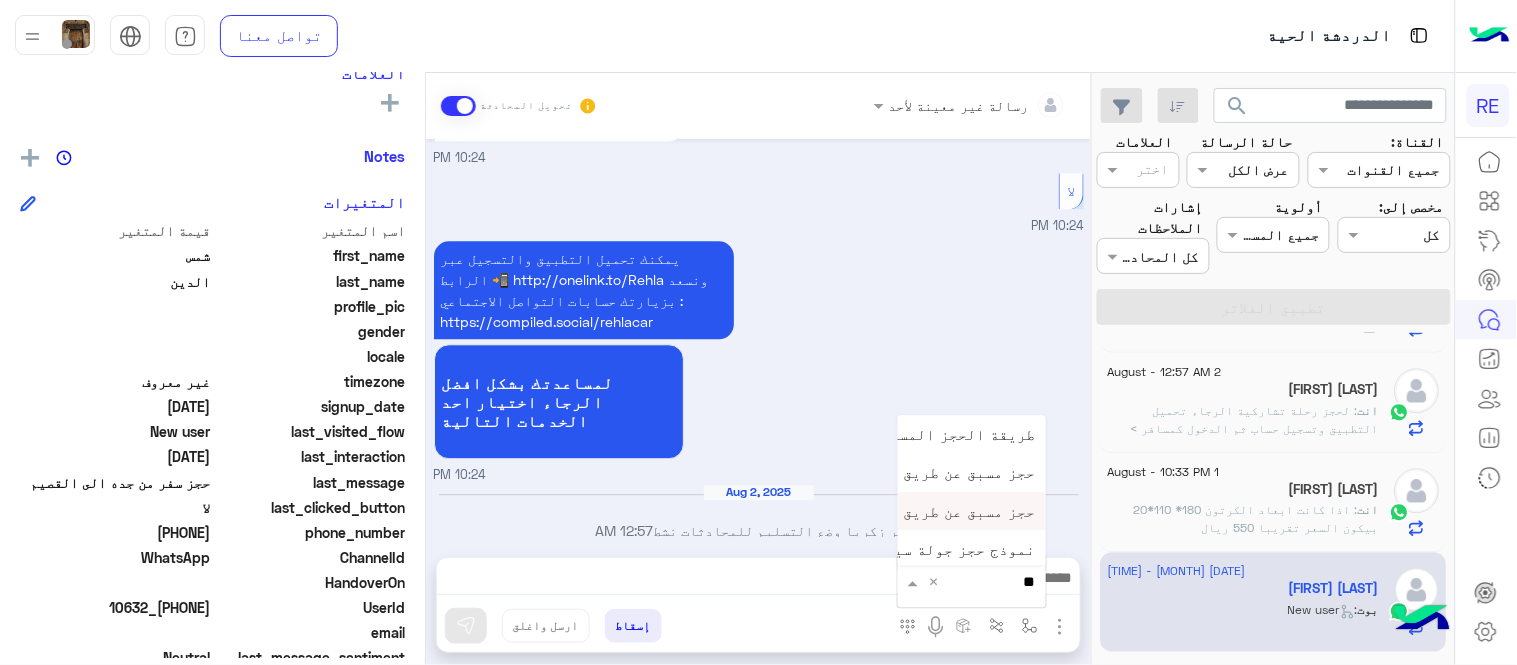 click on "حجز مسبق عن طريق التطبيق" at bounding box center (972, 511) 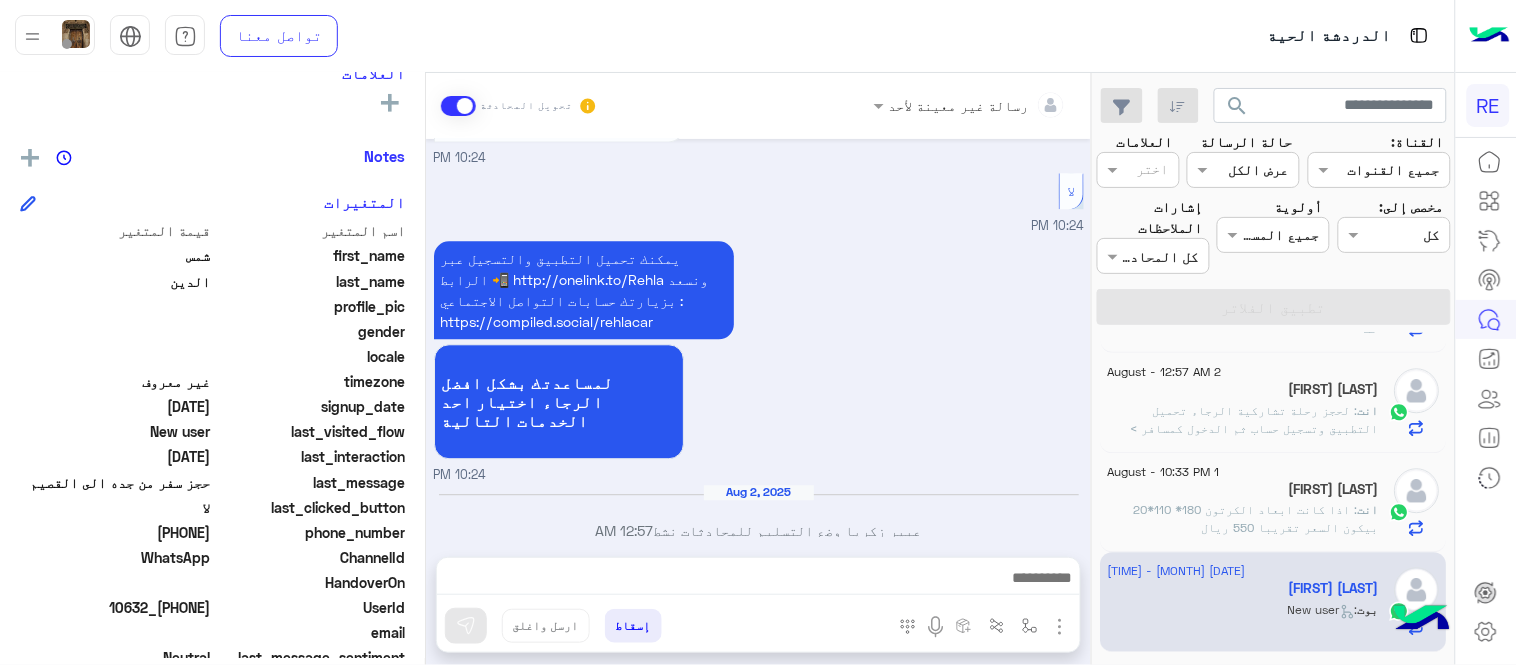 type on "**********" 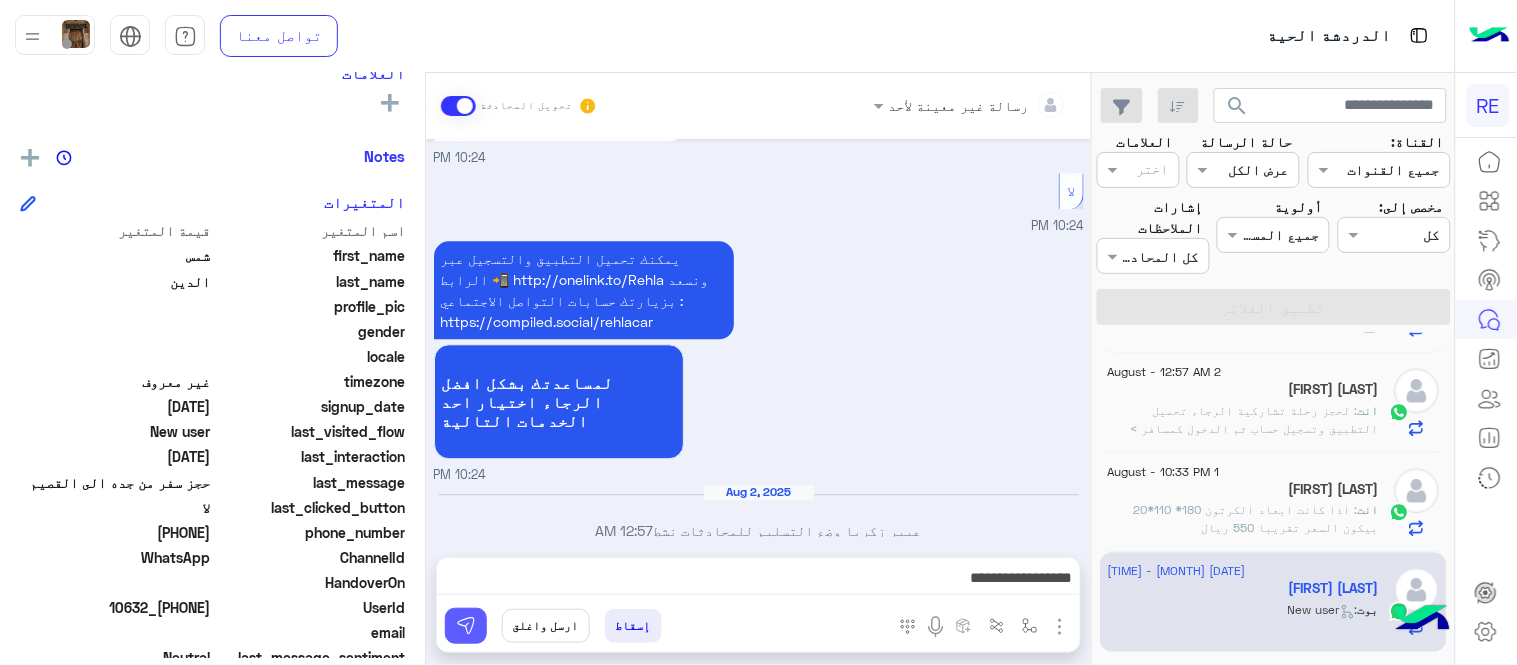 click at bounding box center (466, 626) 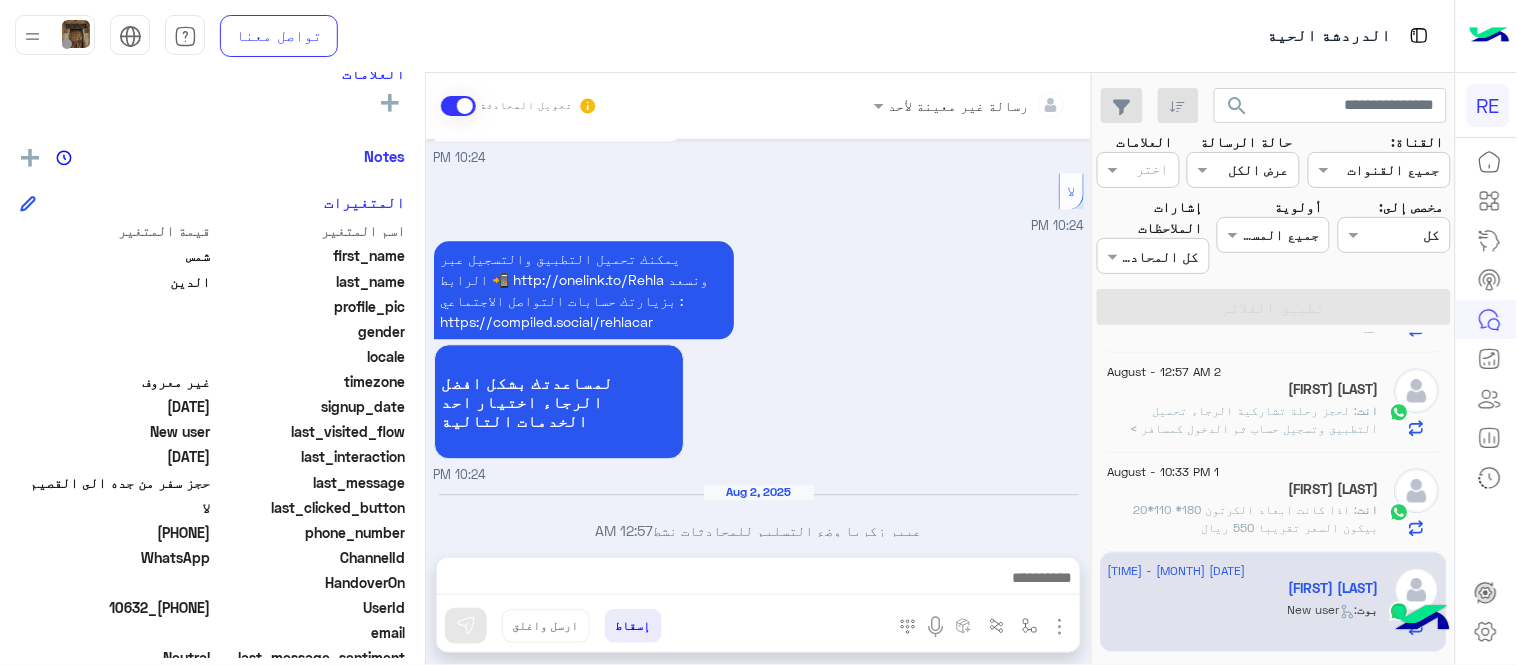 scroll, scrollTop: 1377, scrollLeft: 0, axis: vertical 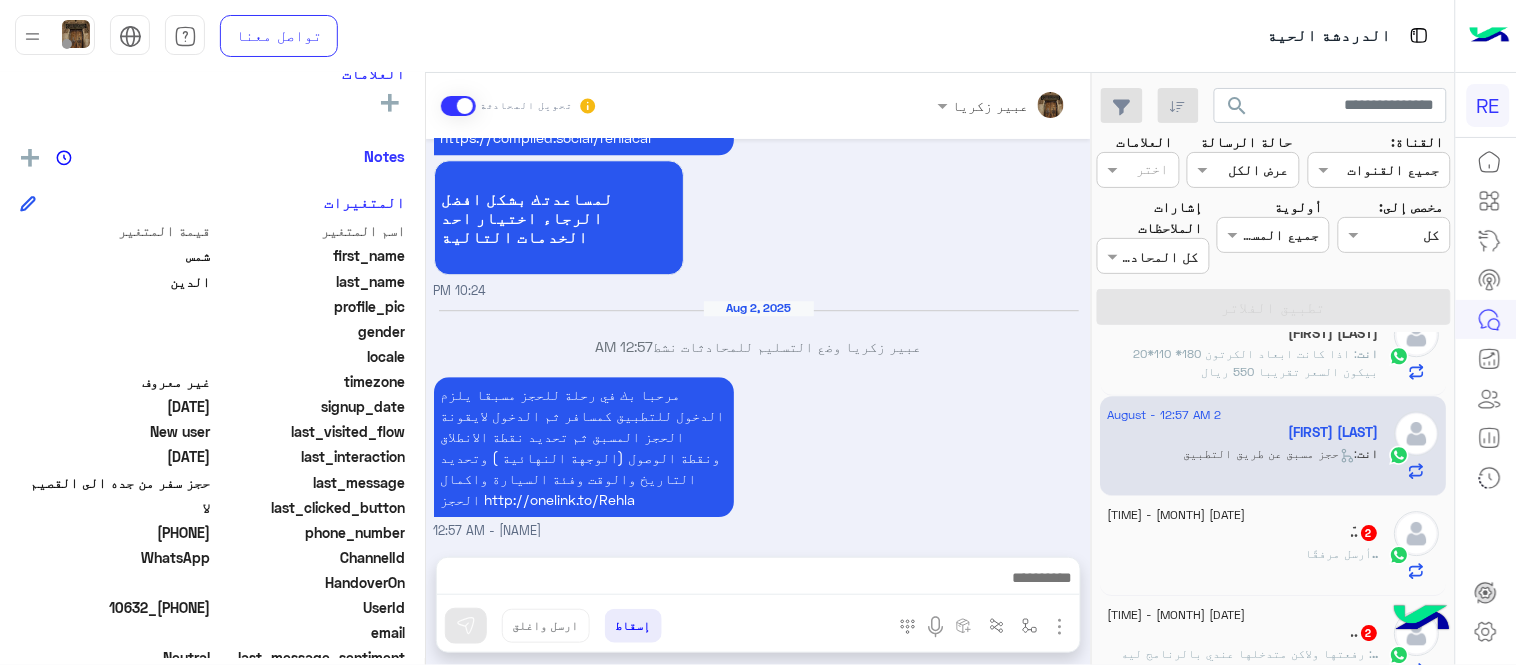 click on "ّ..  أرسل مرفقًا" 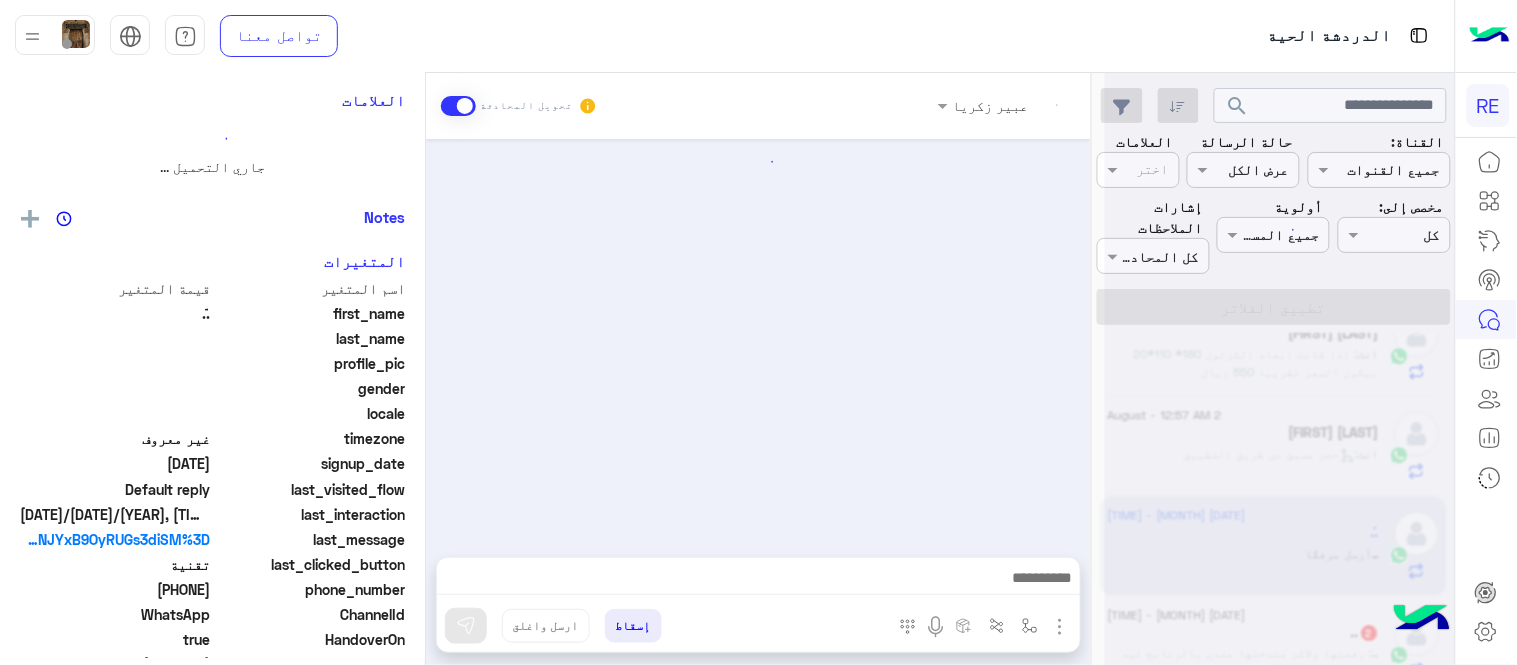 scroll, scrollTop: 0, scrollLeft: 0, axis: both 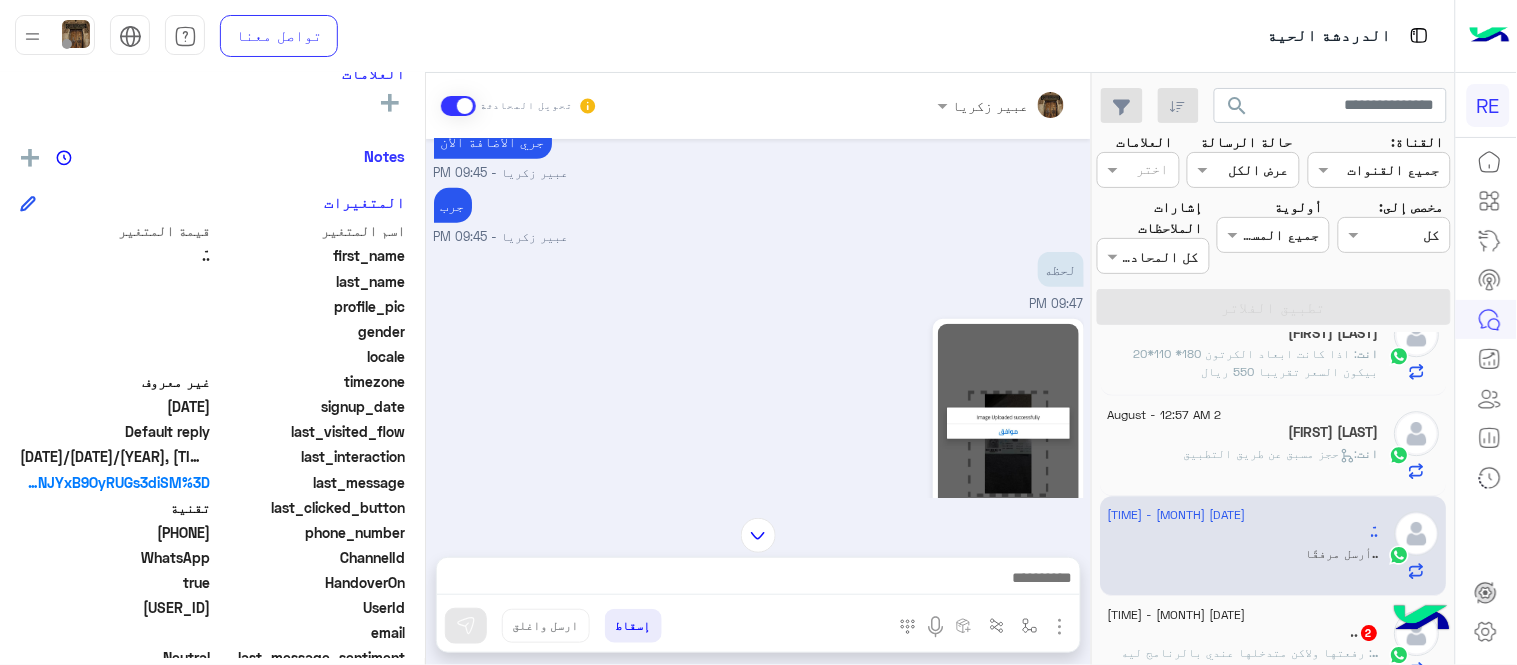 click 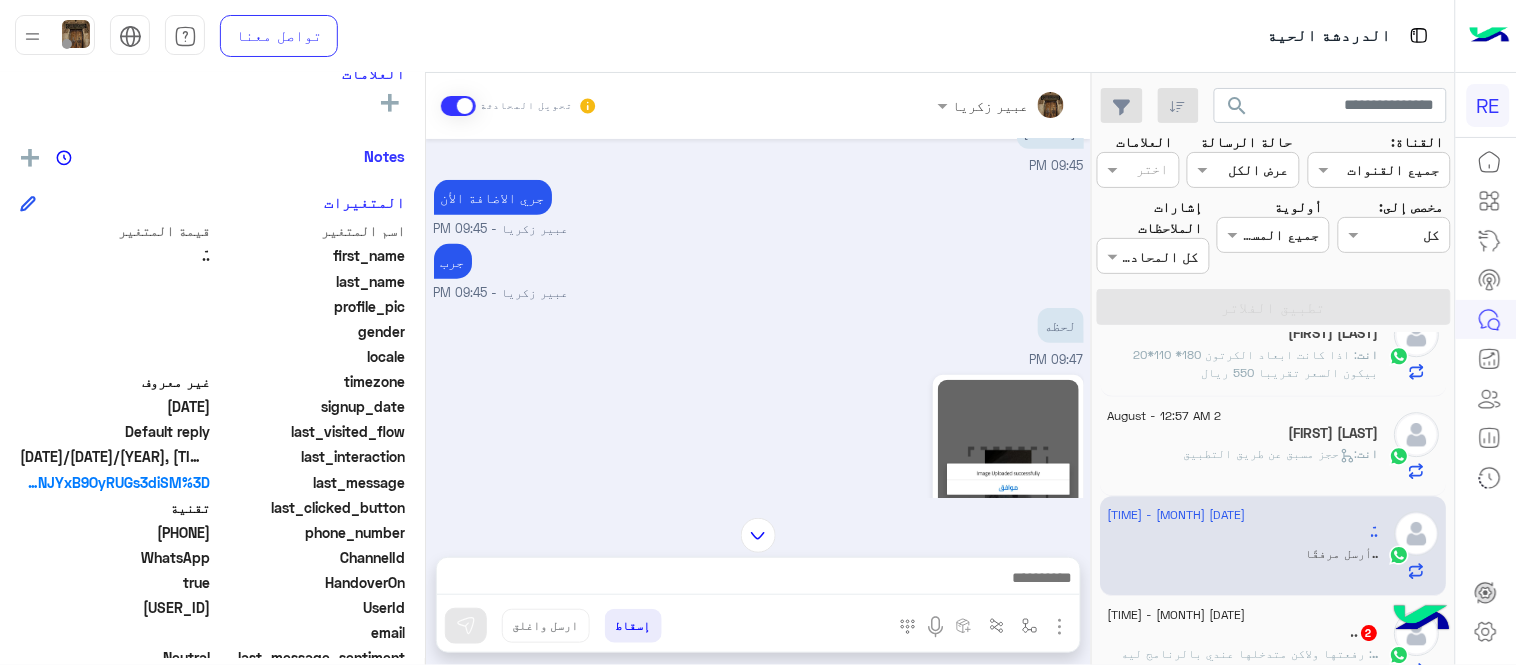 scroll, scrollTop: 312, scrollLeft: 0, axis: vertical 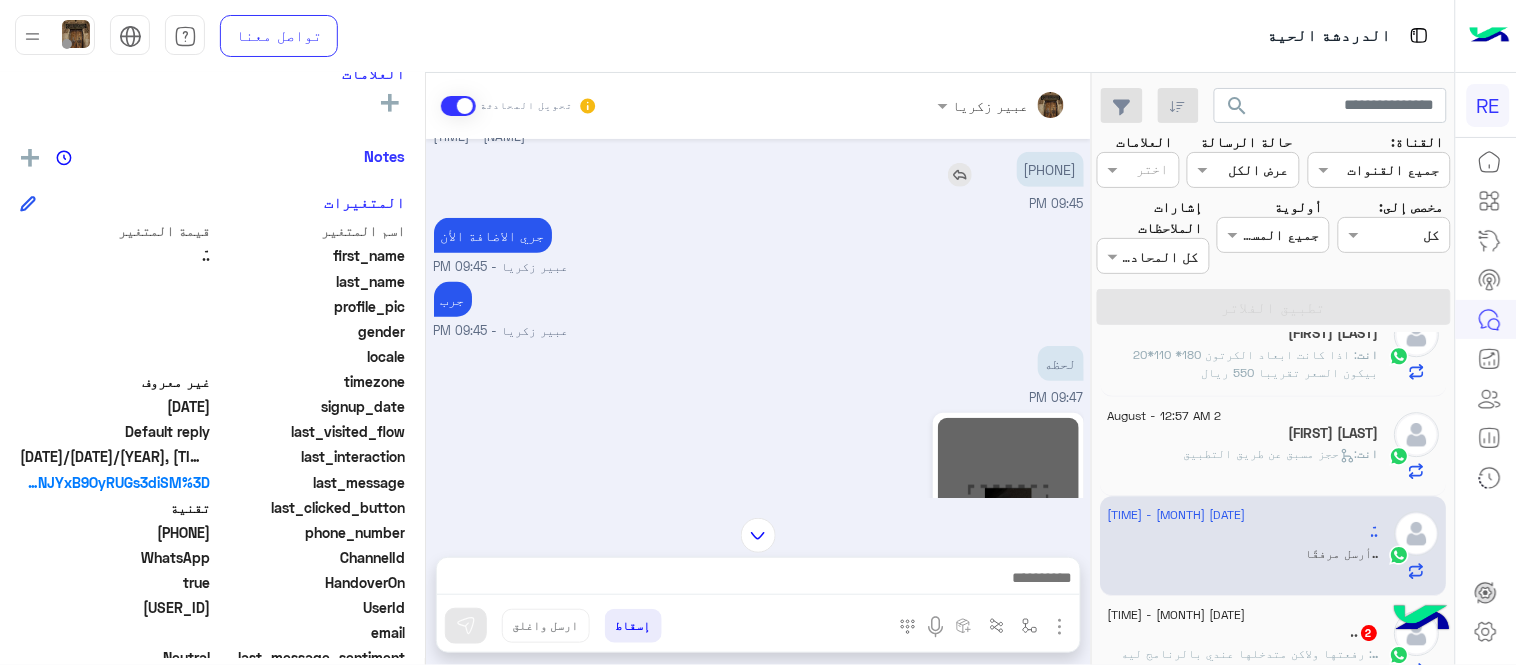 click on "[PHONE]" at bounding box center [1050, 169] 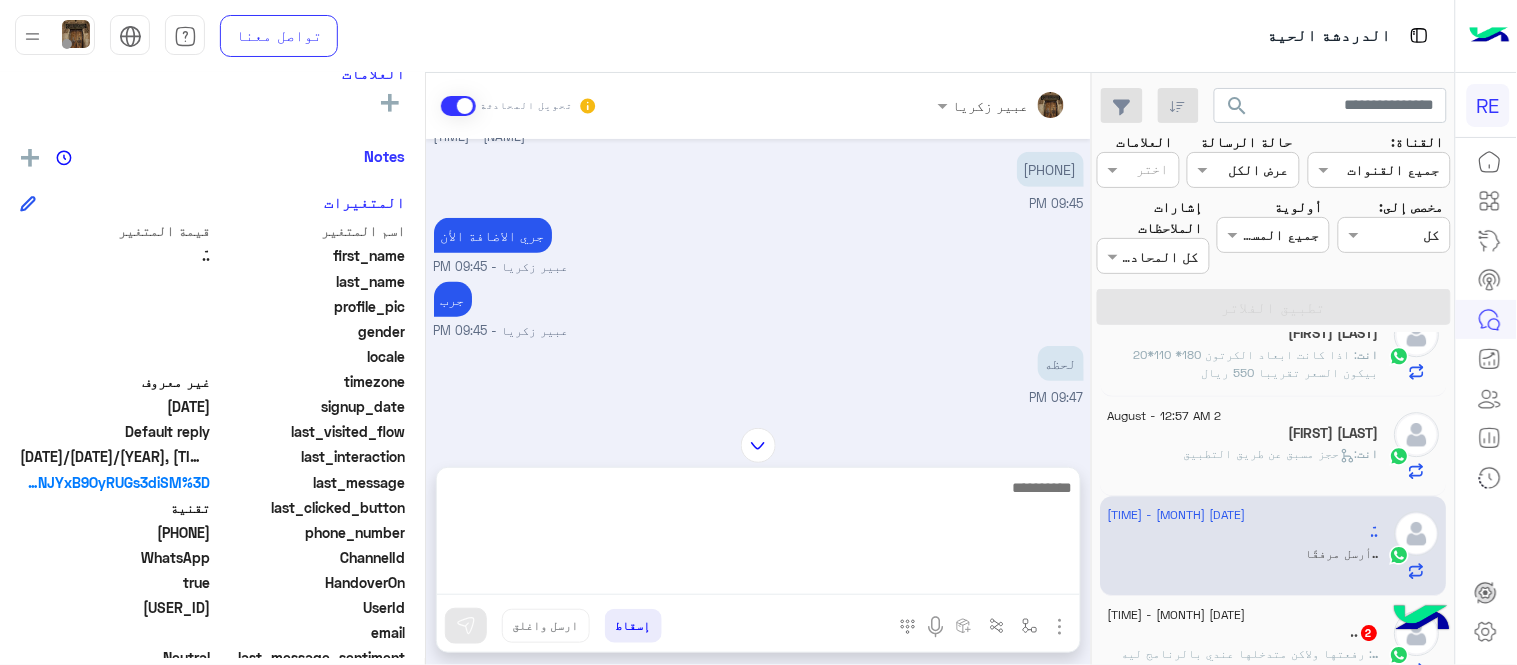click at bounding box center (758, 535) 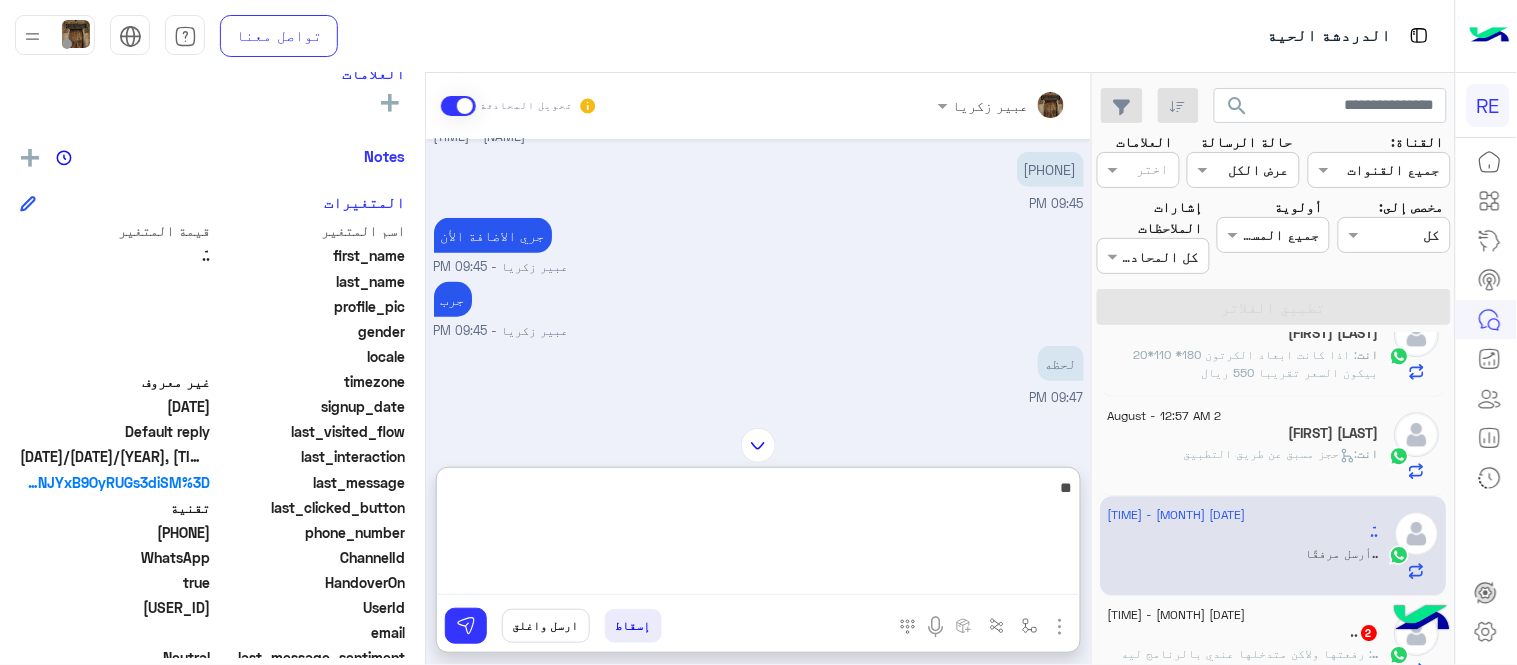 type on "*" 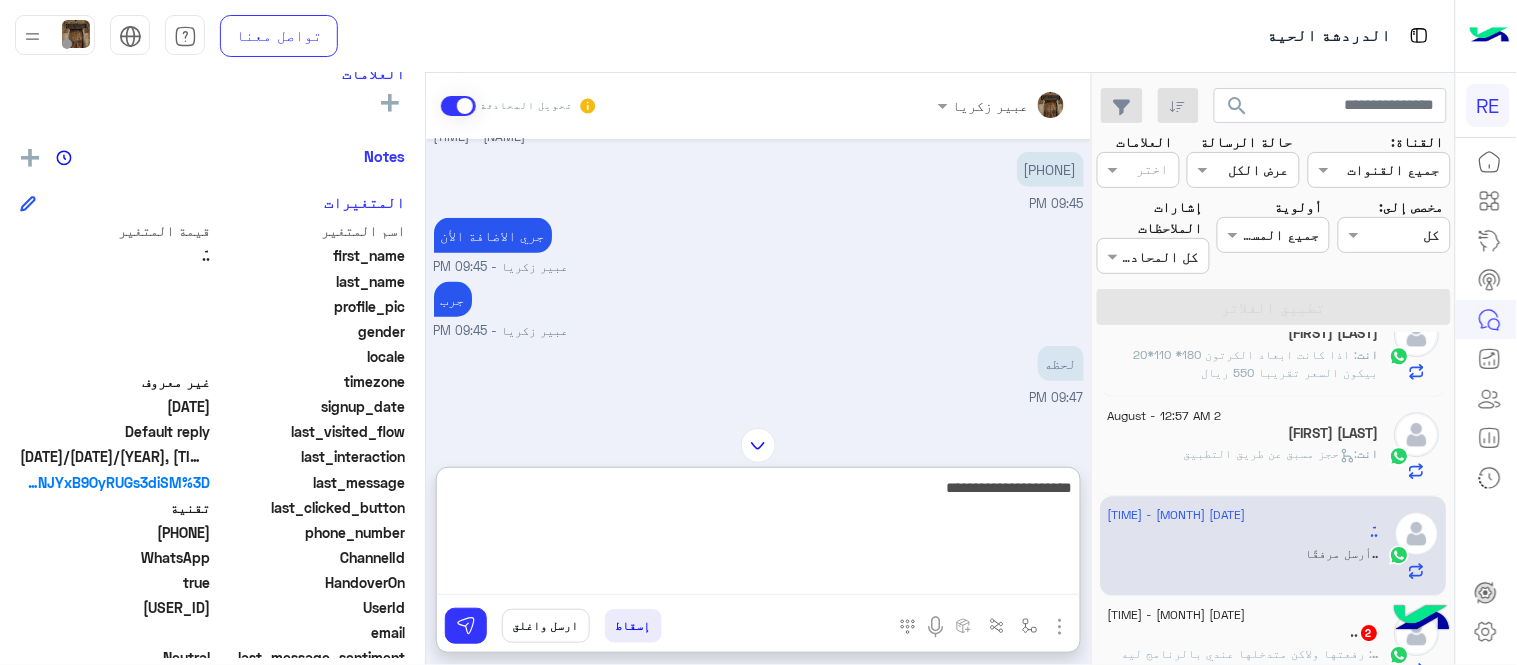 type on "**********" 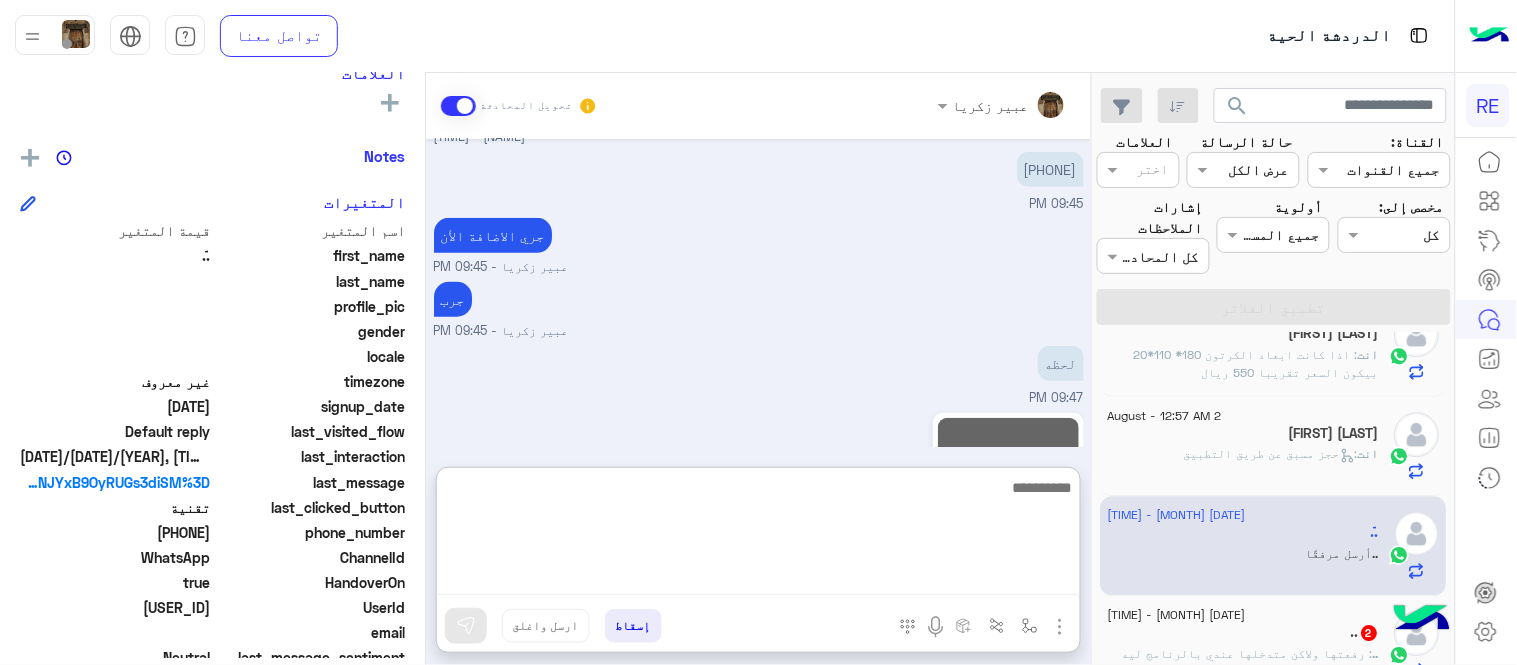 scroll, scrollTop: 918, scrollLeft: 0, axis: vertical 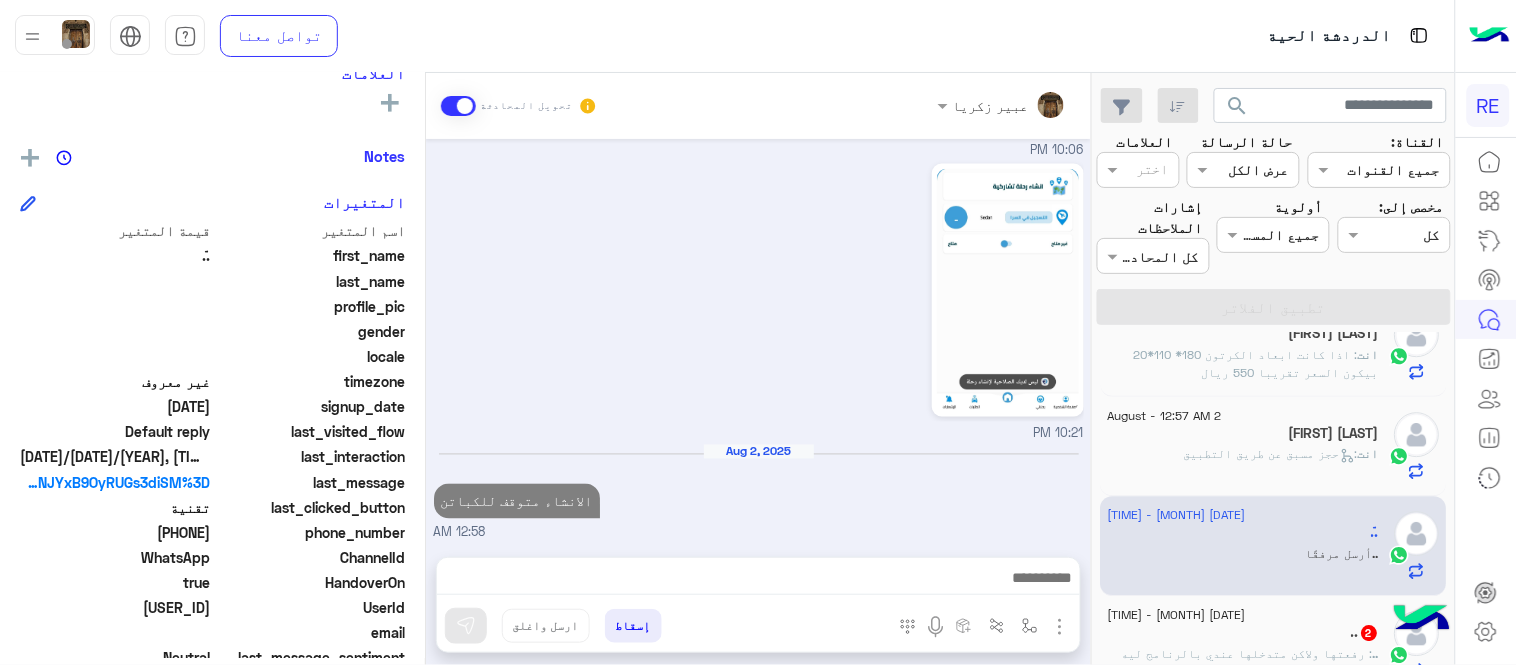 click on "[DATE]  الانشاء متوقف للكباتن   [TIME]" at bounding box center (759, 493) 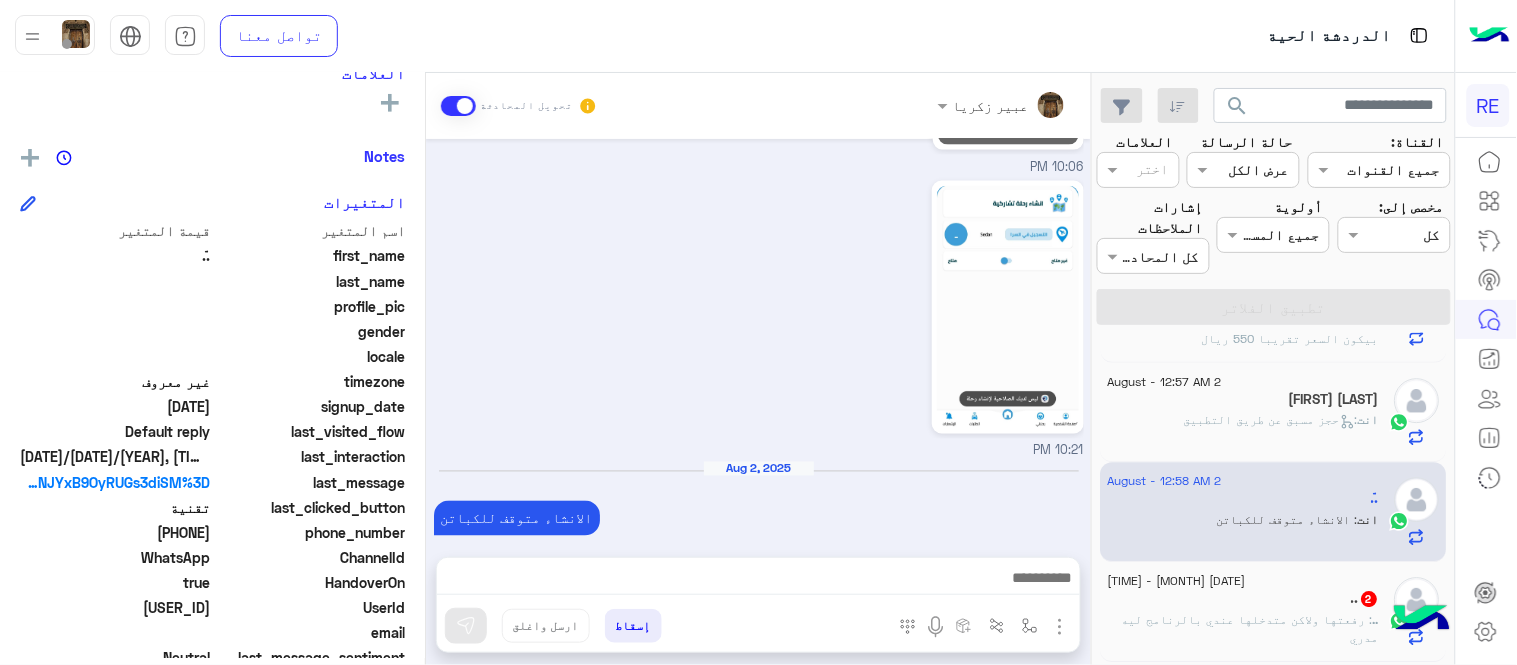 scroll, scrollTop: 1584, scrollLeft: 0, axis: vertical 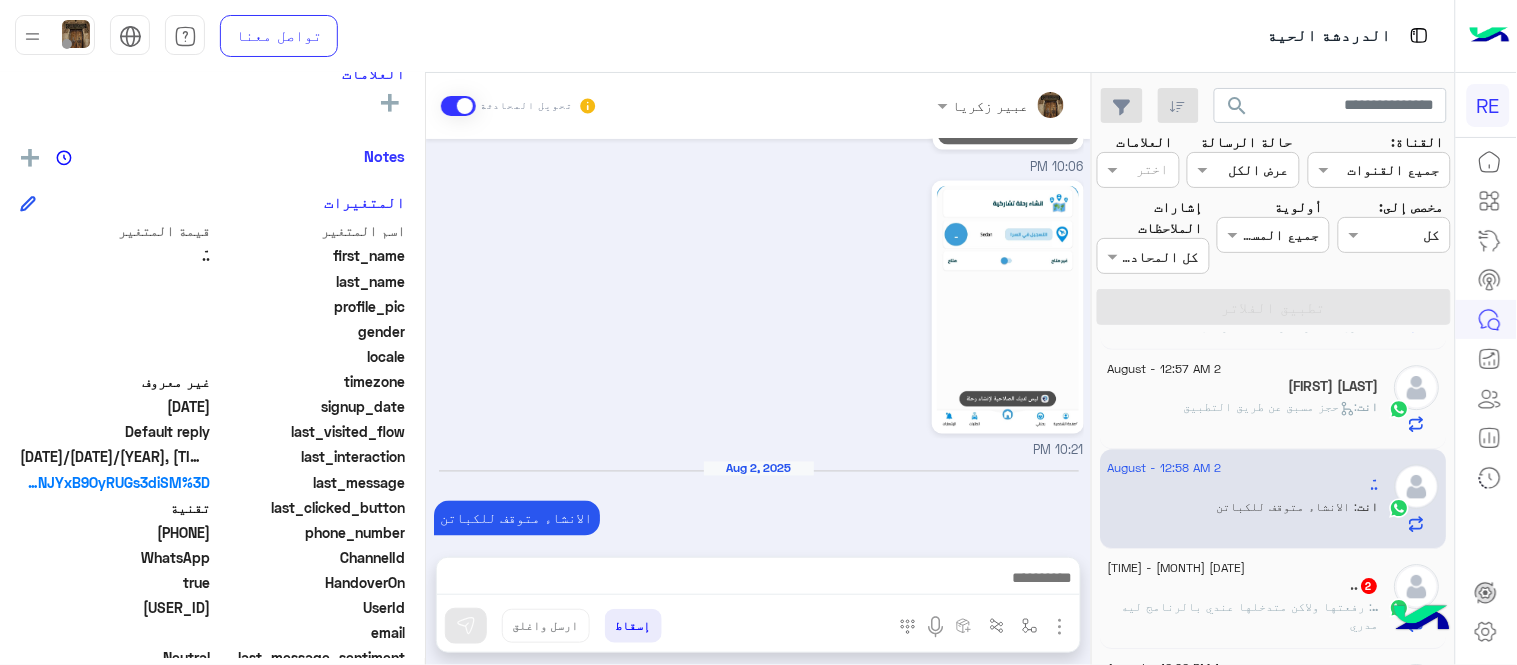 click on ".. : رفعتها ولاكن متدخلها عندي بالرنامج ليه مدري" 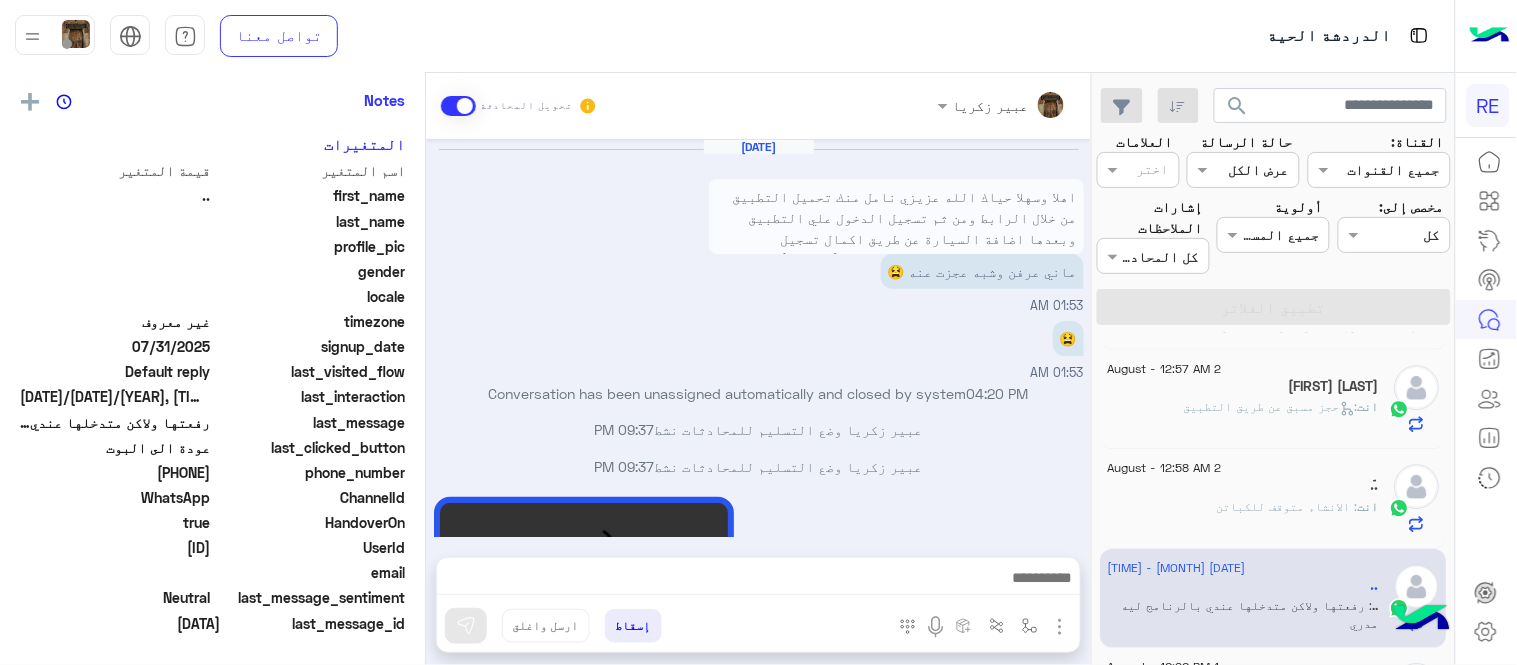 scroll, scrollTop: 366, scrollLeft: 0, axis: vertical 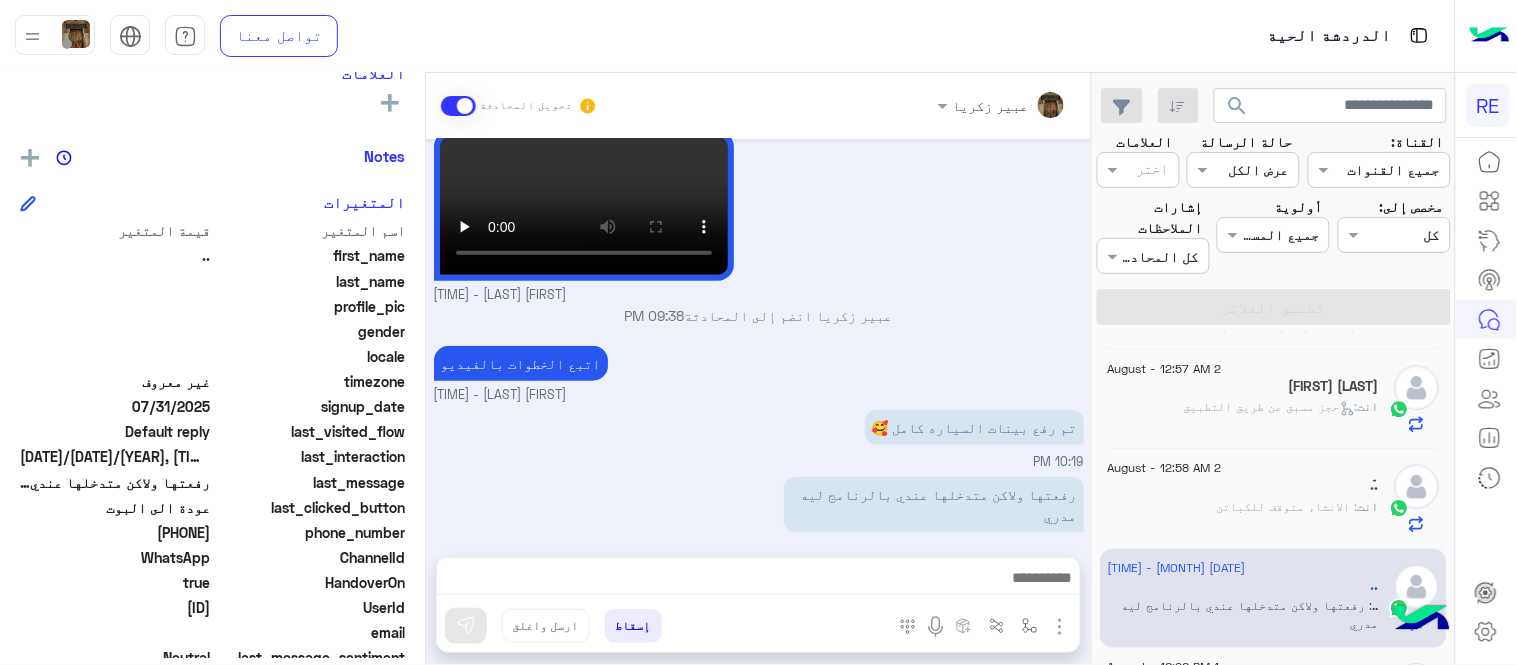 click at bounding box center [758, 583] 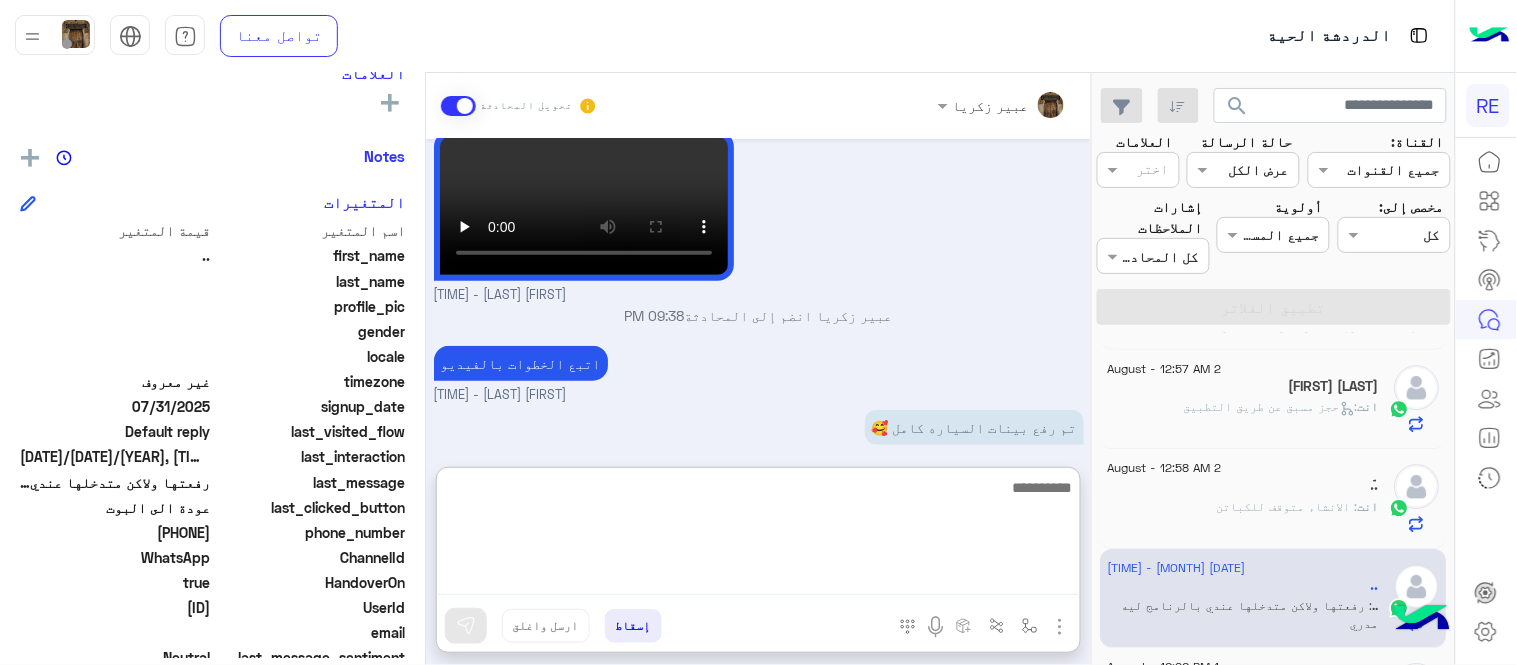 click at bounding box center (758, 535) 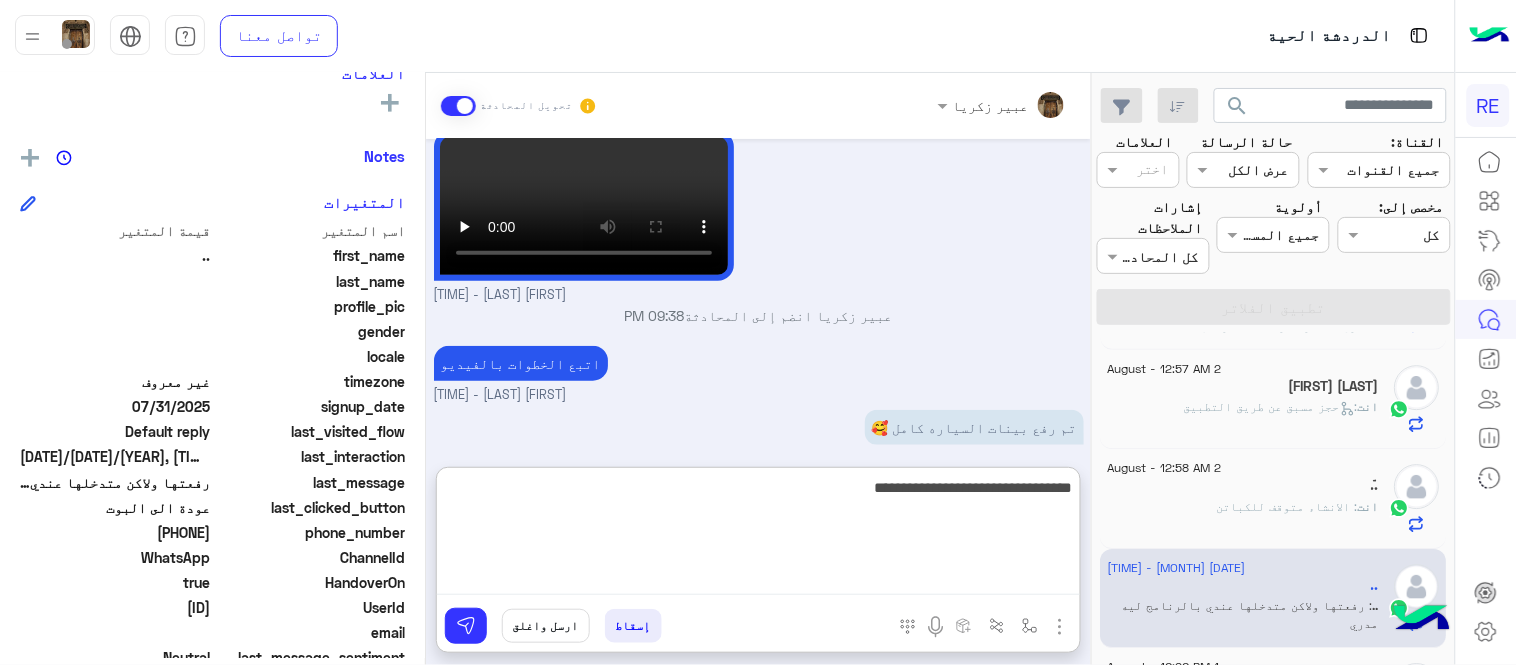 type on "**********" 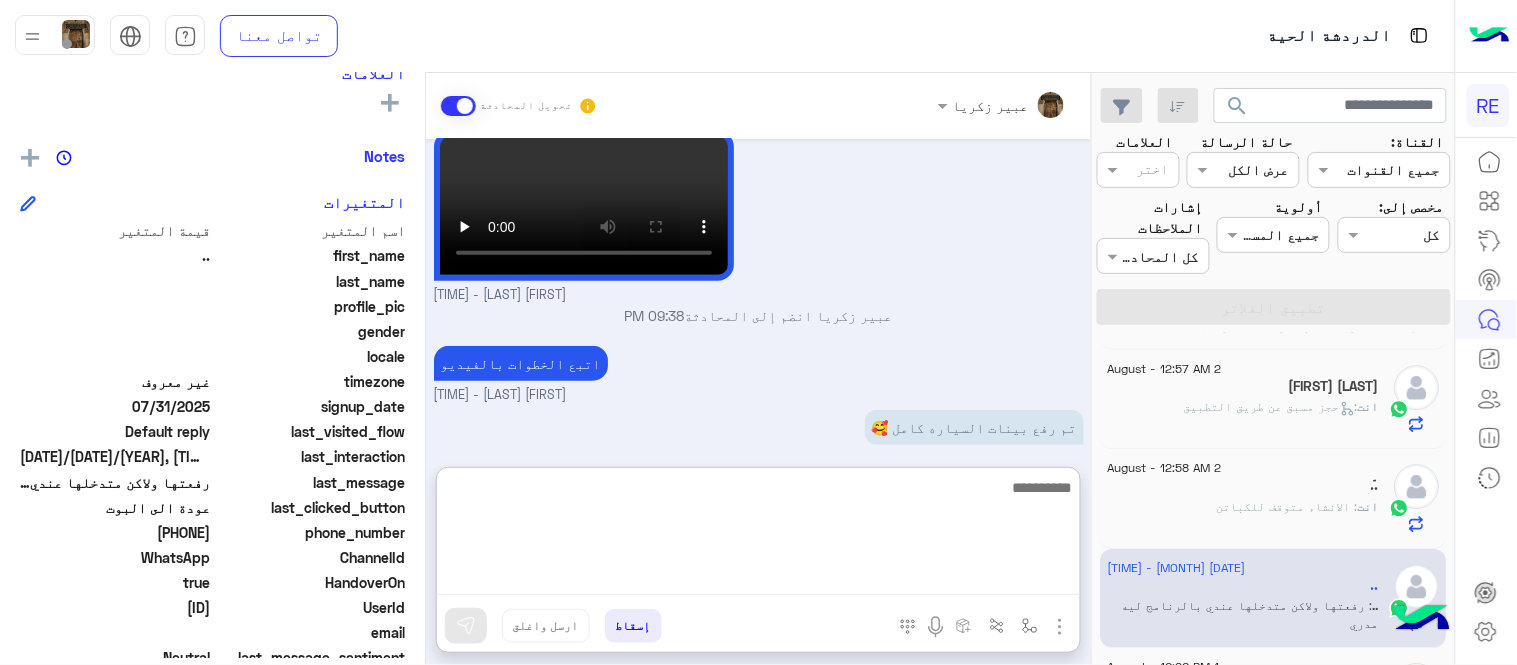 scroll, scrollTop: 555, scrollLeft: 0, axis: vertical 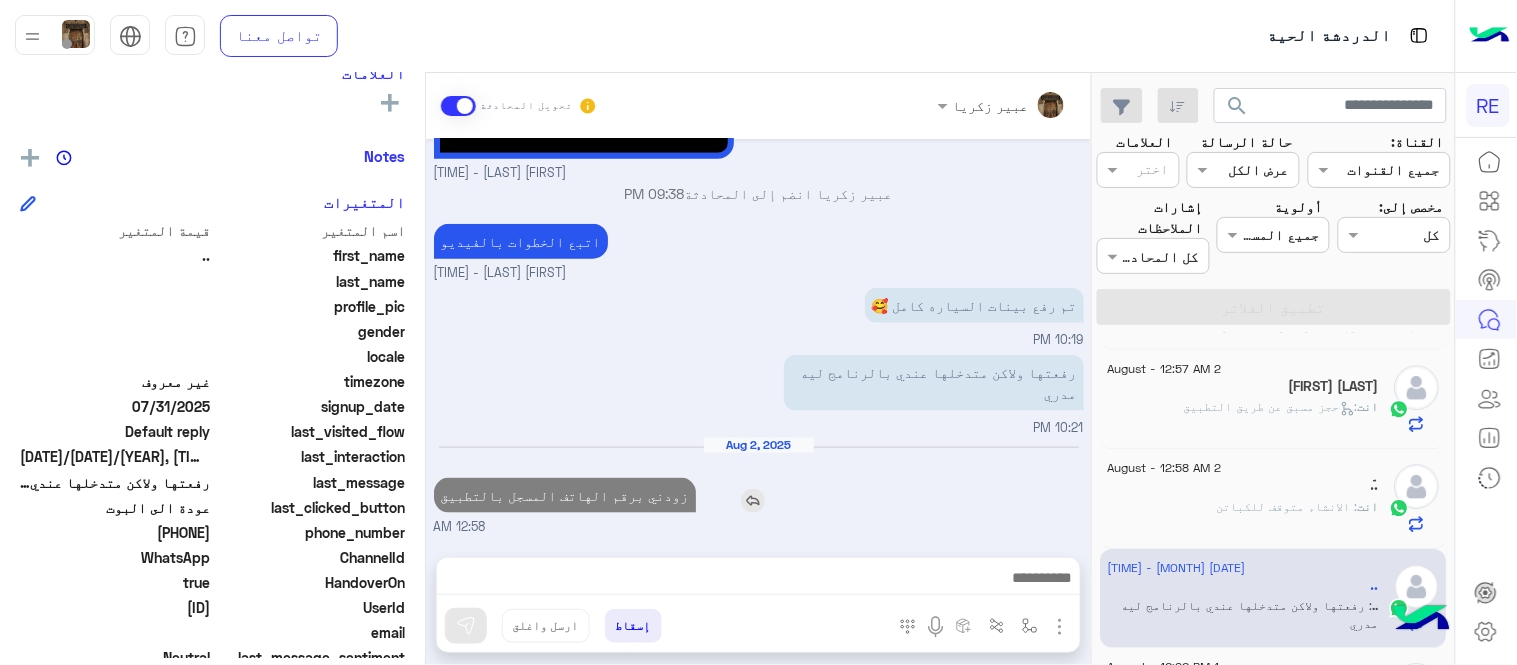 click on "Aug 1, 2025  اهلا وسهلا حياك الله عزيزي
نامل منك  تحميل التطبيق من خلال الرابط
ومن ثم  تسجيل الدخول علي التطبيق وبعدها اضافة  السيارة  عن طريق
اكمال تسجيل البيانات وذلك بالدخول للتطبق كـ ( كابتن ) ومن النافذة الجانبية > ادارة السيارات > النقر على + وتسجيل السيارة
برجاء تحديد المدينة وعدم  وضعها بدون مدينة
واخيرا يفضل ان تكون الاوراق سارية
شكرا لك   http://onelink.to/Rehla ماني عرفن وشبه عجزت عنه 😫   01:53 AM  😫   01:53 AM   Conversation has been unassigned automatically and closed by system   04:20 PM       عبير زكريا وضع التسليم للمحادثات نشط   09:37 PM       عبير زكريا وضع التسليم للمحادثات نشط   09:37 PM       عبير زكريا -  09:38 PM" at bounding box center (758, 338) 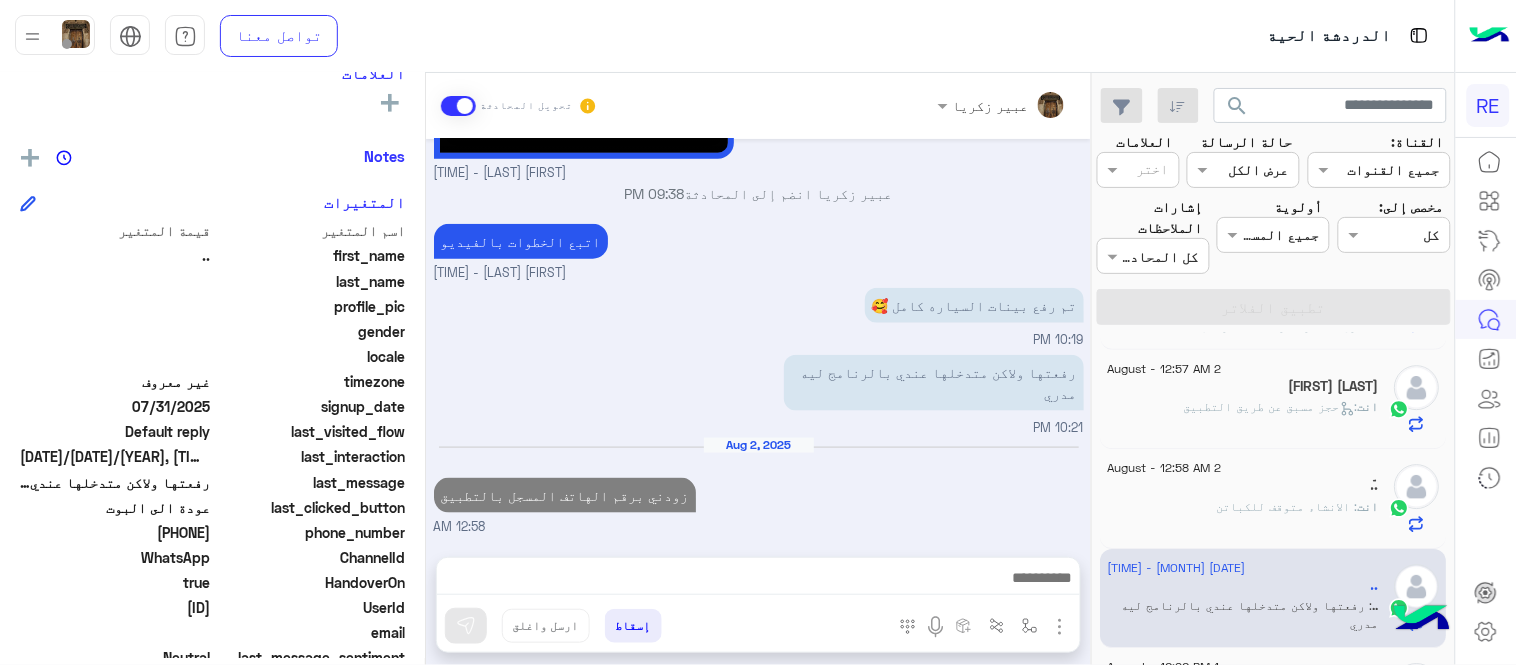 scroll, scrollTop: 465, scrollLeft: 0, axis: vertical 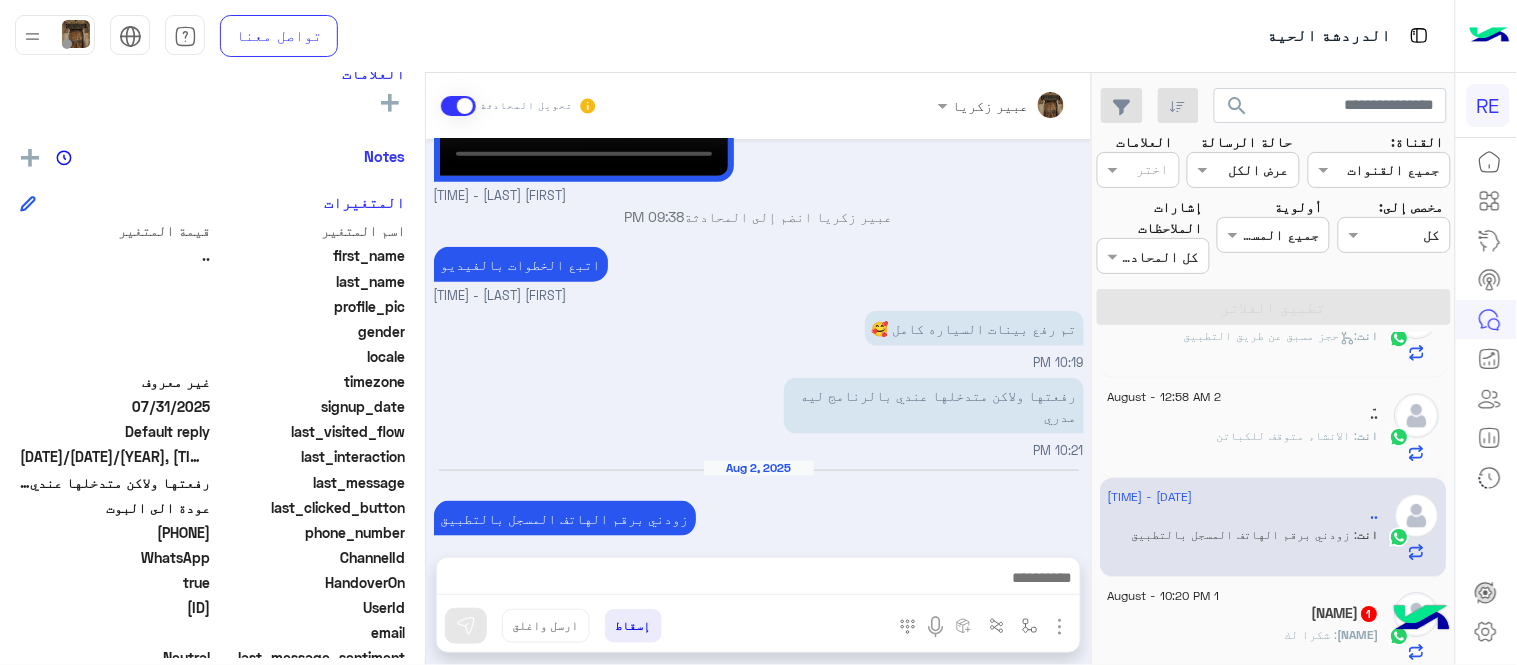 click on "⚜️𝕭𝖎𝖓𝖟𝖊𝖍𝖊𝖋𝖆⚜️   1" 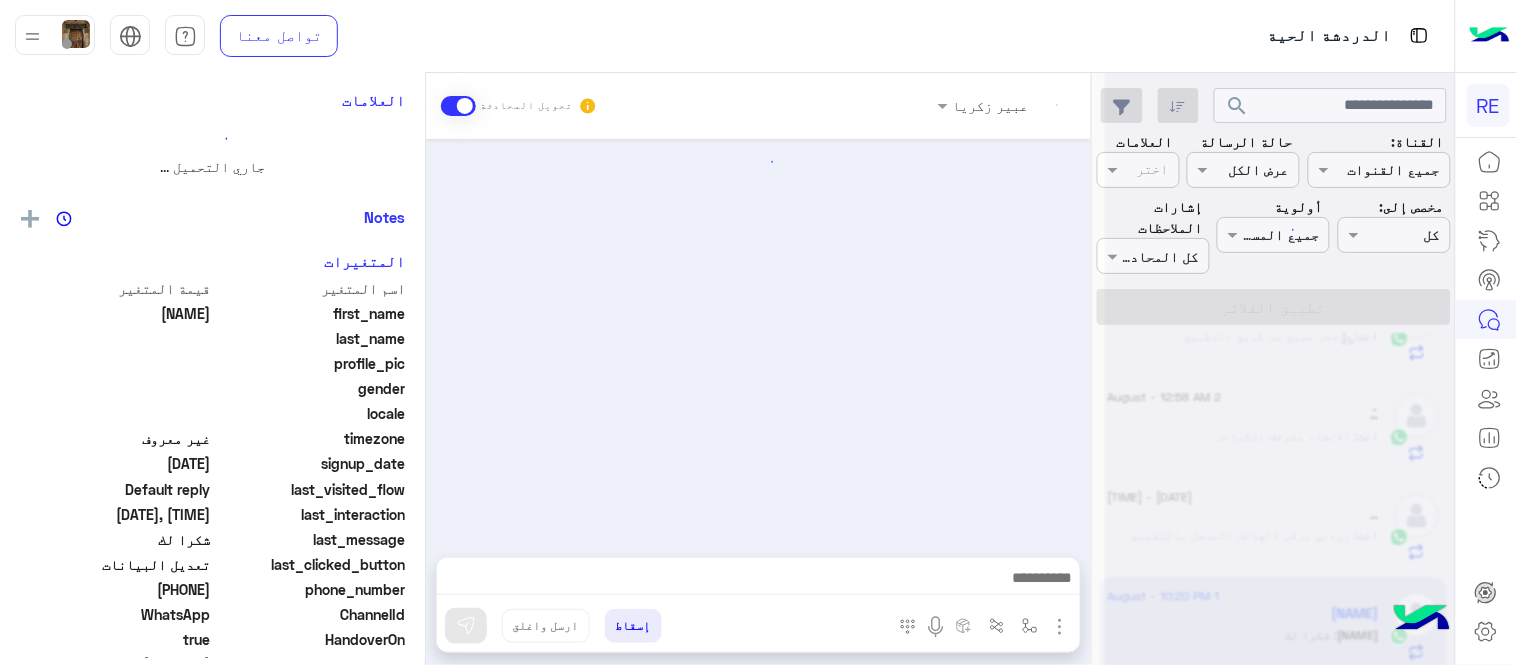 scroll, scrollTop: 0, scrollLeft: 0, axis: both 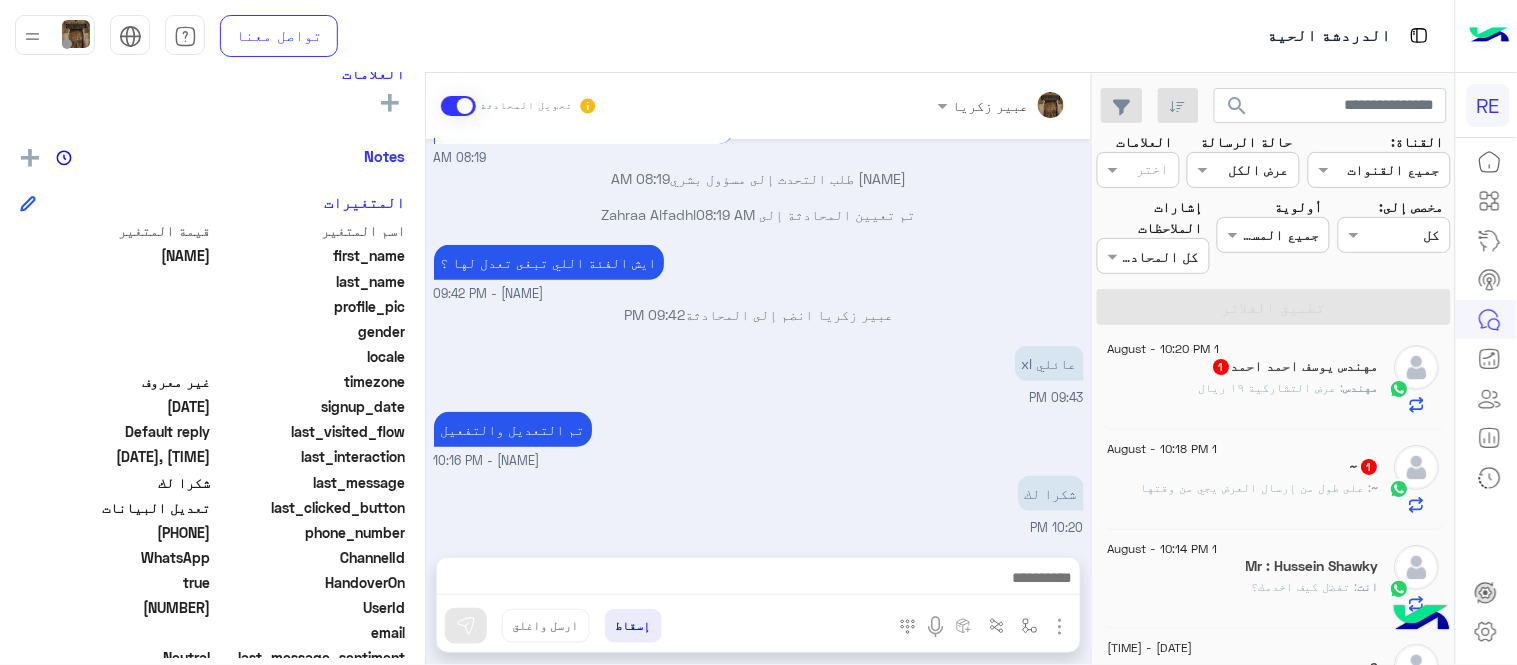 click on "[USER_NAME]  [NUMBER]" 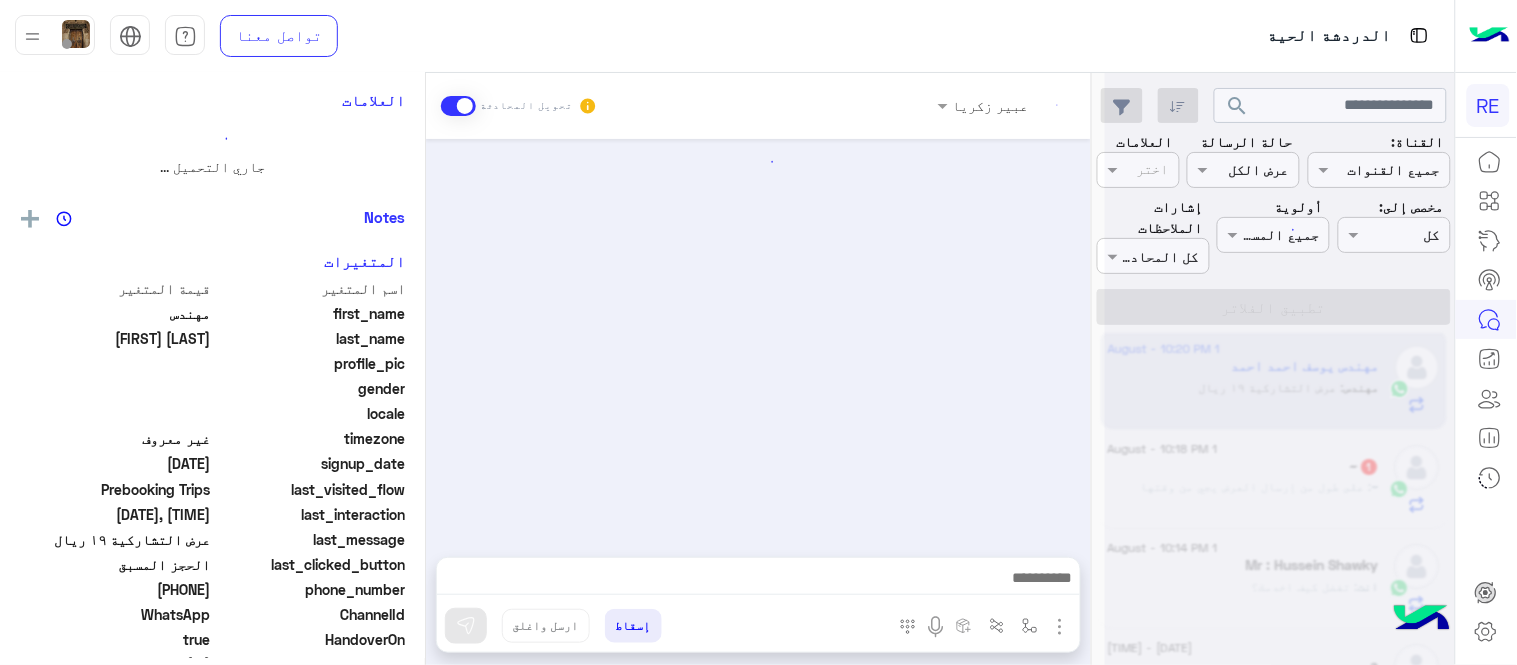 scroll, scrollTop: 0, scrollLeft: 0, axis: both 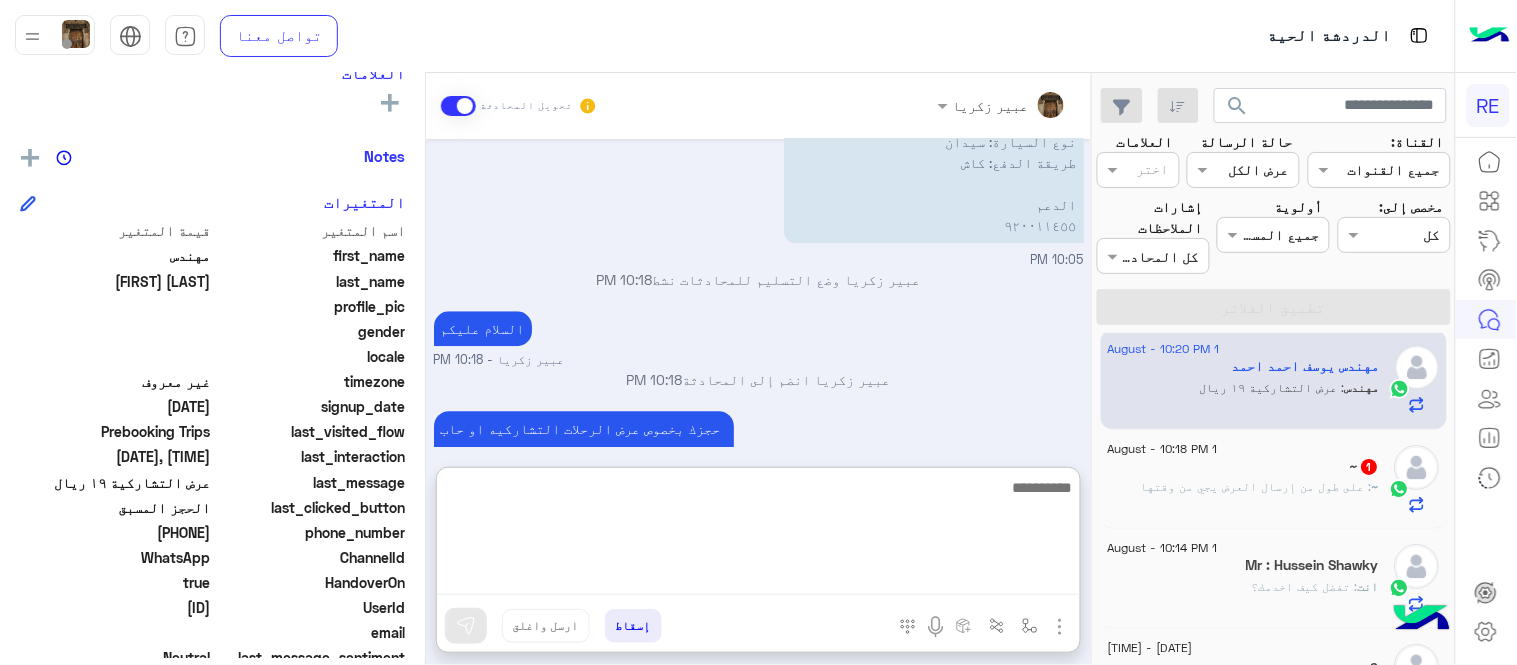 click at bounding box center [758, 535] 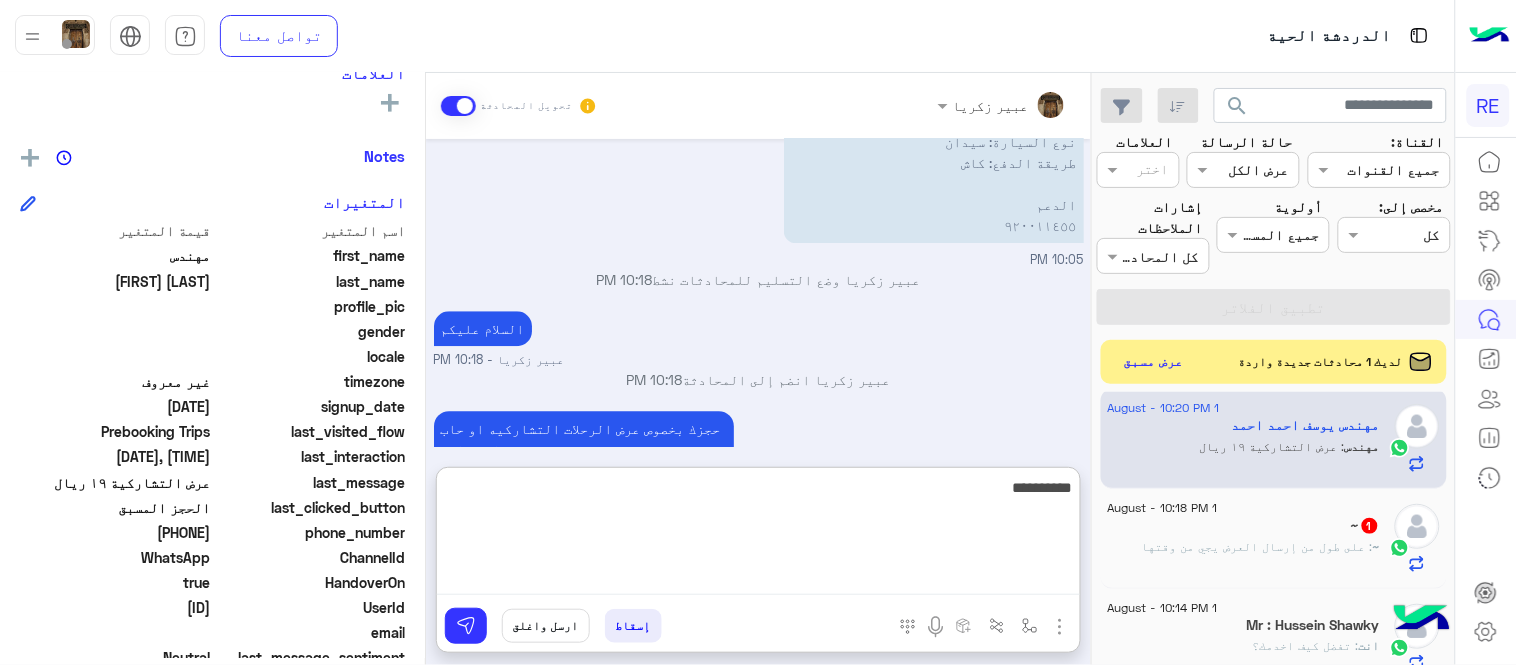 paste on "**********" 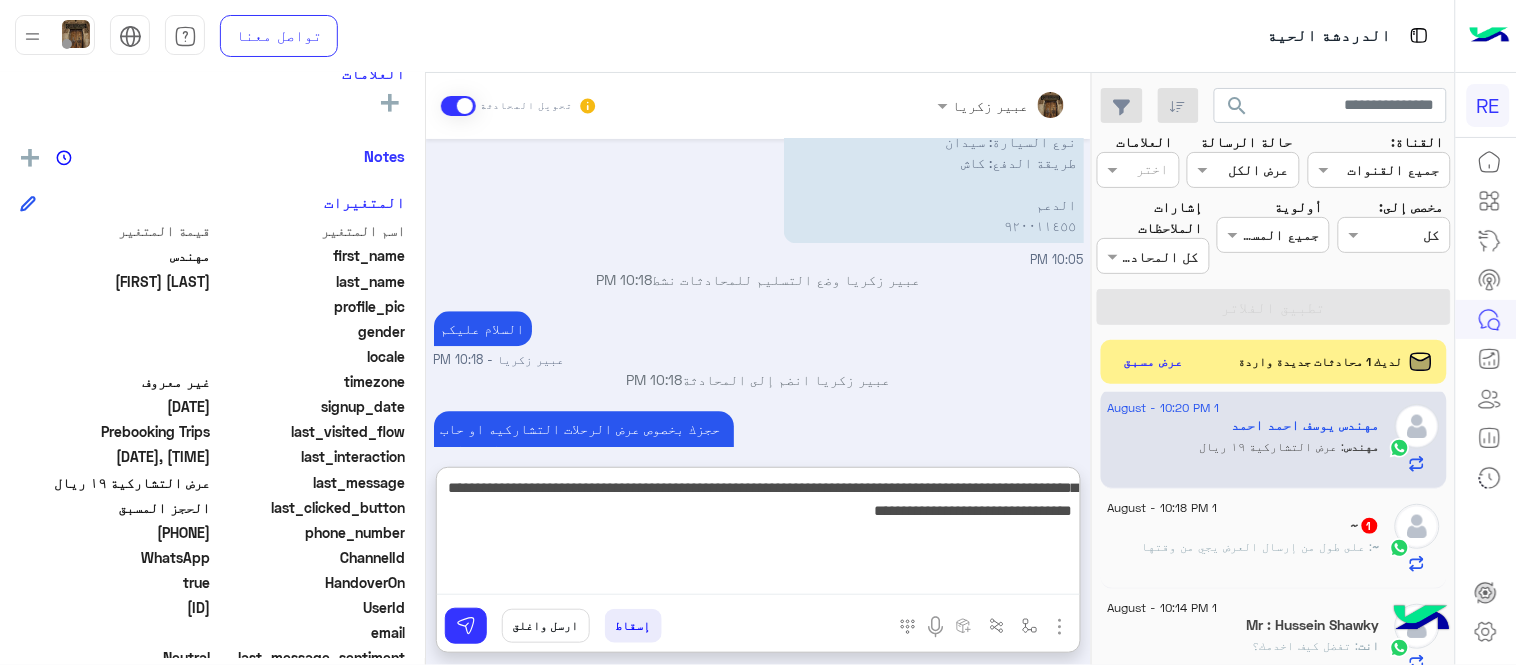 click on "**********" at bounding box center (758, 535) 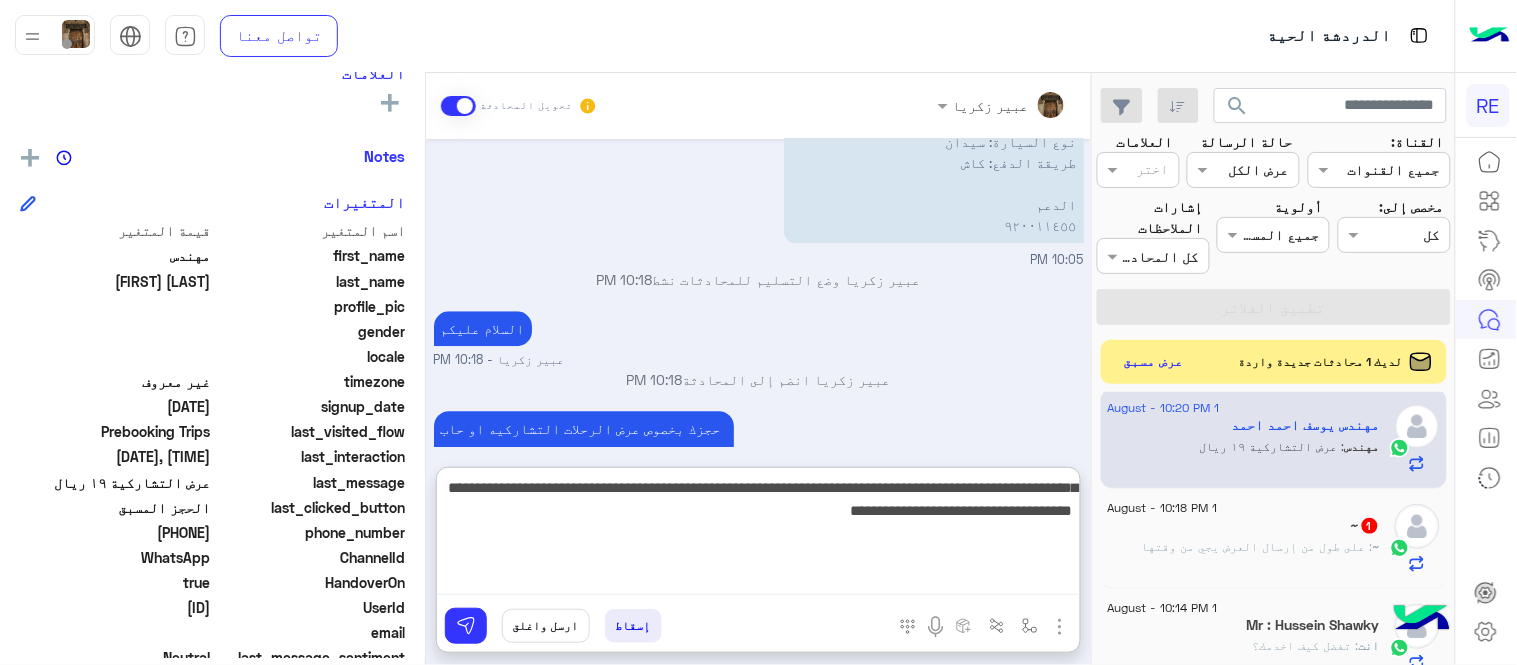 click on "**********" at bounding box center (758, 535) 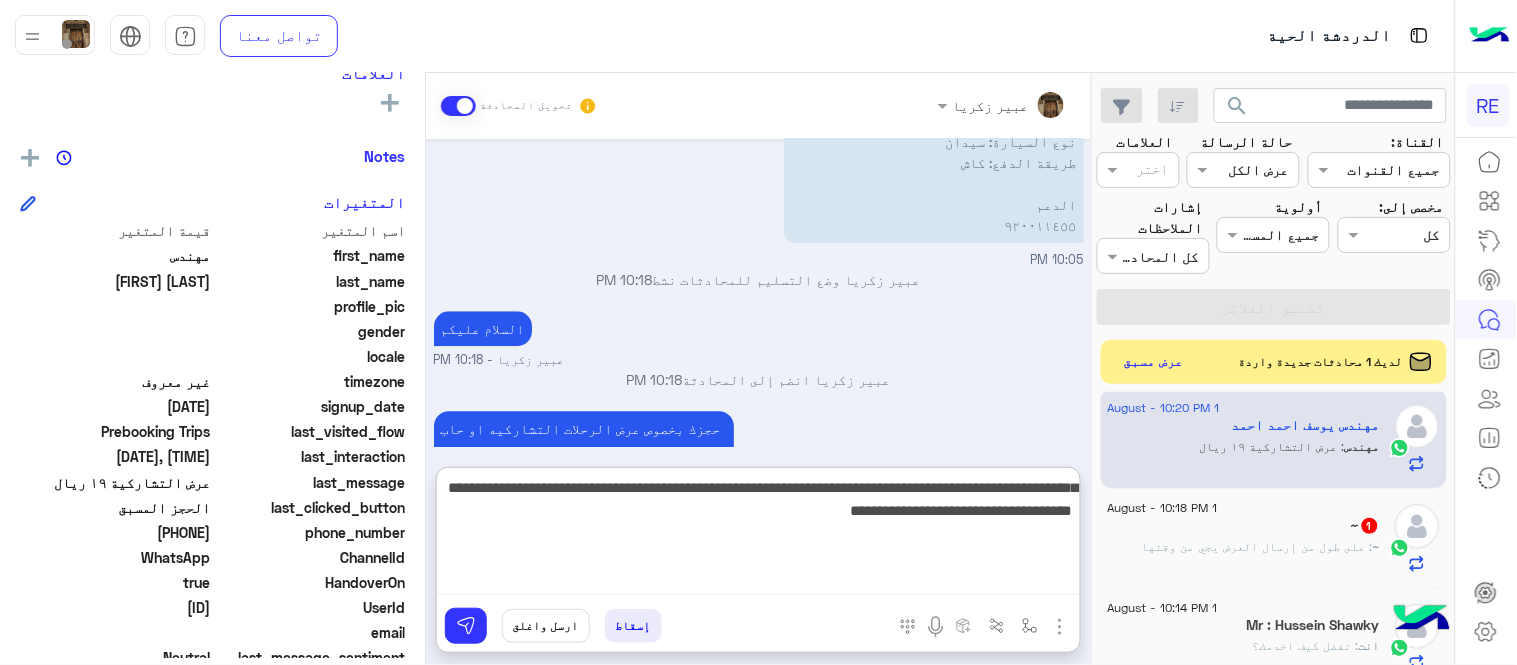 type on "**********" 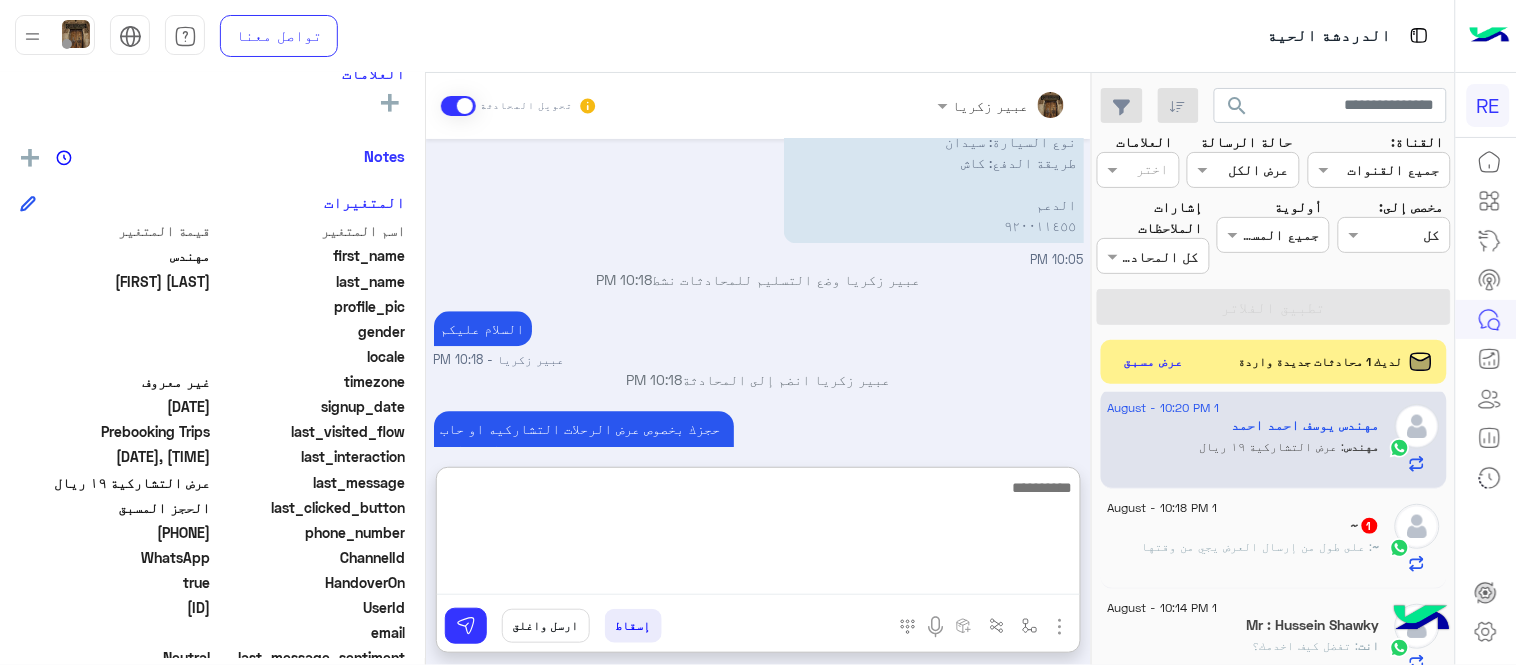 scroll, scrollTop: 1572, scrollLeft: 0, axis: vertical 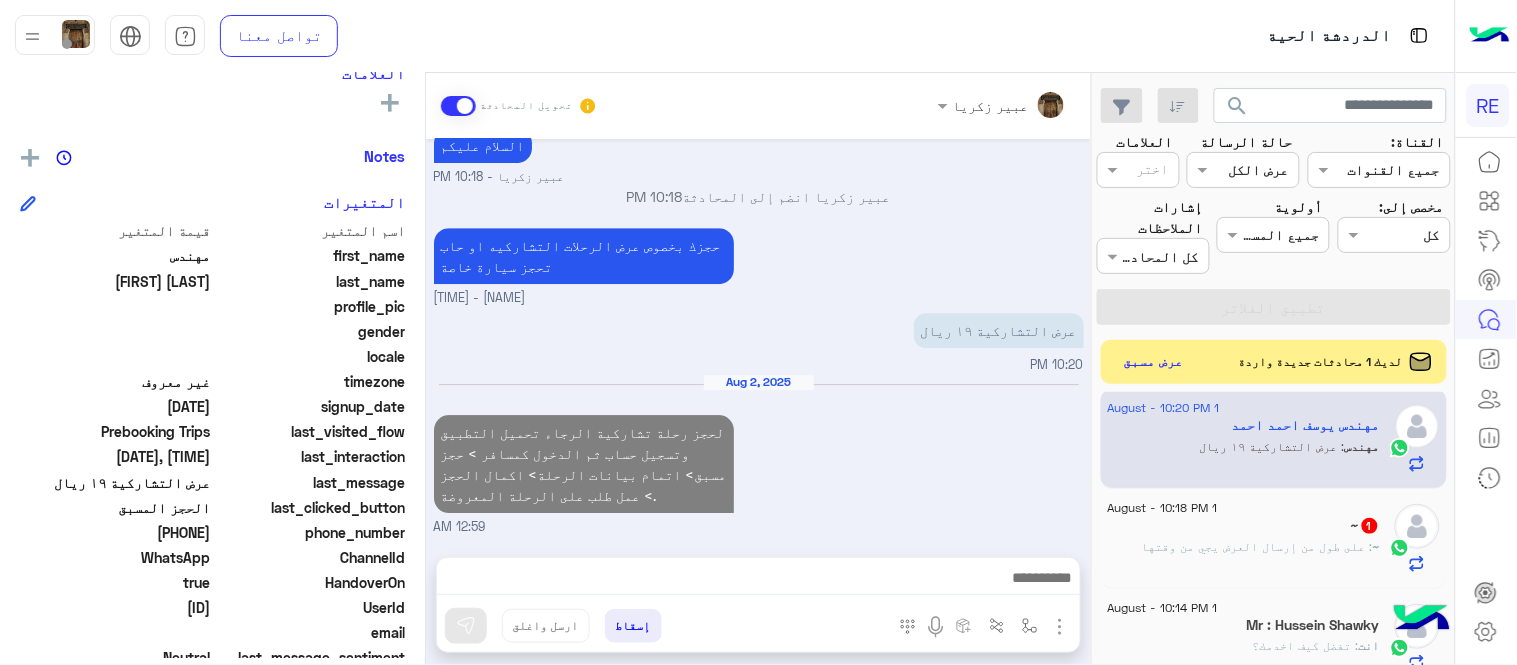 click on "Aug 2, 2025  لحجز رحلة تشاركية الرجاء تحميل التطبيق وتسجيل حساب ثم الدخول كمسافر > حجز مسبق> اتمام بيانات الرحلة> اكمال الحجز > عمل طلب على الرحلة المعروضة.   12:59 AM" at bounding box center [759, 455] 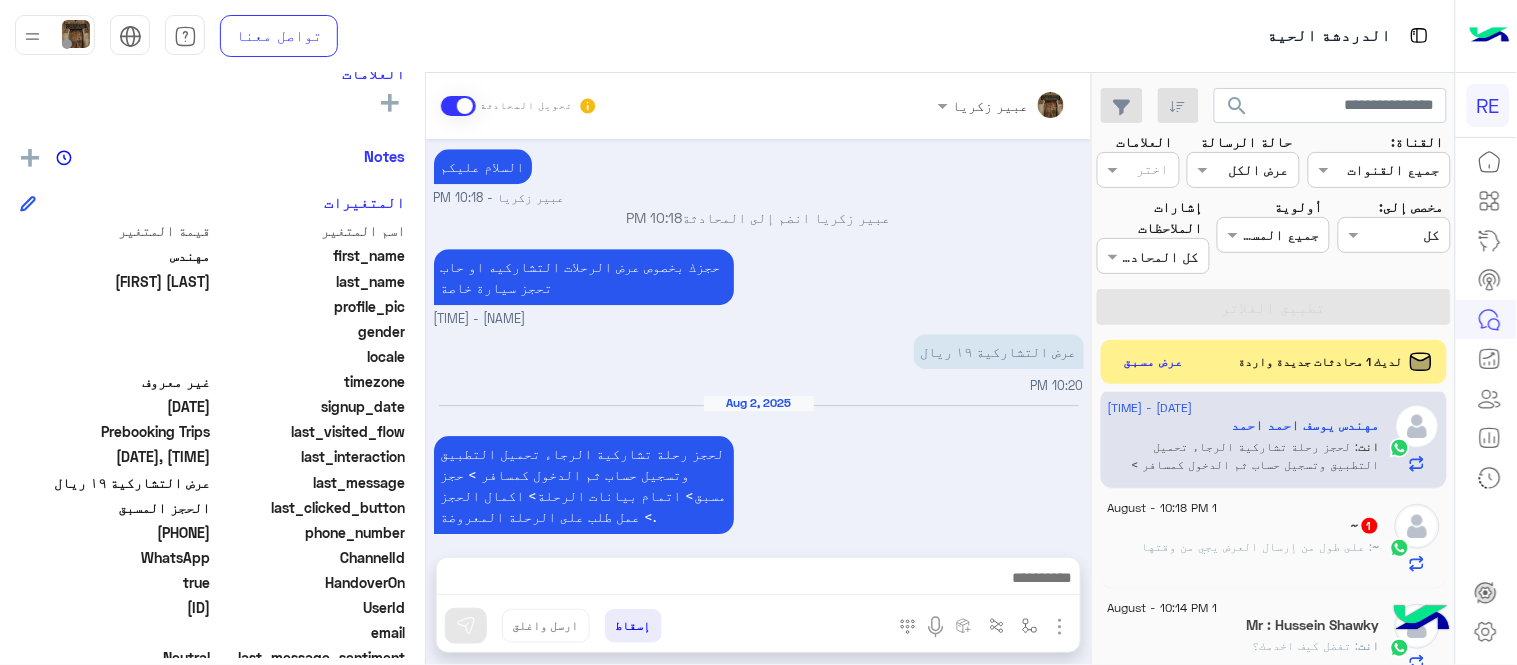 click on "~   1" 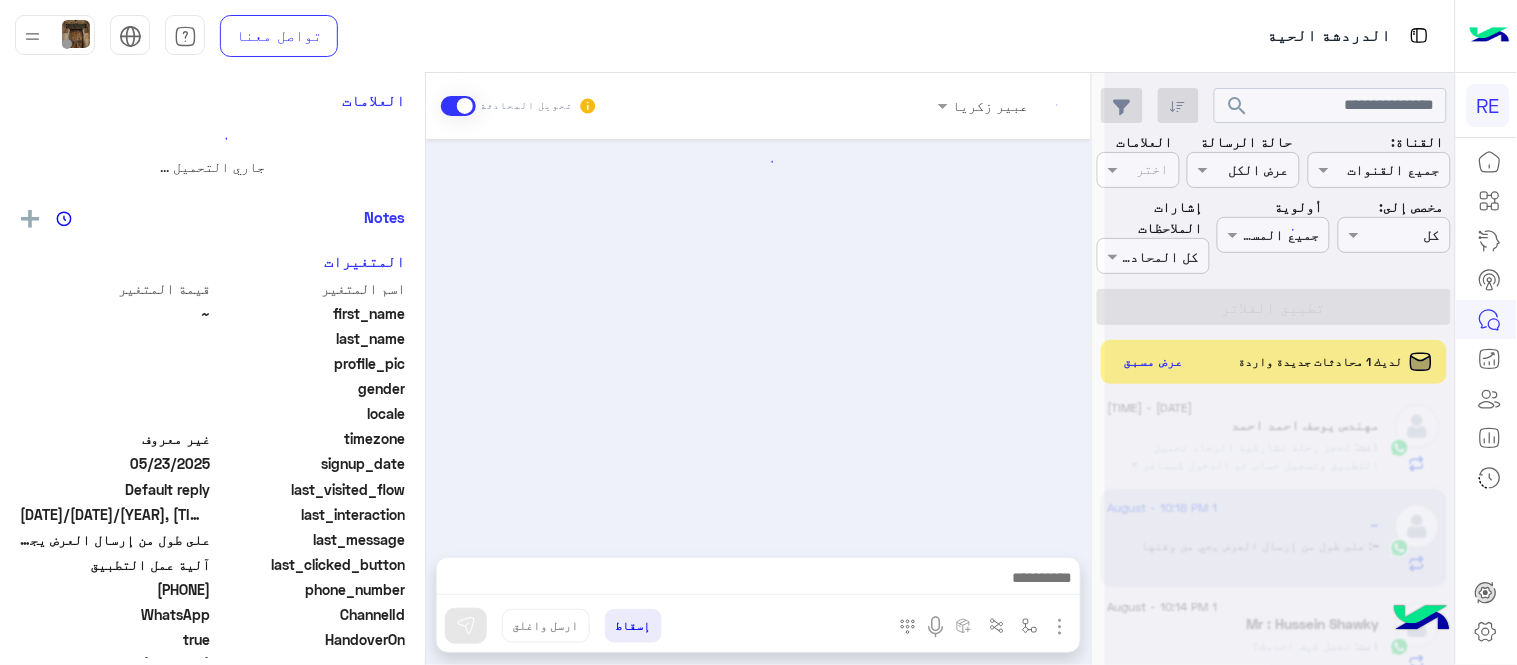 scroll, scrollTop: 0, scrollLeft: 0, axis: both 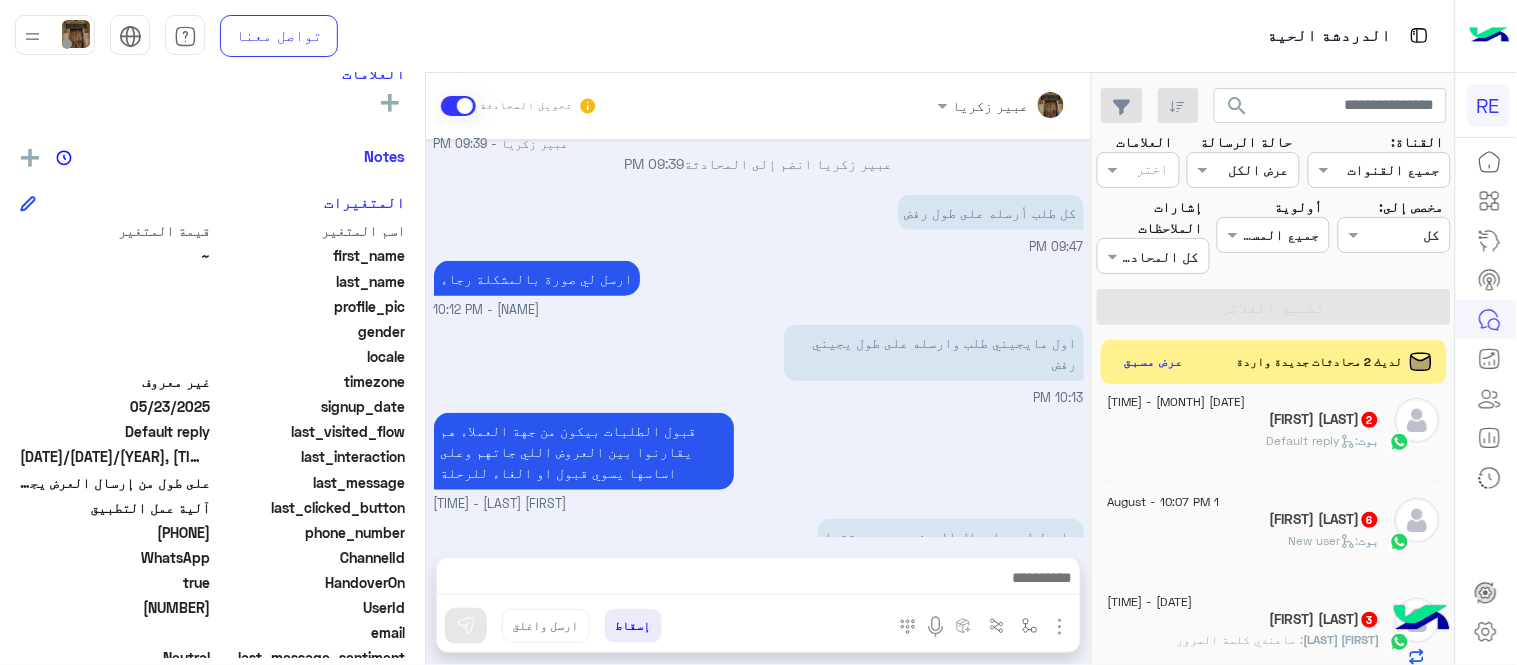 click on "بوت :   Default reply" 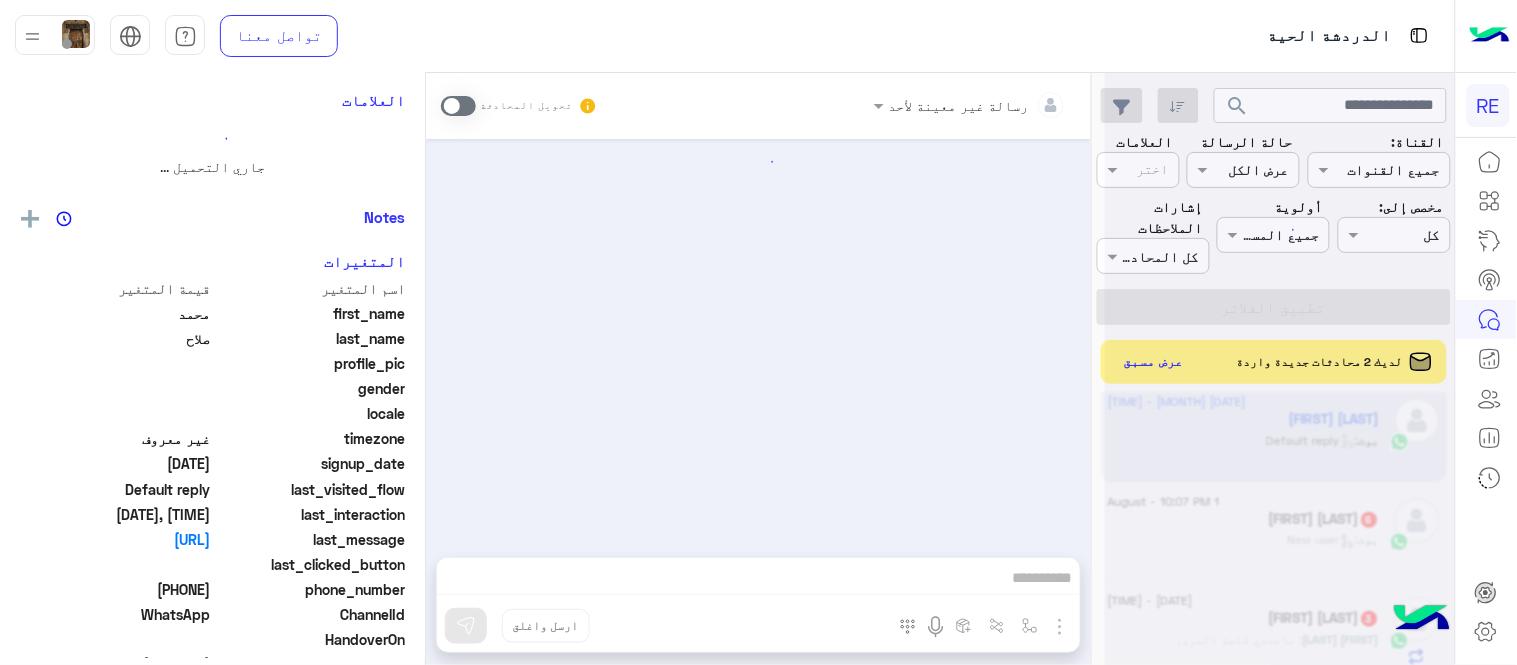 scroll, scrollTop: 0, scrollLeft: 0, axis: both 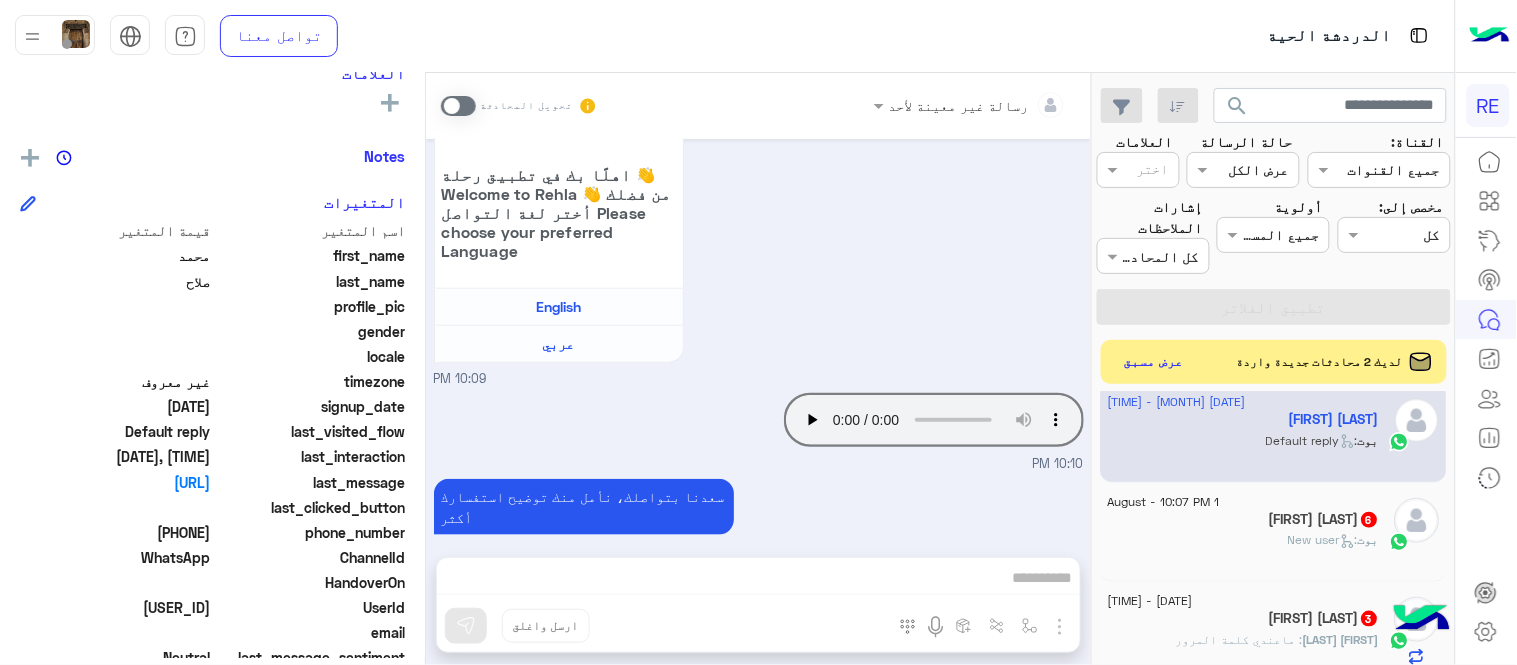 click at bounding box center [458, 106] 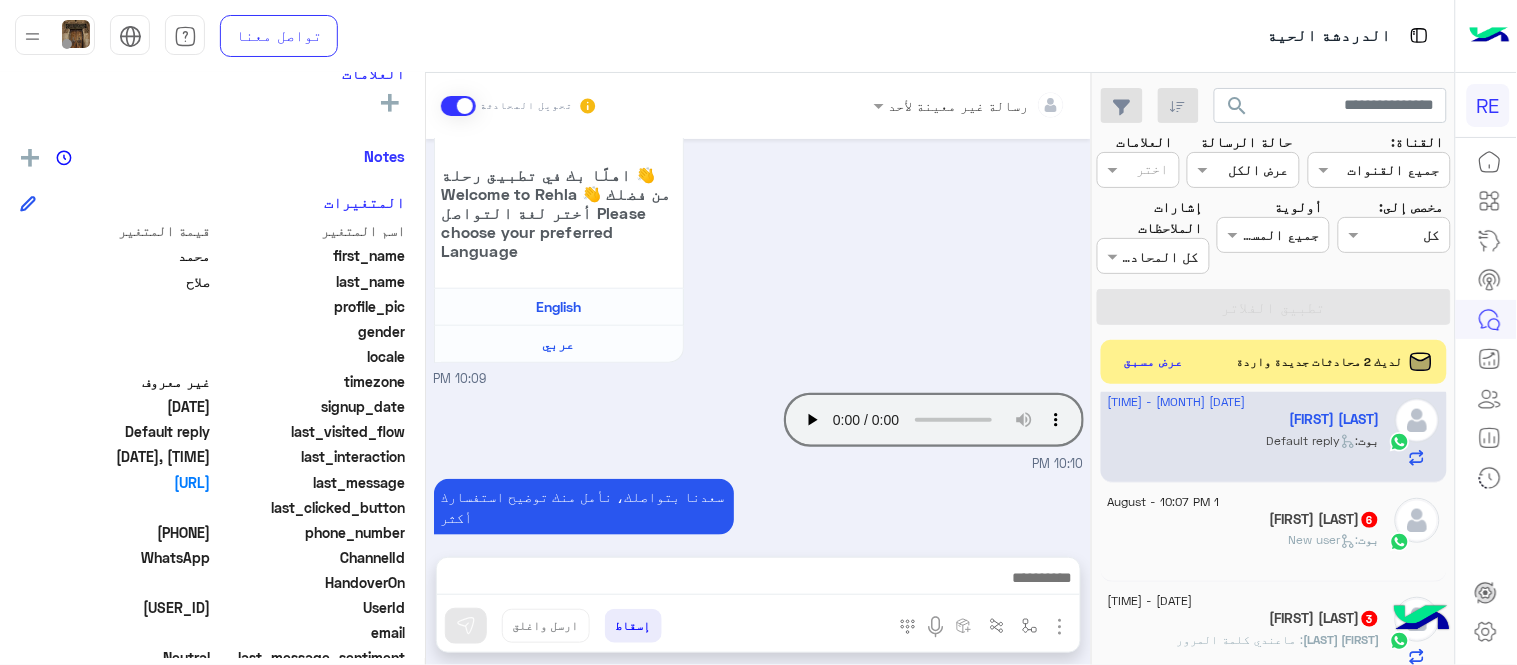 scroll, scrollTop: 437, scrollLeft: 0, axis: vertical 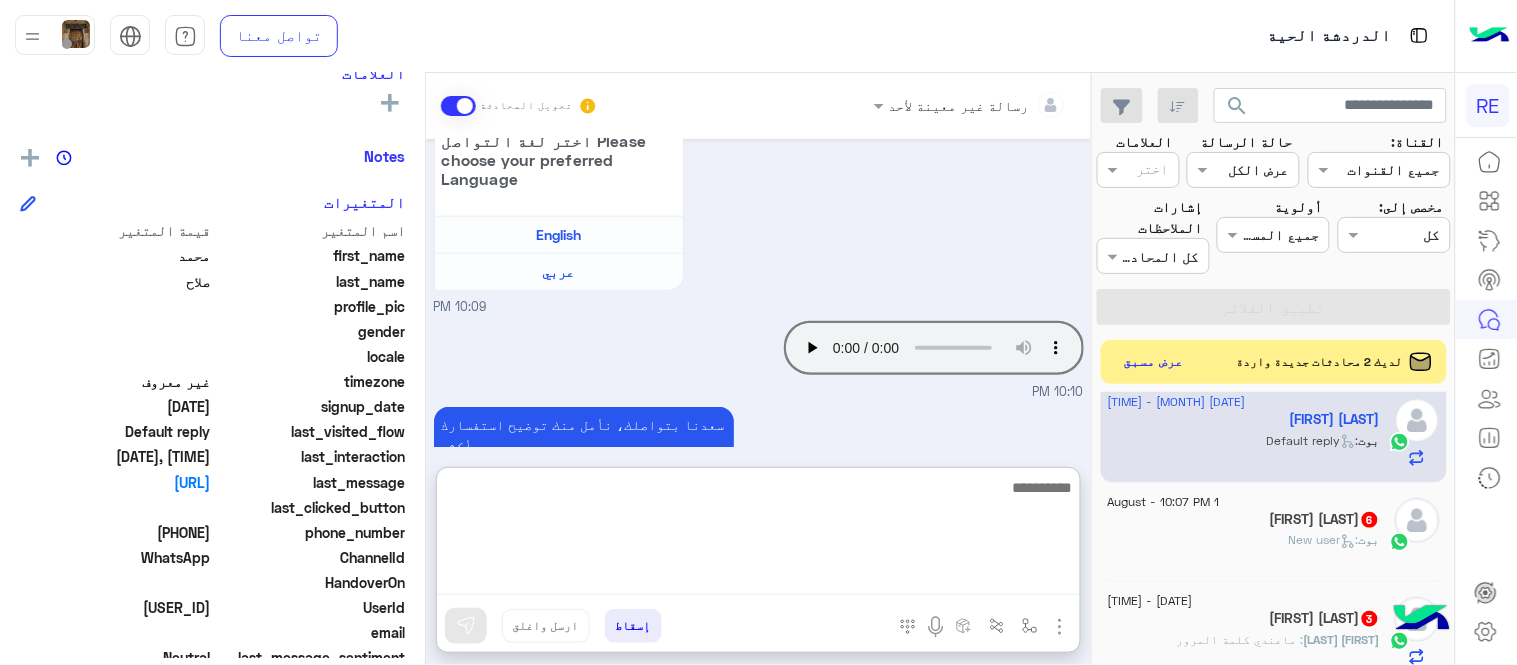 click at bounding box center (758, 535) 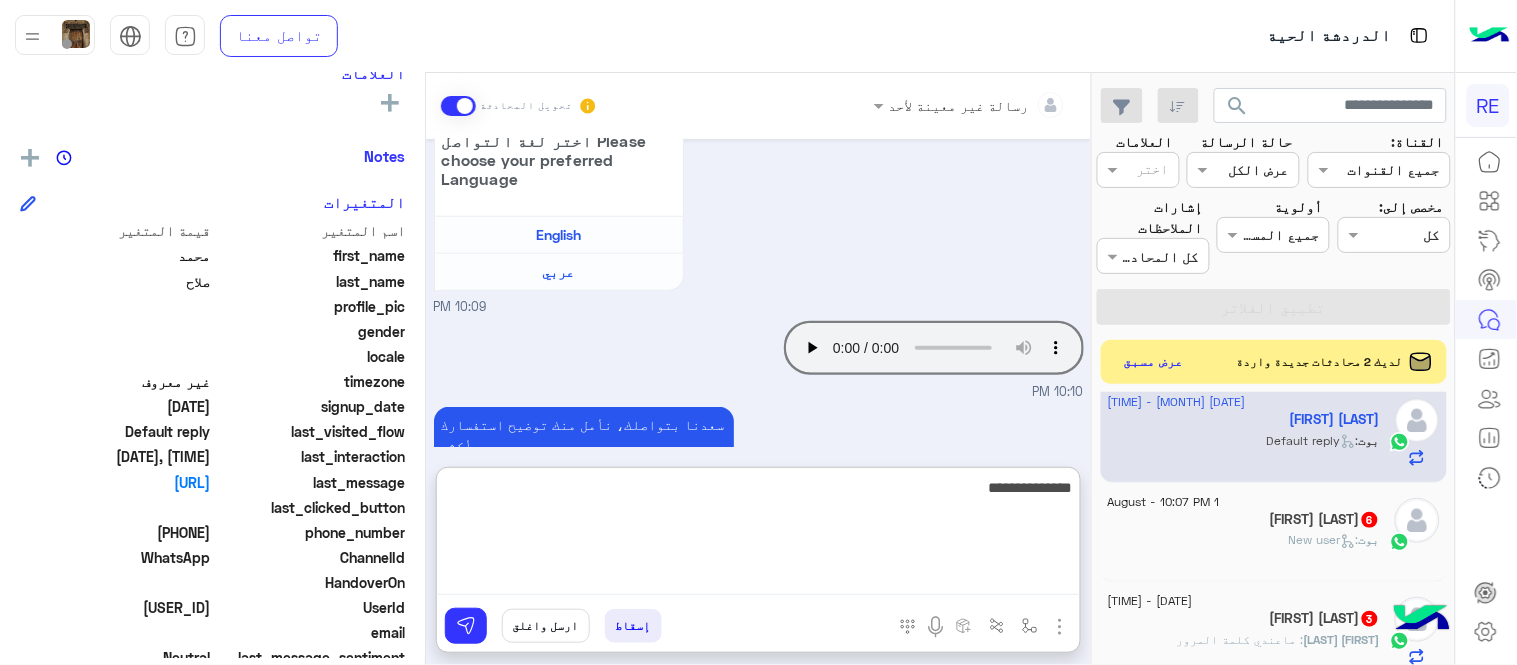 type on "**********" 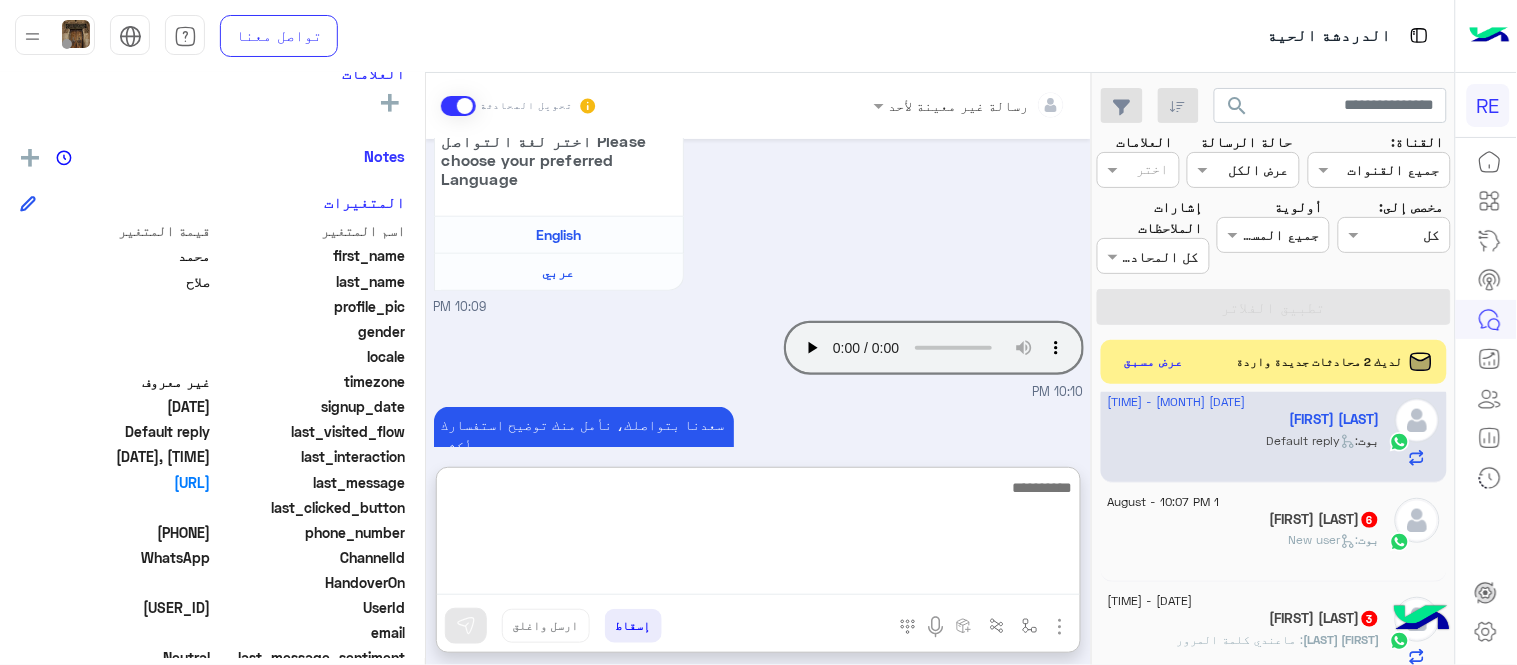 scroll, scrollTop: 591, scrollLeft: 0, axis: vertical 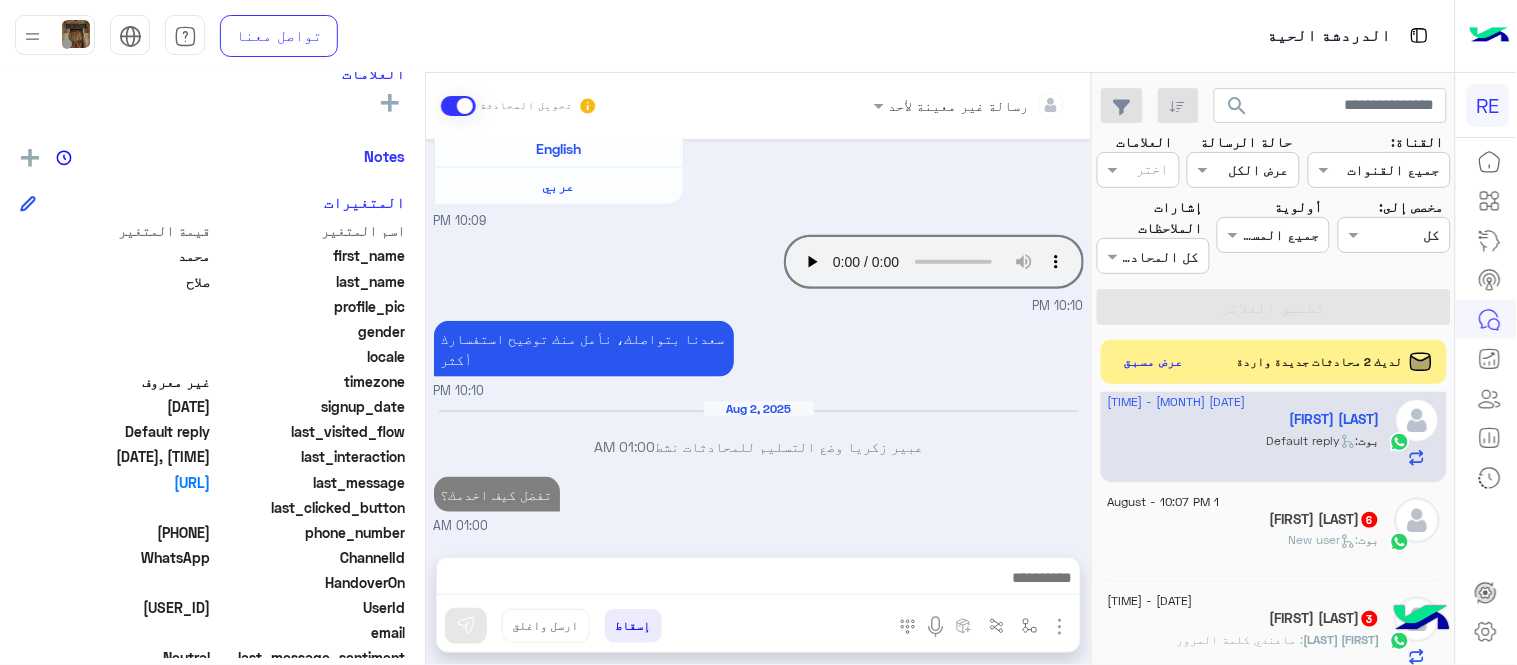 click on "بوت :   New user" 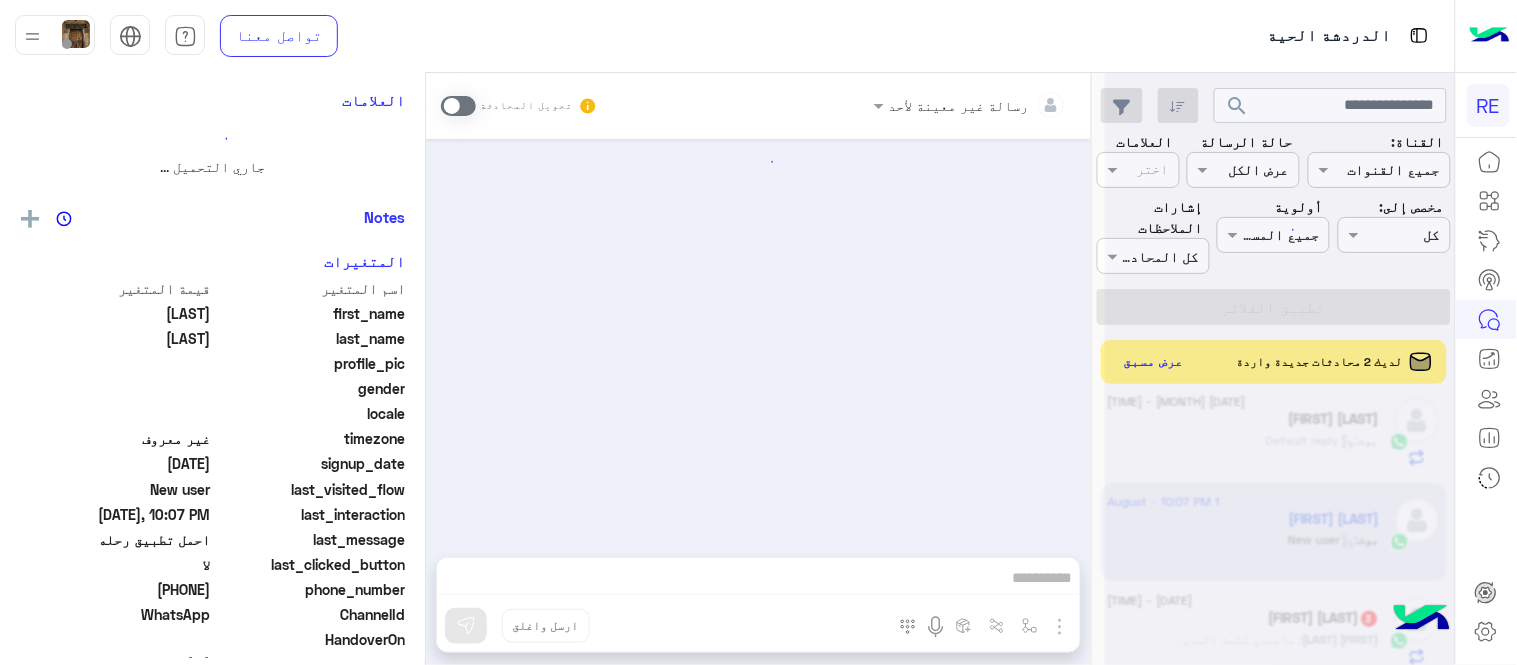 scroll, scrollTop: 0, scrollLeft: 0, axis: both 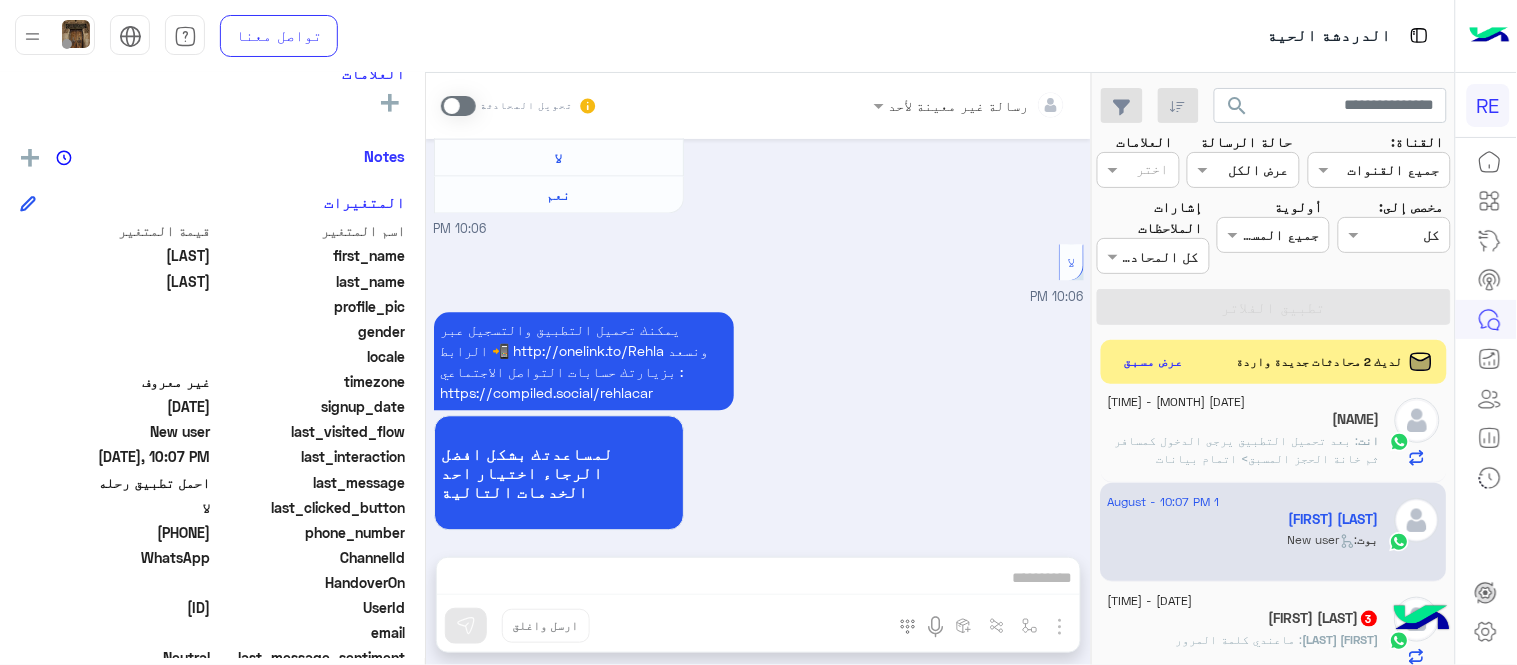 click at bounding box center (458, 106) 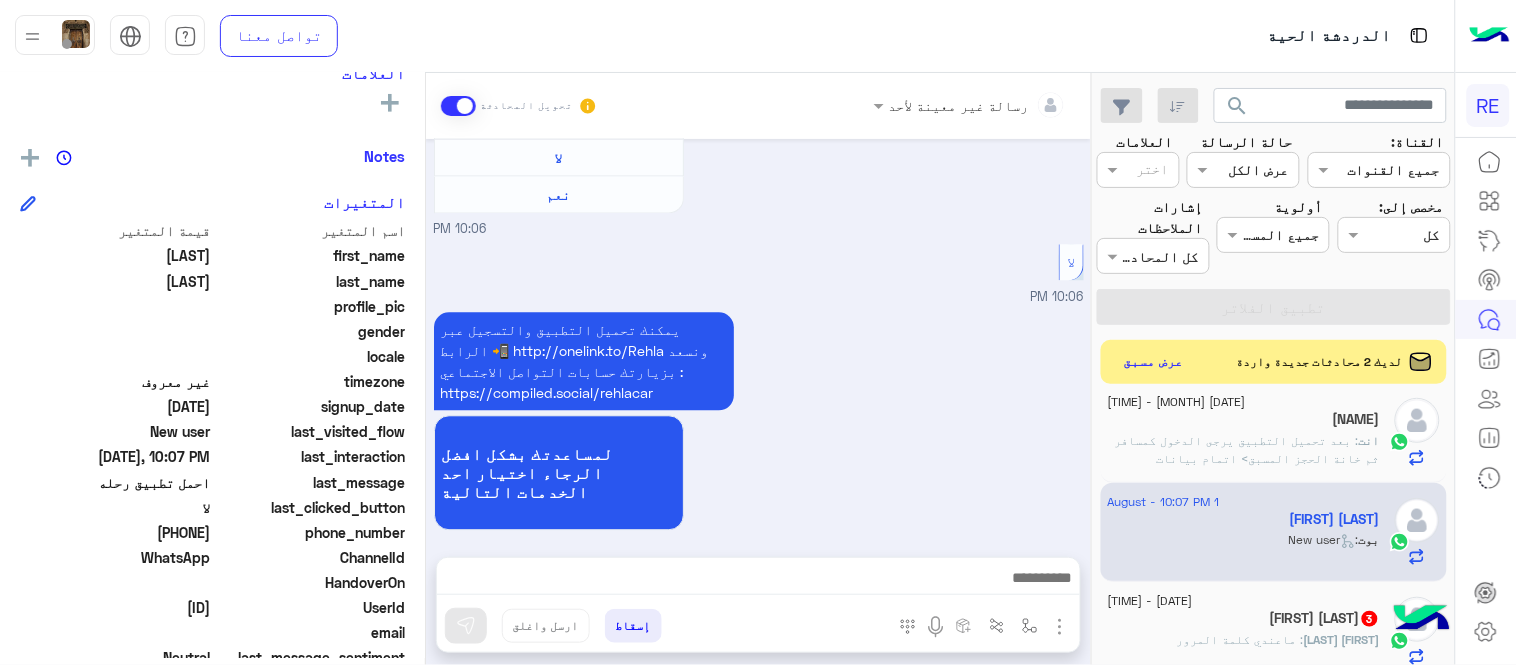 scroll, scrollTop: 1193, scrollLeft: 0, axis: vertical 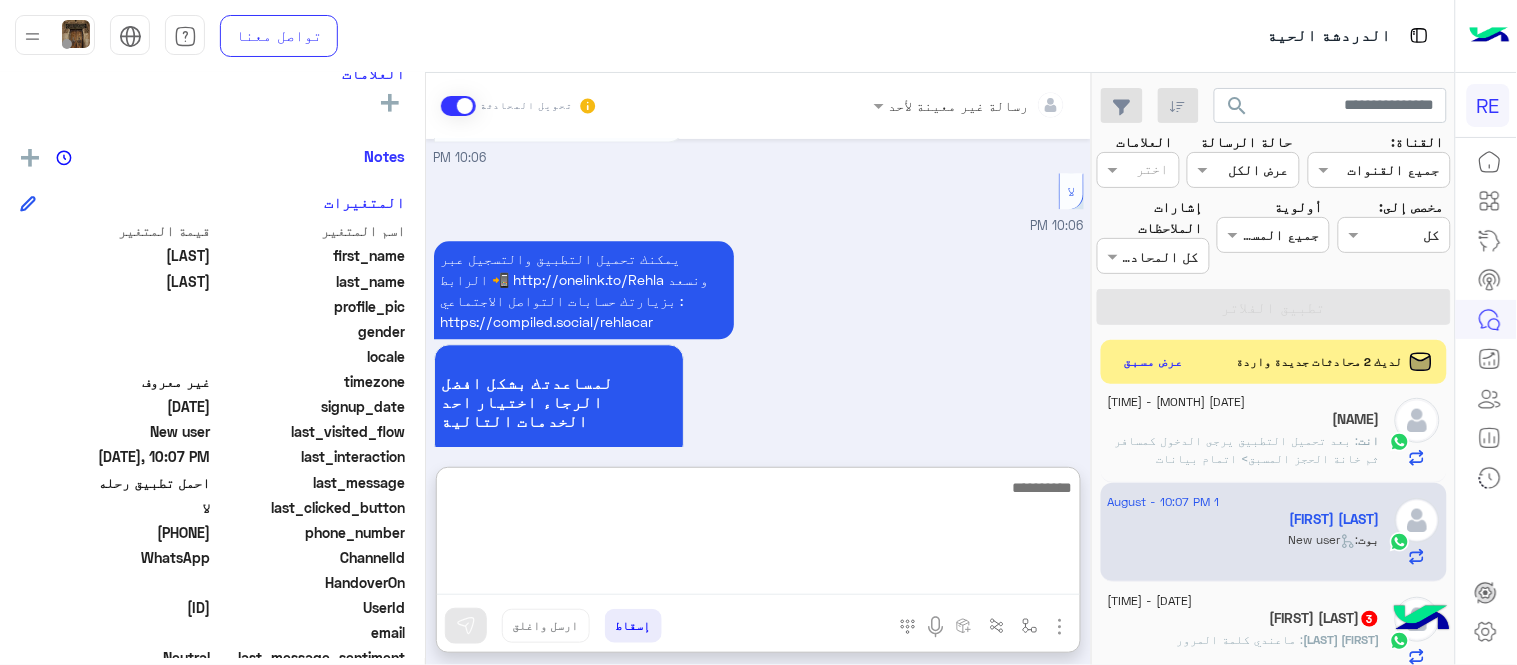 click at bounding box center [758, 535] 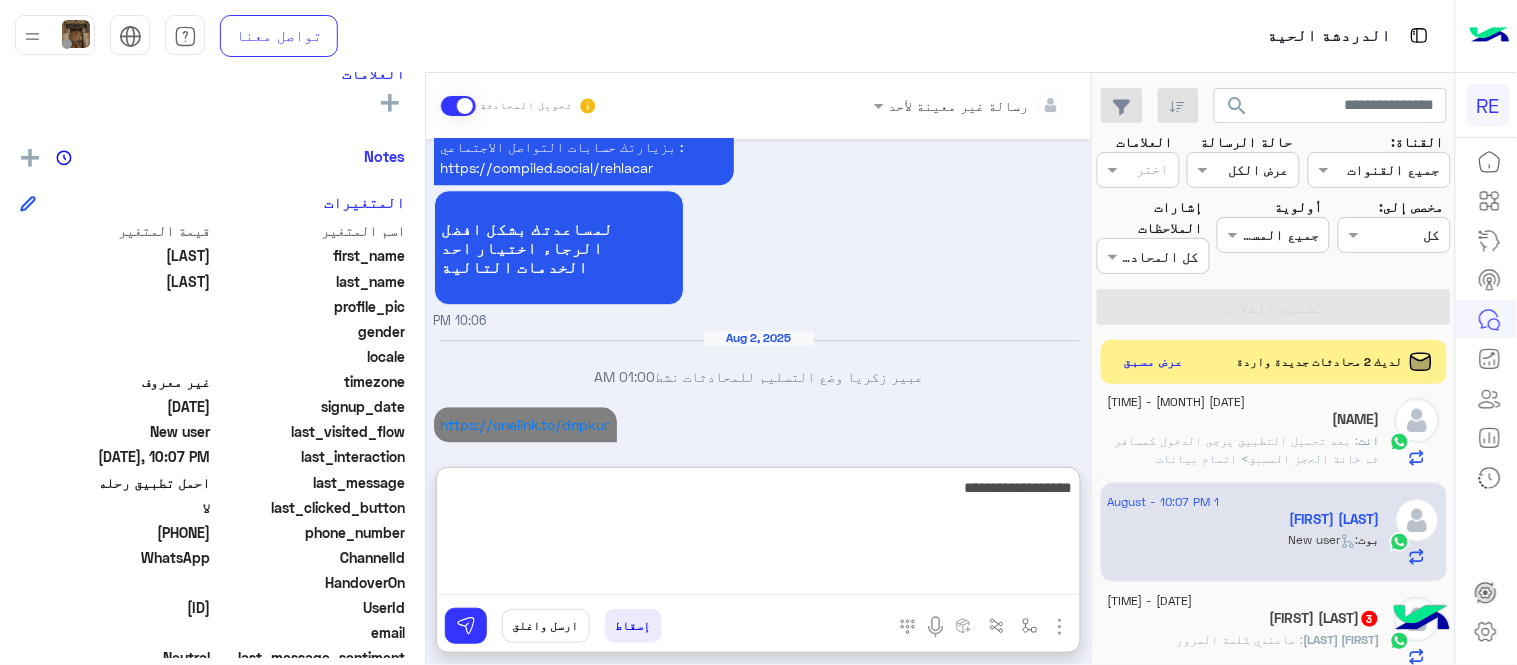 type on "**********" 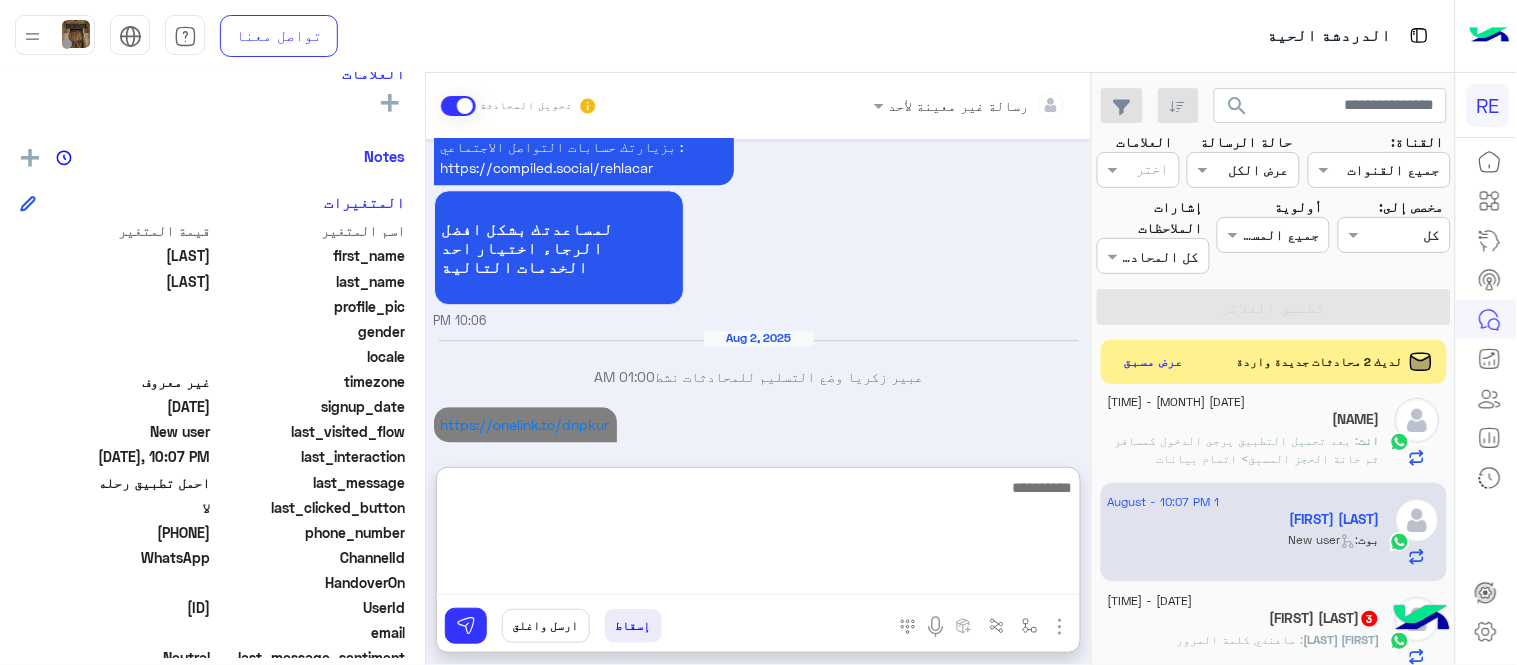 scroll, scrollTop: 1411, scrollLeft: 0, axis: vertical 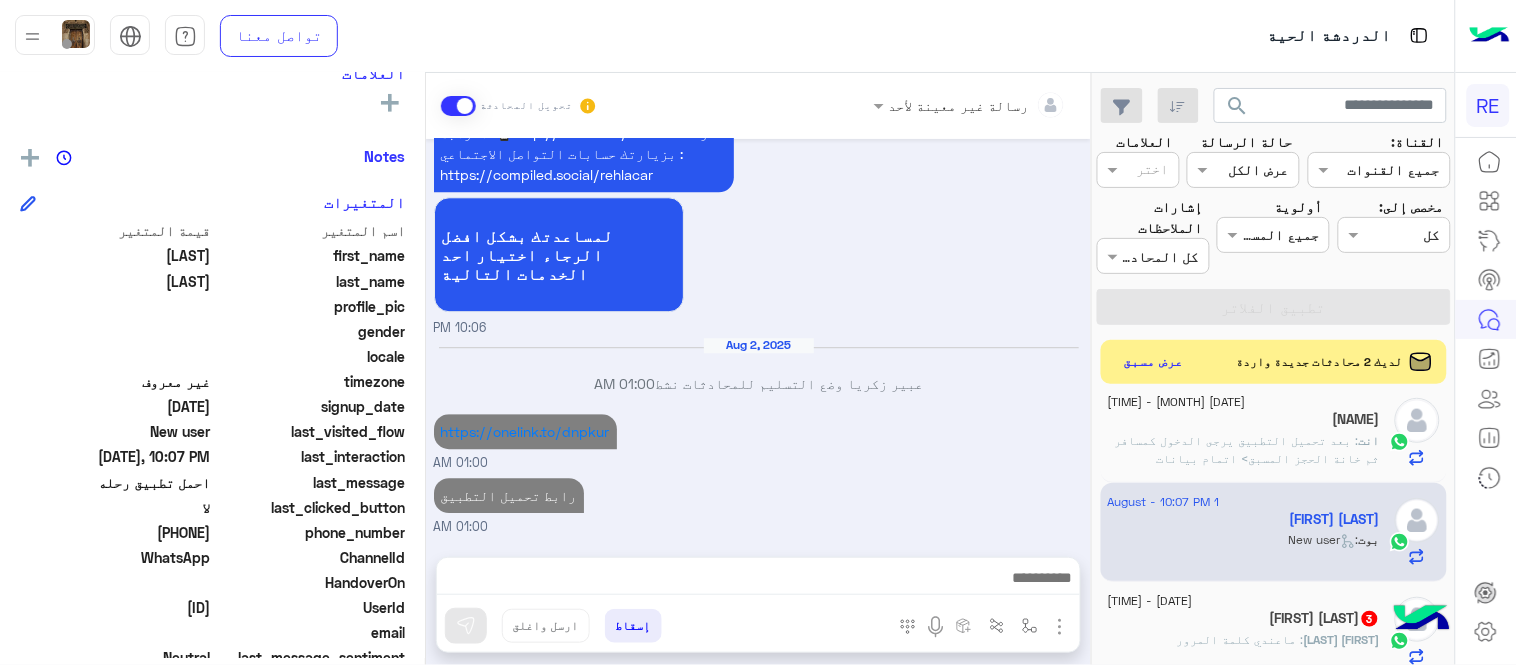 click on "[DATE]   تم تعيين المحادثة إلى [FIRST] [LAST]   [TIME]       عودة الى البوت    [TIME]
اهلًا بك في تطبيق رحلة 👋
Welcome to Rehla  👋
من فضلك أختر لغة التواصل
Please choose your preferred Language
English   عربي     [TIME]   [FIRST] [LAST] غادر المحادثة   [TIME]       عربي    [TIME]  هل أنت ؟   كابتن 👨🏻‍✈️   عميل 🧳   رحال (مرشد مرخص) 🏖️     [TIME]   عميل     [TIME]  هل لديك حساب مسجل على التطبيق   لا   نعم     [TIME]   لا    [TIME]  يمكنك تحميل التطبيق والتسجيل عبر الرابط 📲
http://onelink.to/Rehla
ونسعد بزيارتك حسابات التواصل الاجتماعي :
https://compiled.social/rehlacar    لمساعدتك بشكل افضل
الرجاء اختيار احد الخدمات التالية     [TIME]   [DATE]   [TIME]" at bounding box center [758, 338] 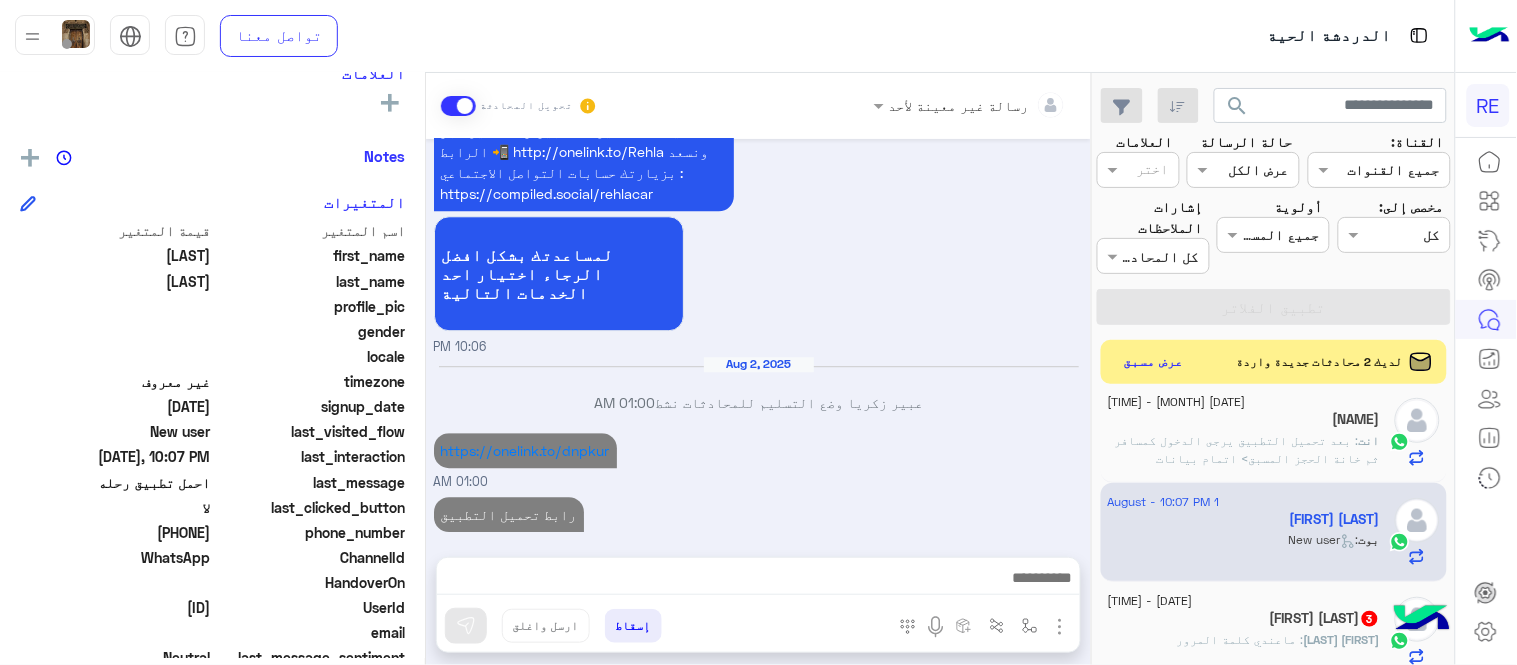click on "ابومحمود   3" 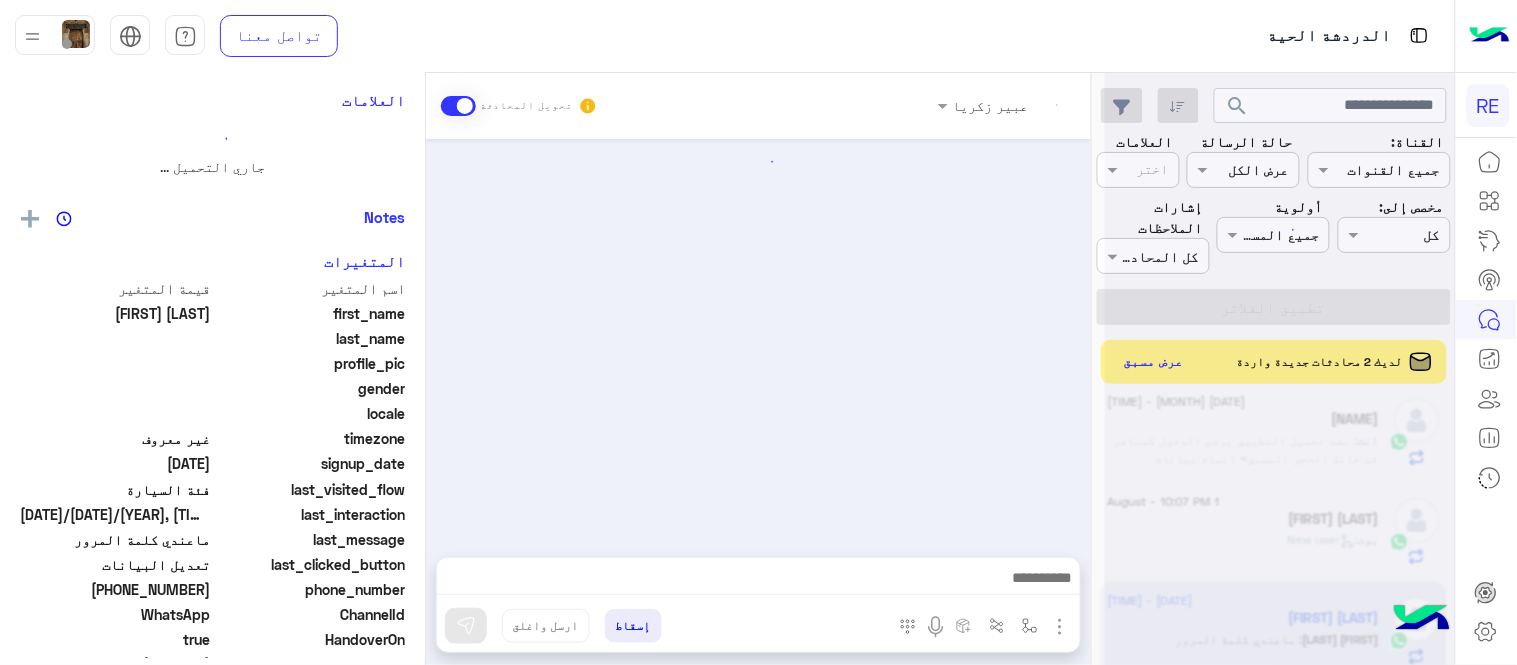 scroll, scrollTop: 0, scrollLeft: 0, axis: both 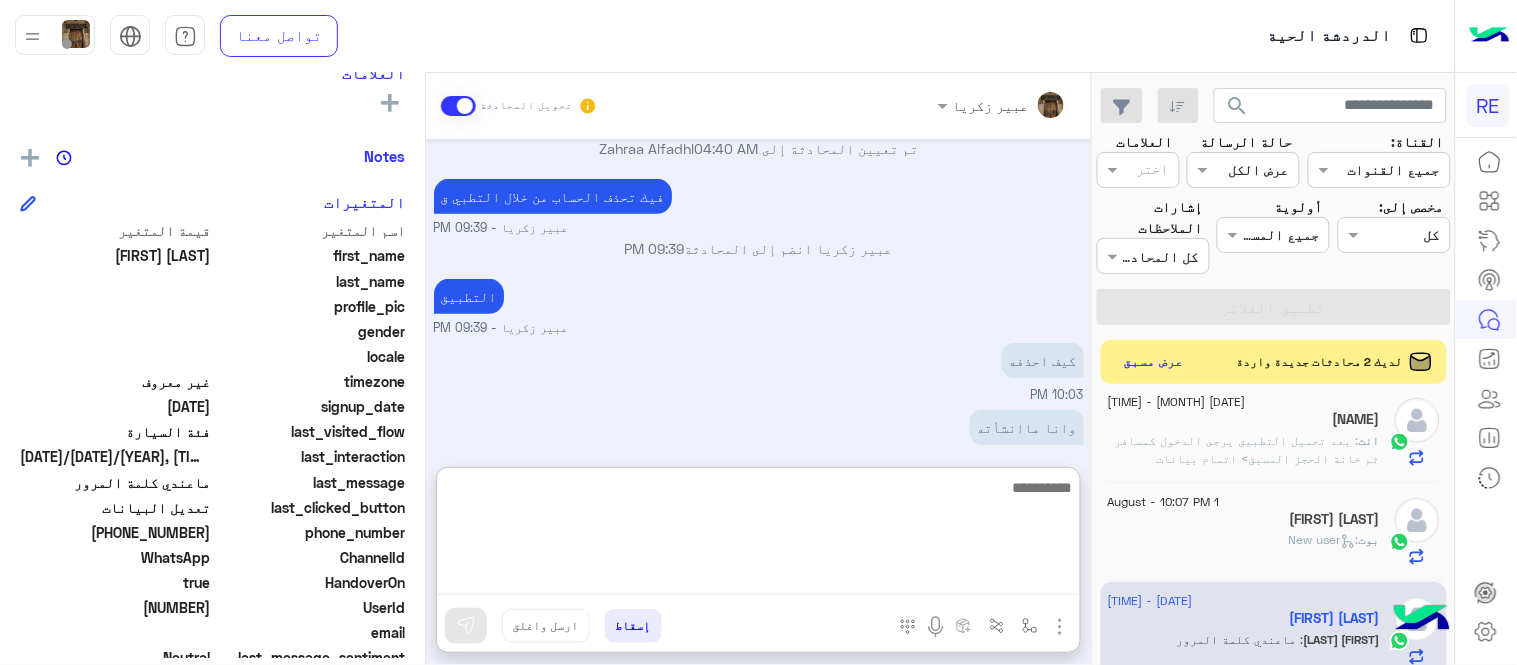 click at bounding box center [758, 535] 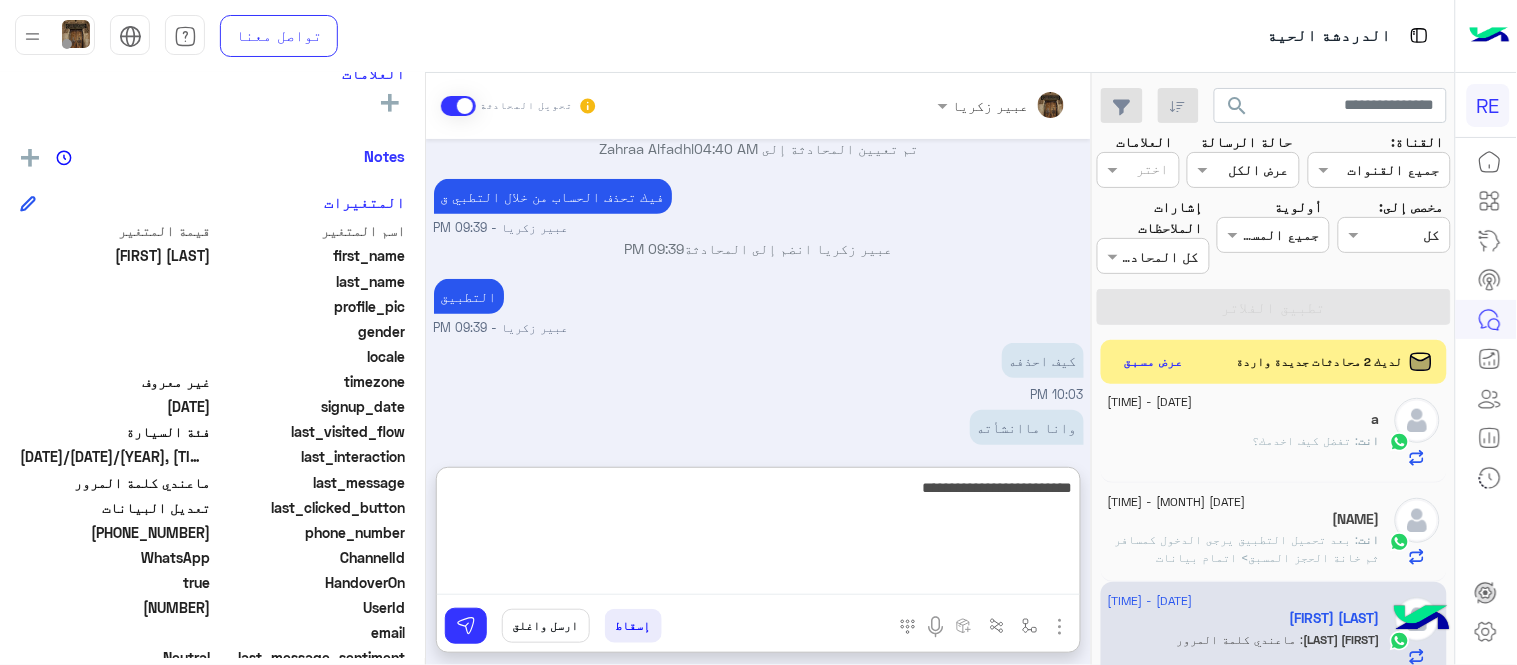 type on "**********" 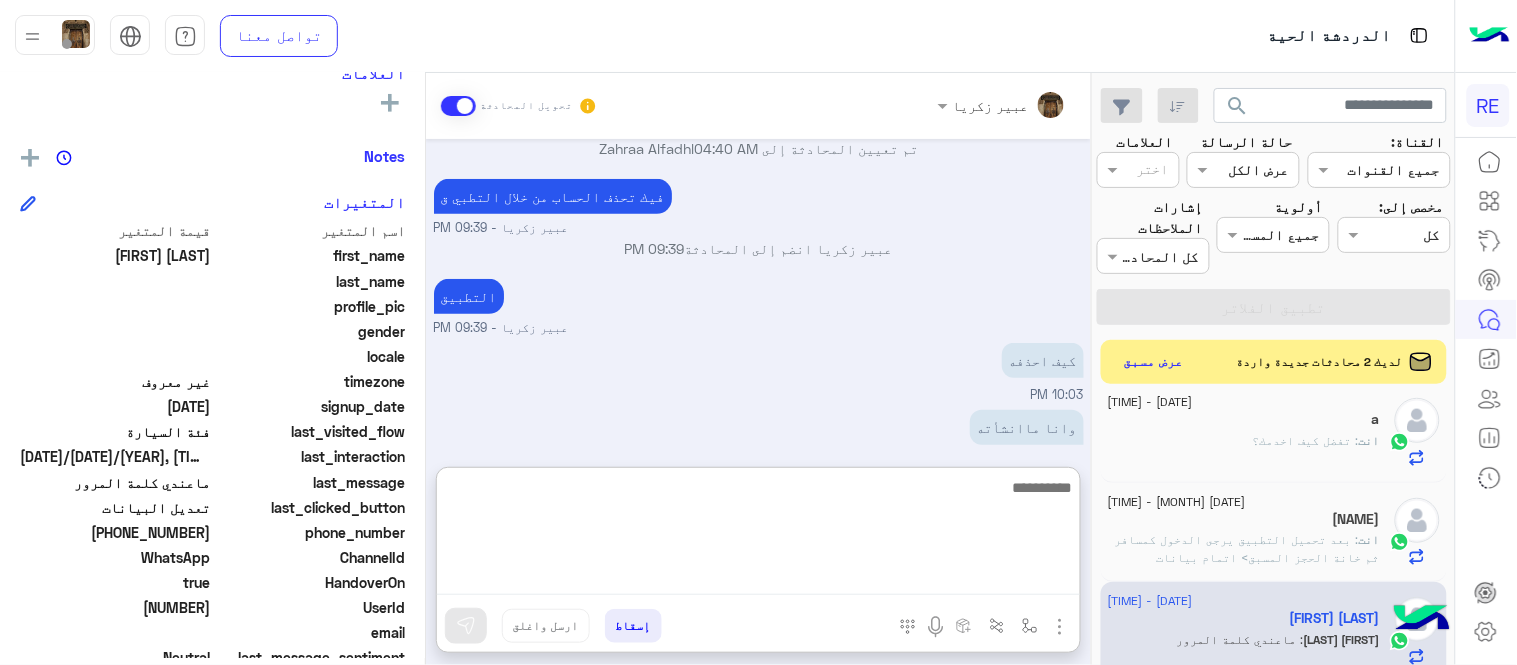 scroll, scrollTop: 450, scrollLeft: 0, axis: vertical 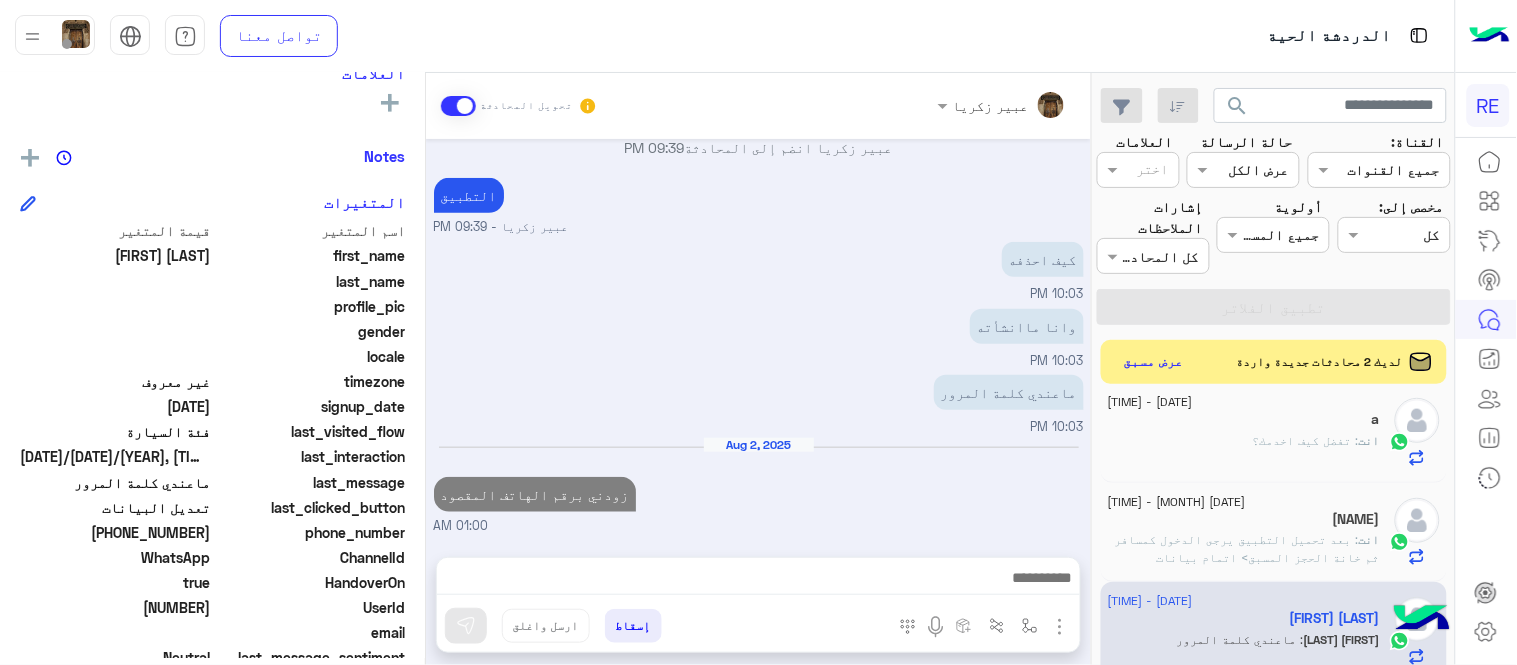 click on "Aug [DATE], [YEAR]  زودني برقم الهاتف المقصود   [TIME]" at bounding box center [759, 486] 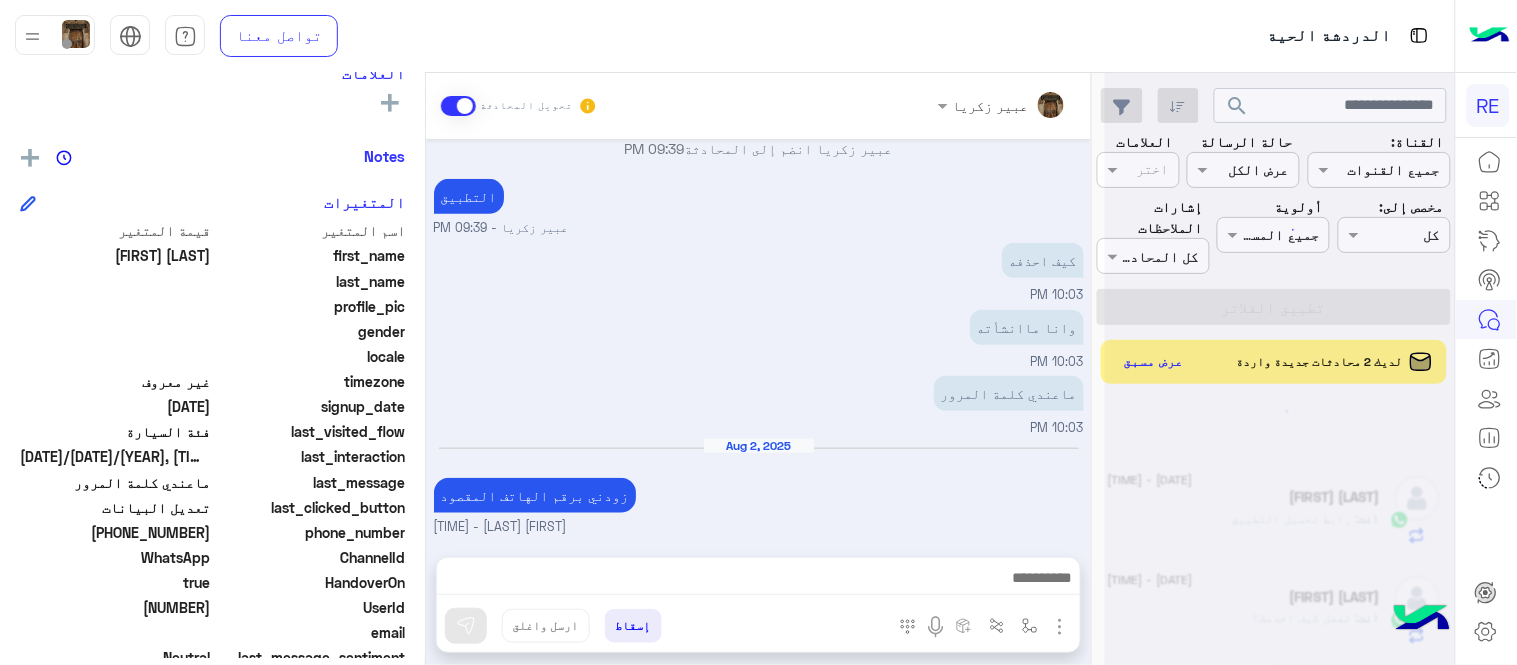 scroll, scrollTop: 0, scrollLeft: 0, axis: both 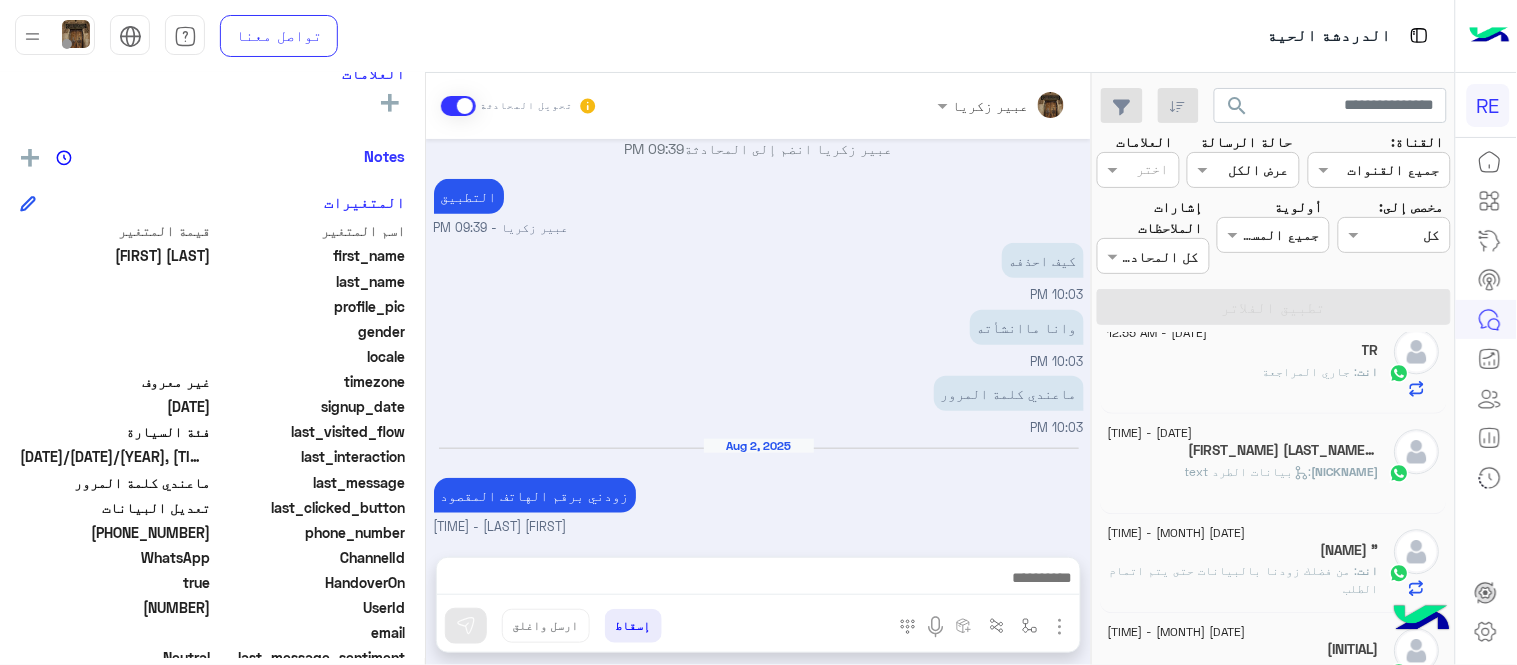 click on "[FIRST] [LAST]  1" 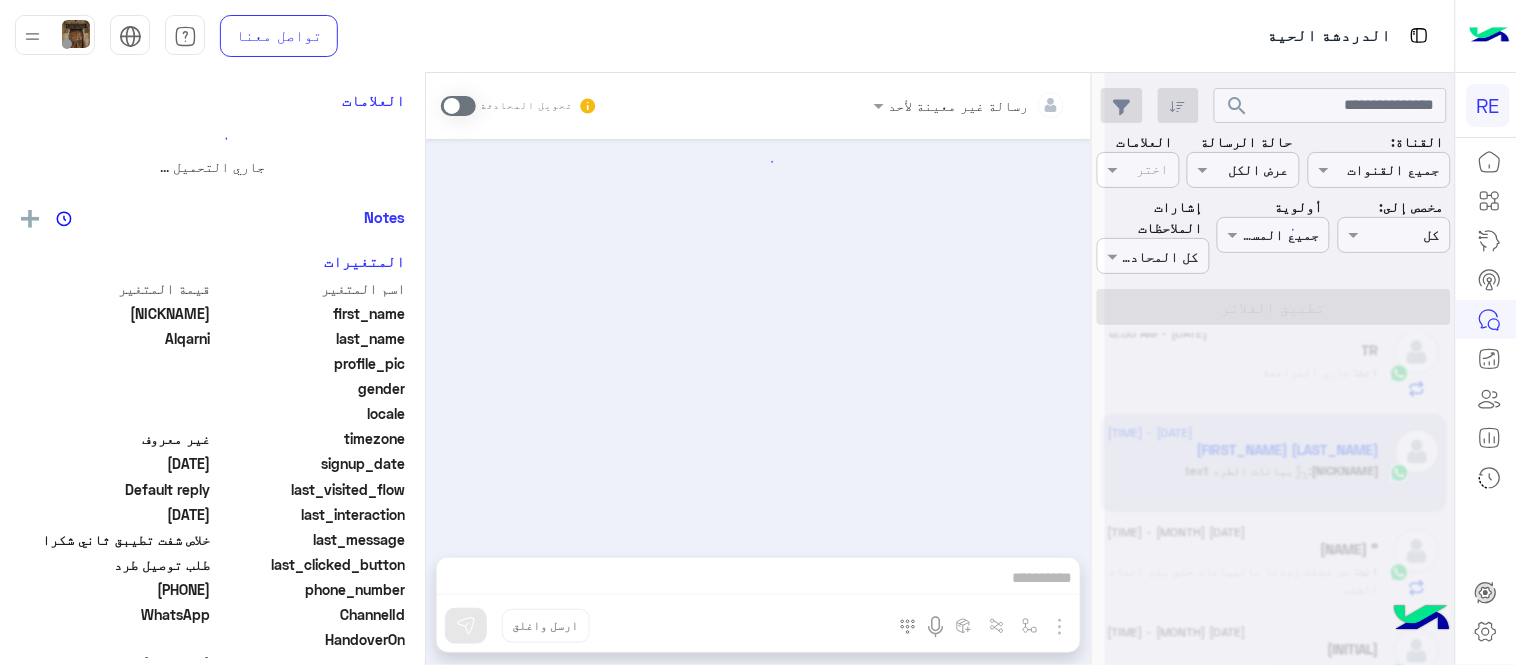 scroll, scrollTop: 0, scrollLeft: 0, axis: both 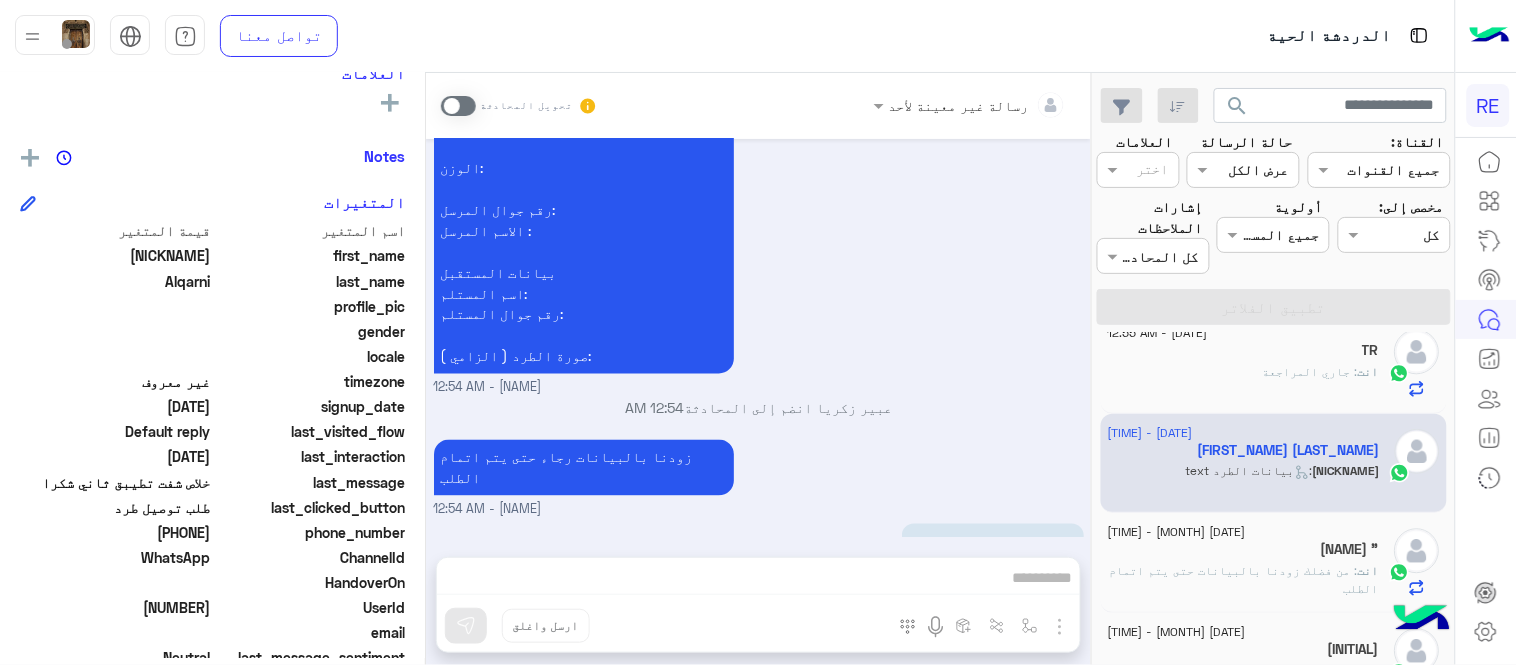 click on "رسالة غير معينة لأحد تحويل المحادثة     [DATE]   طلب توصيل طرد    [TIME]  أهلاً بك في خدمة توصيل الطرود مع رحلة! 👋
لطلب طردك، ابدأ بتسجيل الدخول لحسابك أو إنشاء حساب جديد إذا لم يكن لديك.
بعد ذلك، توجه إلى صفحة طلب التوصيل عبر هذا الرابط:
واملأ البيانات المطلوبة. في حال واجهتك أي صعوبة، لا تتردد بالتواصل معنا وسيقوم فريق الدعم بمساعدتك على الفور! 😊   https://rehlacar.com/send-package/add-request  قائمة الممنوعات     [TIME]  كيف احط عنواني   [TIME]  سعدنا بتواصلك، نأمل منك توضيح استفسارك أكثر    [TIME]   [DATE]   [FIRST] [LAST] وضع التسليم للمحادثات نشط   [TIME]" at bounding box center [758, 373] 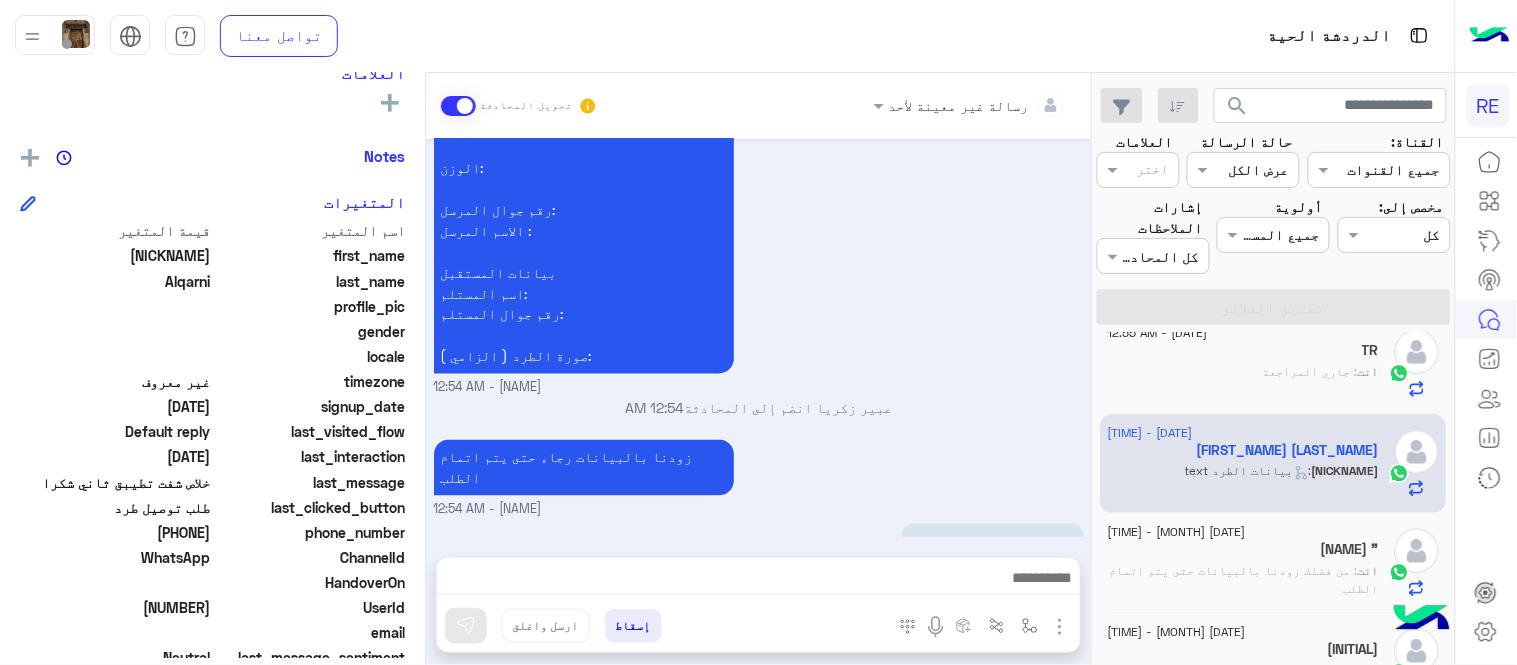scroll, scrollTop: 834, scrollLeft: 0, axis: vertical 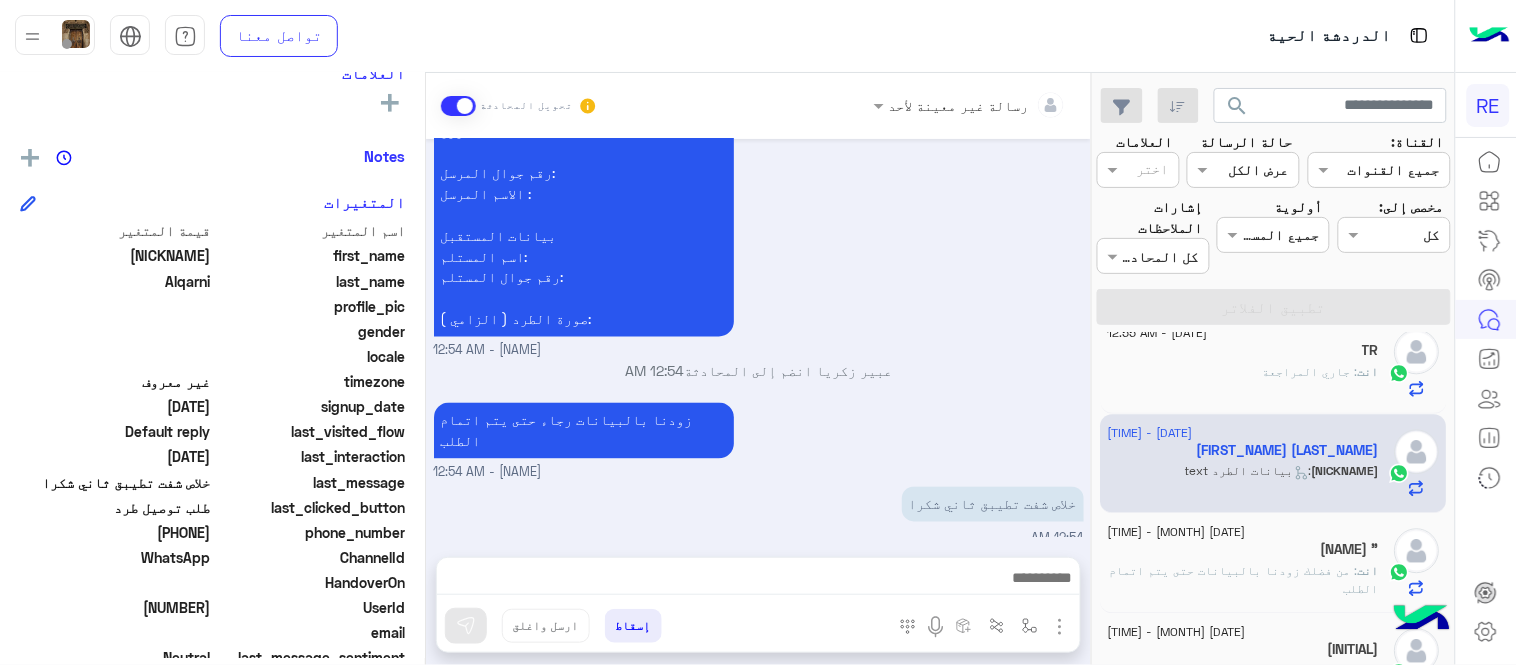 click at bounding box center (758, 583) 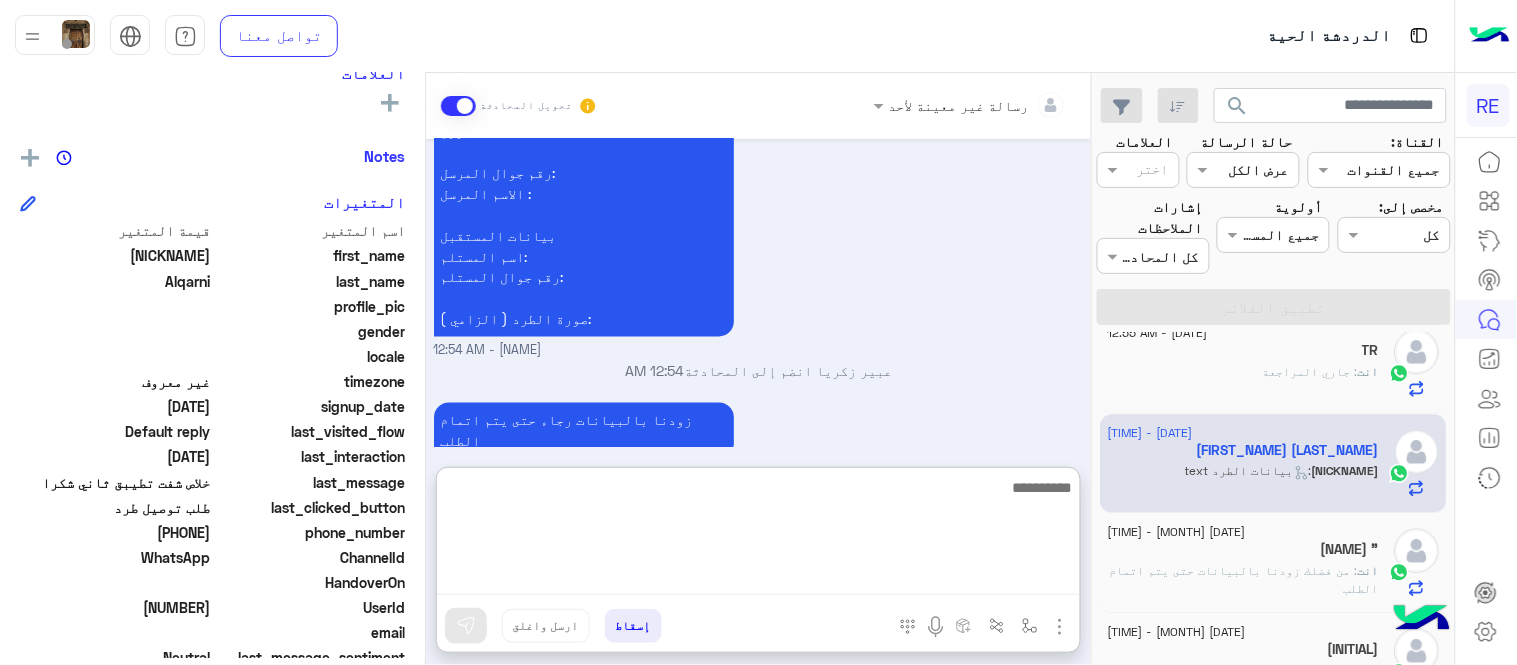 click at bounding box center [758, 535] 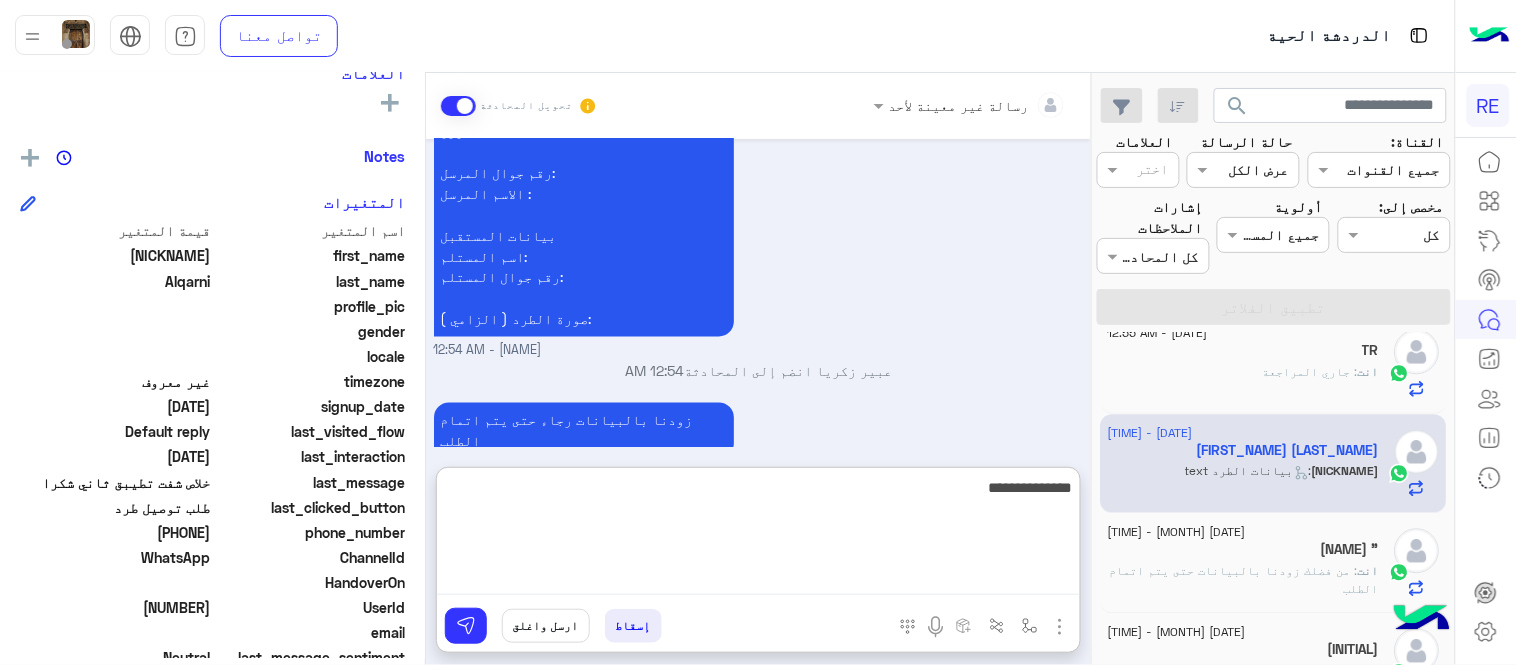 scroll, scrollTop: 1322, scrollLeft: 0, axis: vertical 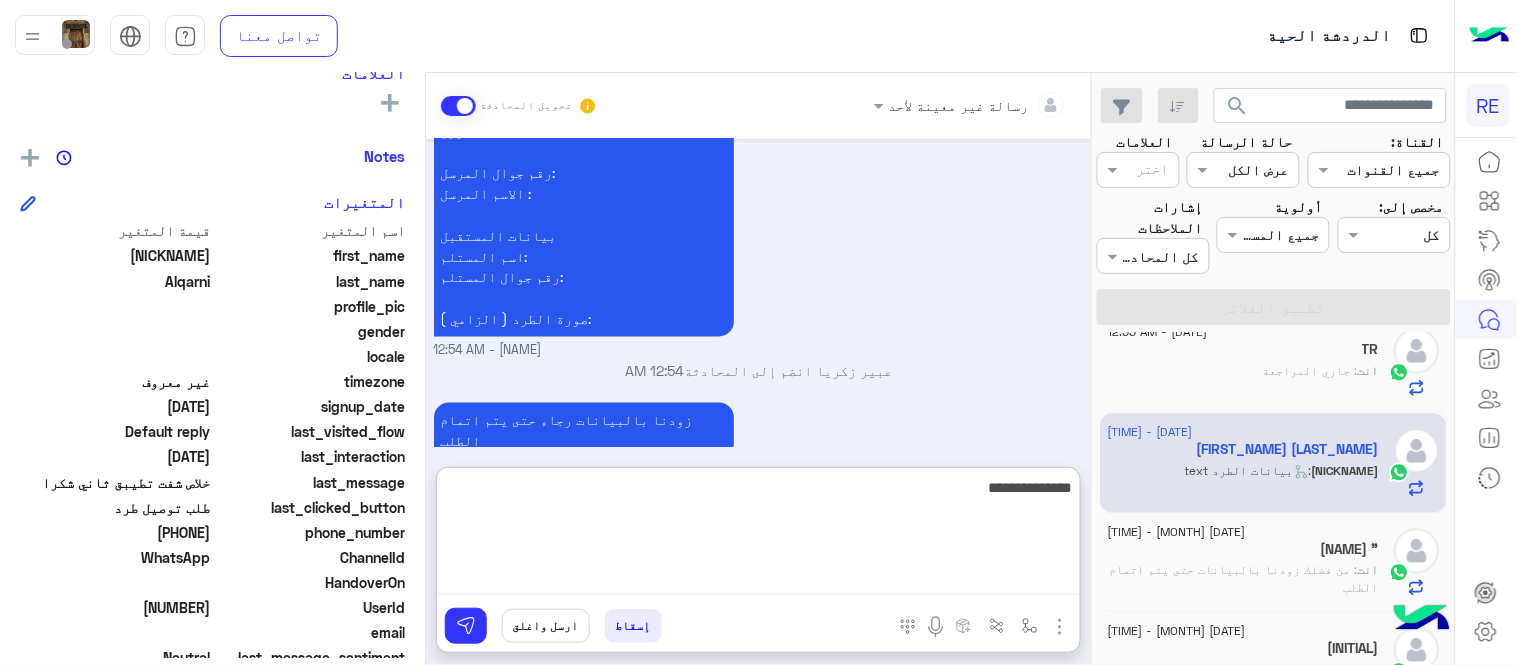 click on "**********" at bounding box center (758, 535) 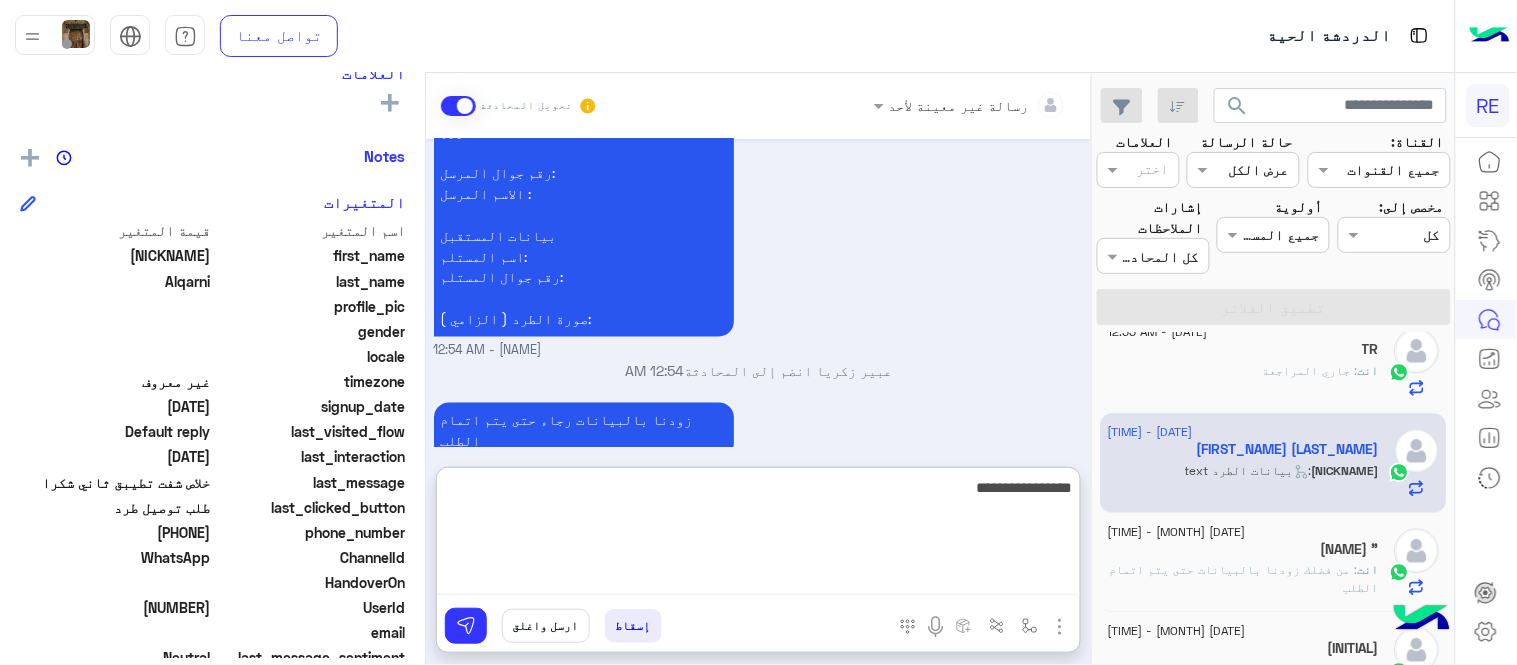 click on "**********" at bounding box center [758, 535] 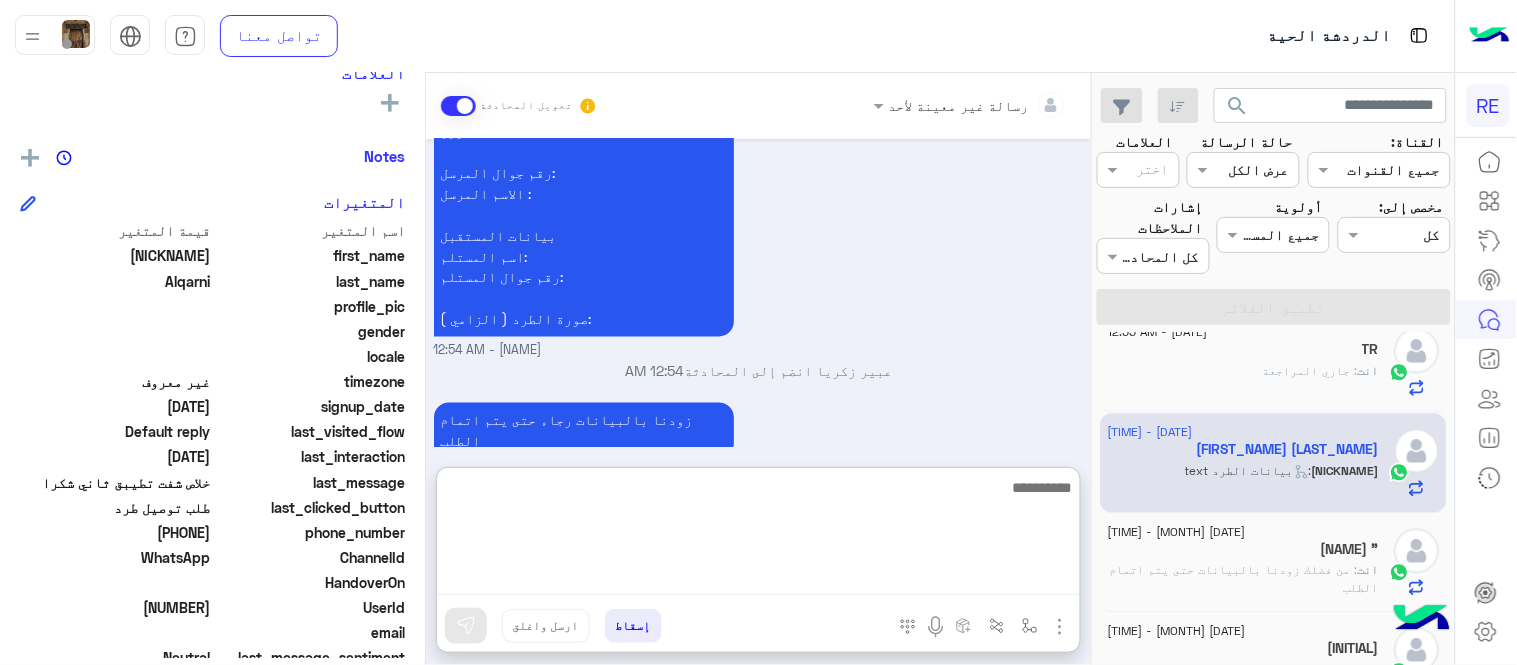 scroll, scrollTop: 987, scrollLeft: 0, axis: vertical 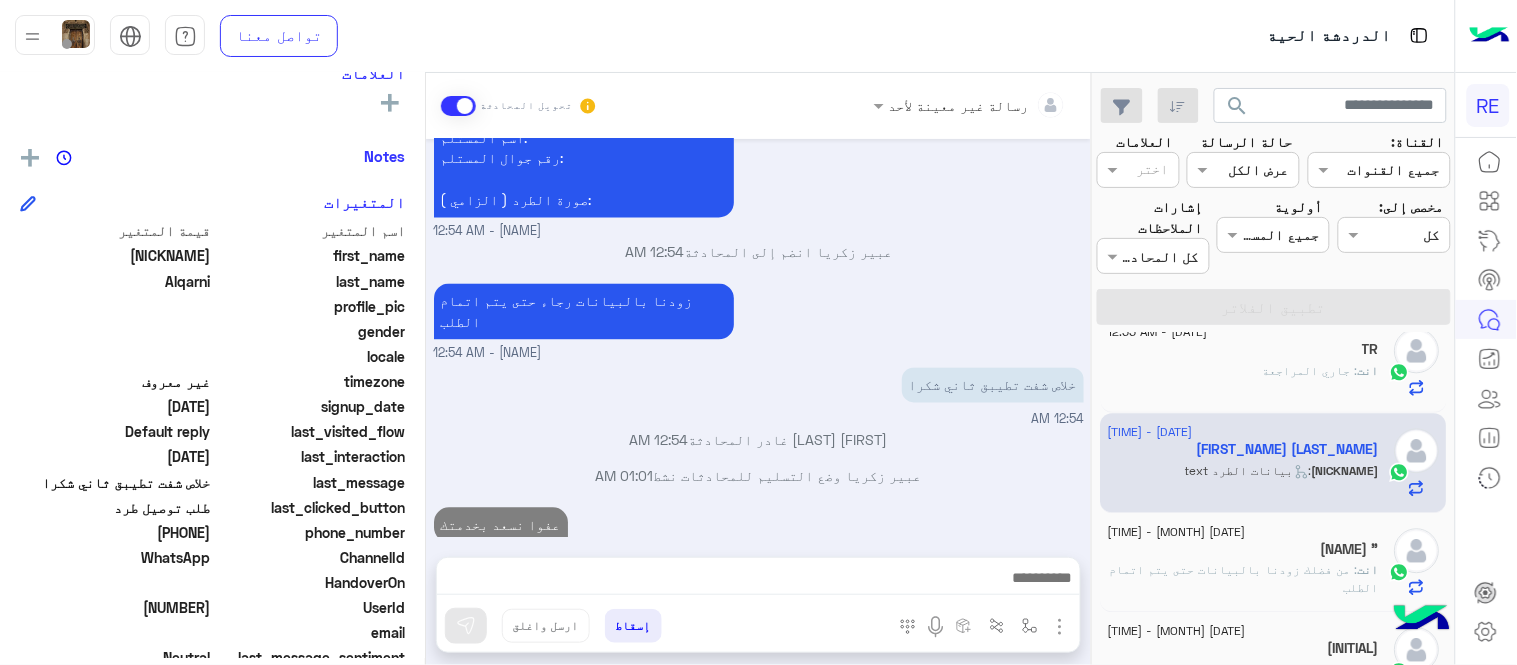 click on "[DATE]   طلب توصيل طرد    [TIME]  أهلاً بك في خدمة توصيل الطرود مع رحلة! 👋
لطلب طردك، ابدأ بتسجيل الدخول لحسابك أو إنشاء حساب جديد إذا لم يكن لديك.
بعد ذلك، توجه إلى صفحة طلب التوصيل عبر هذا الرابط:
واملأ البيانات المطلوبة. في حال واجهتك أي صعوبة، لا تتردد بالتواصل معنا وسيقوم فريق الدعم بمساعدتك على الفور! 😊   https://rehlacar.com/send-package/add-request  قائمة الممنوعات     [TIME]  كيف احط عنواني   [TIME]  سعدنا بتواصلك، نأمل منك توضيح استفسارك أكثر    [TIME]   [DATE]   [FIRST] [LAST] وضع التسليم للمحادثات نشط   [TIME]      نأمل تزويدنا بمعلومات الطرد المراد إرساله: موقعك الحالي مع اللوكيشن :" at bounding box center [758, 338] 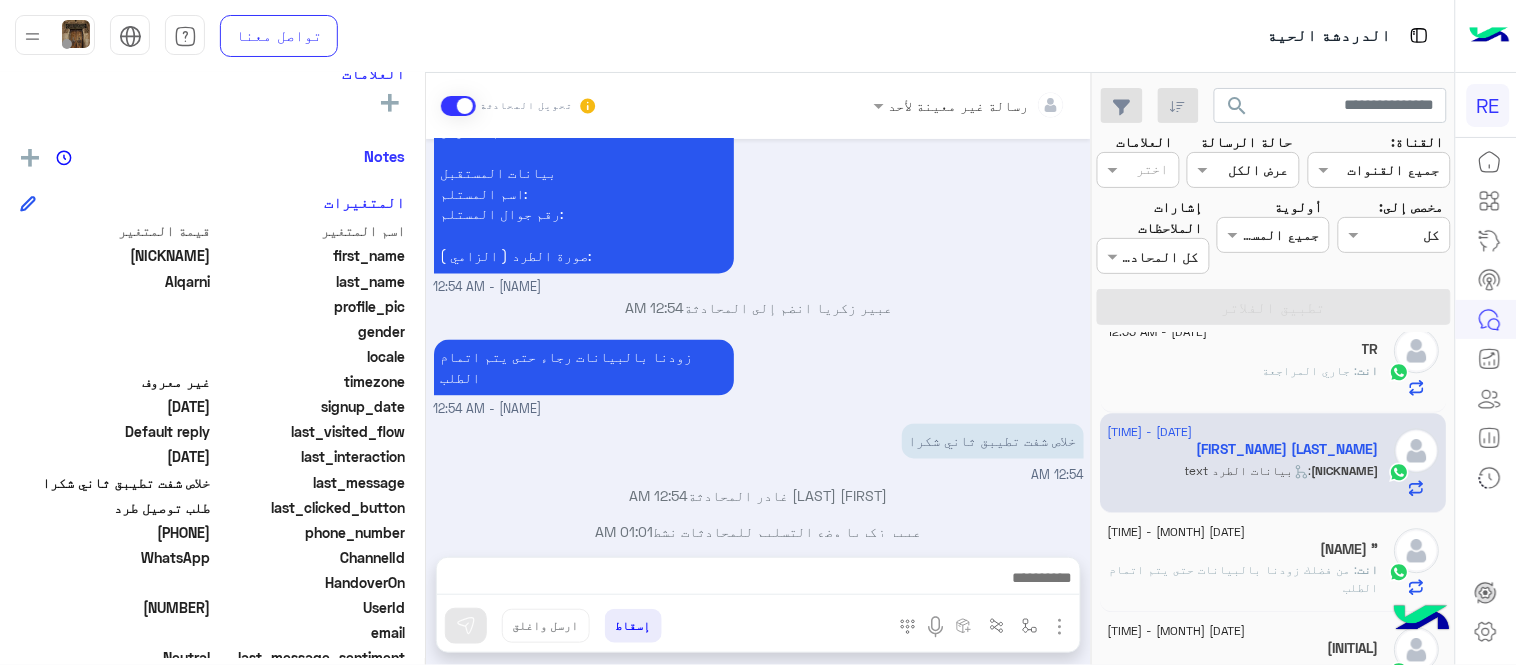 scroll, scrollTop: 934, scrollLeft: 0, axis: vertical 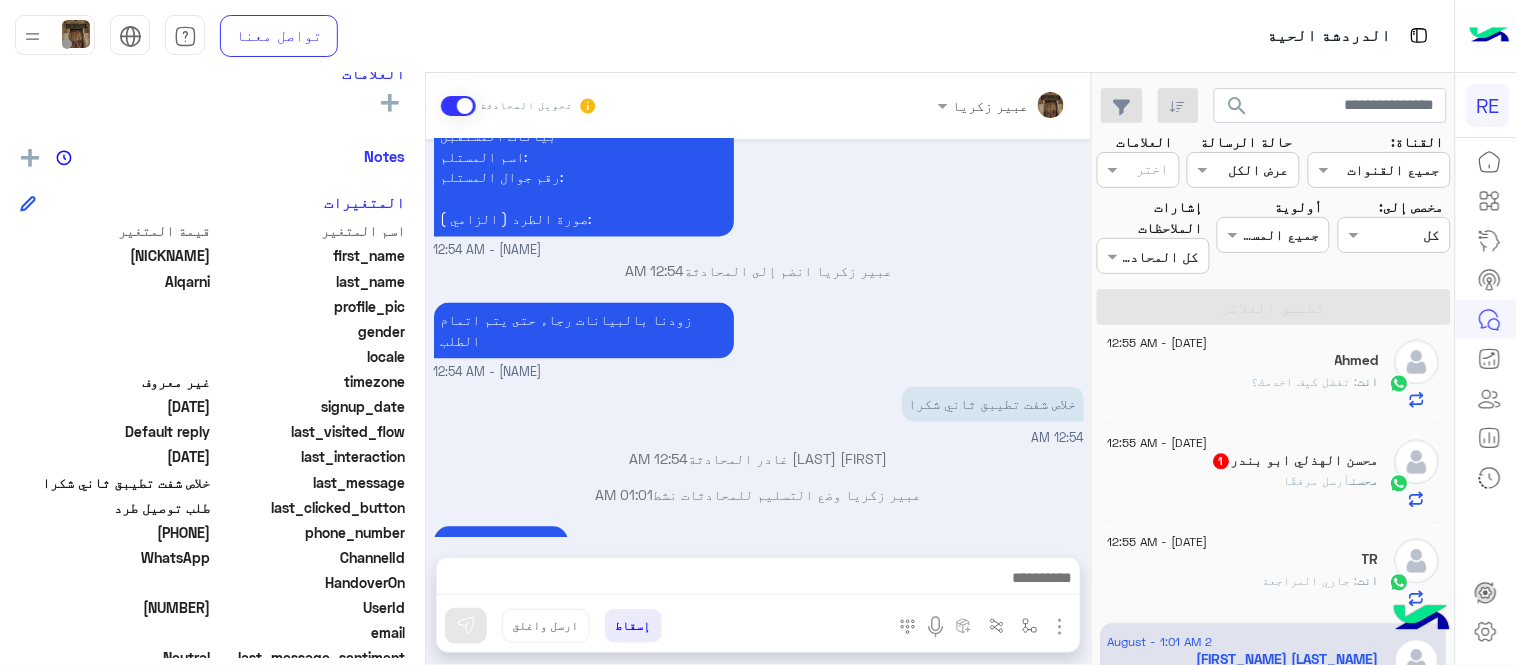 click on "[FIRST]  أرسل مرفقًا" 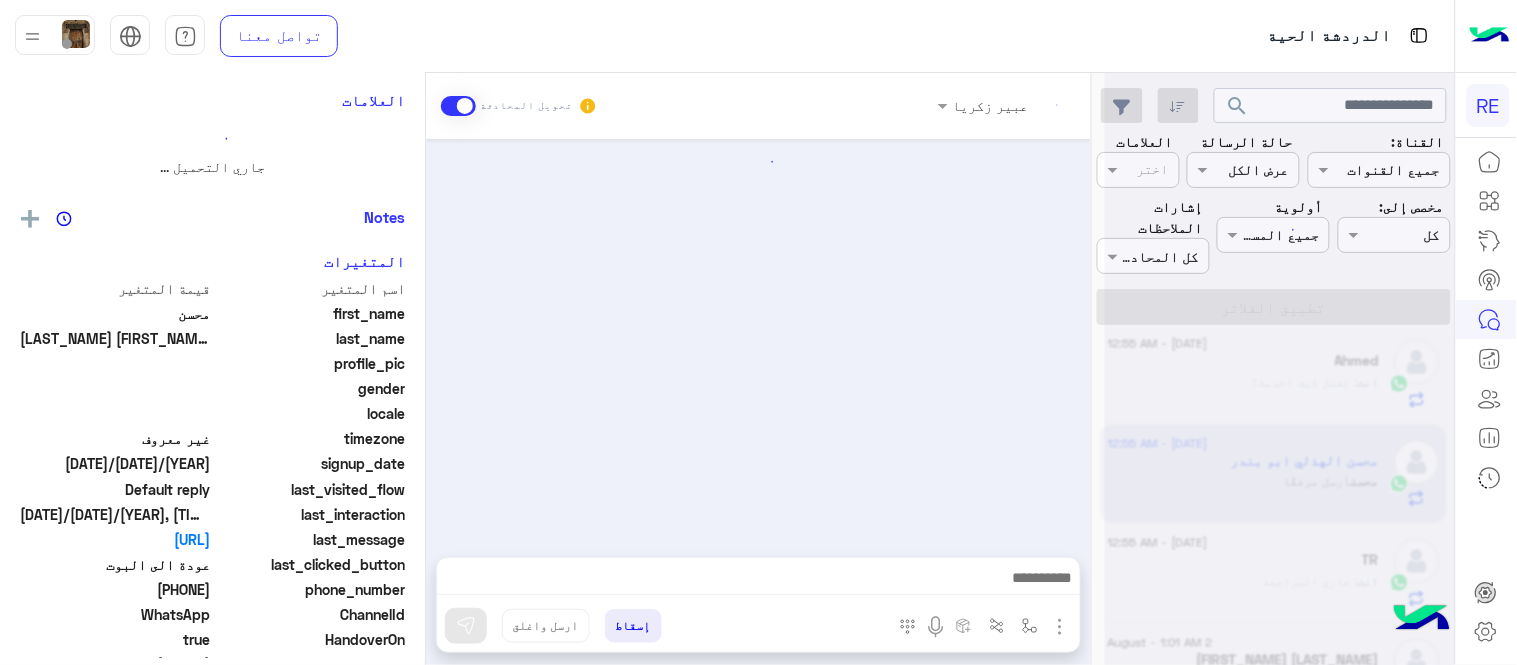scroll, scrollTop: 0, scrollLeft: 0, axis: both 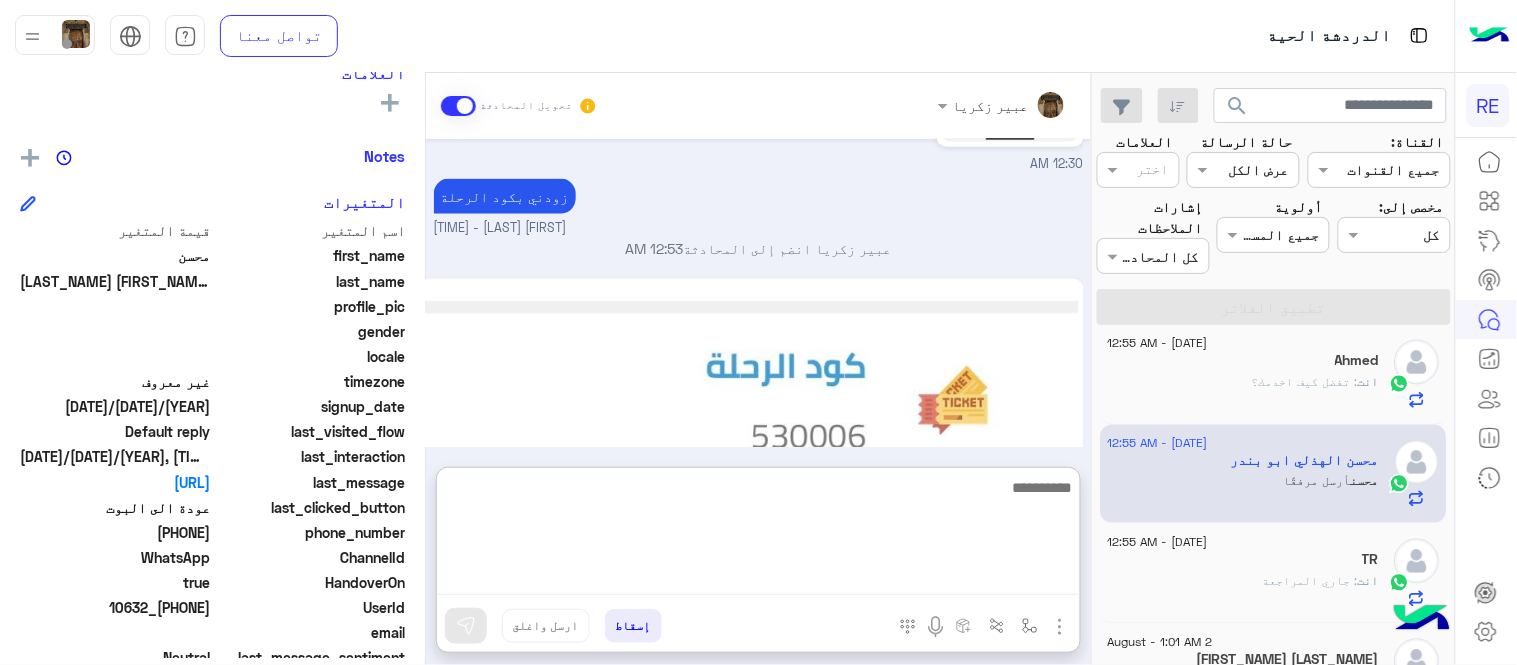 click at bounding box center [758, 535] 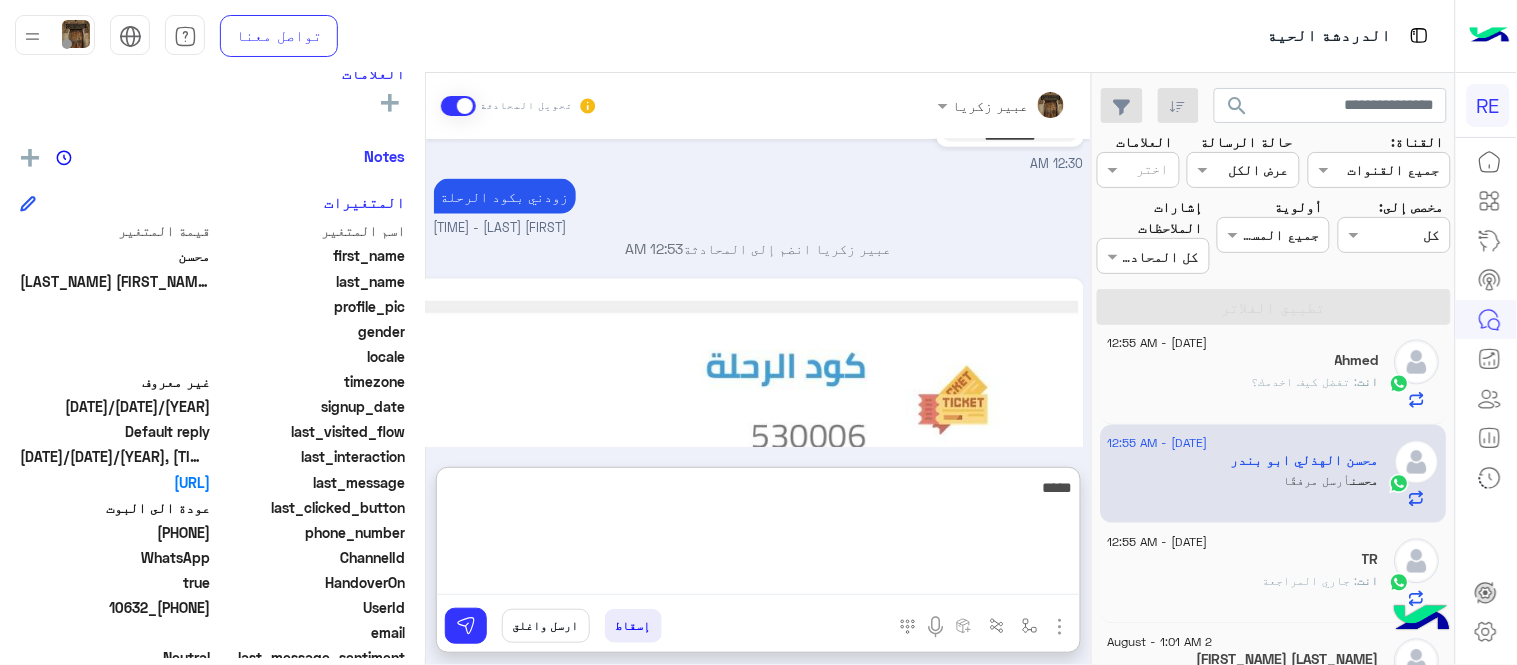type on "******" 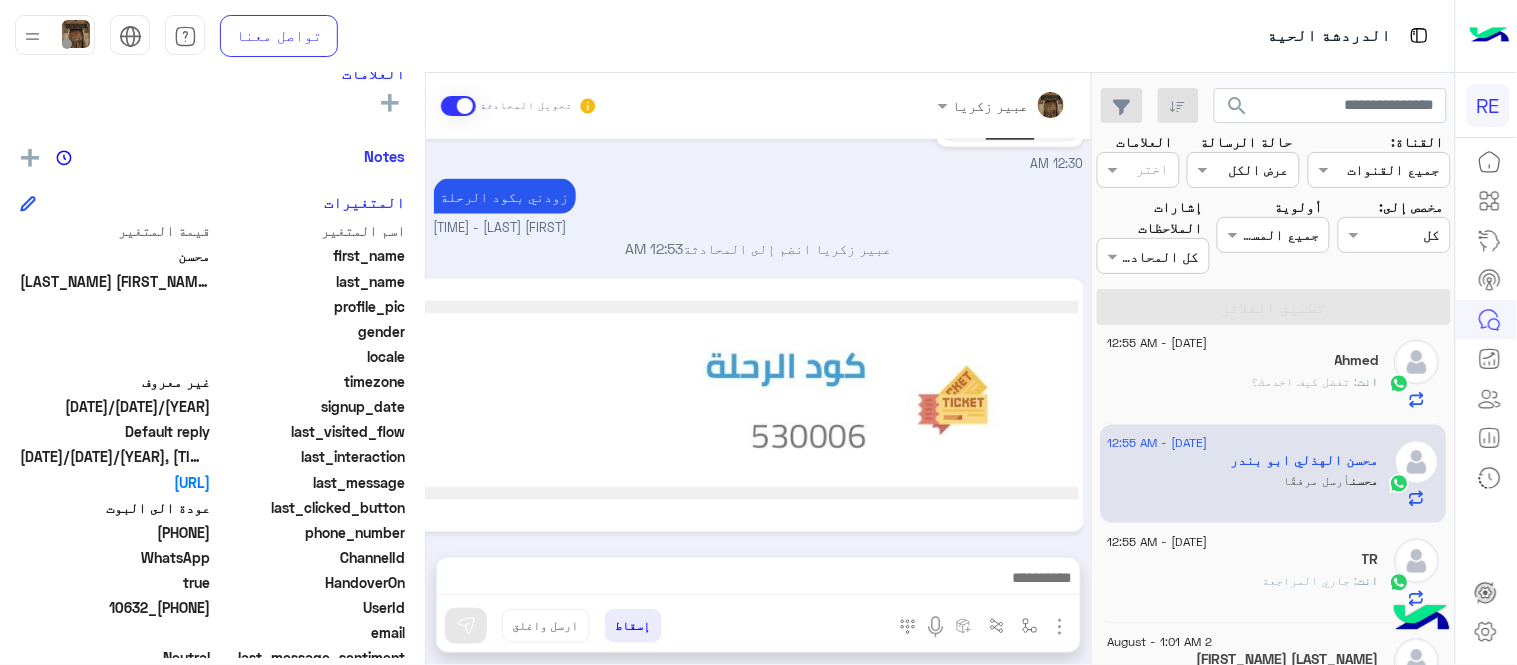 drag, startPoint x: 145, startPoint y: 532, endPoint x: 211, endPoint y: 527, distance: 66.189125 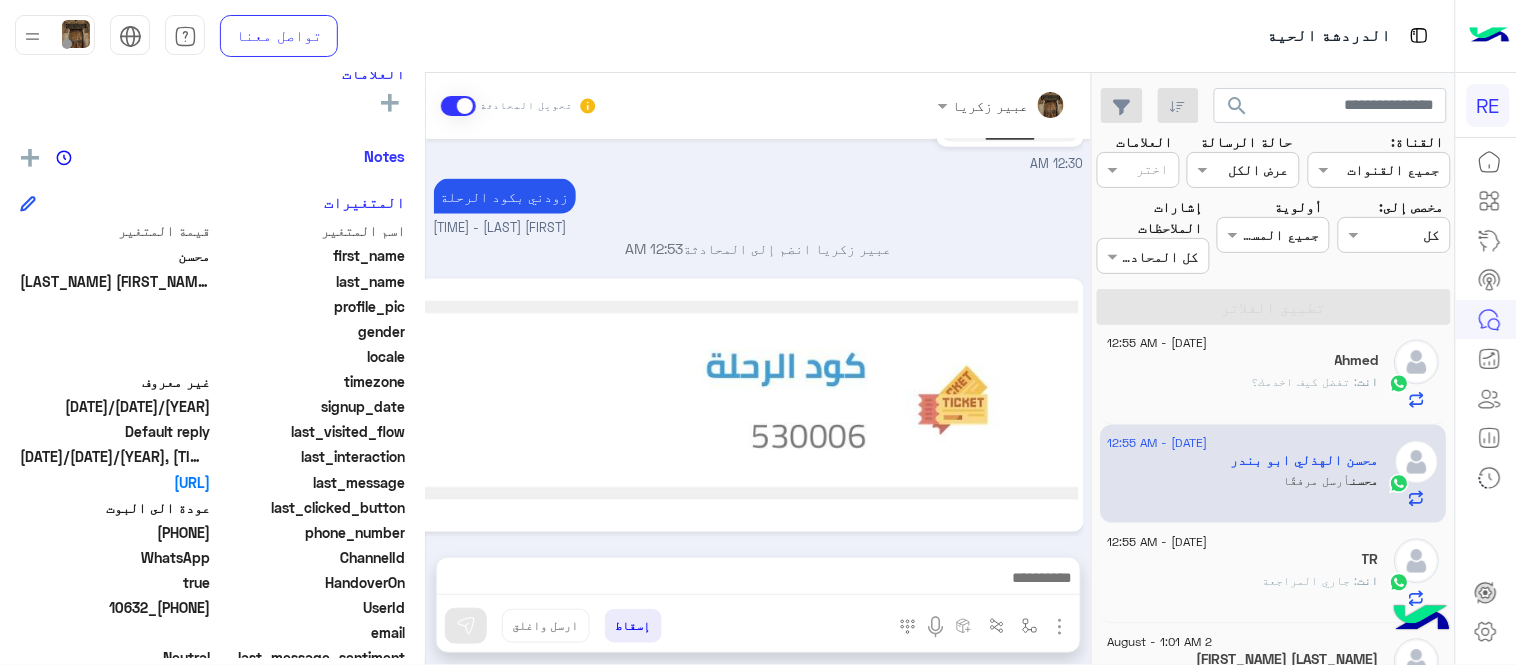 copy on "[NUMBER]" 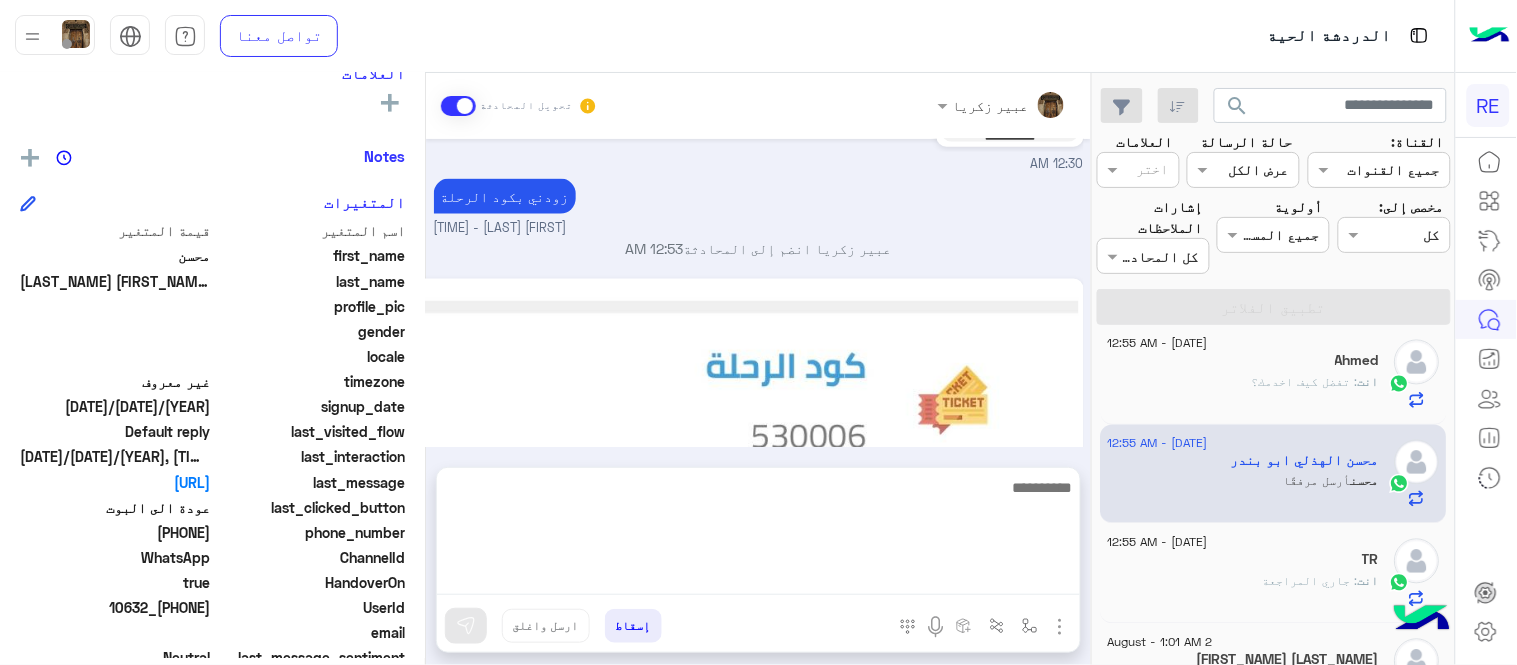 click at bounding box center [758, 535] 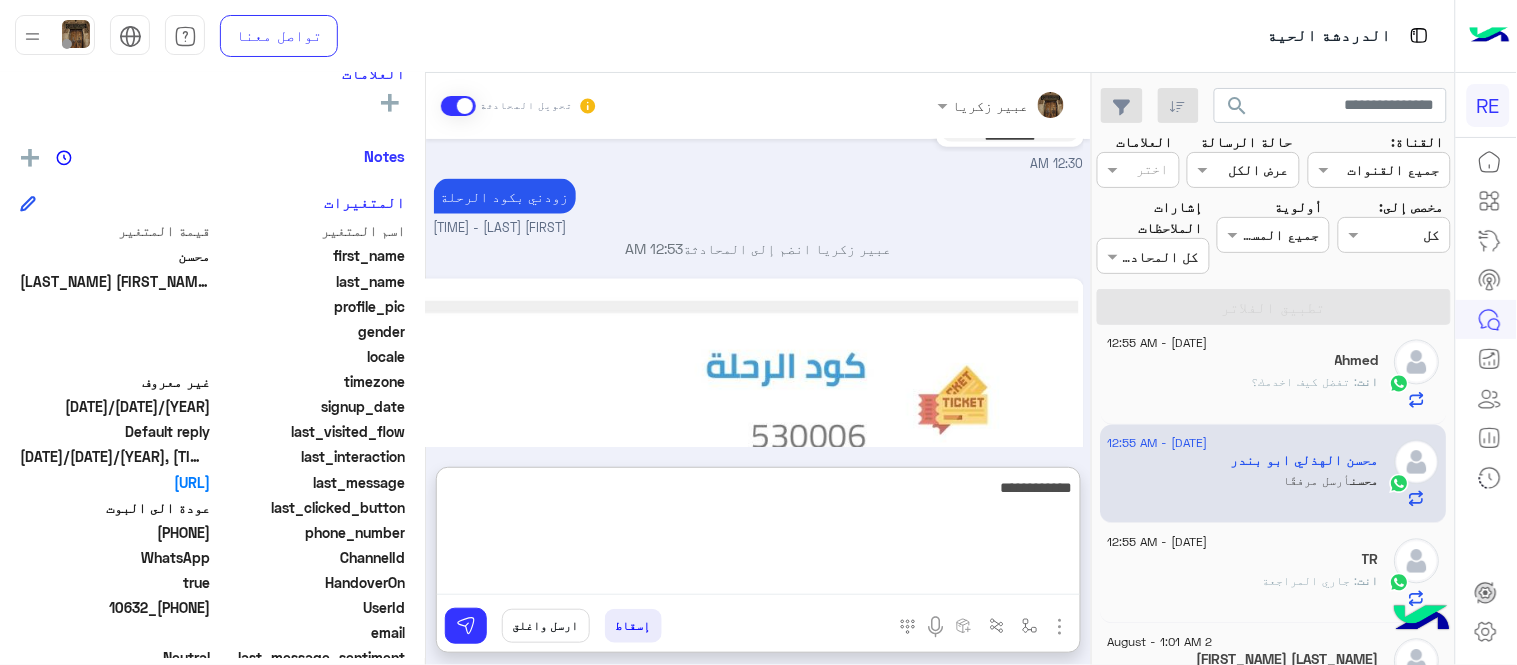 type on "**********" 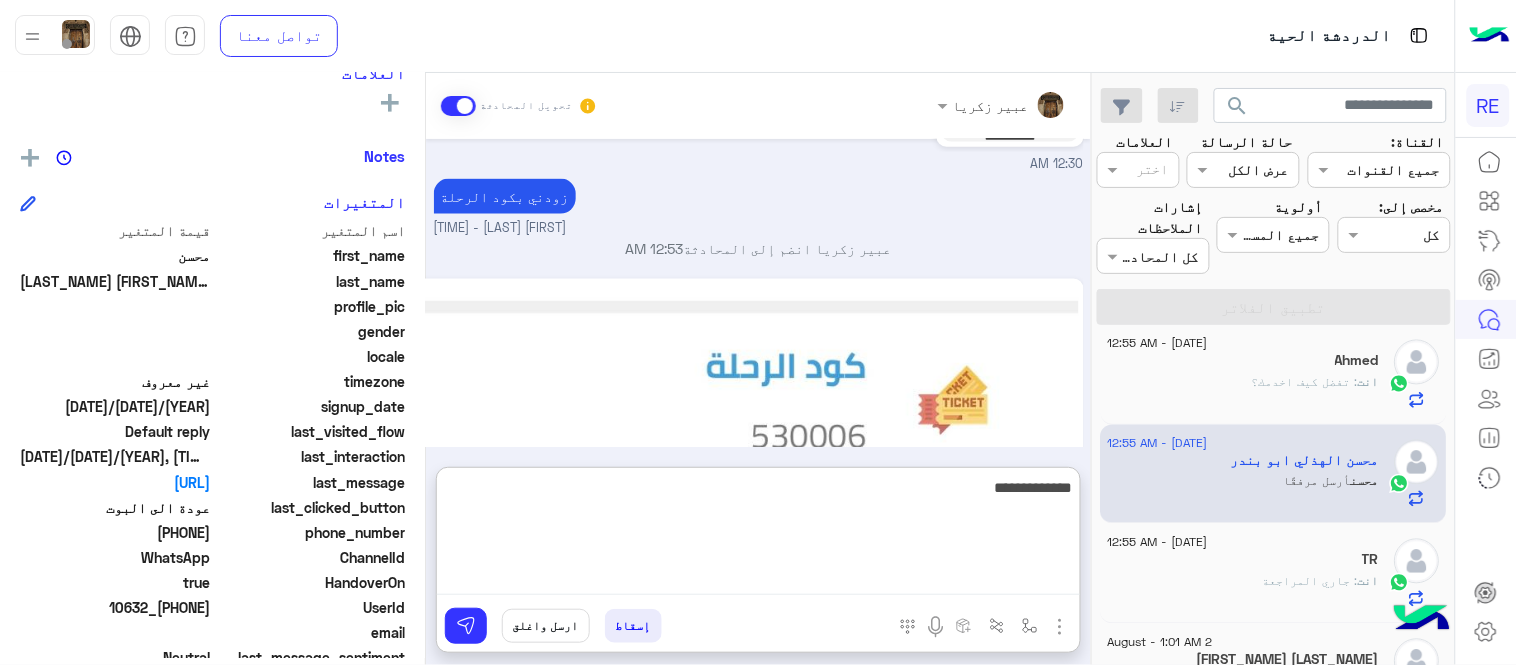 type 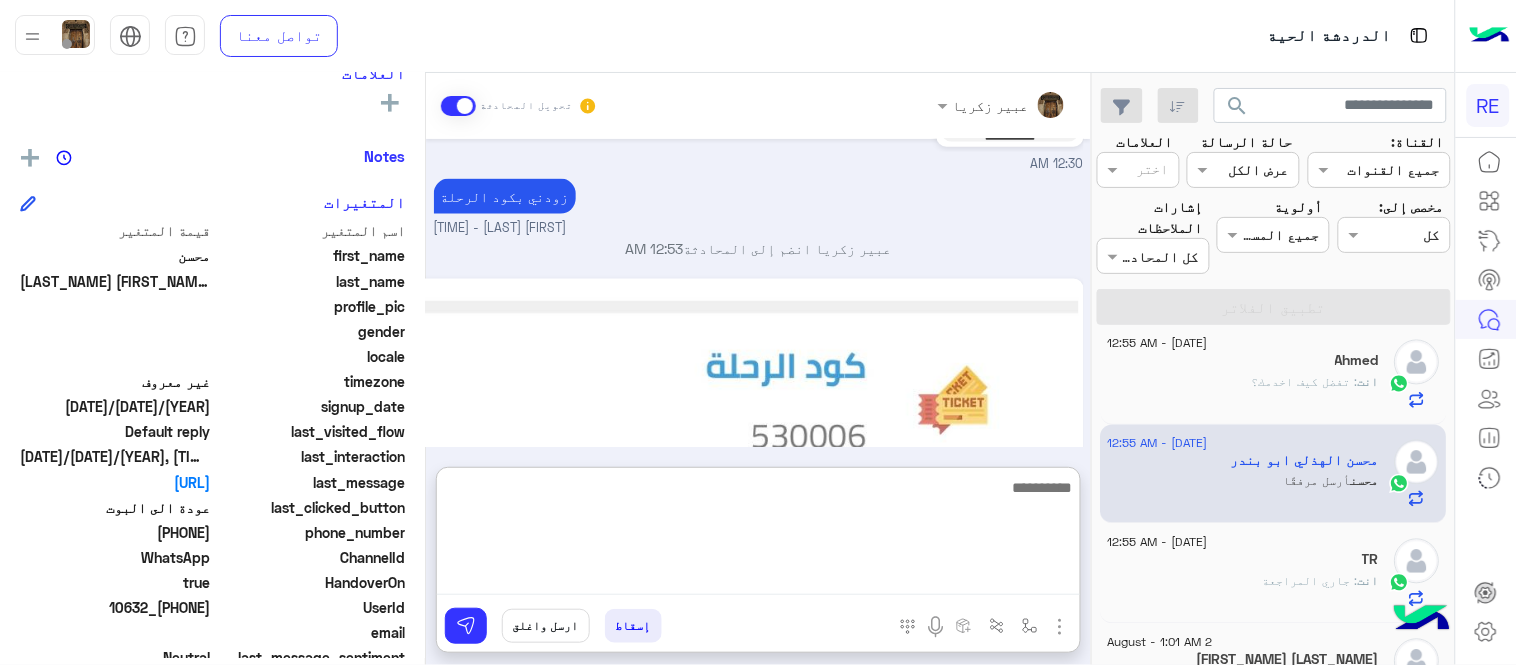 scroll, scrollTop: 850, scrollLeft: 0, axis: vertical 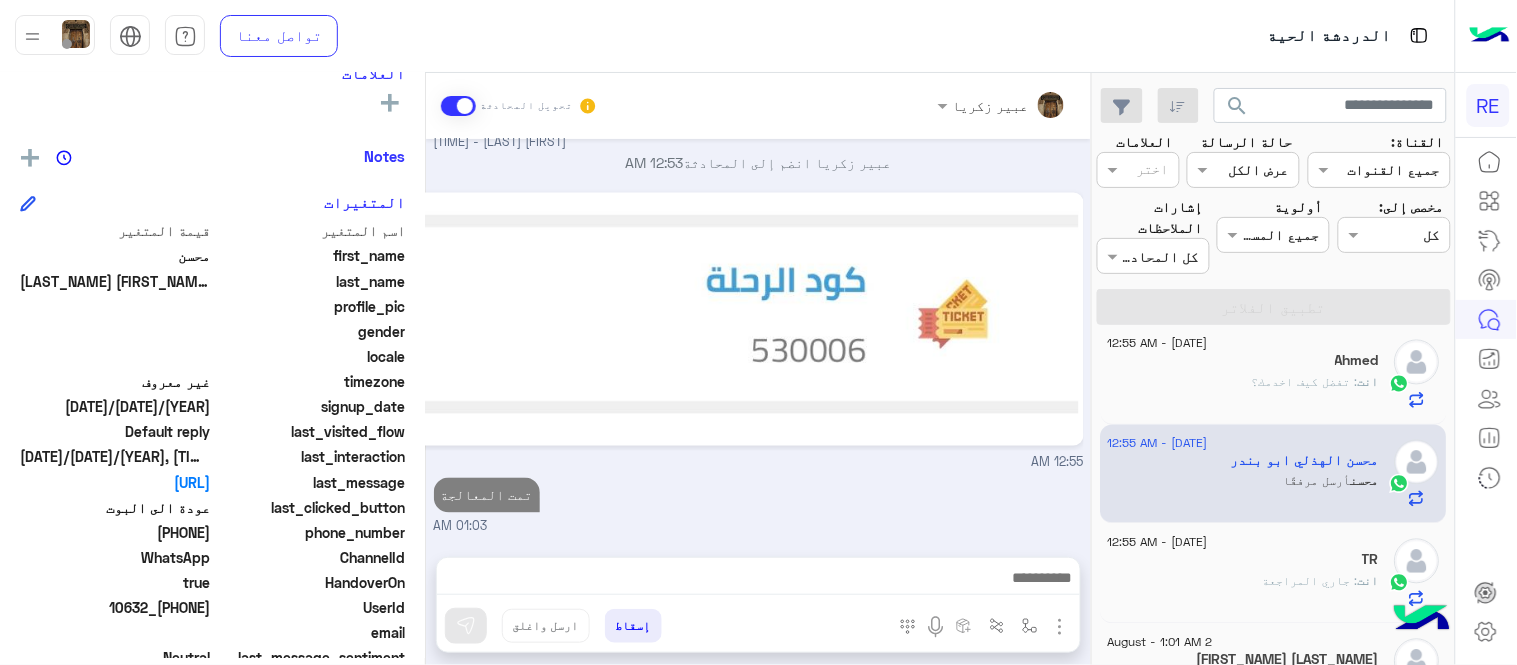 click on "[DATE] - [TIME]  [USER_NAME]   [USER_NAME] : [PHONE_NUMBER] [DATE] - [TIME]  [USER_NAME]   انت  : رابط تحميل التطبيق  [DATE] - [TIME]  ..   [NUMBER] ..  أرسل مرفقًا [DATE] - [TIME]  [USER_NAME]   انت  : تفضل كيف اخدمك؟ [DATE] - [TIME]  [USER_NAME]   انت  : لحجز رحلة تشاركية الرجاء تحميل التطبيق وتسجيل حساب ثم الدخول كمسافر > حجز مسبق> اتمام بيانات الرحلة> اكمال الحجز > عمل طلب على الرحلة المعروضة. [DATE] - [TIME]  ..   [NUMBER] .. : طيب تم اضافة الهوية او باقي [DATE] - [TIME]  [USER_NAME]  [USER_ID] [DATE] - [TIME]  [USER_NAME]   انت  :   حجز مسبق عن طريق التطبيق  [DATE] - [TIME]  [USER_NAME]   انت  [DATE] - [TIME]  [USER_NAME]   انت  : زودني بصورة الاستمارة   [FIRST]   [NUMBER]" 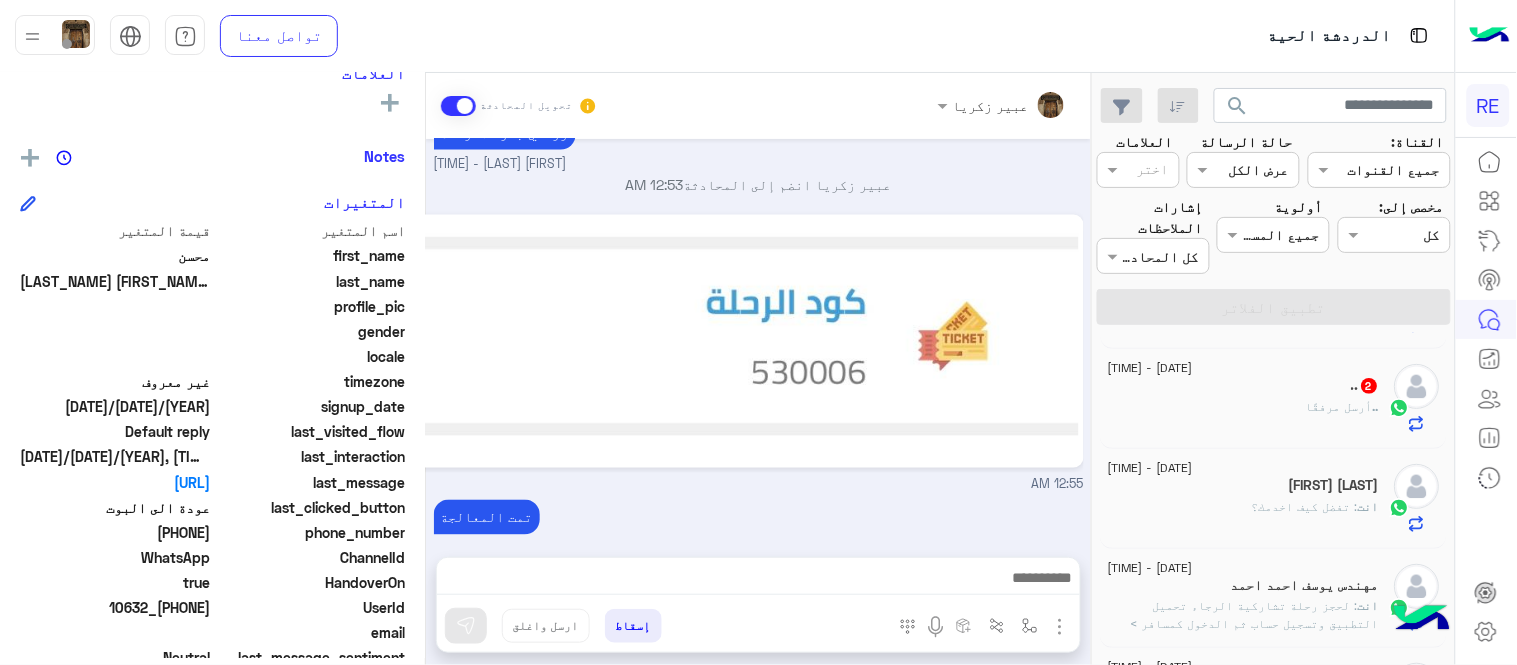scroll, scrollTop: 0, scrollLeft: 0, axis: both 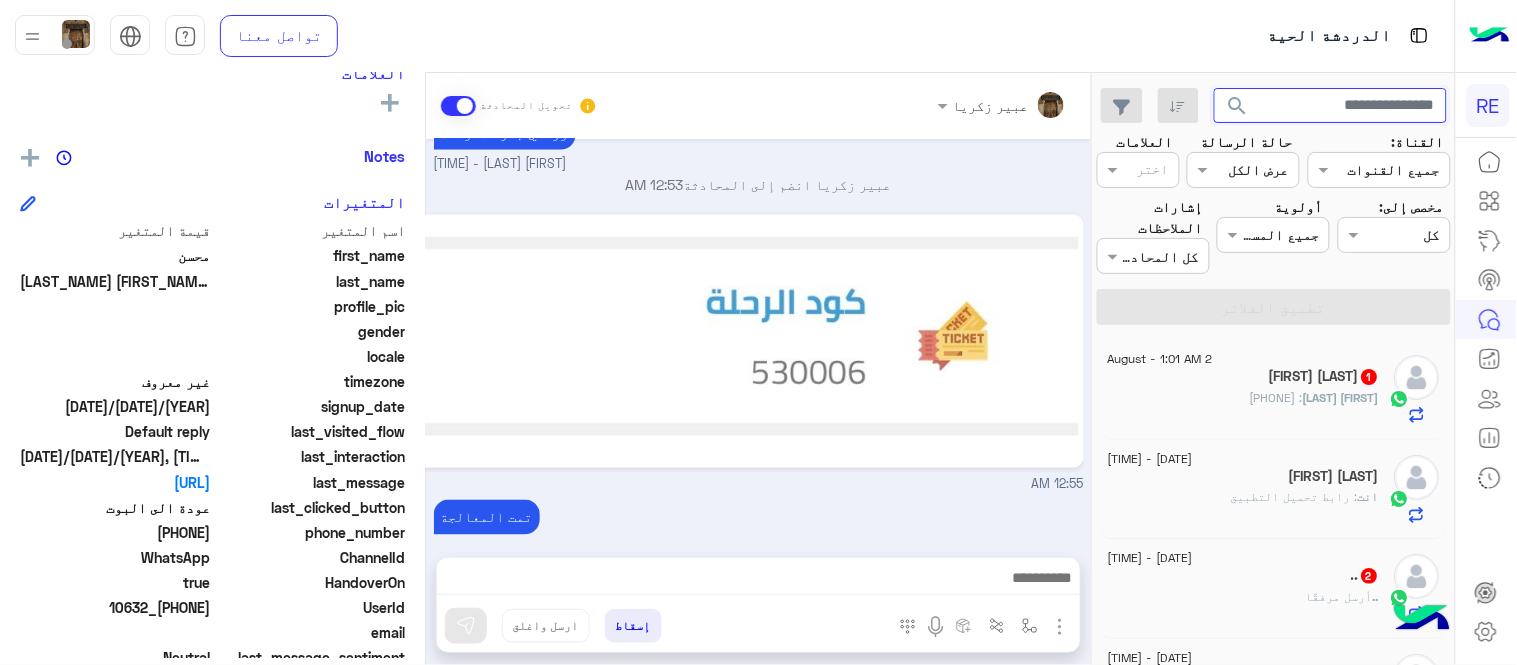 click at bounding box center [1331, 106] 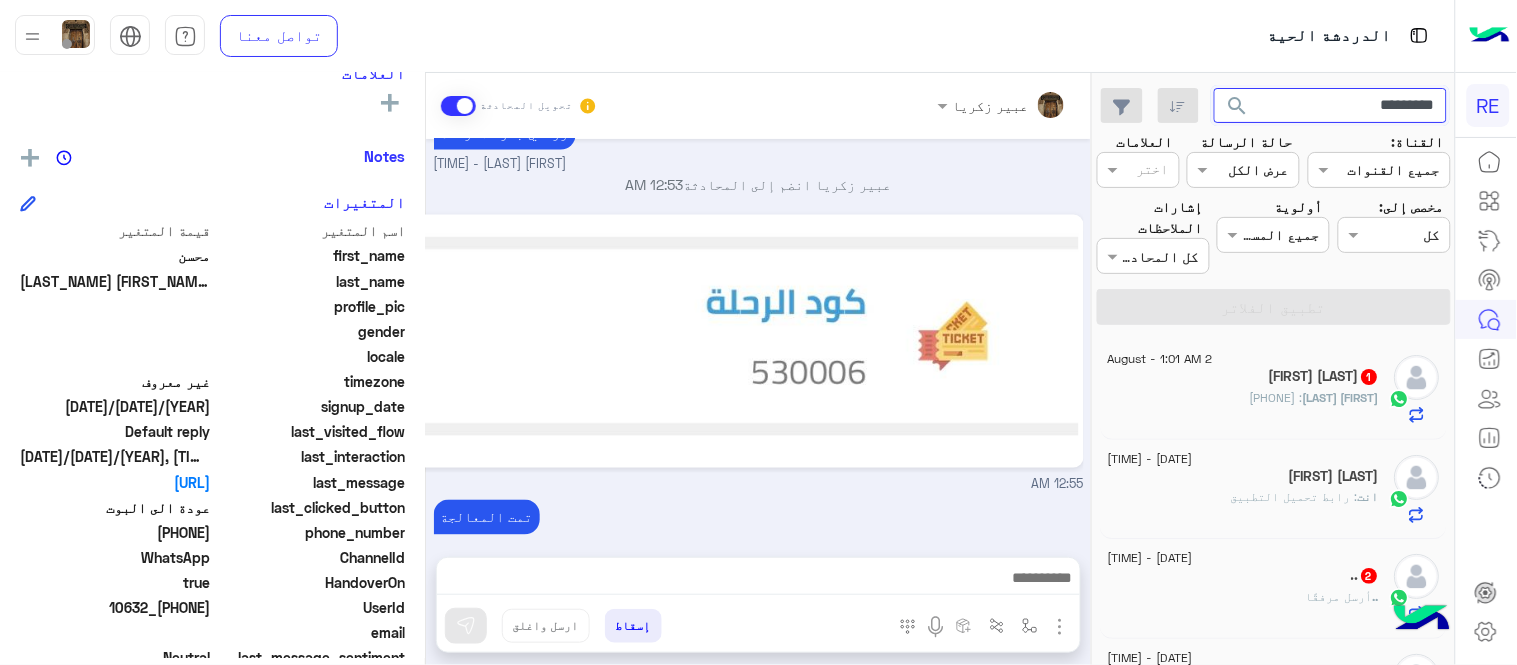 type on "*********" 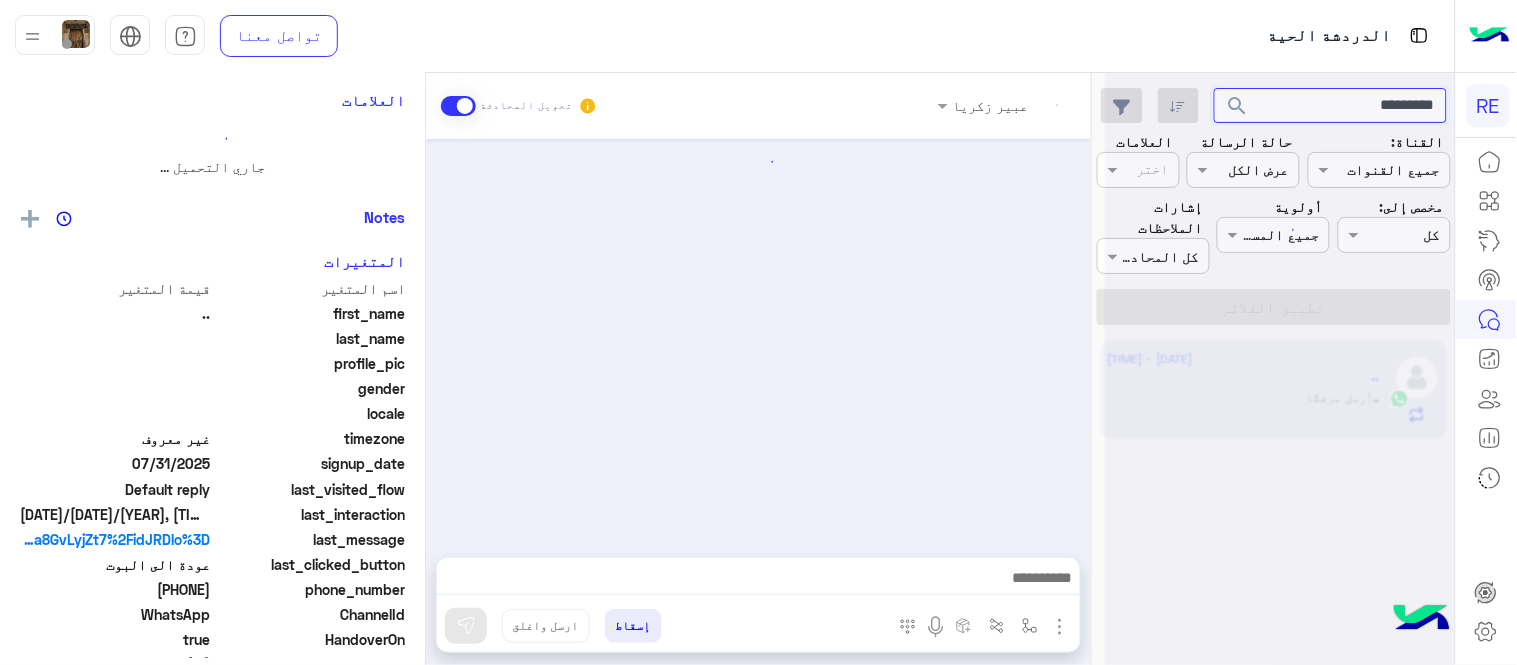 scroll, scrollTop: 0, scrollLeft: 0, axis: both 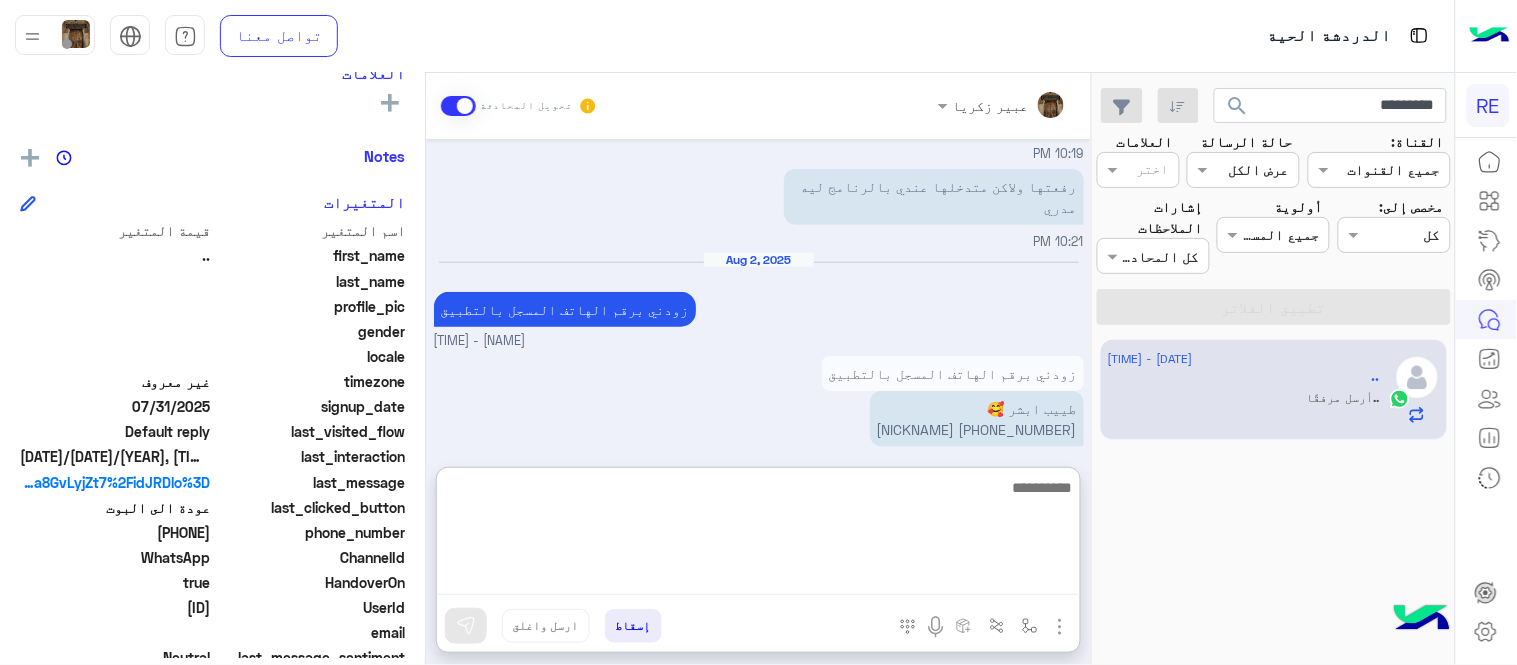 click at bounding box center [758, 535] 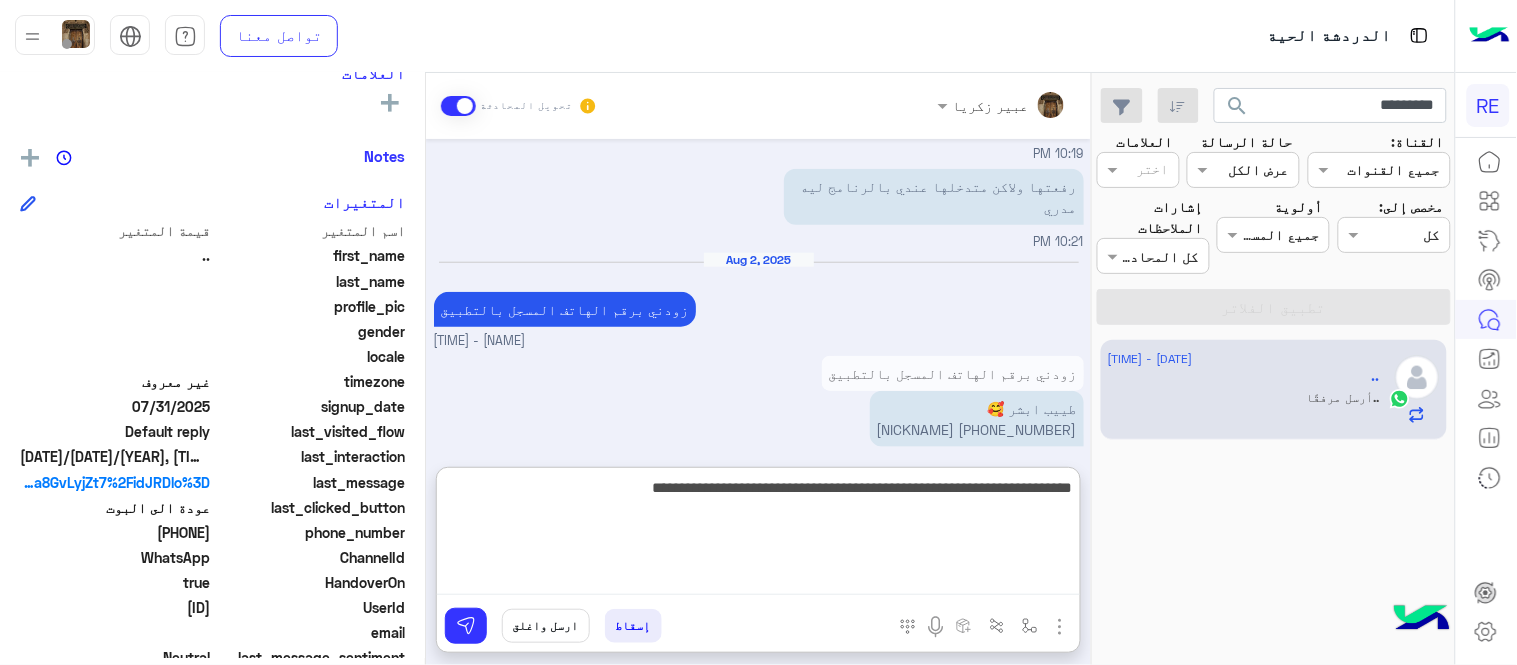 type on "**********" 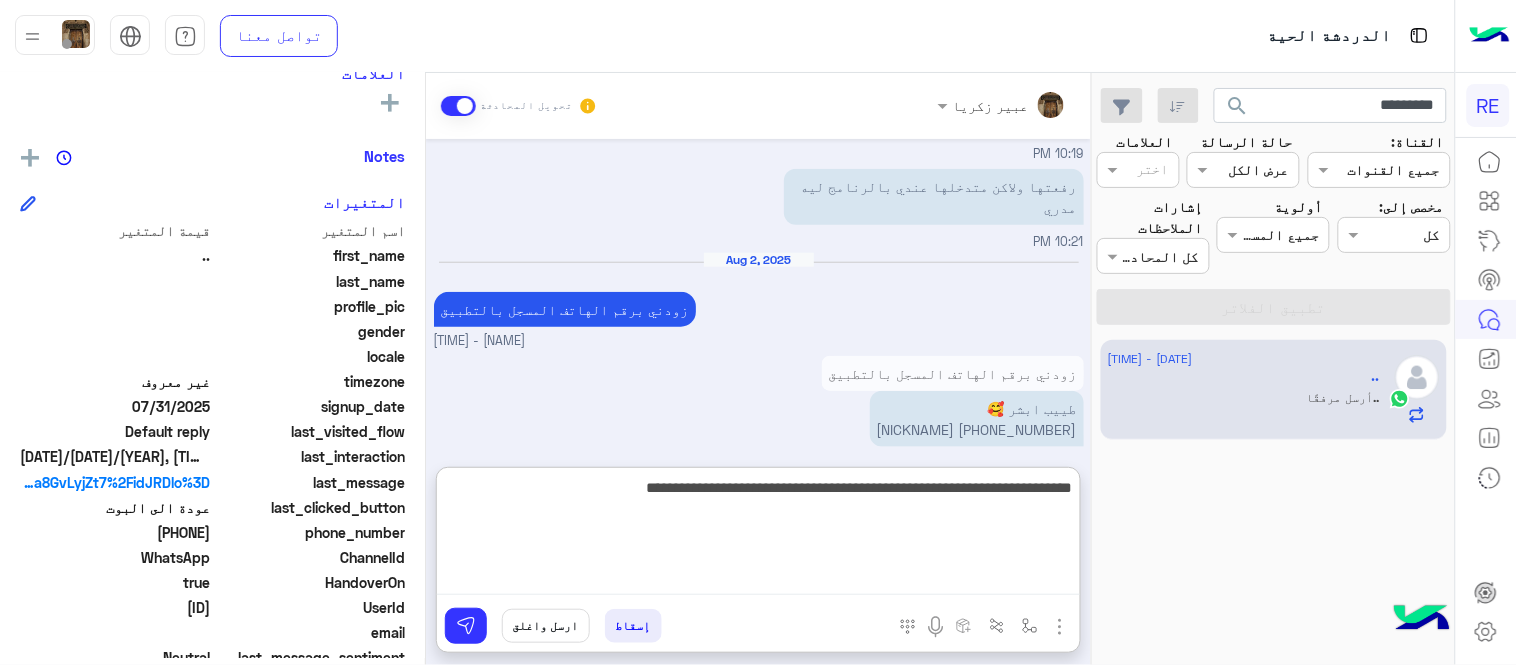 type 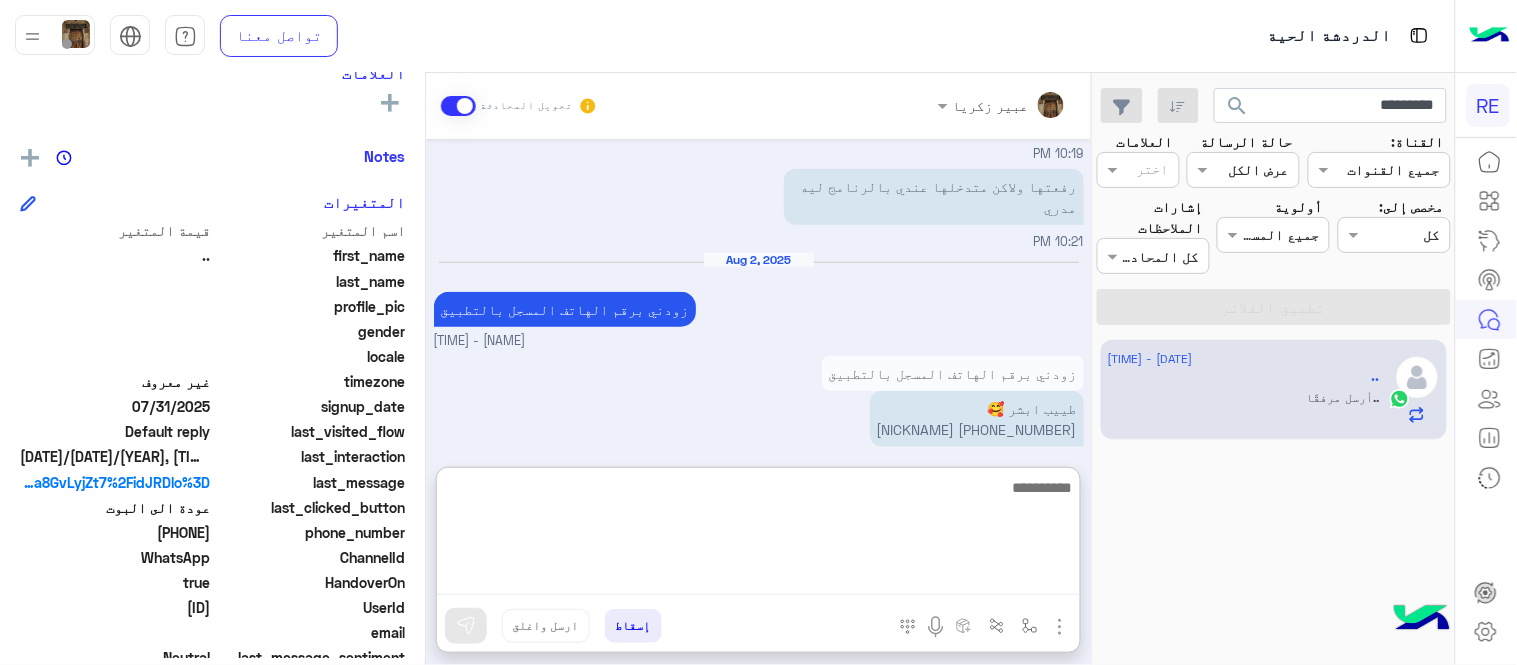 scroll, scrollTop: 603, scrollLeft: 0, axis: vertical 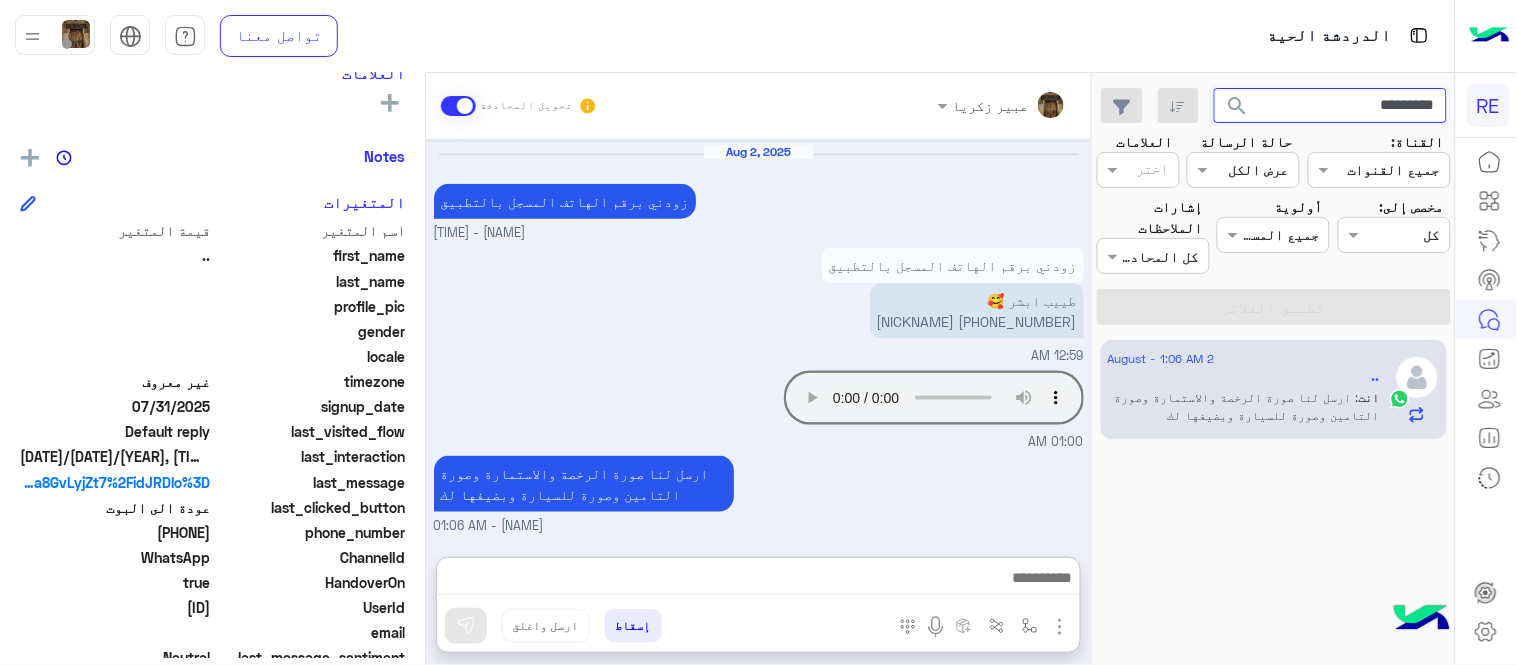 click on "*********" at bounding box center (1331, 106) 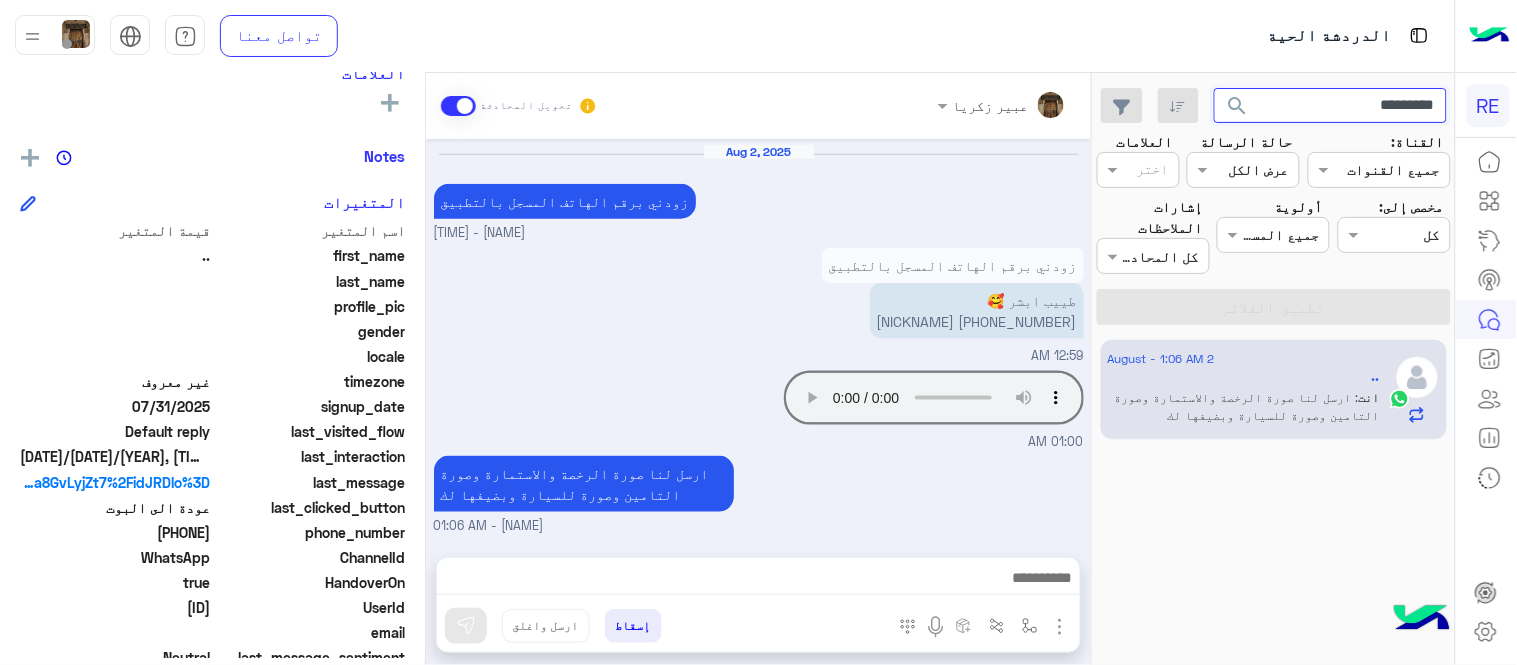 scroll, scrollTop: 513, scrollLeft: 0, axis: vertical 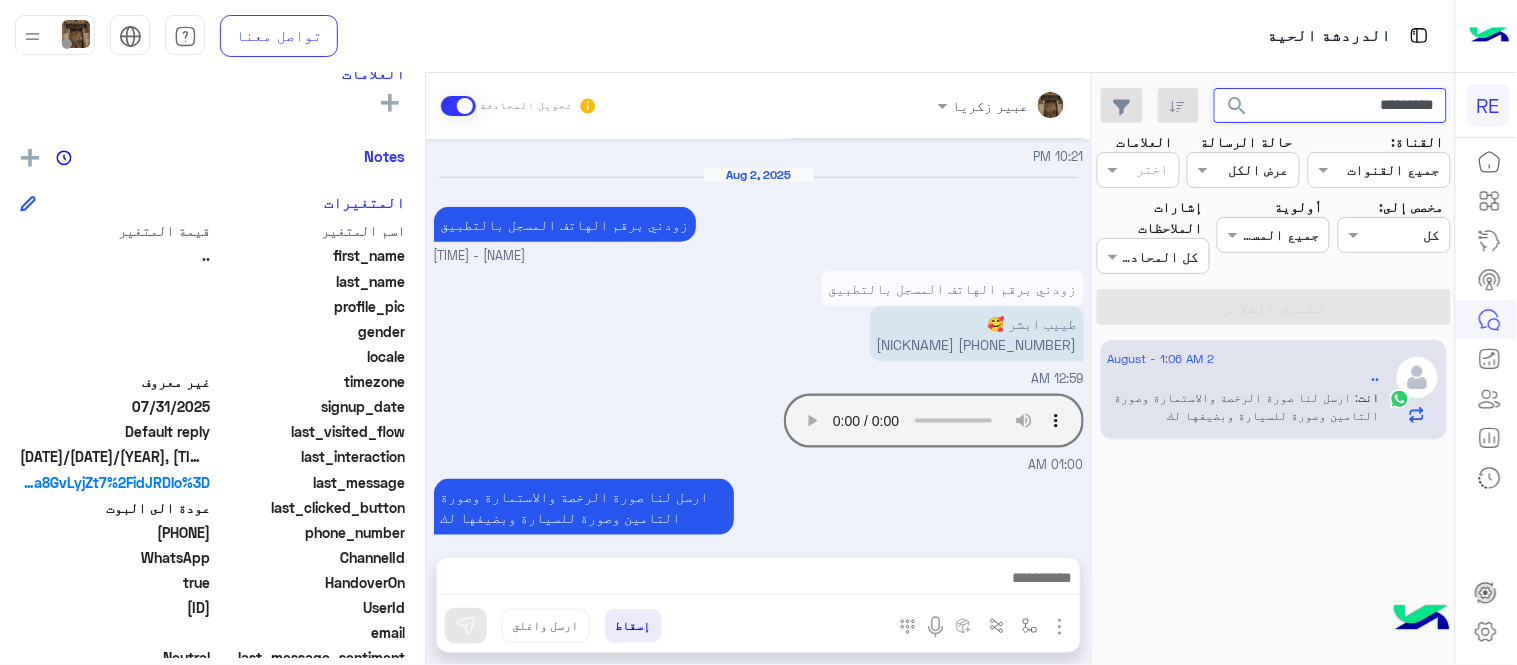 click on "*********" at bounding box center (1331, 106) 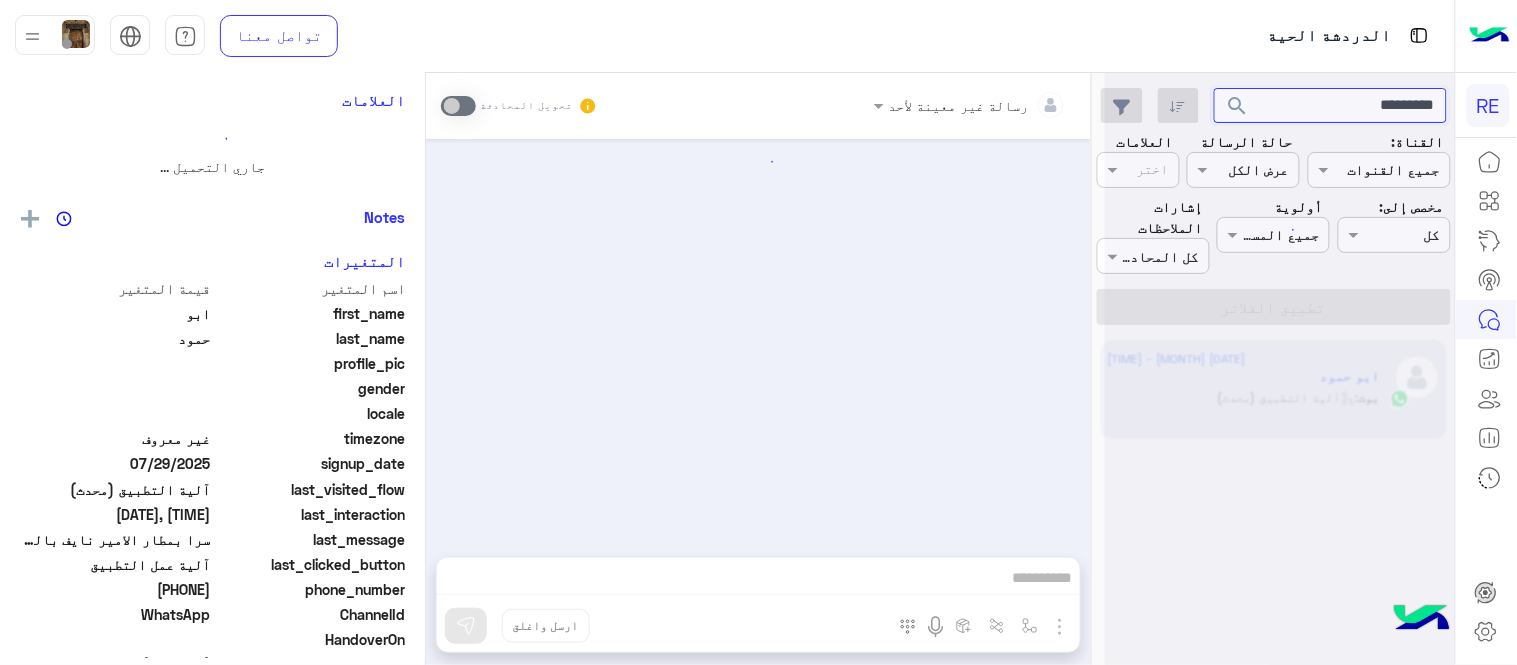 scroll, scrollTop: 0, scrollLeft: 0, axis: both 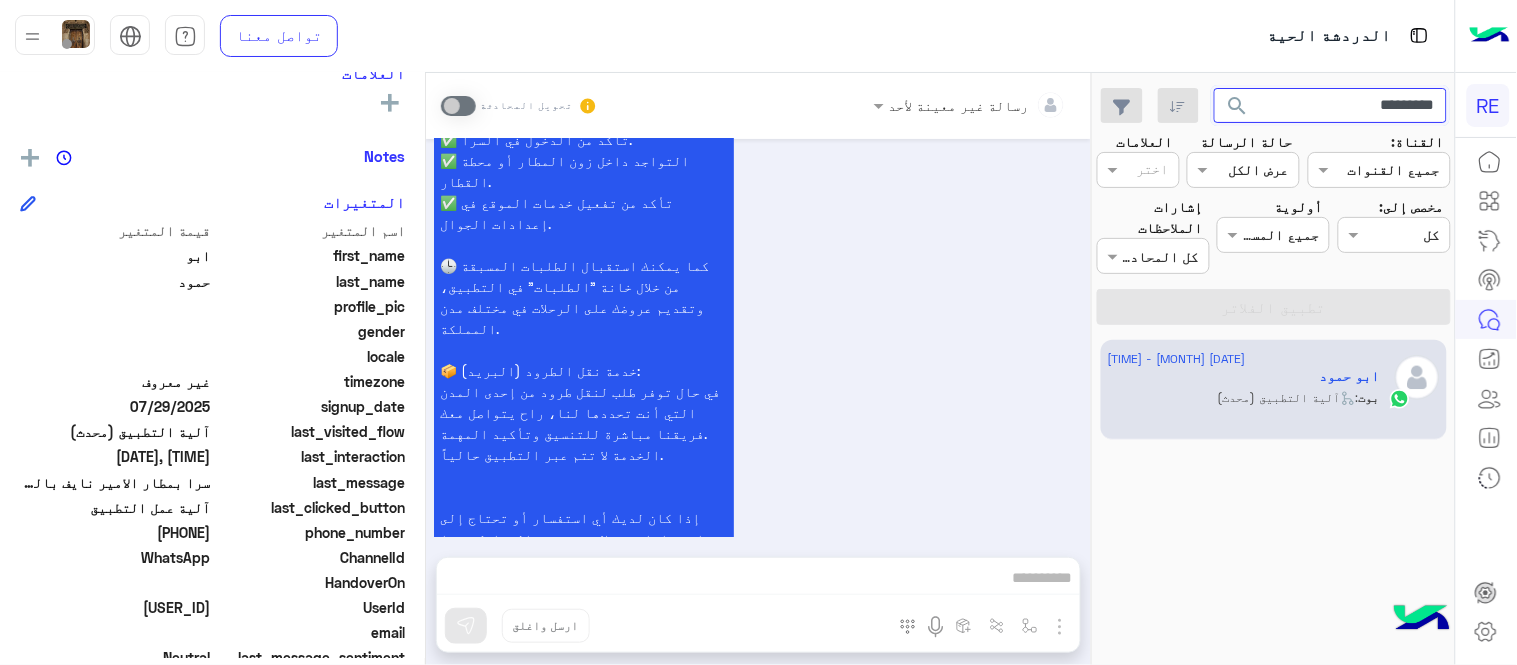 click on "*********" at bounding box center (1331, 106) 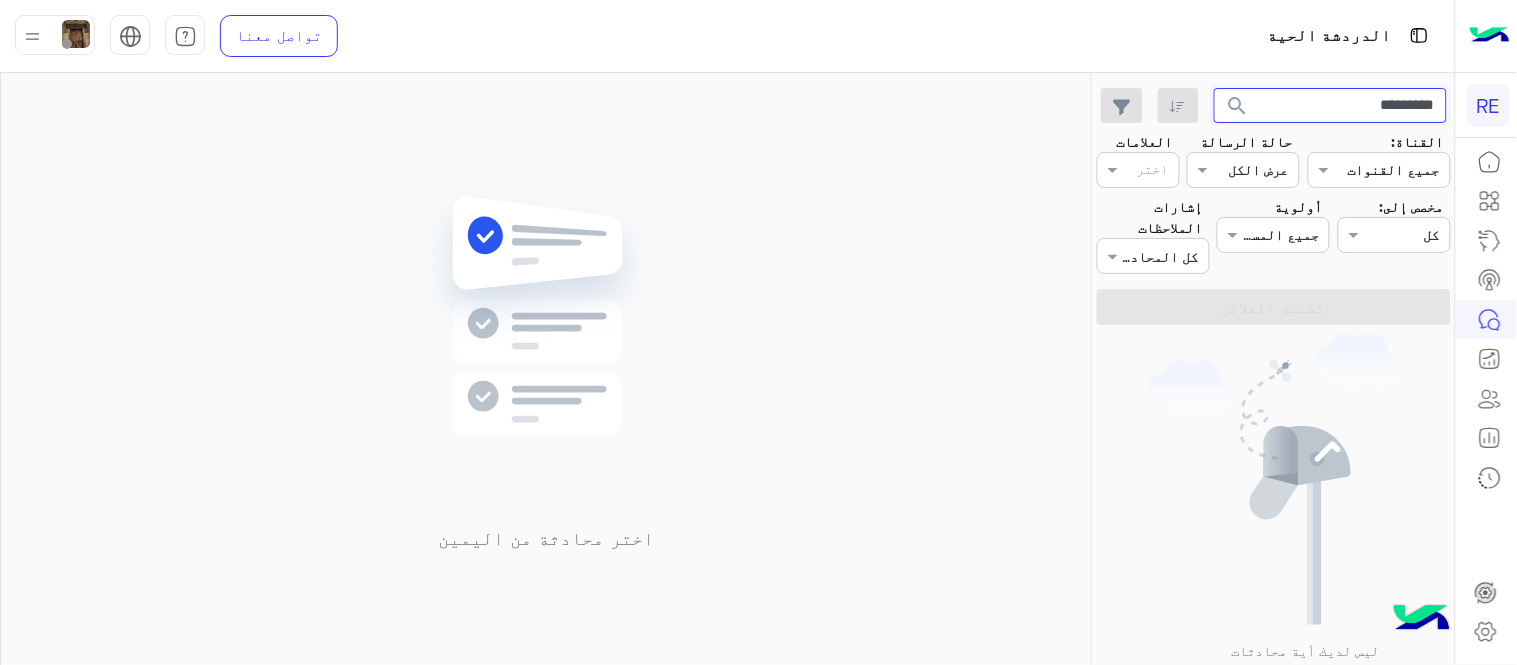 click on "*********" at bounding box center [1331, 106] 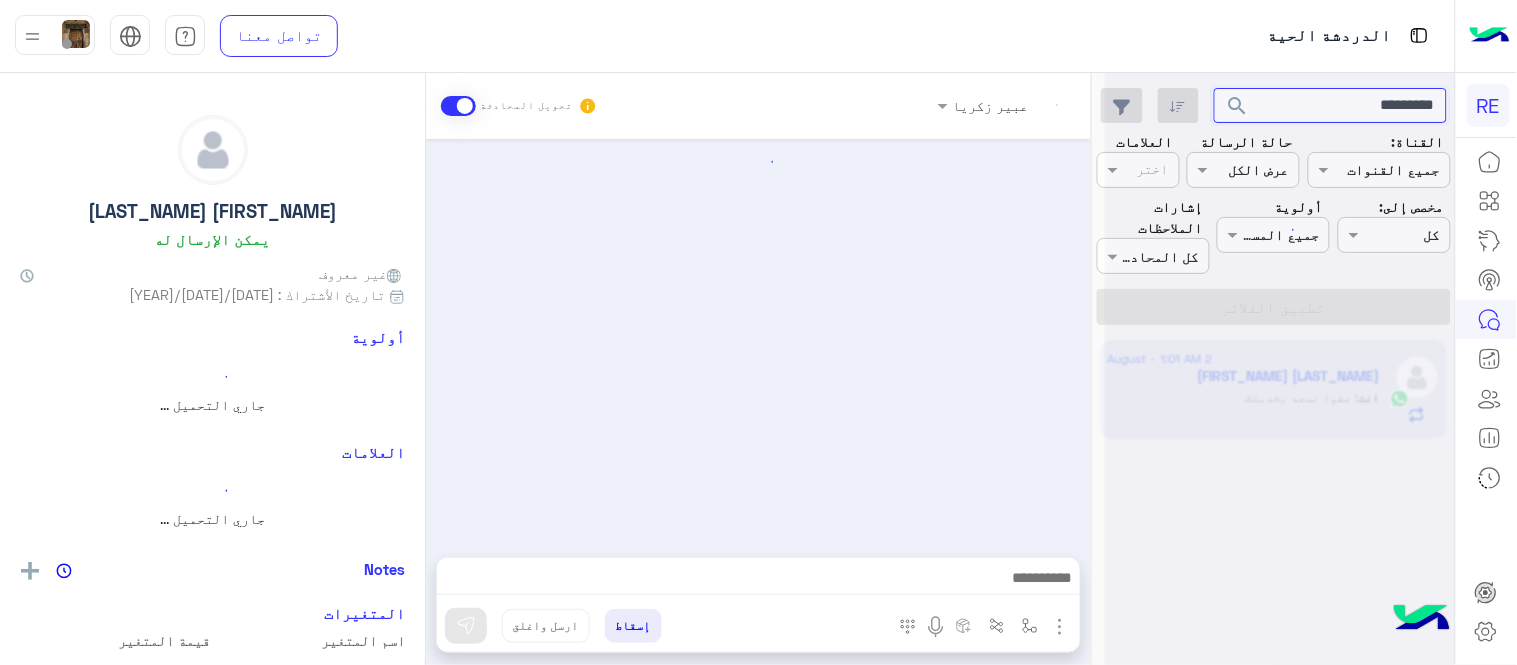 scroll, scrollTop: 533, scrollLeft: 0, axis: vertical 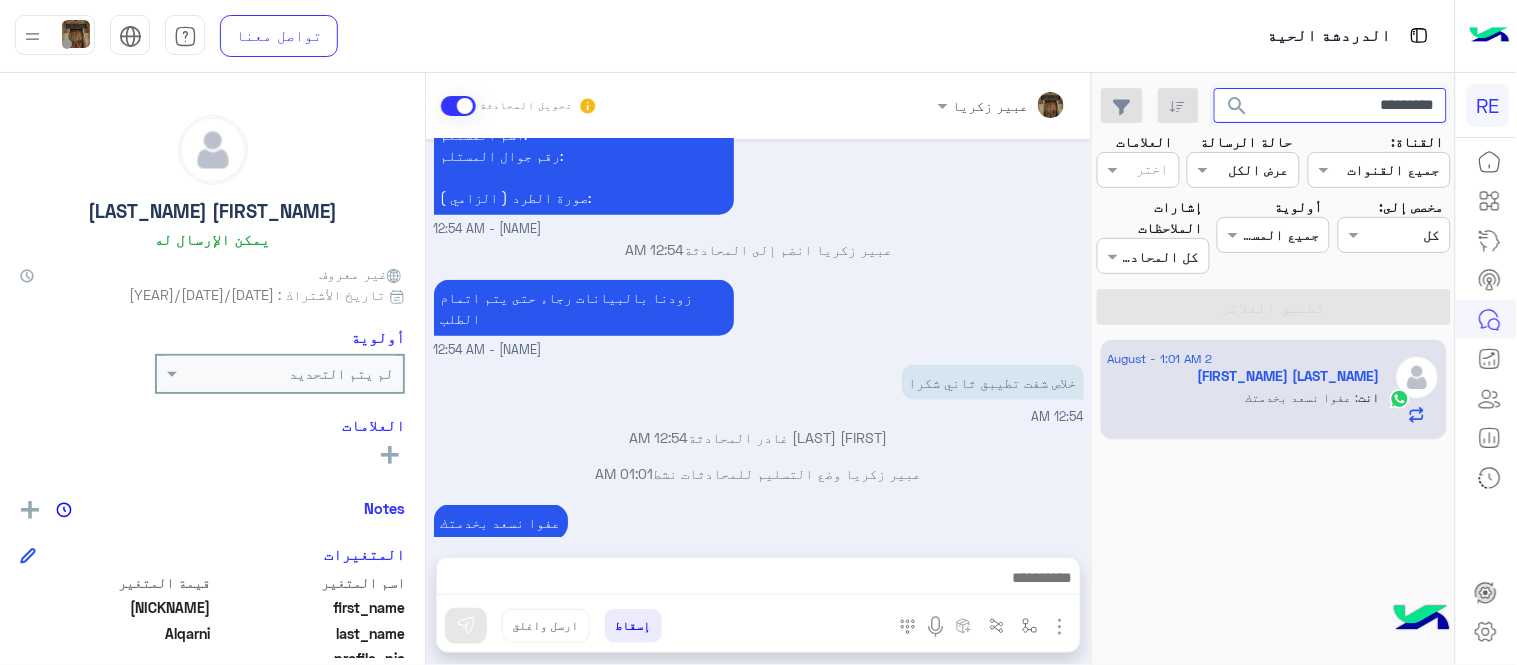 click on "*********" at bounding box center [1331, 106] 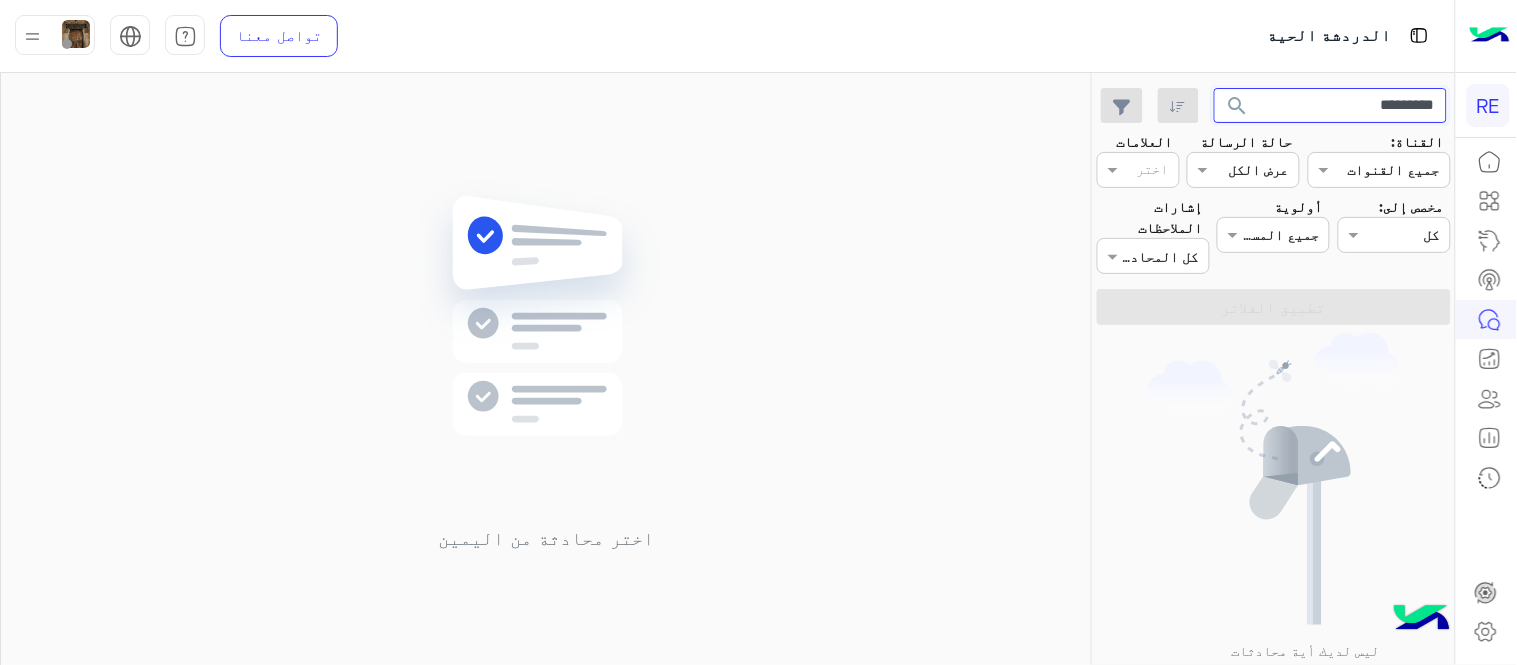 click on "*********" at bounding box center (1331, 106) 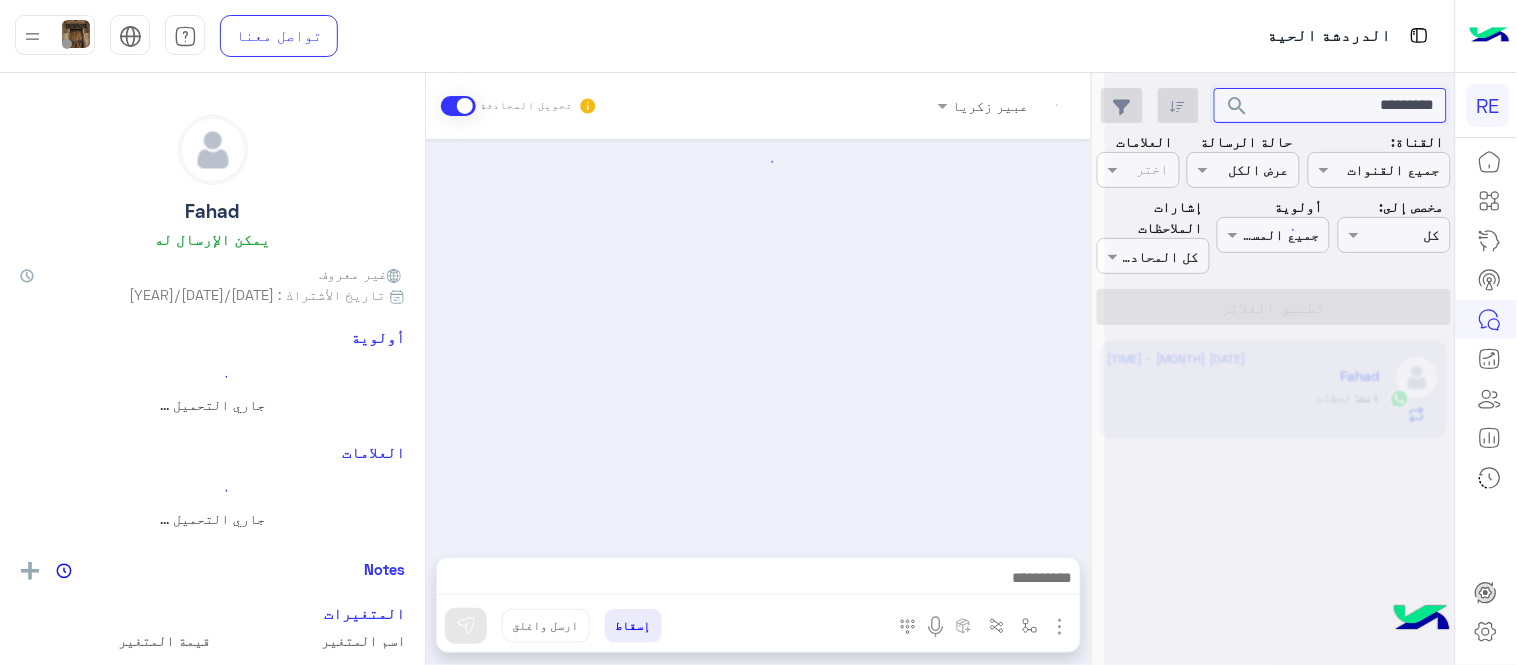 scroll, scrollTop: 491, scrollLeft: 0, axis: vertical 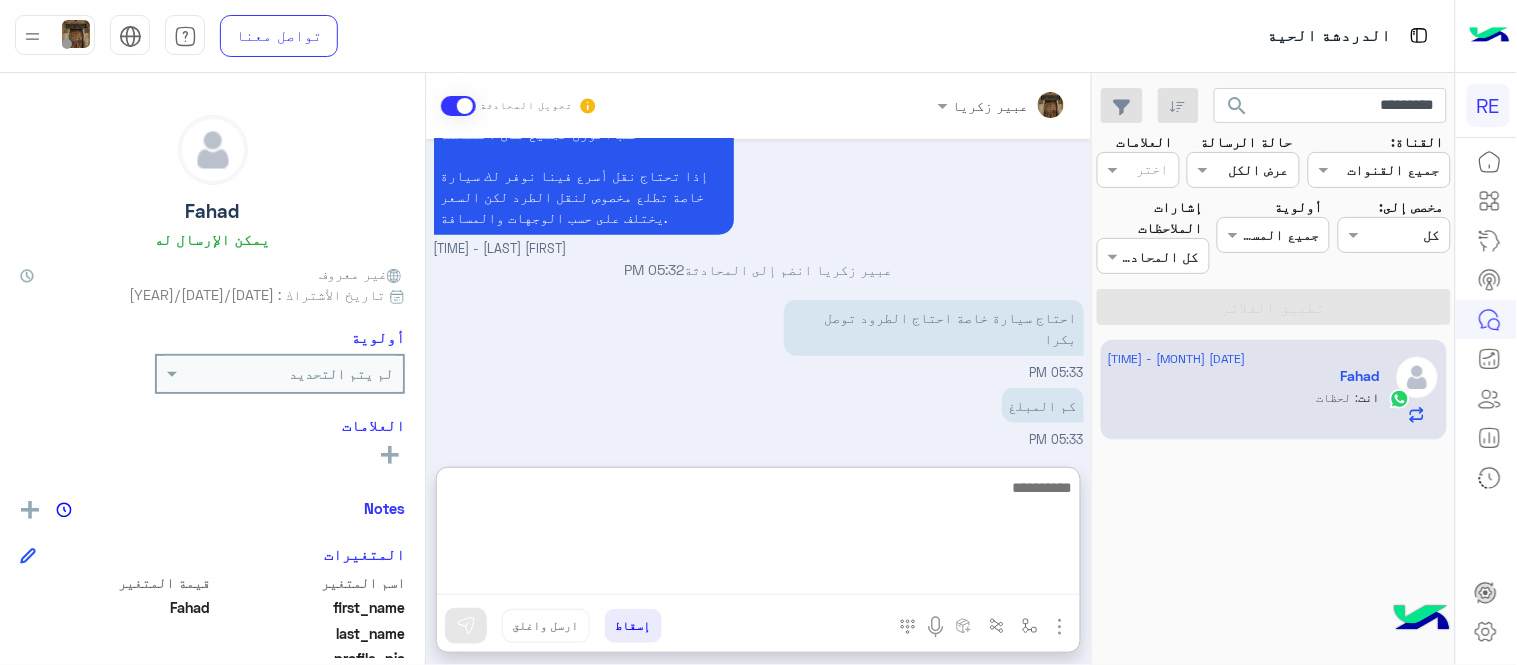 click at bounding box center [758, 535] 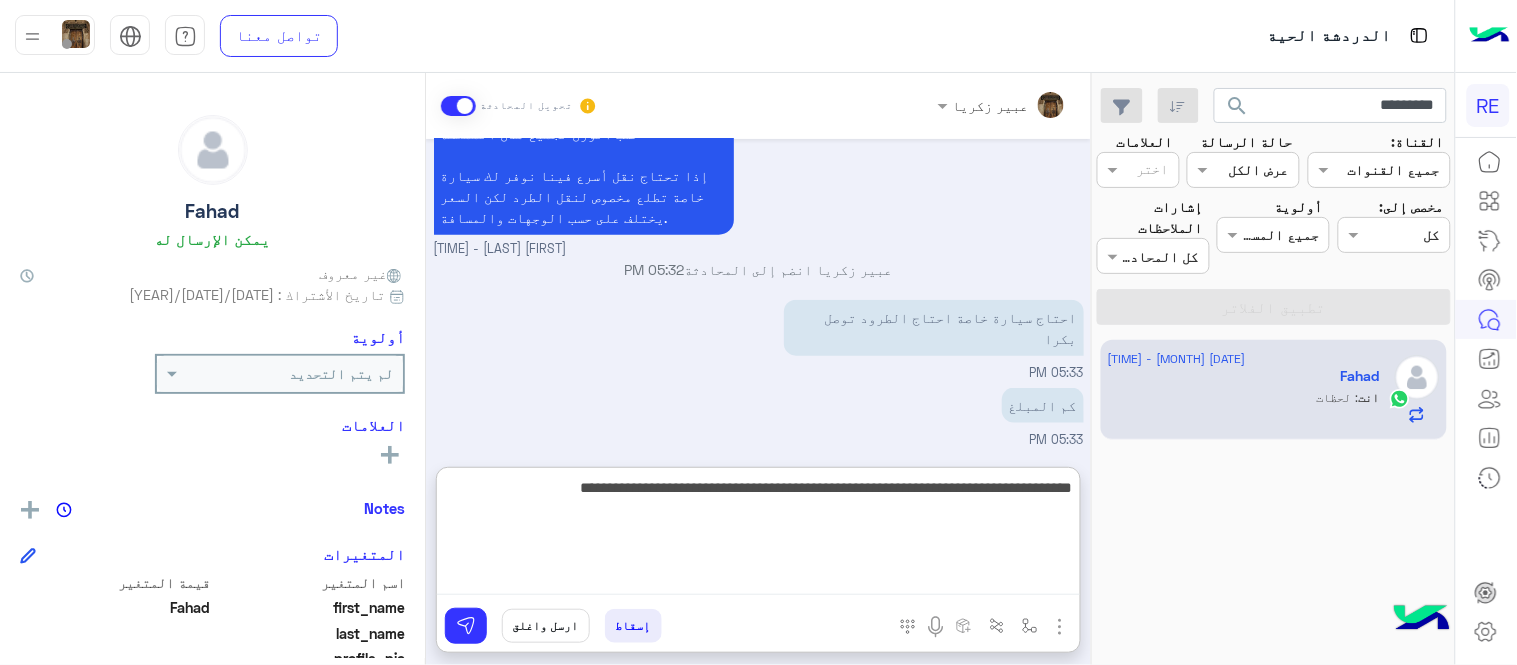 type on "**********" 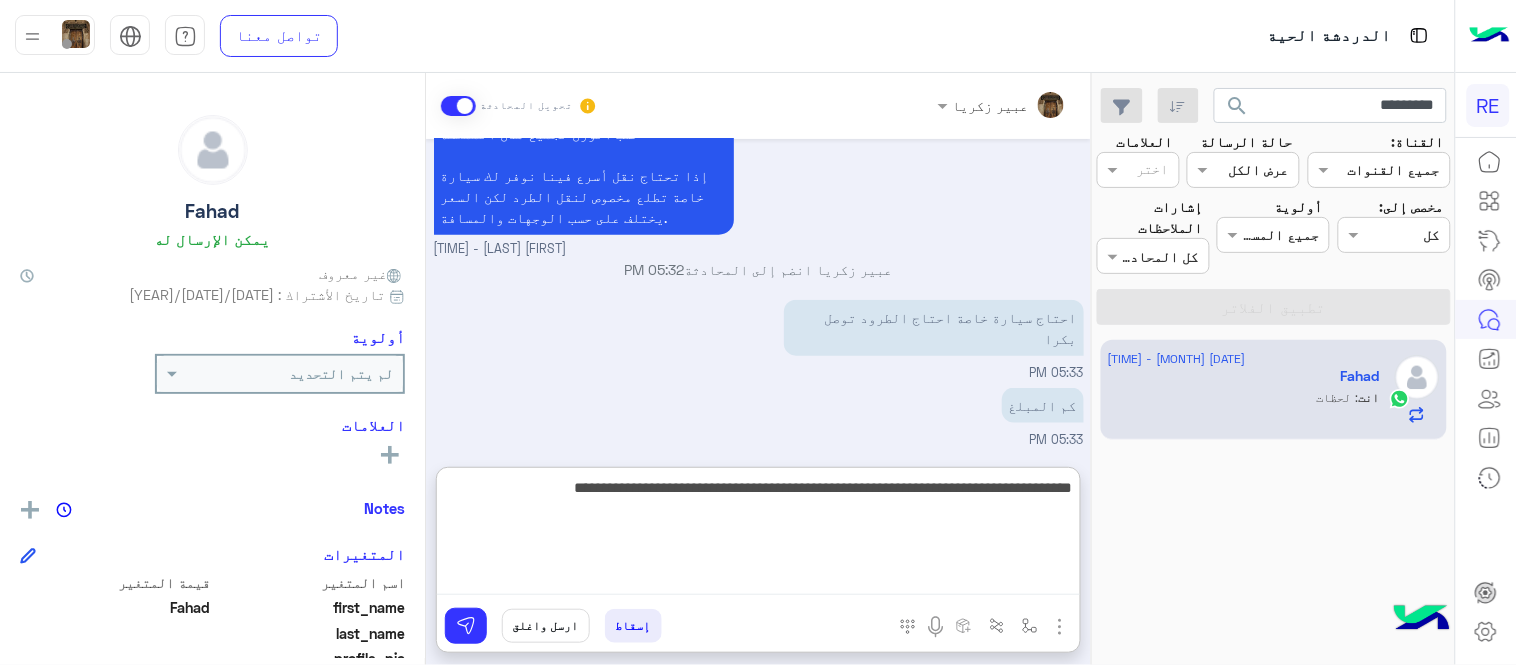 type 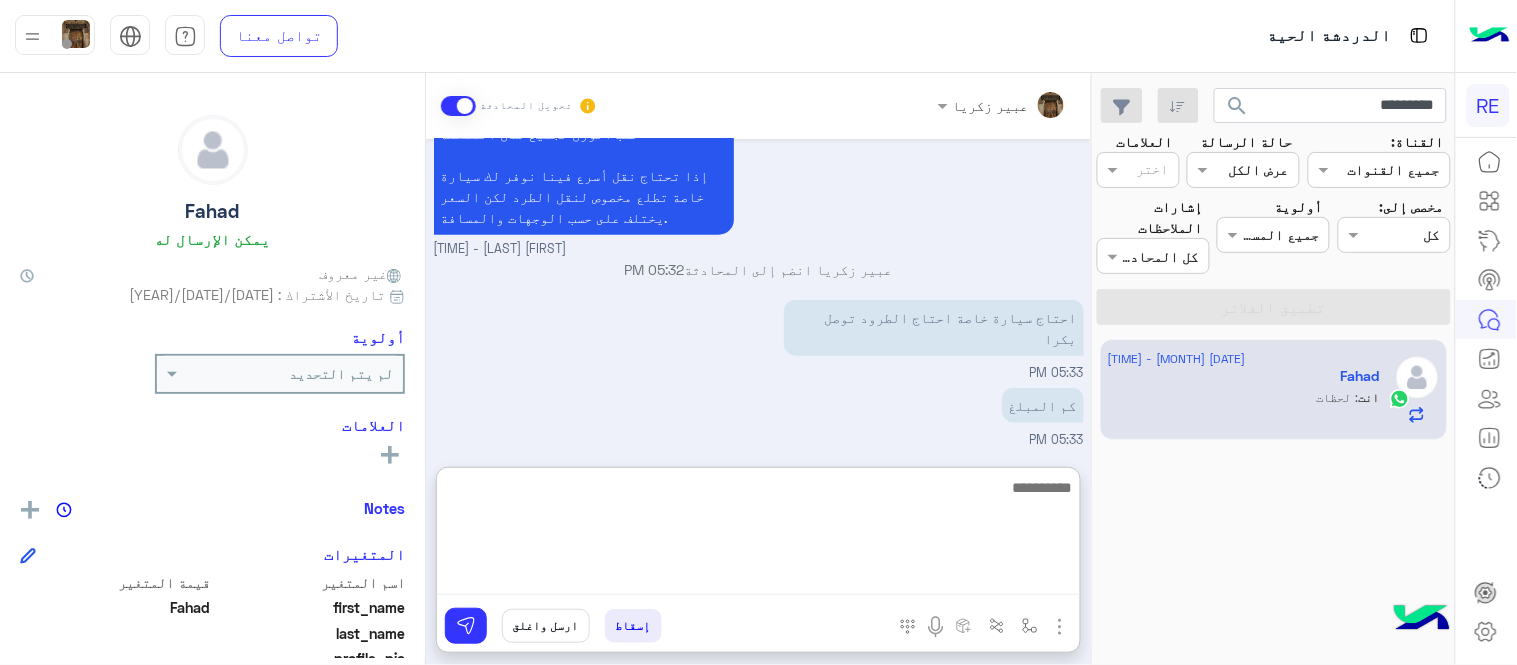 scroll, scrollTop: 701, scrollLeft: 0, axis: vertical 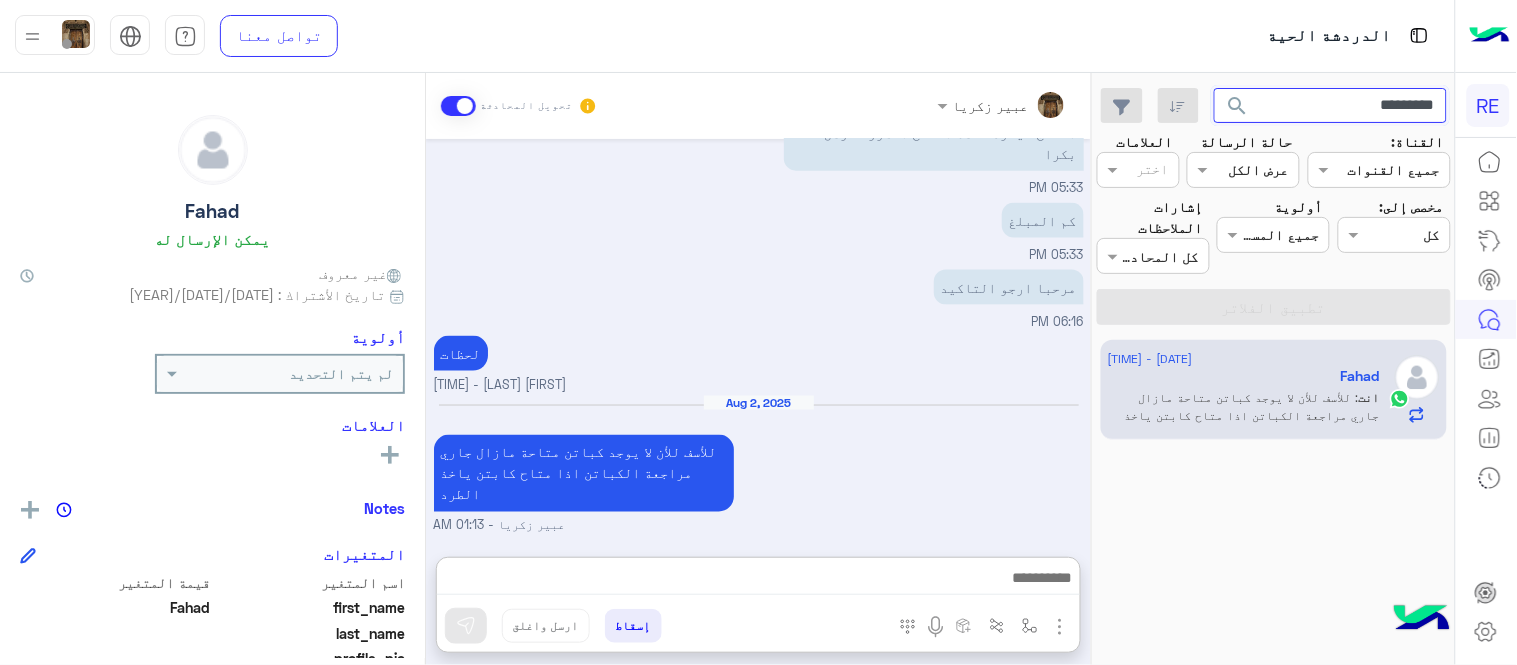 click on "*********" at bounding box center [1331, 106] 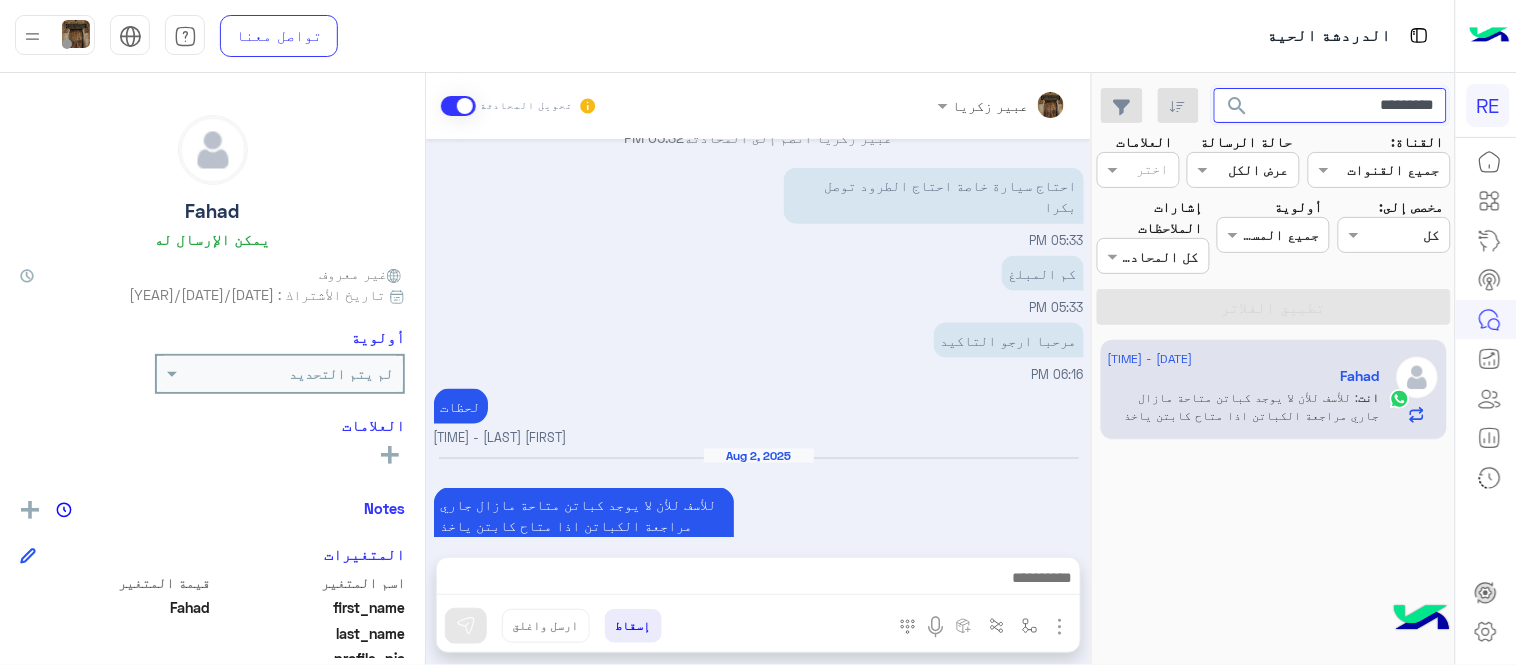 scroll, scrollTop: 611, scrollLeft: 0, axis: vertical 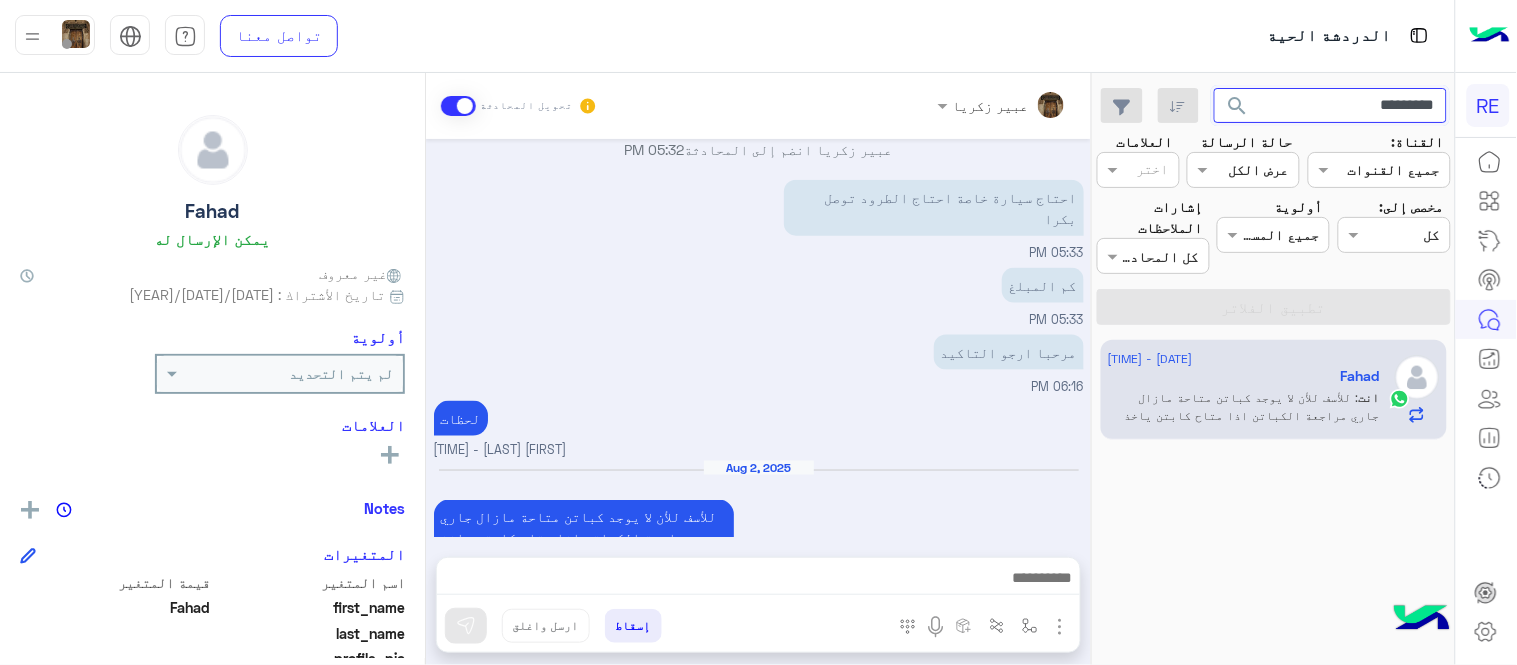 click on "*********" at bounding box center [1331, 106] 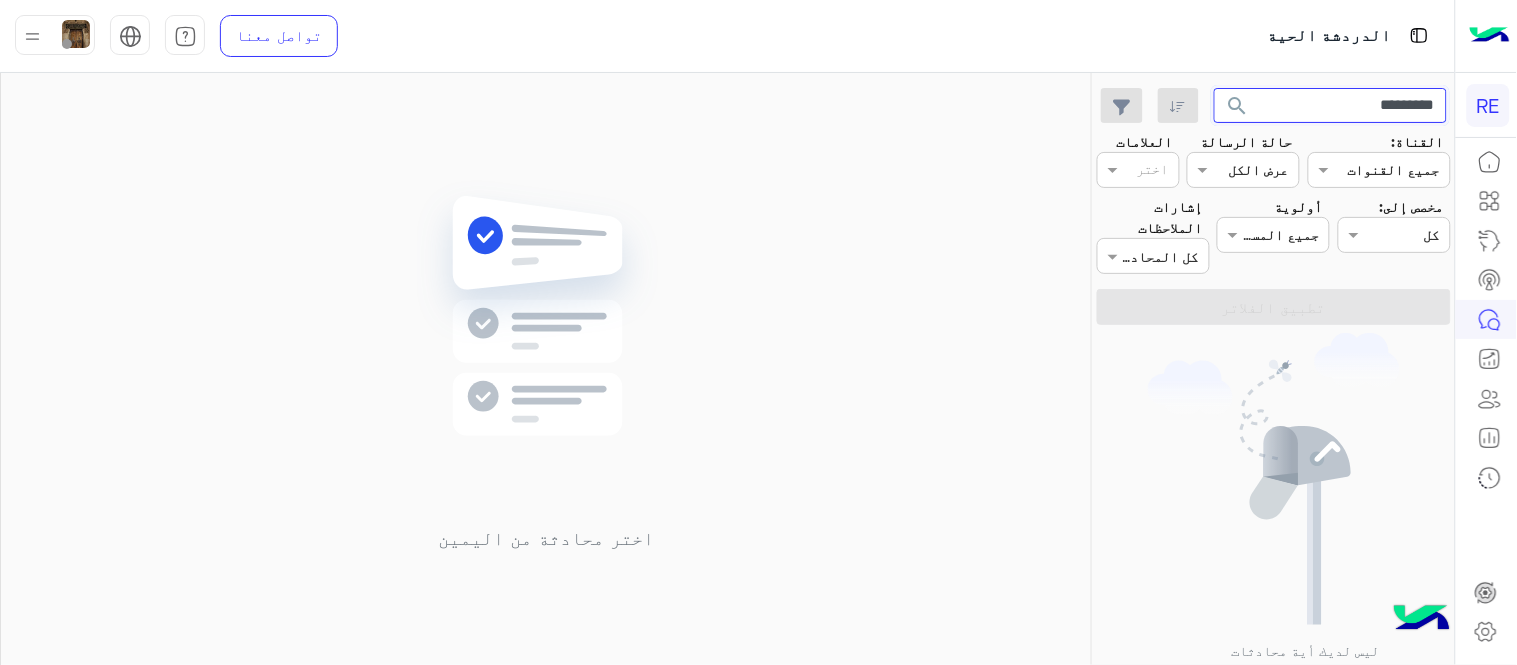 click on "*********" at bounding box center [1331, 106] 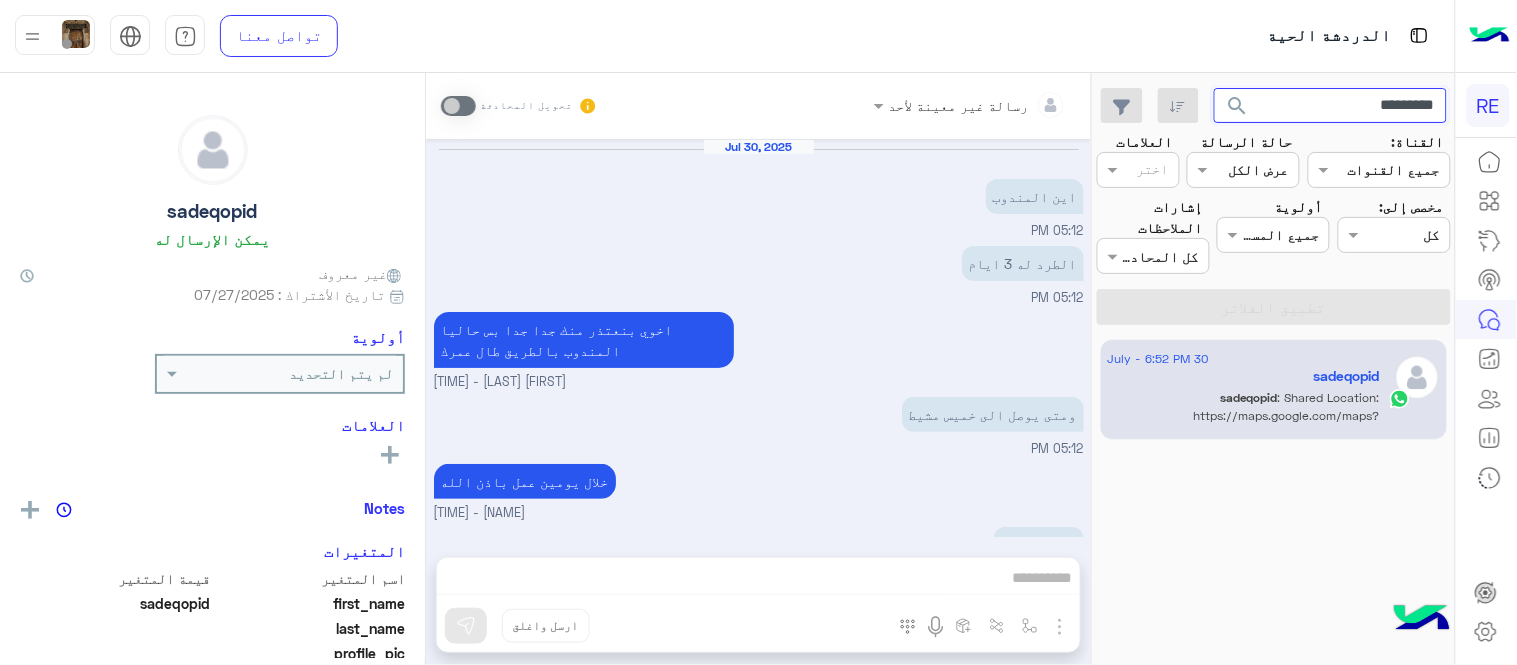 scroll, scrollTop: 358, scrollLeft: 0, axis: vertical 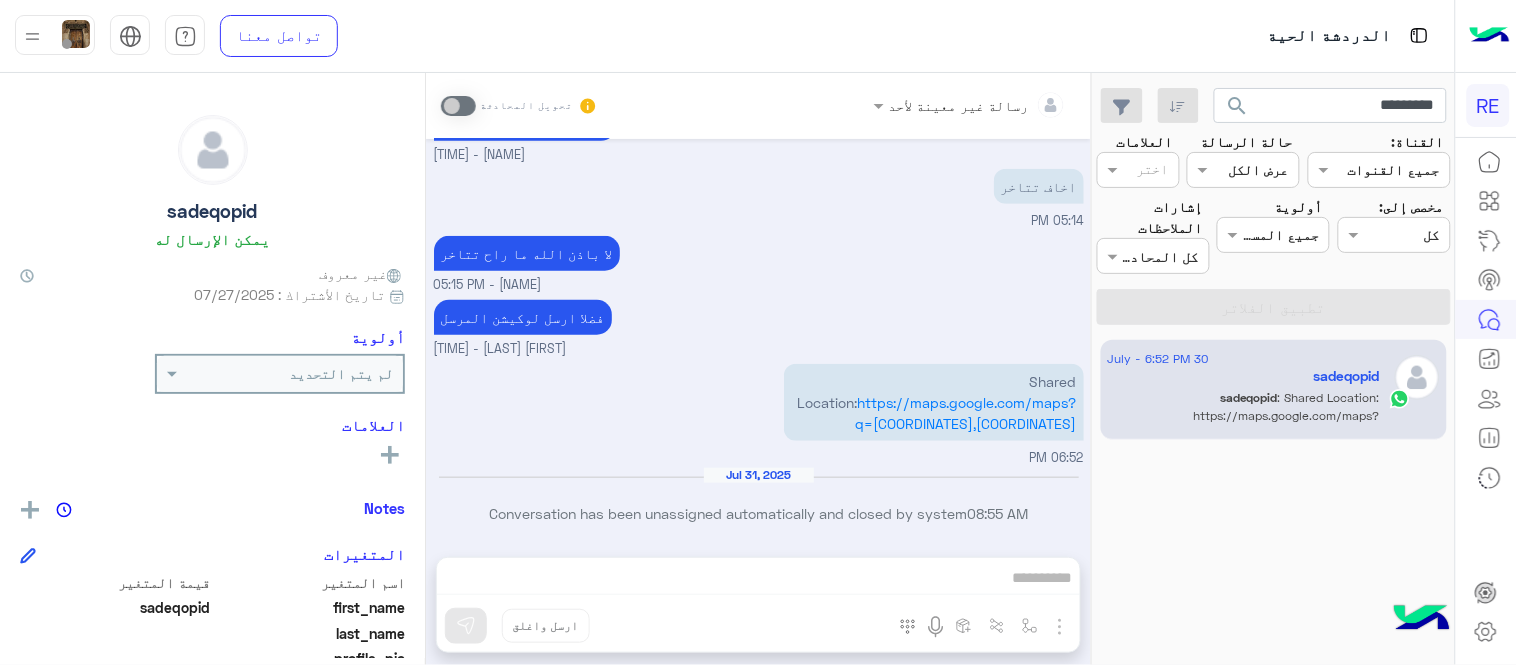 click on "اخاف تتاخر   05:14 PM" at bounding box center (759, 197) 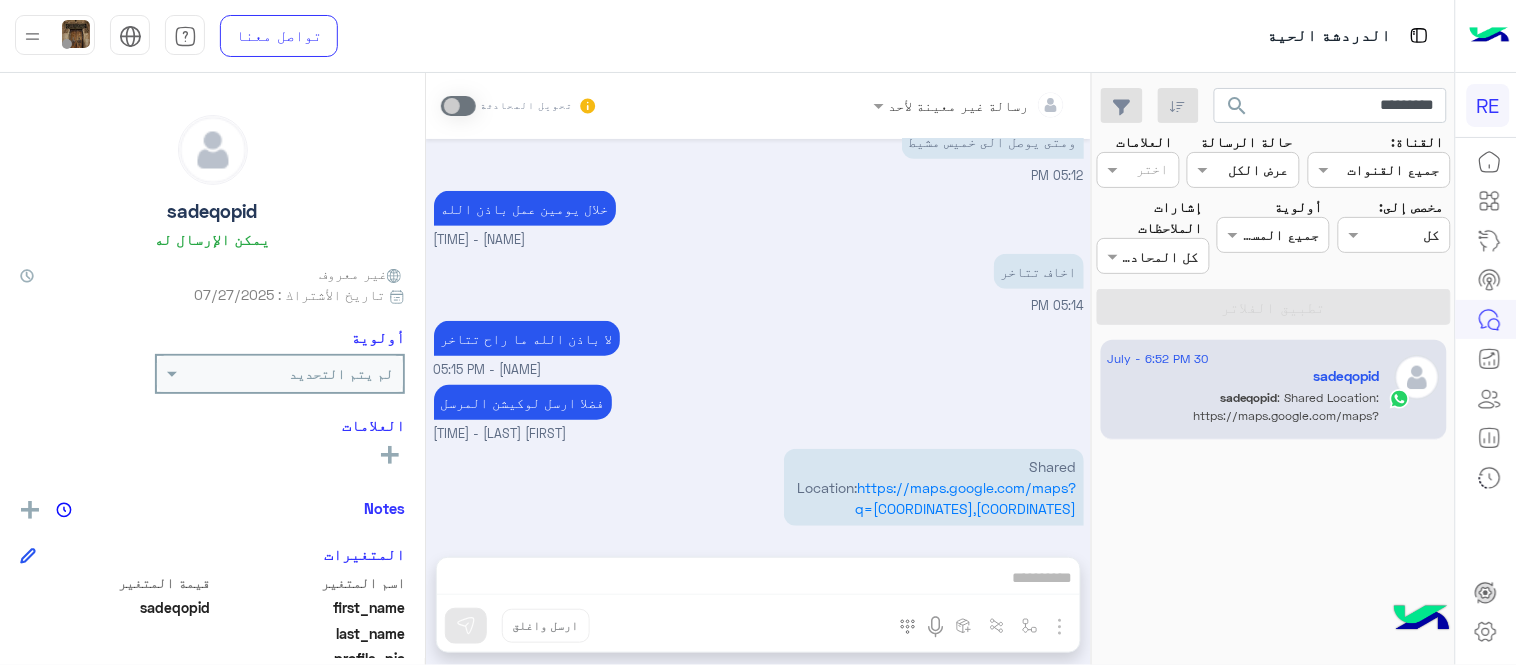 scroll, scrollTop: 358, scrollLeft: 0, axis: vertical 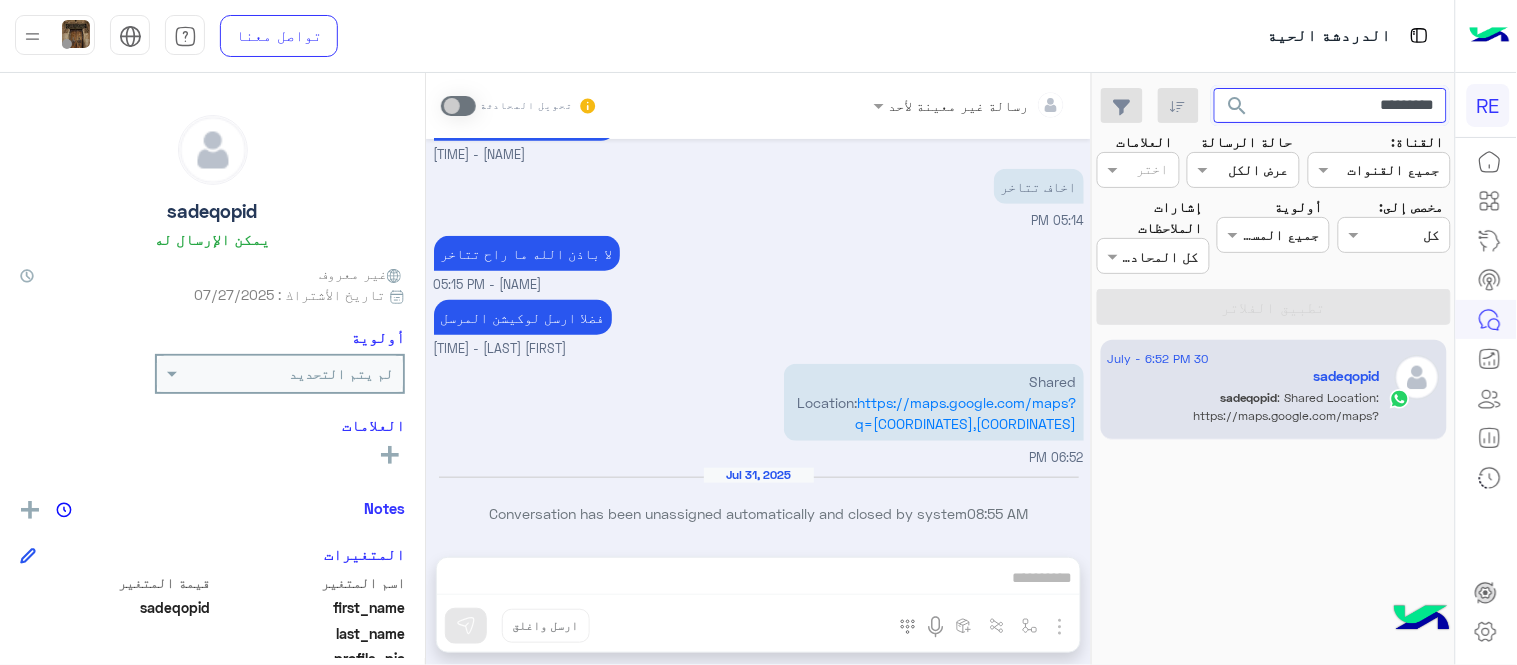 click on "*********" at bounding box center (1331, 106) 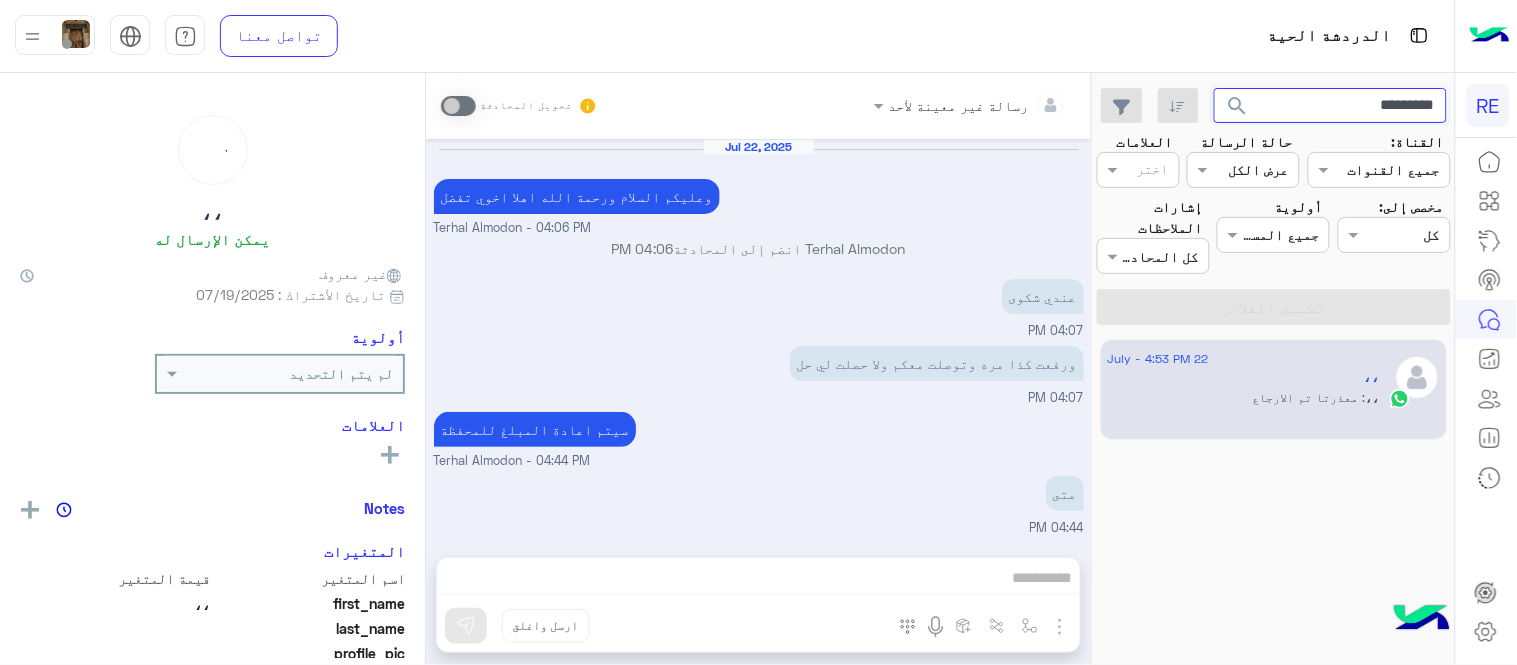 scroll, scrollTop: 268, scrollLeft: 0, axis: vertical 